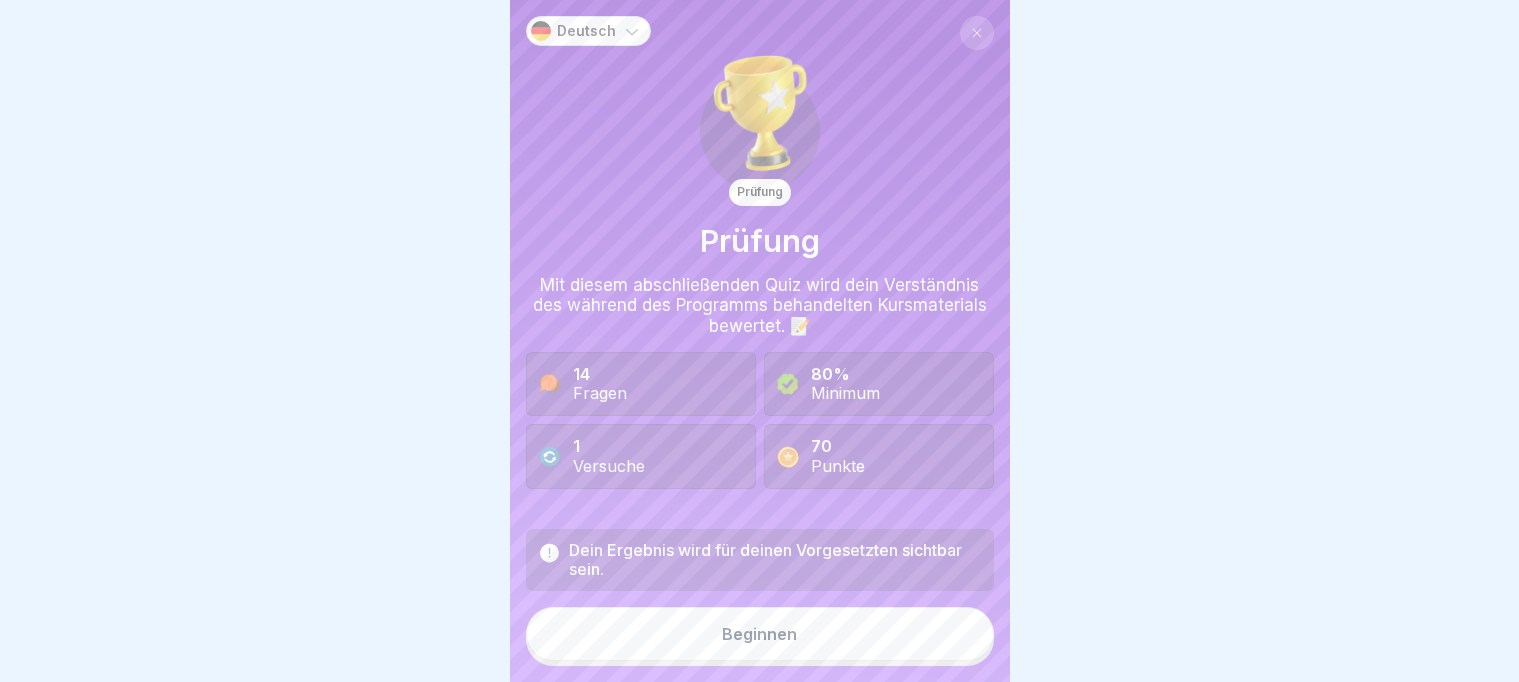 scroll, scrollTop: 16, scrollLeft: 0, axis: vertical 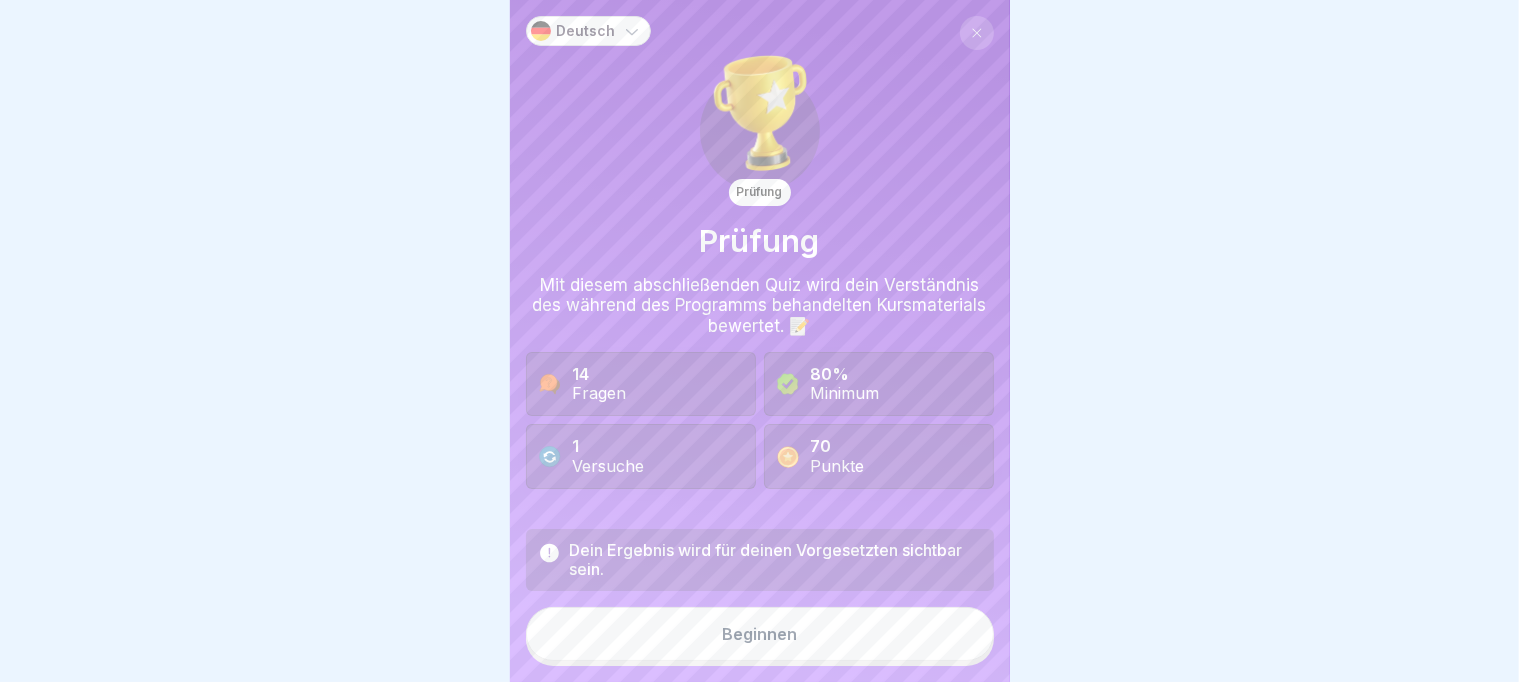 click at bounding box center [977, 33] 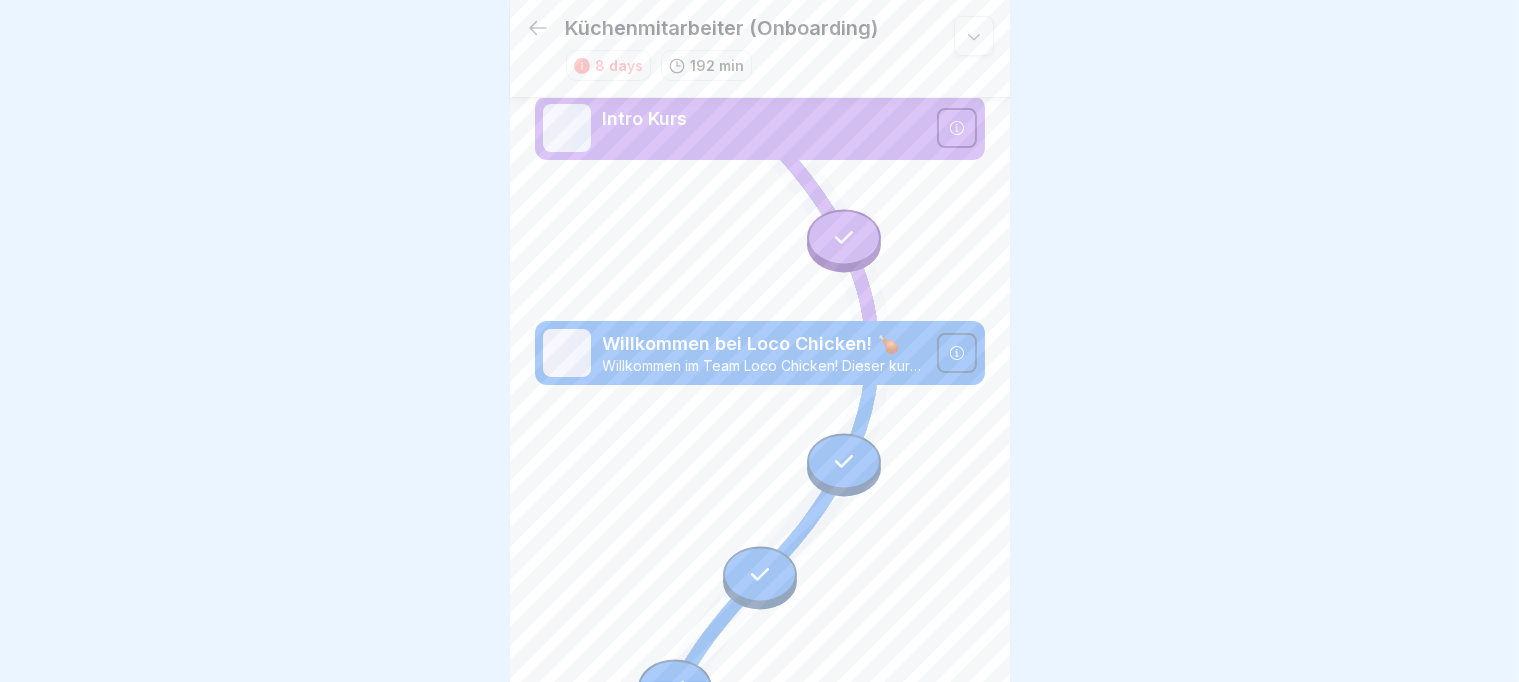 scroll, scrollTop: 8, scrollLeft: 0, axis: vertical 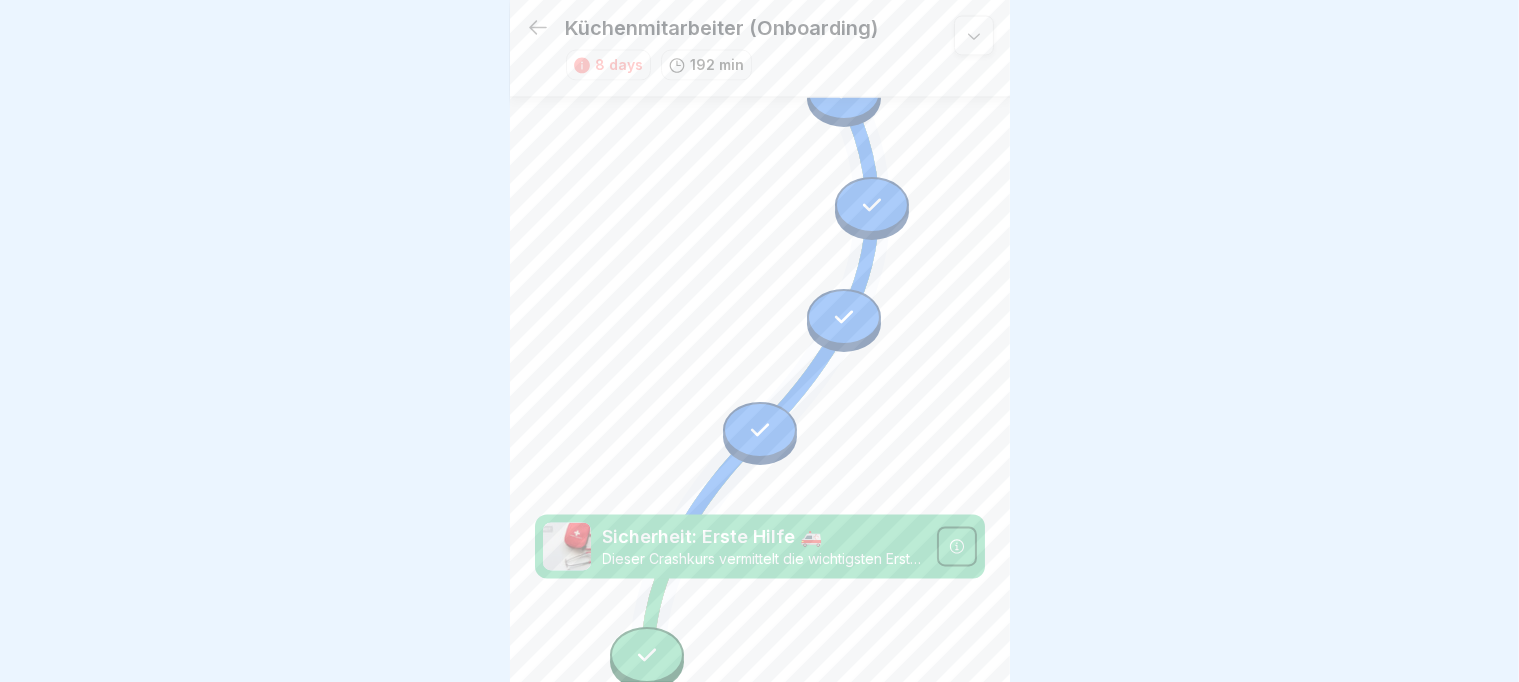 click 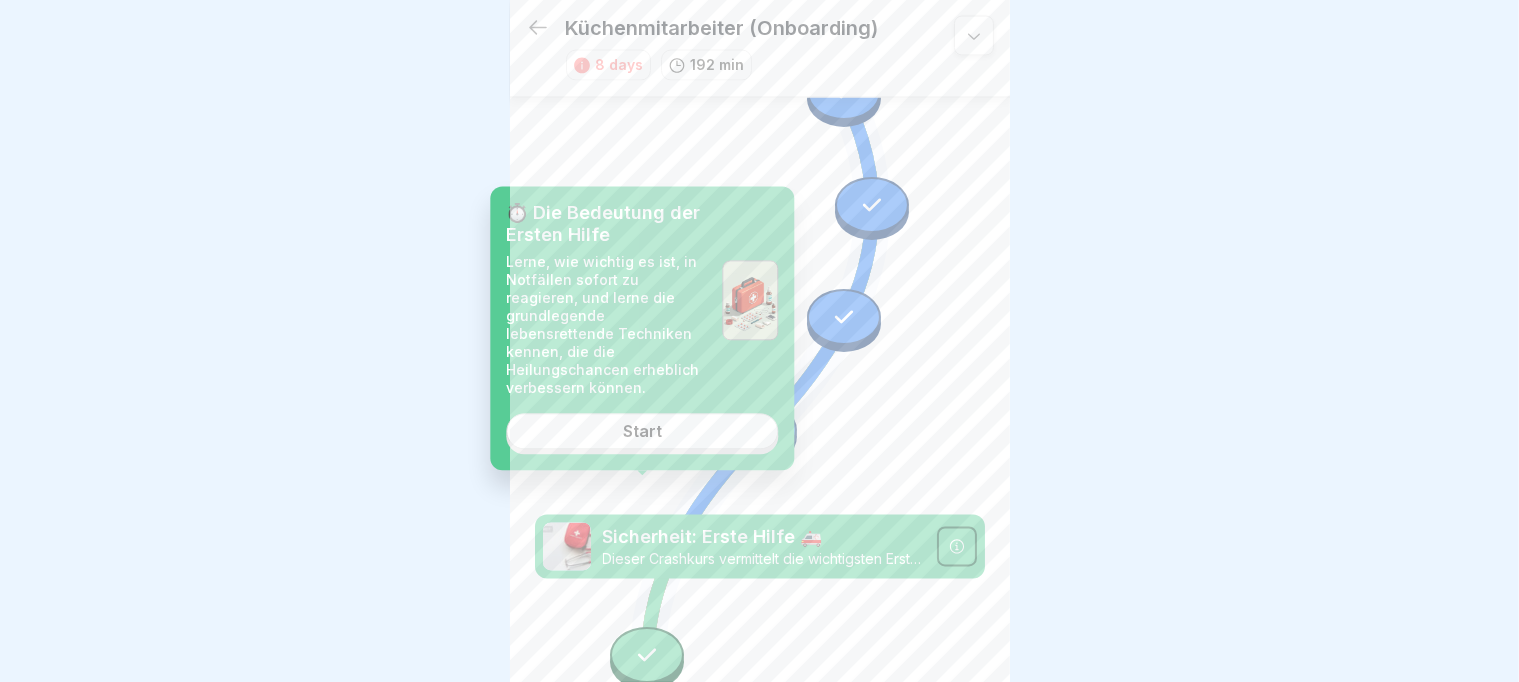 click on "Start" at bounding box center [642, 432] 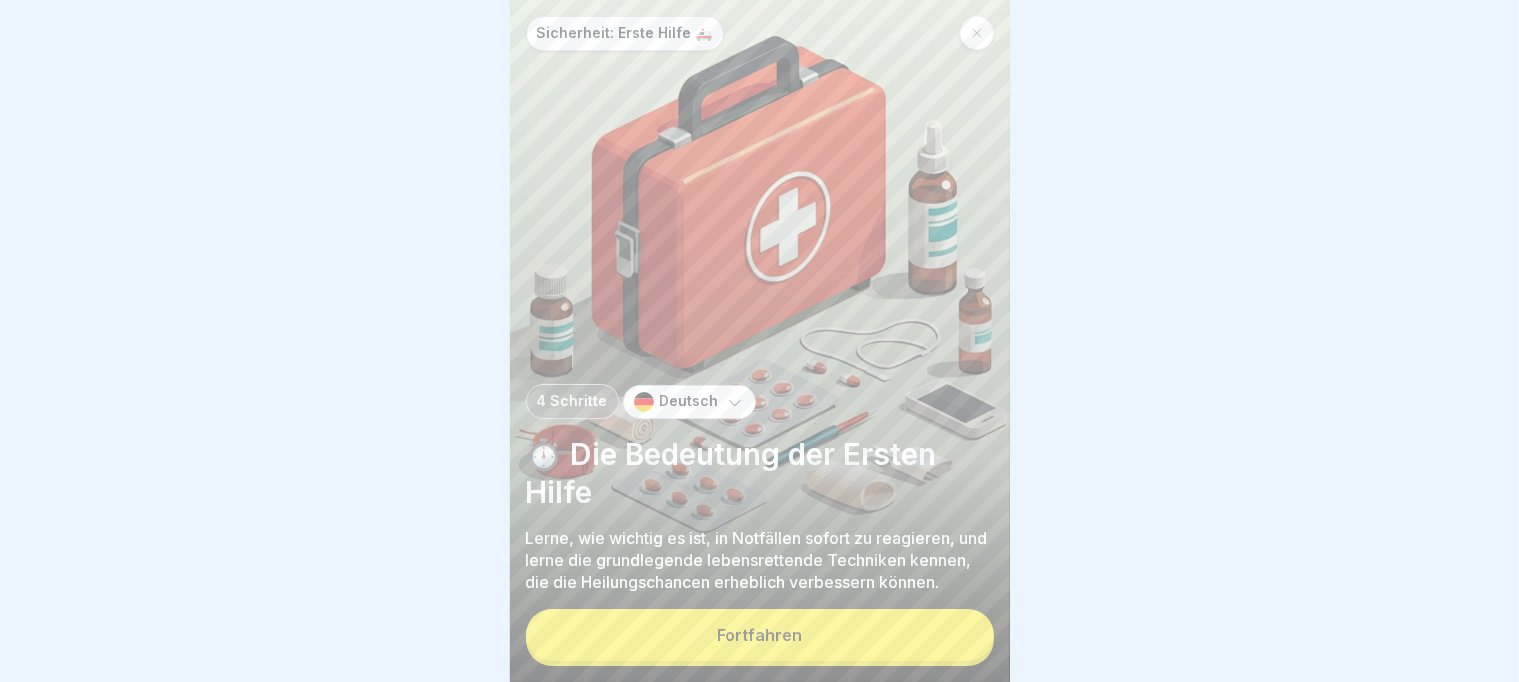 scroll, scrollTop: 0, scrollLeft: 0, axis: both 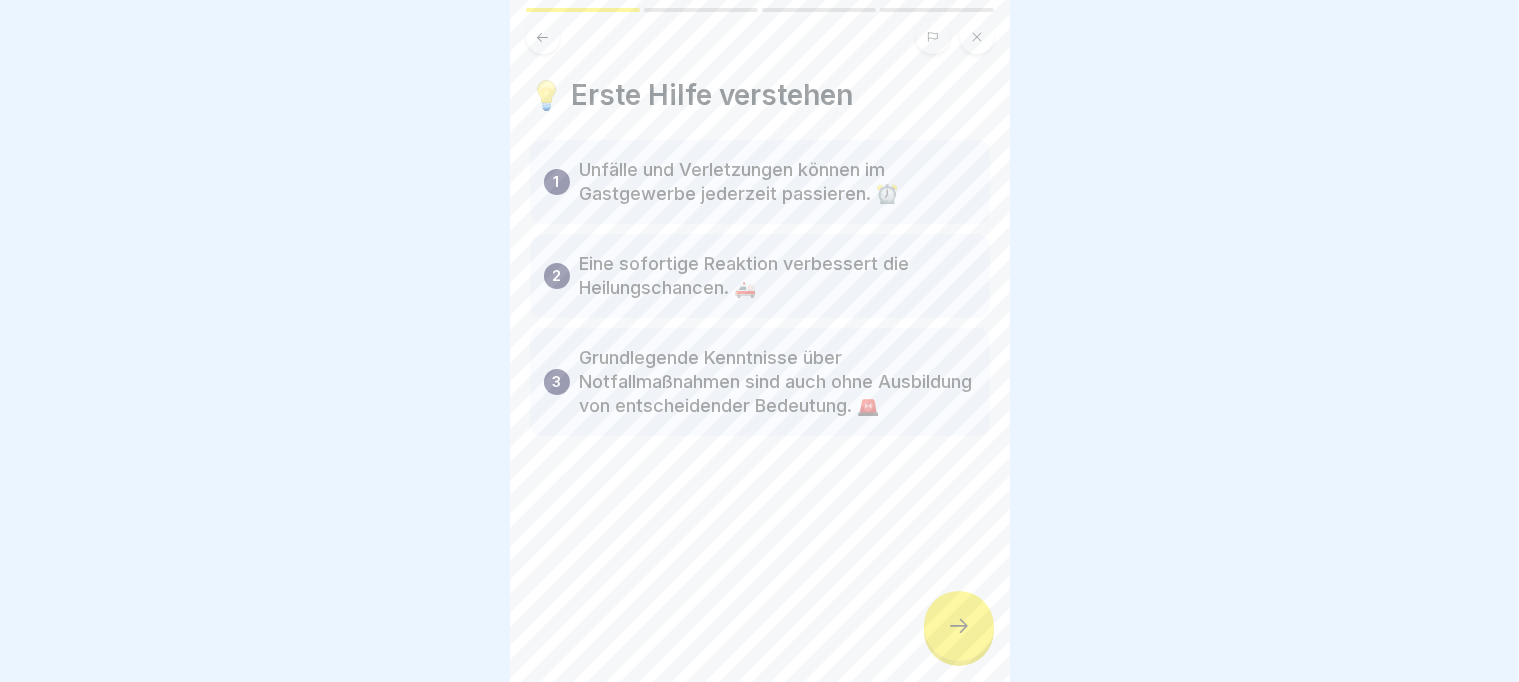 click 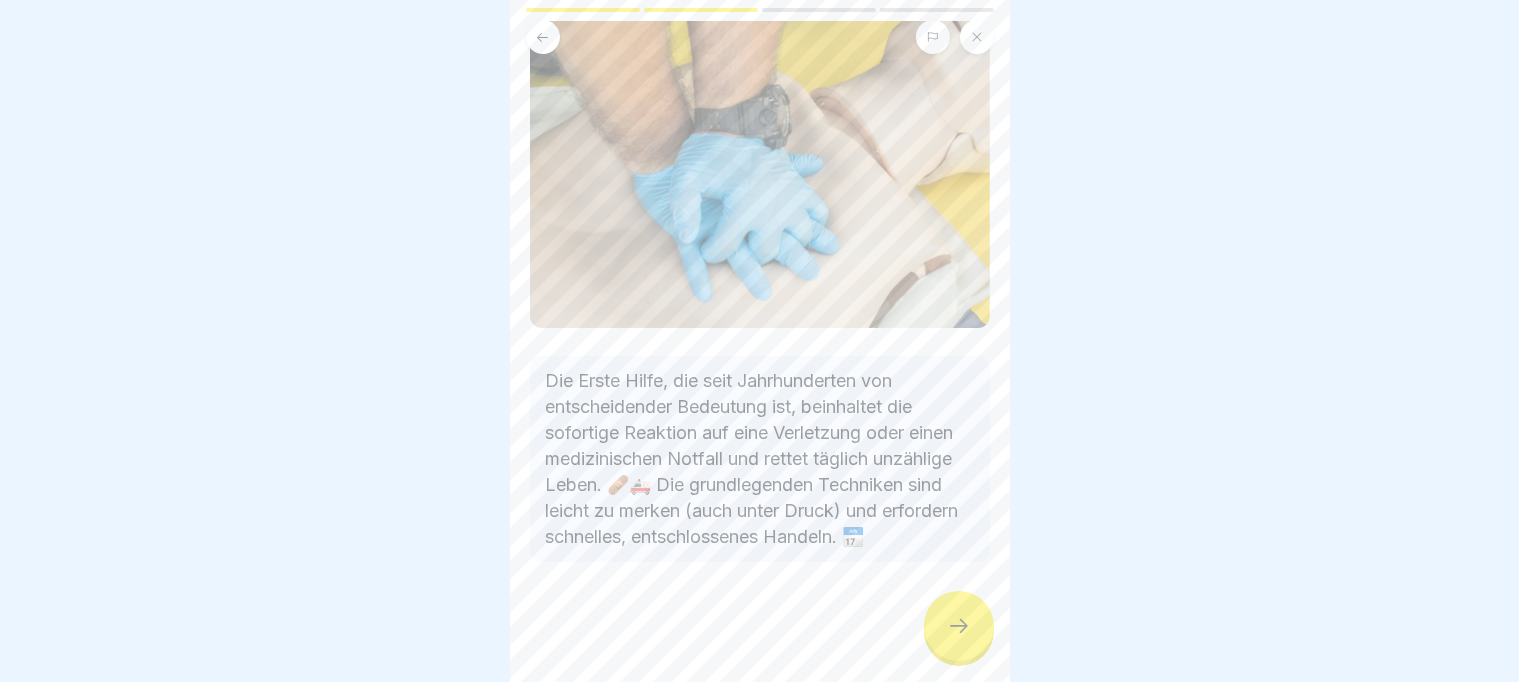 scroll, scrollTop: 168, scrollLeft: 0, axis: vertical 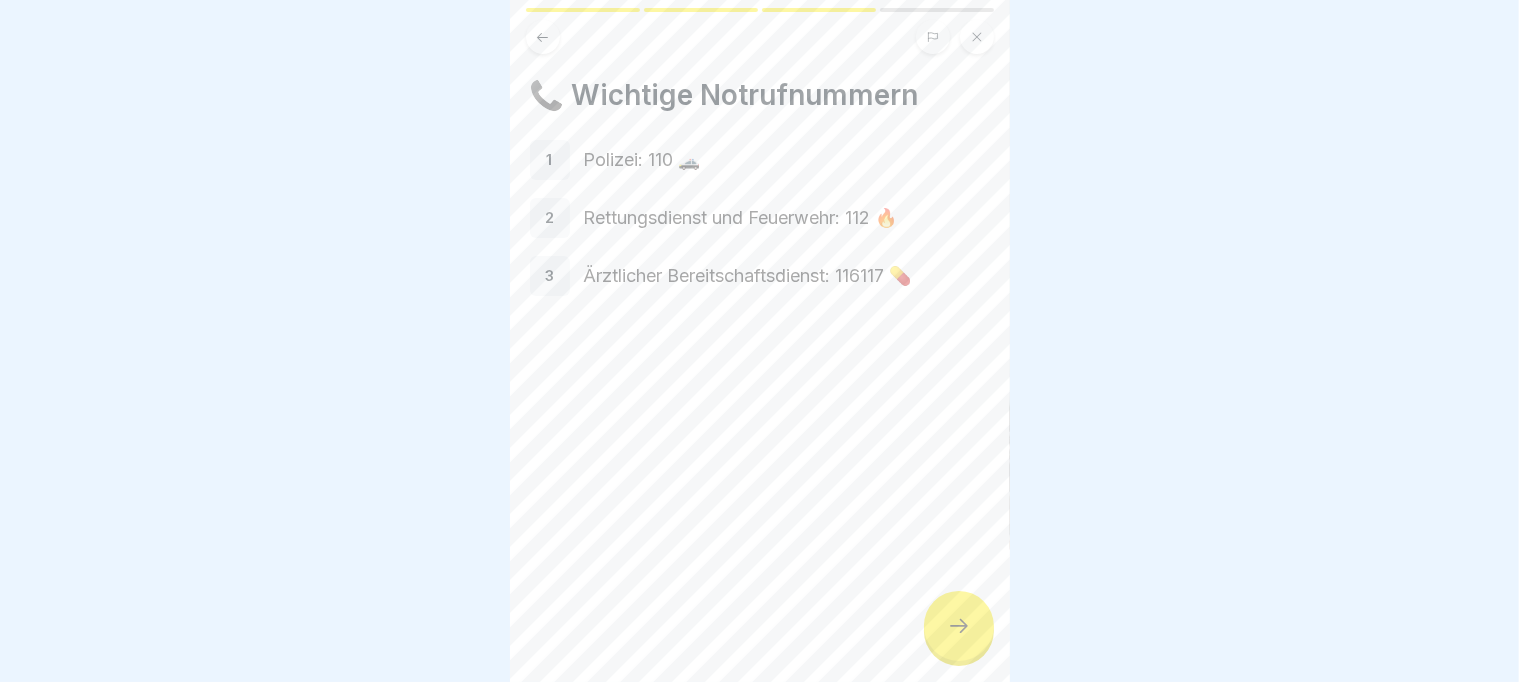 click 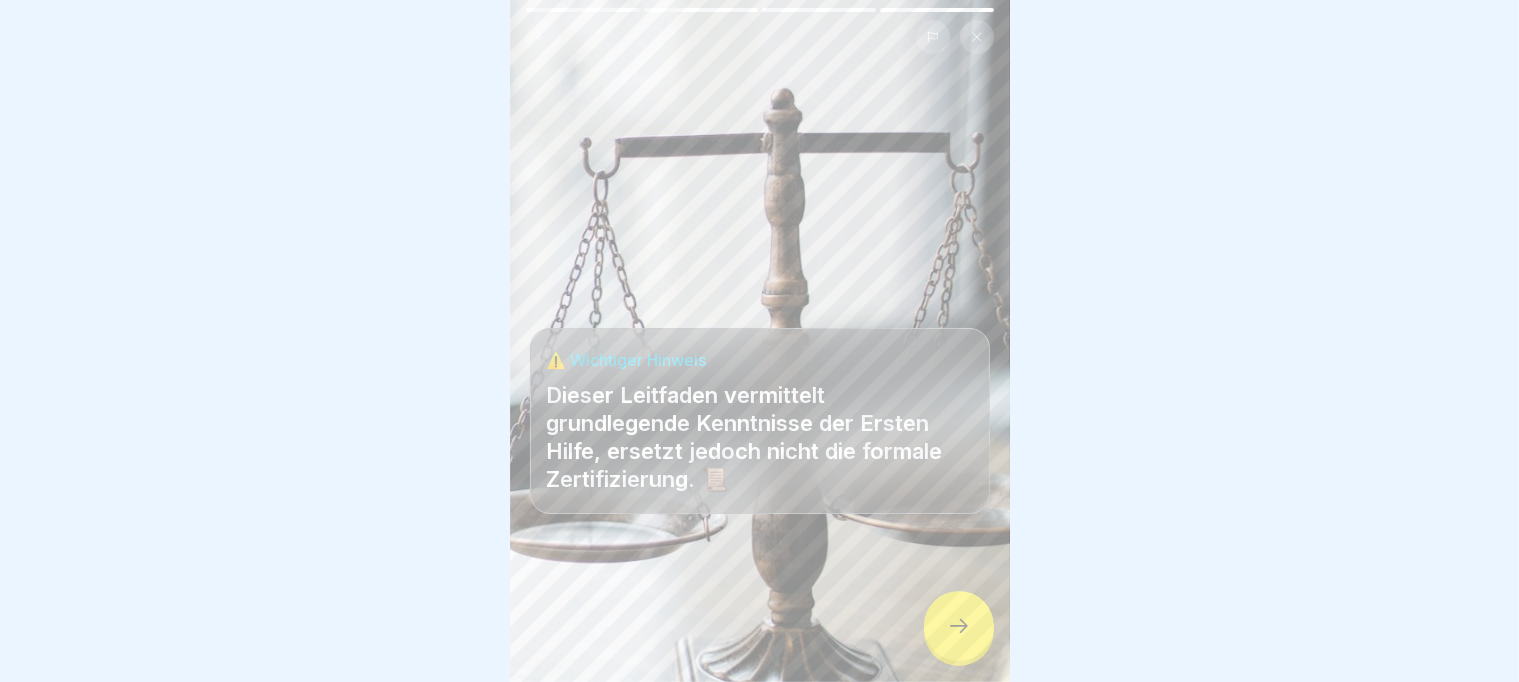 click 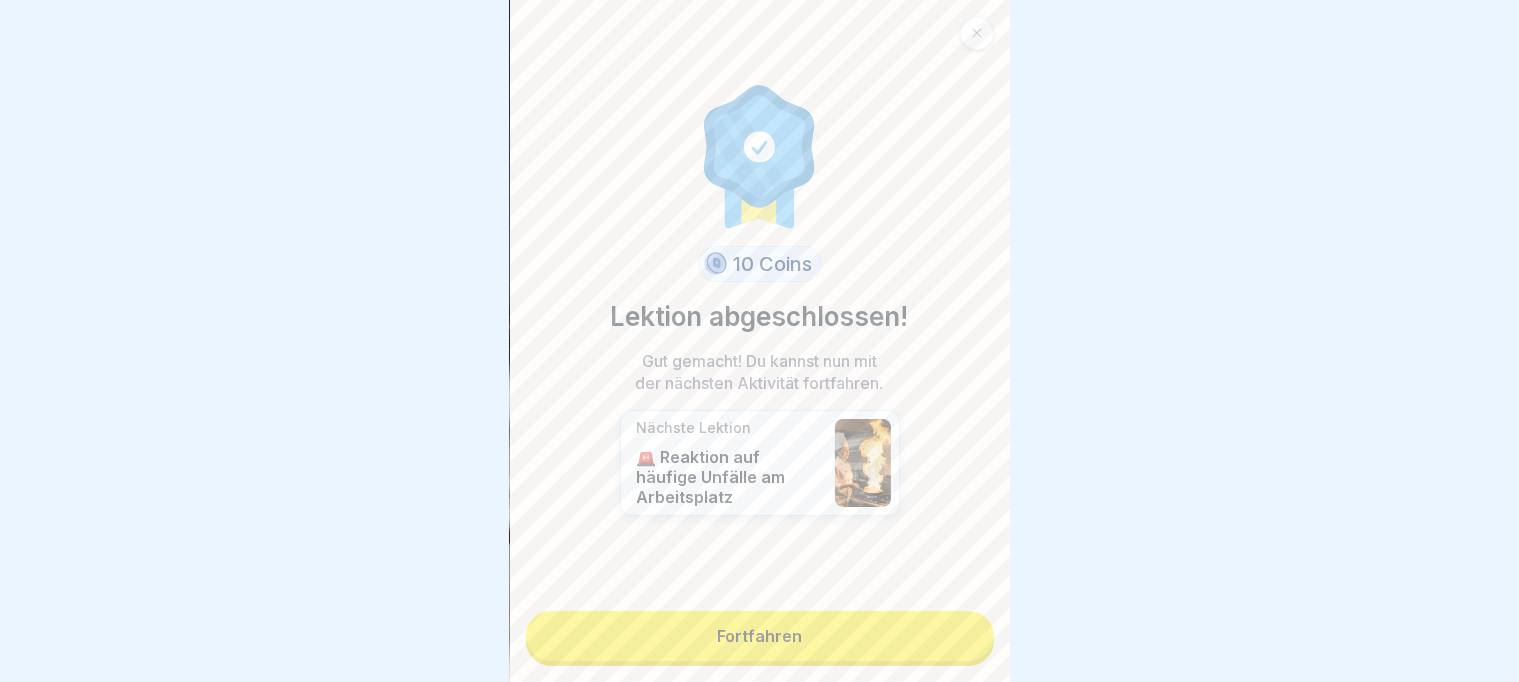 click on "Fortfahren" at bounding box center (760, 636) 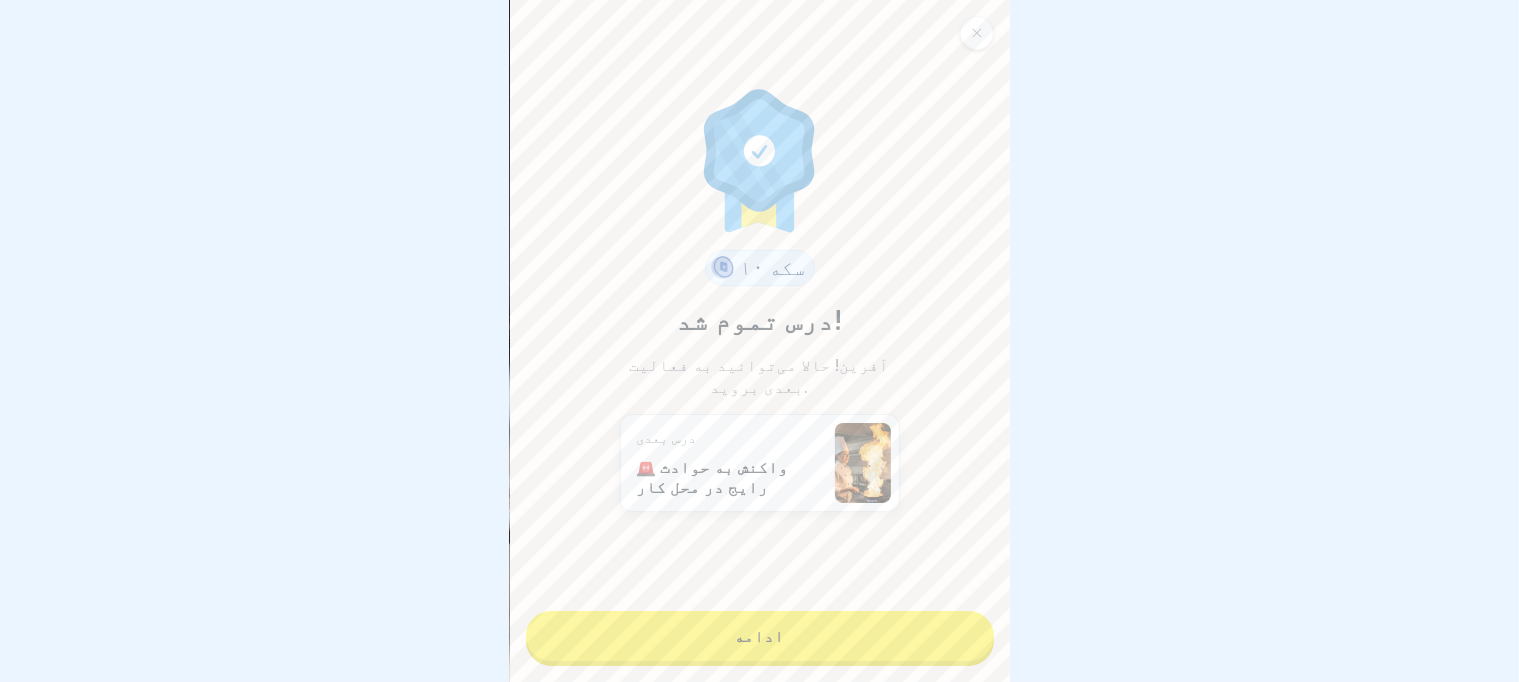 scroll, scrollTop: 30, scrollLeft: 0, axis: vertical 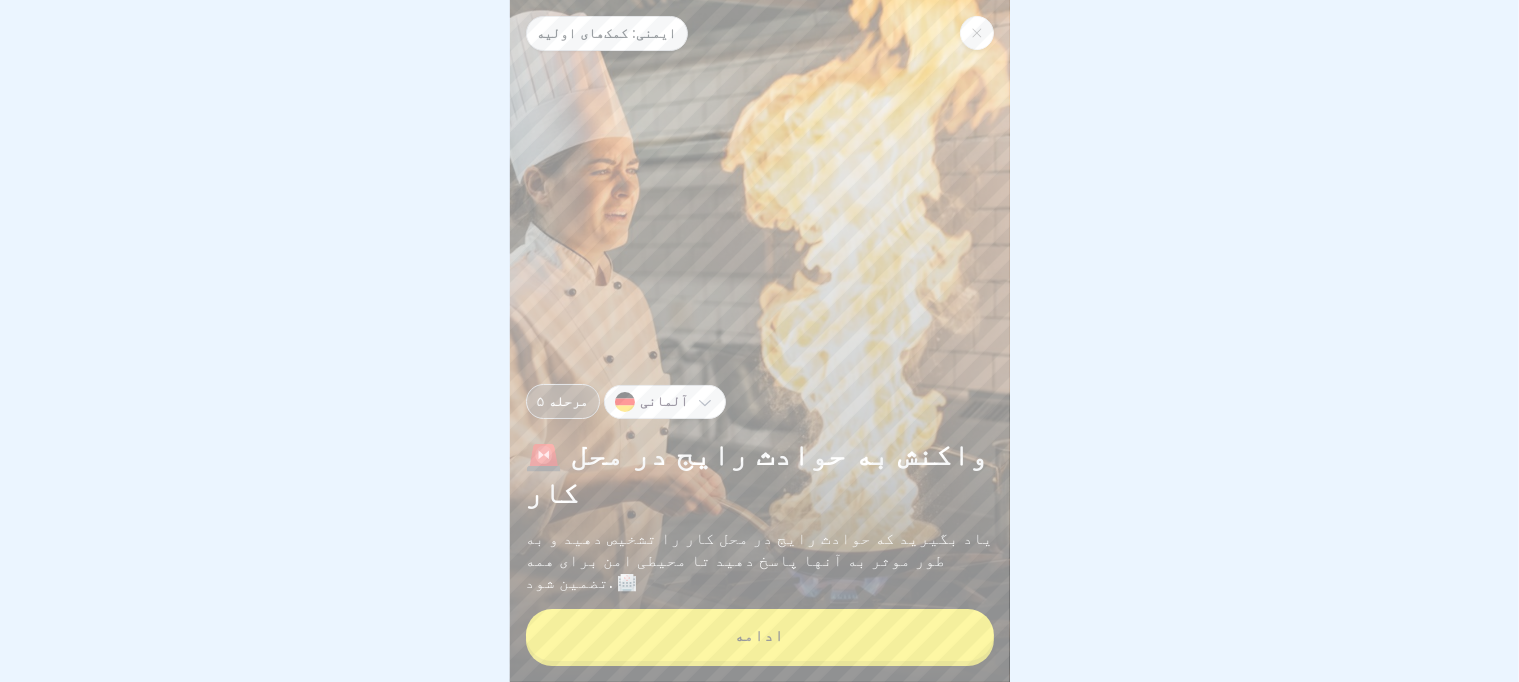 click on "ادامه" at bounding box center (760, 635) 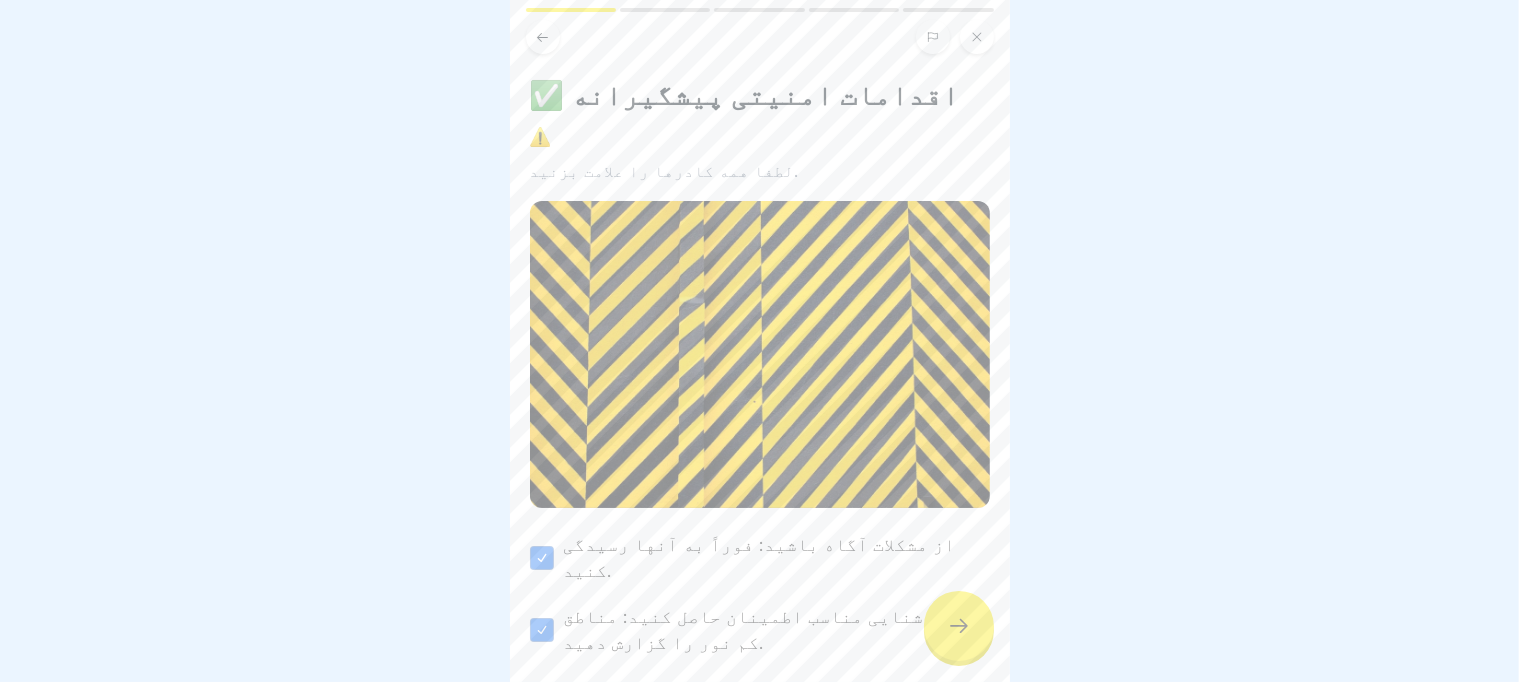 click at bounding box center [959, 626] 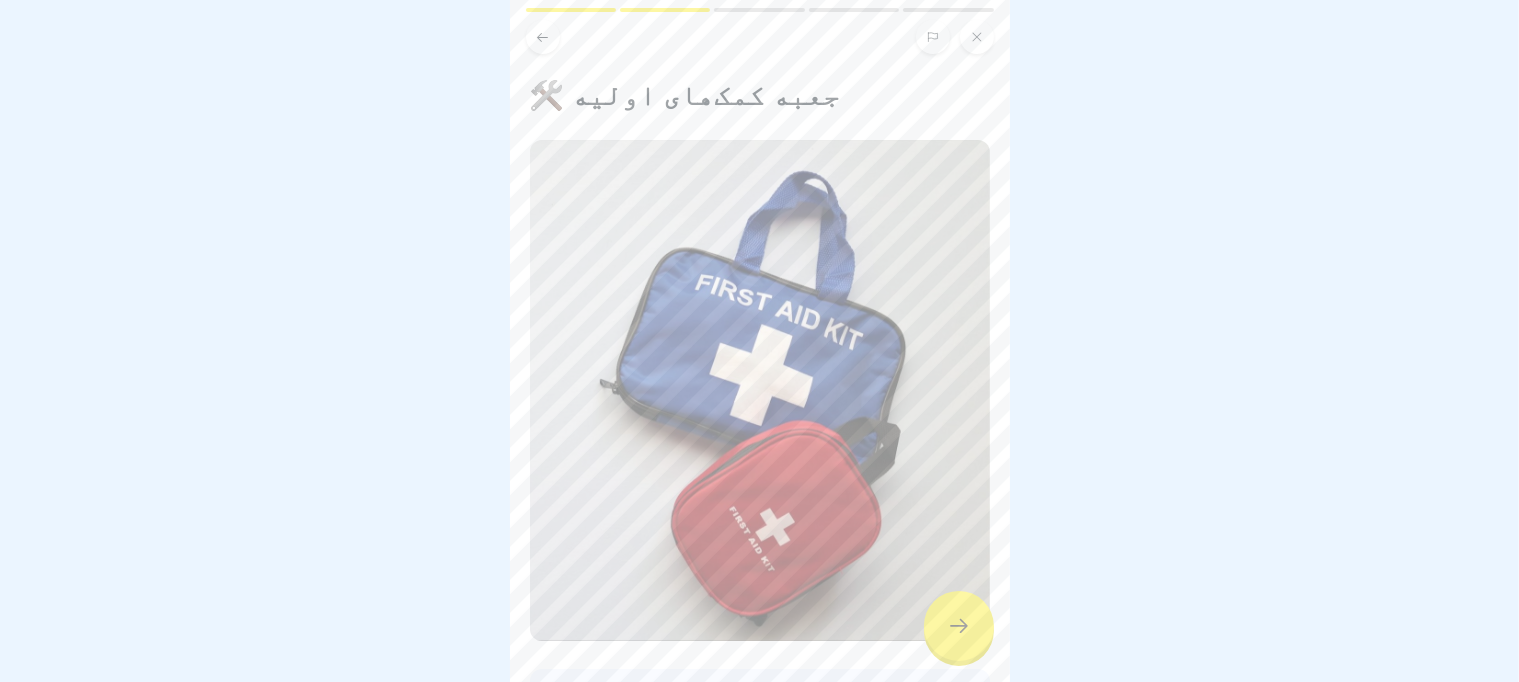 click 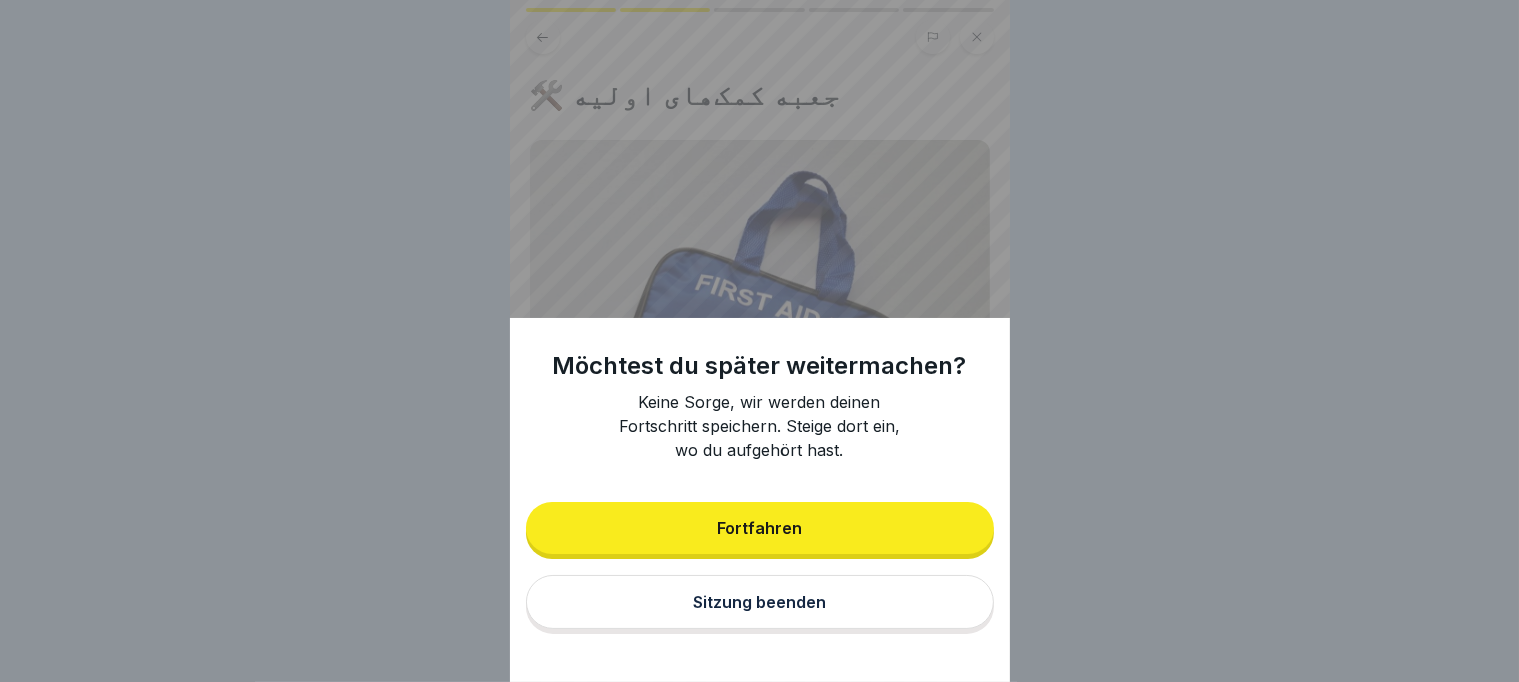 click on "Fortfahren" at bounding box center [760, 528] 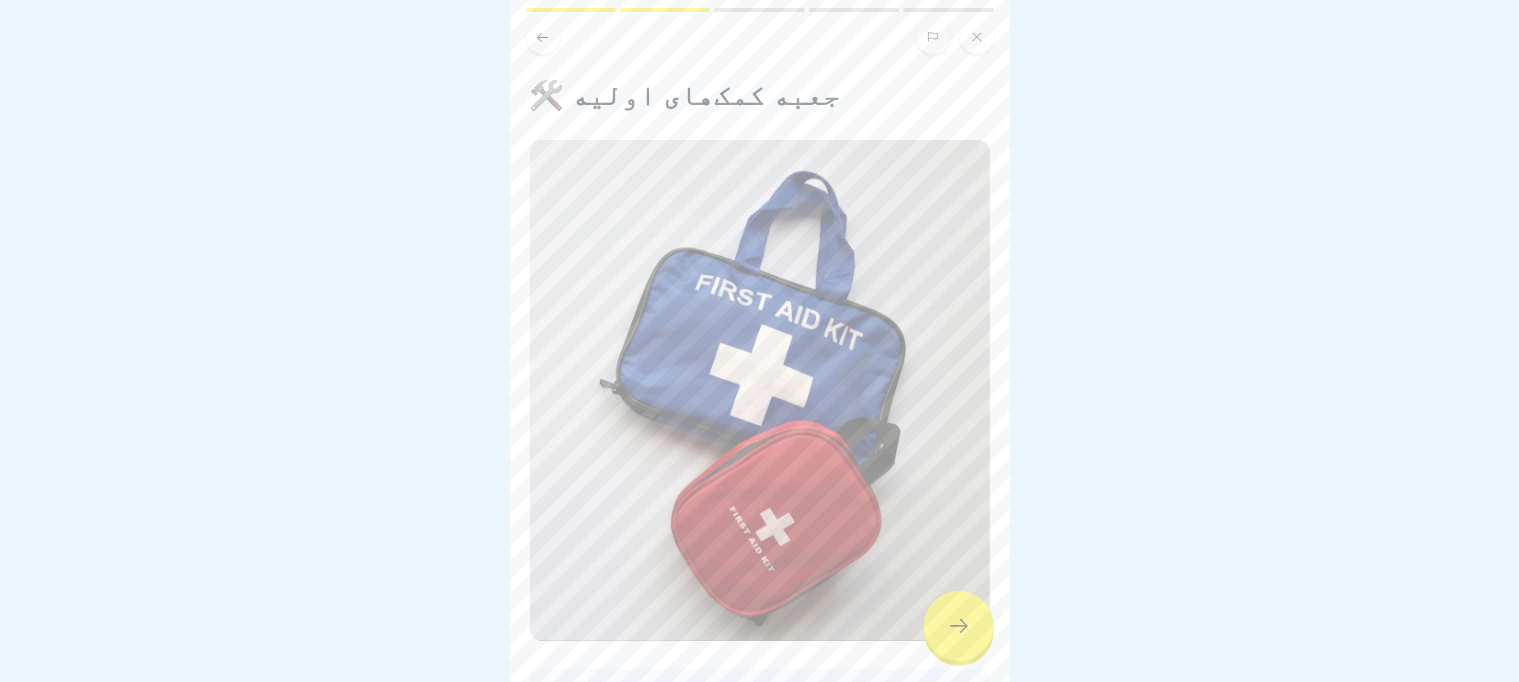 click at bounding box center (959, 626) 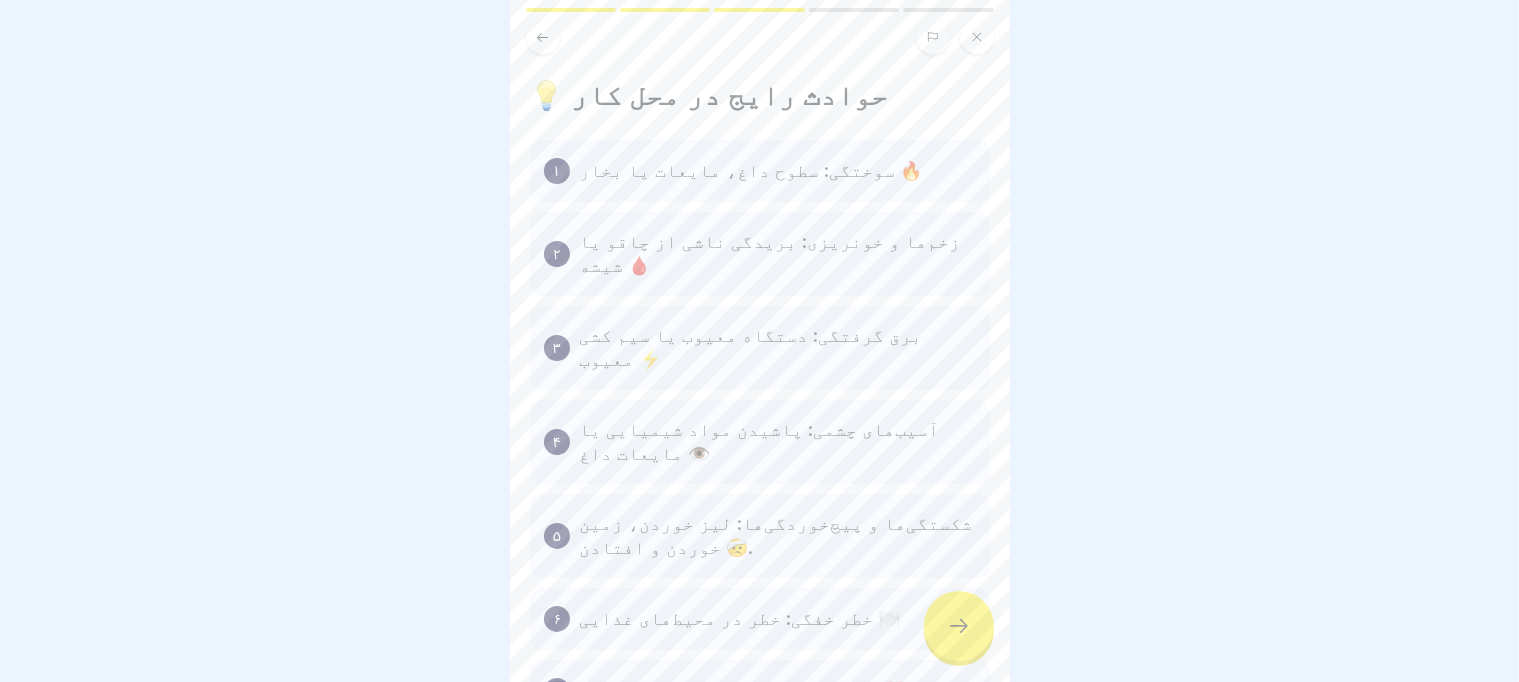 click at bounding box center (959, 626) 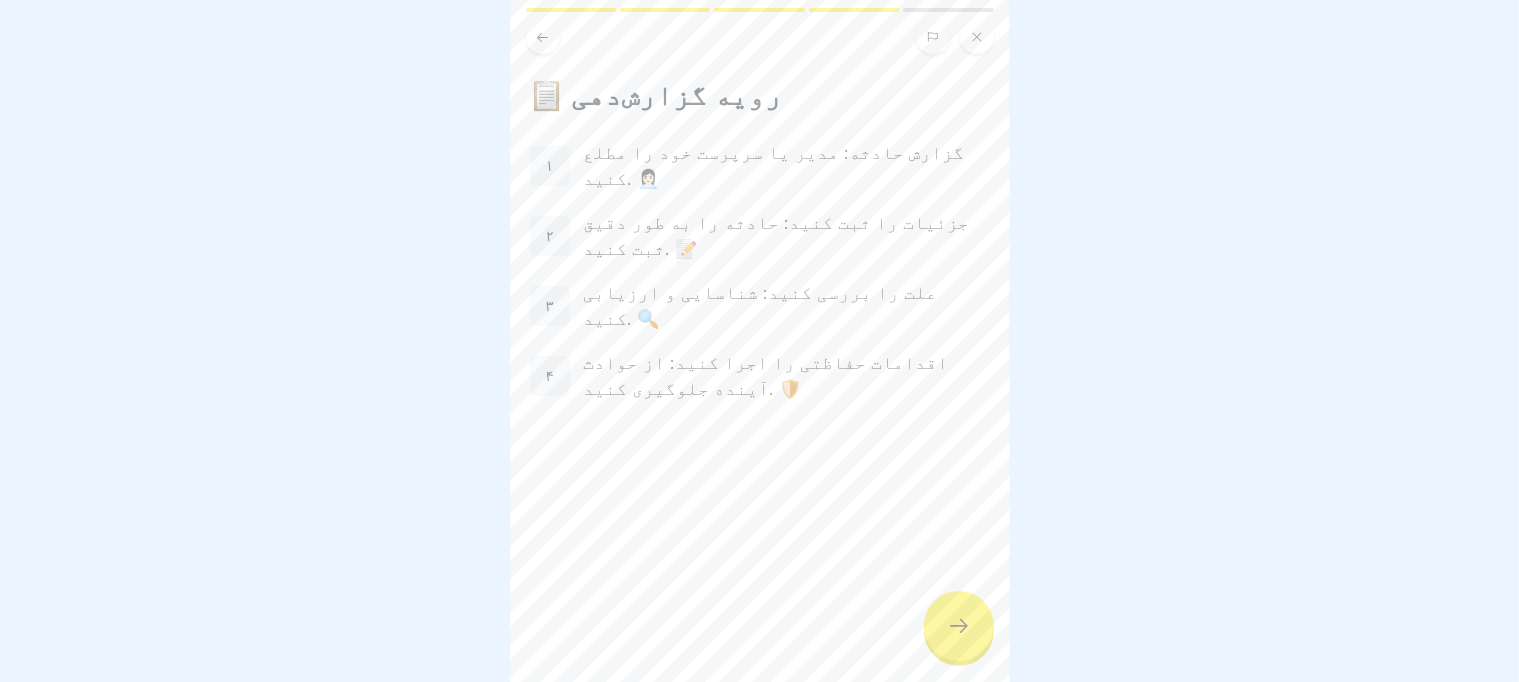 click at bounding box center [959, 626] 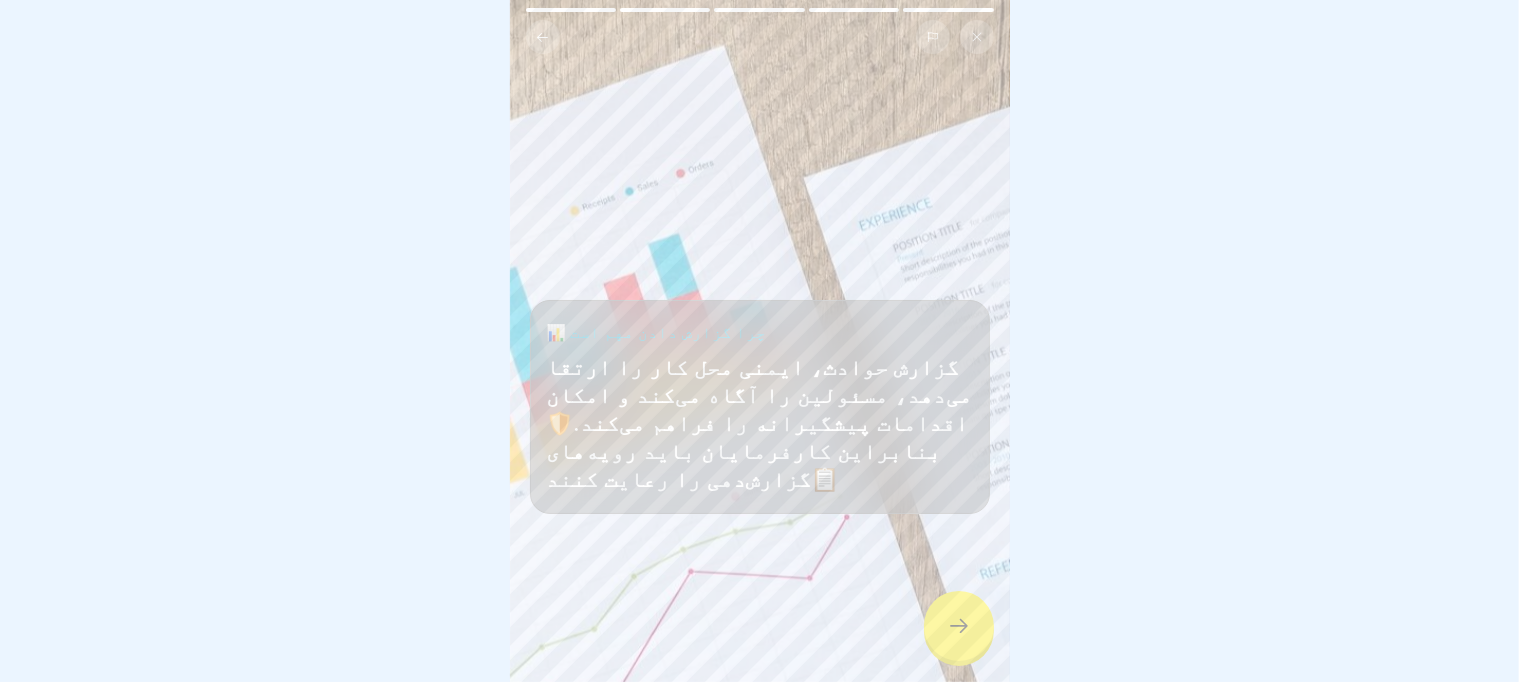 click at bounding box center [959, 626] 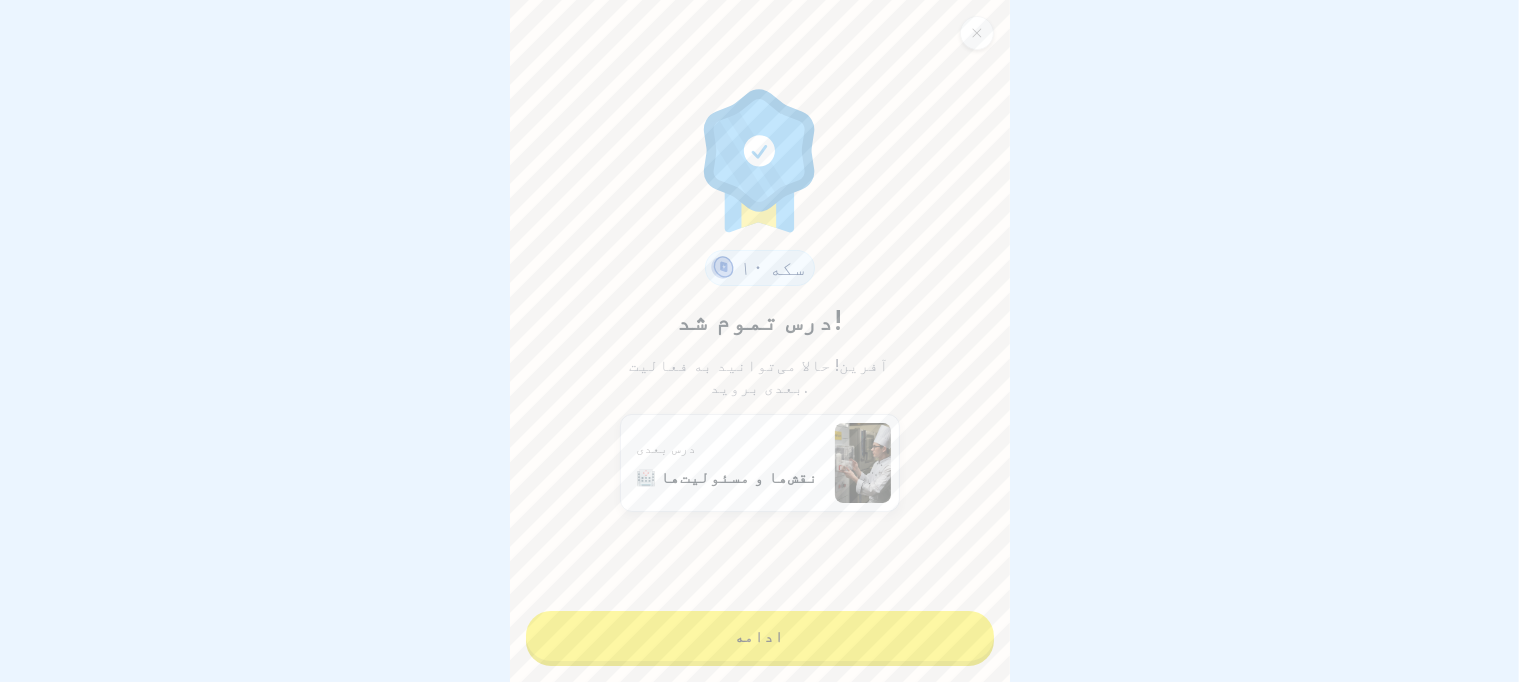 click on "ادامه" at bounding box center [760, 636] 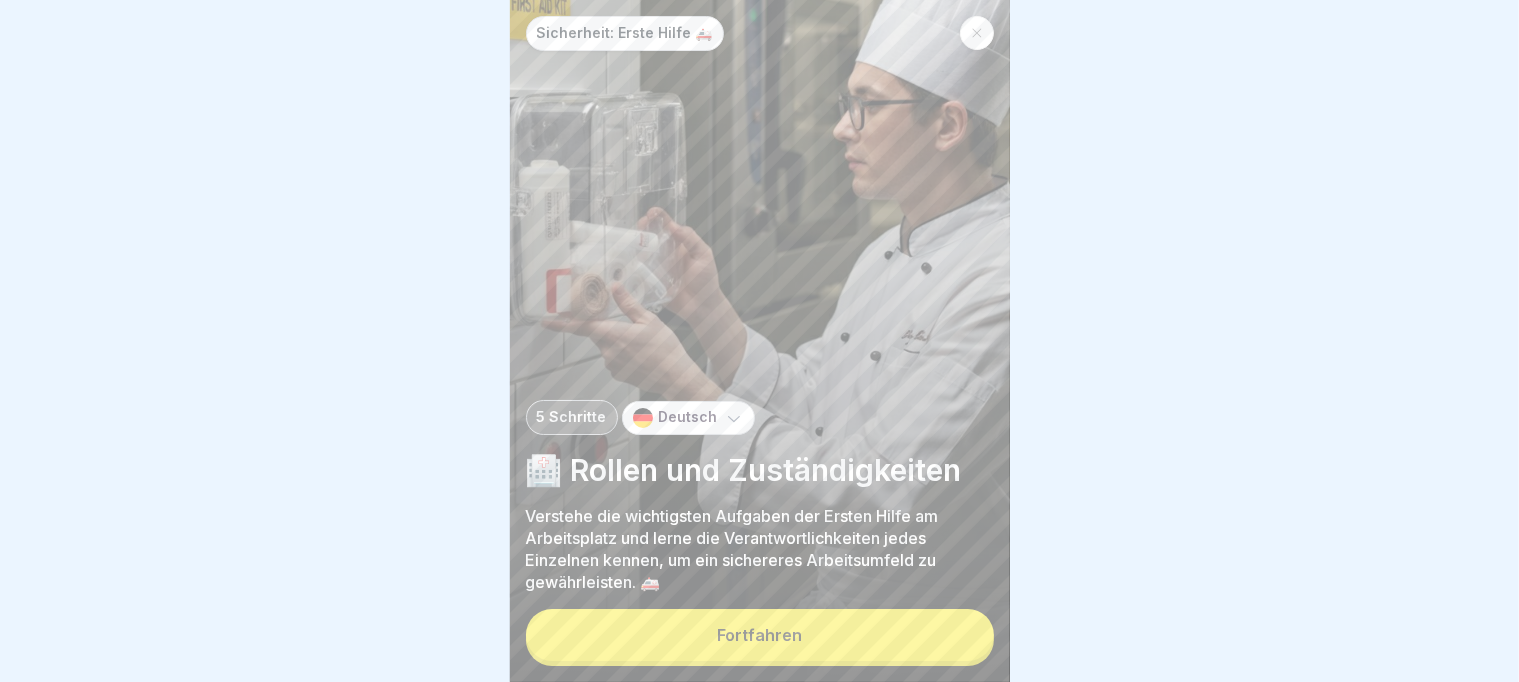 click on "Fortfahren" at bounding box center (760, 635) 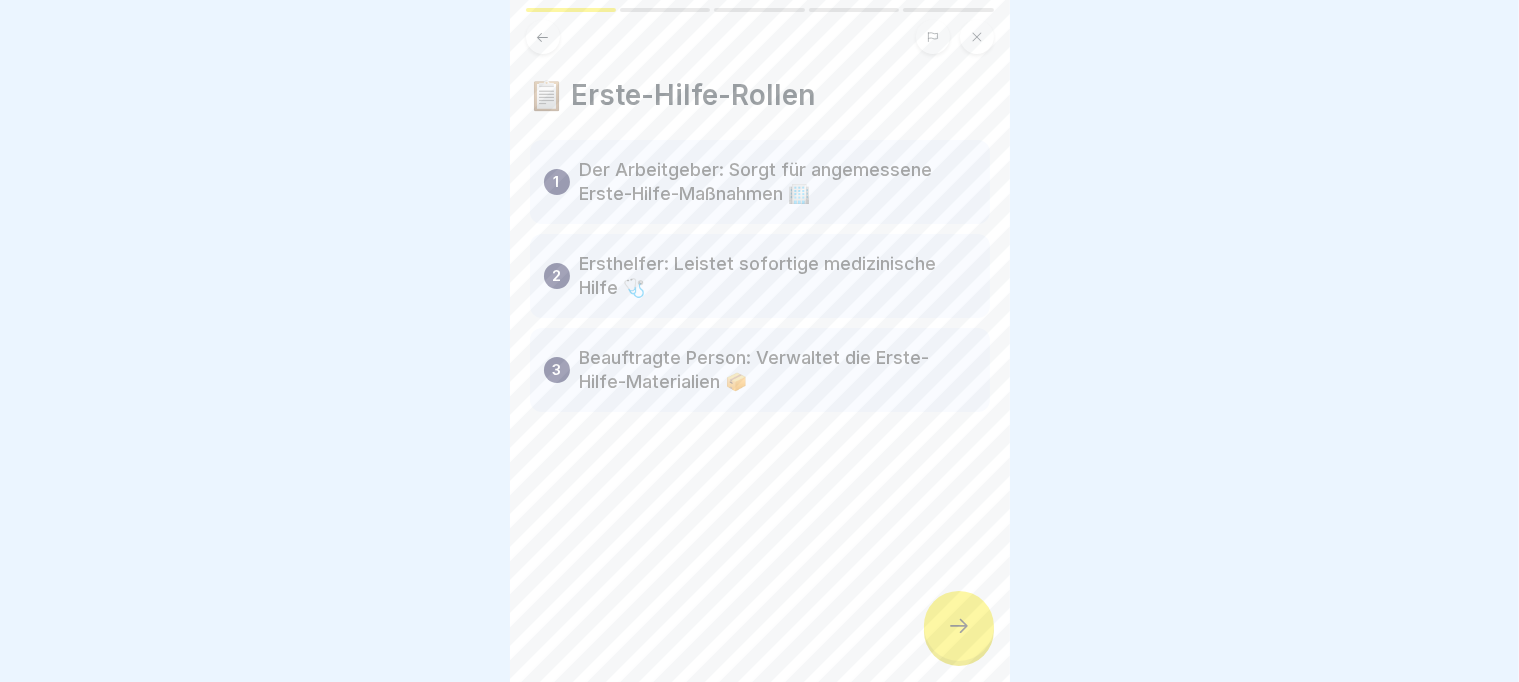 click 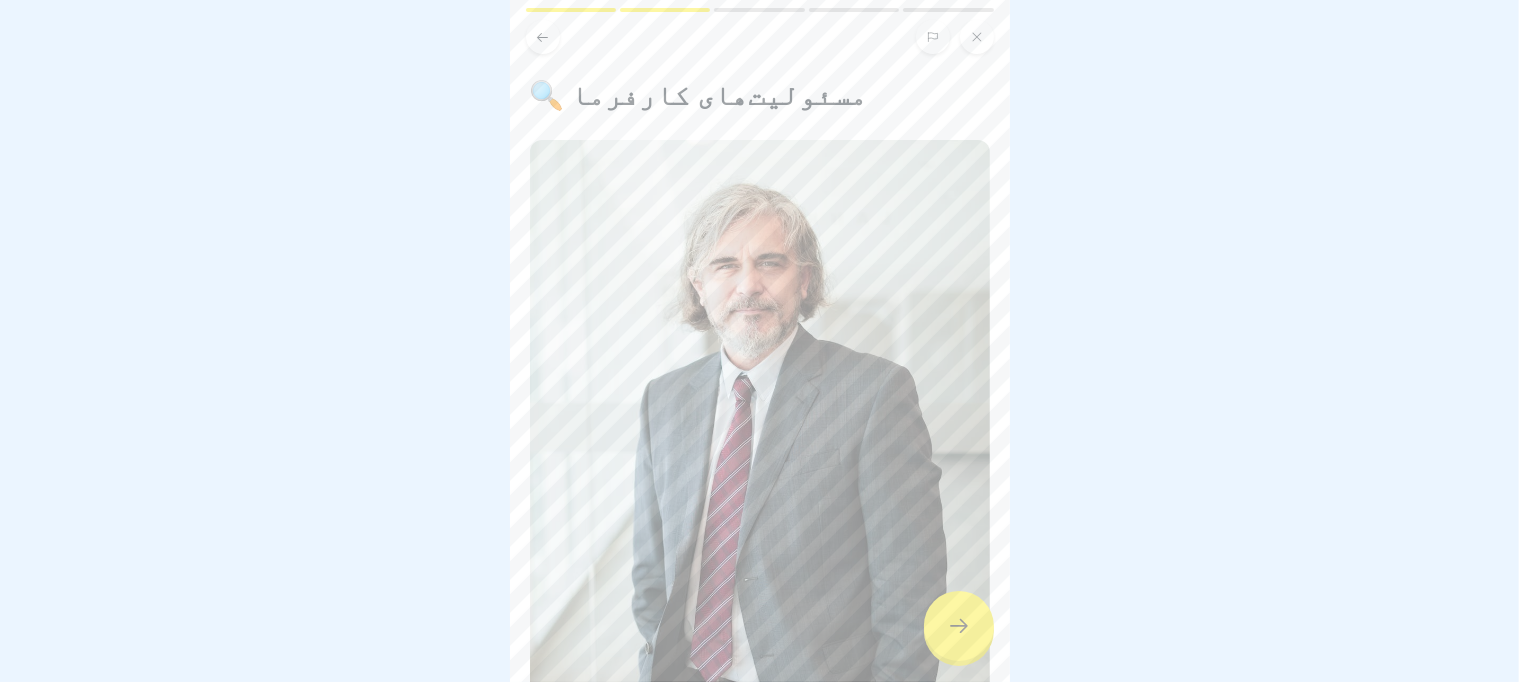 click 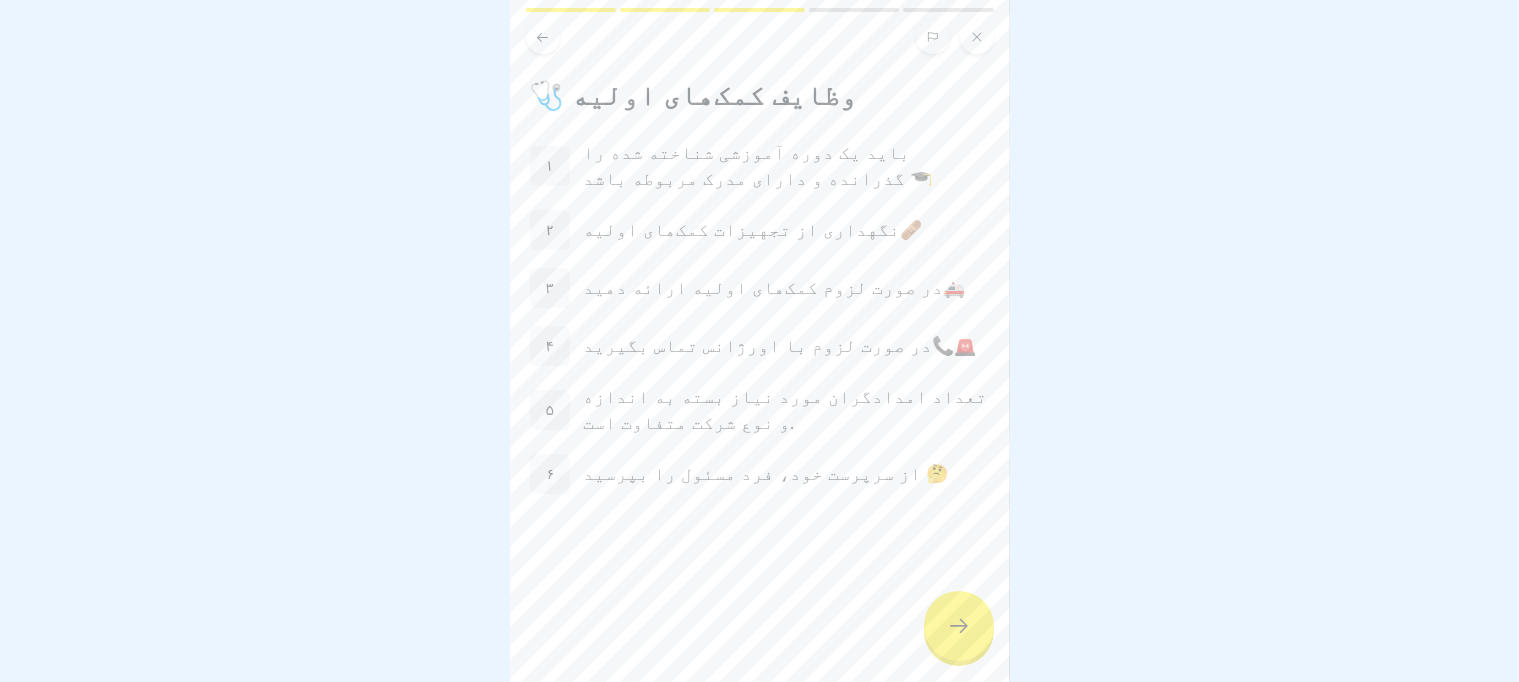 click 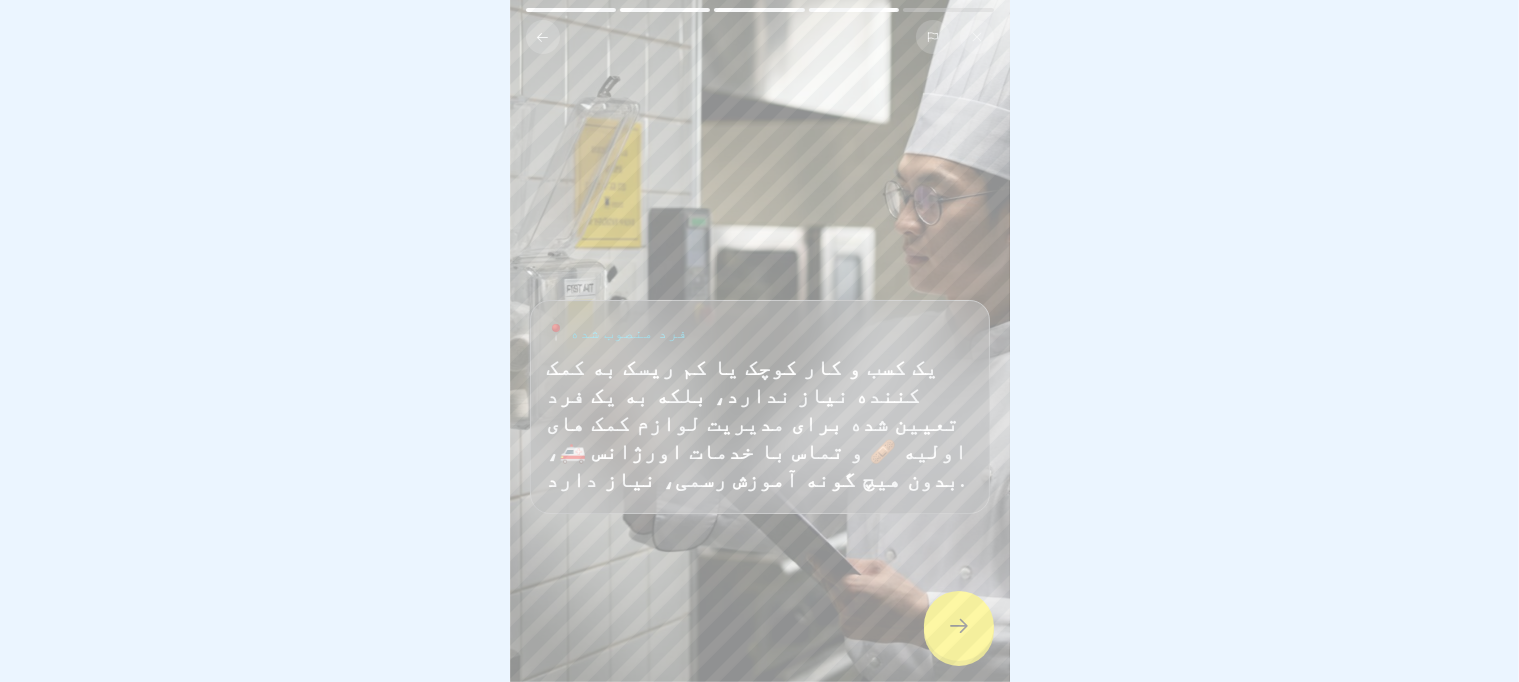 click 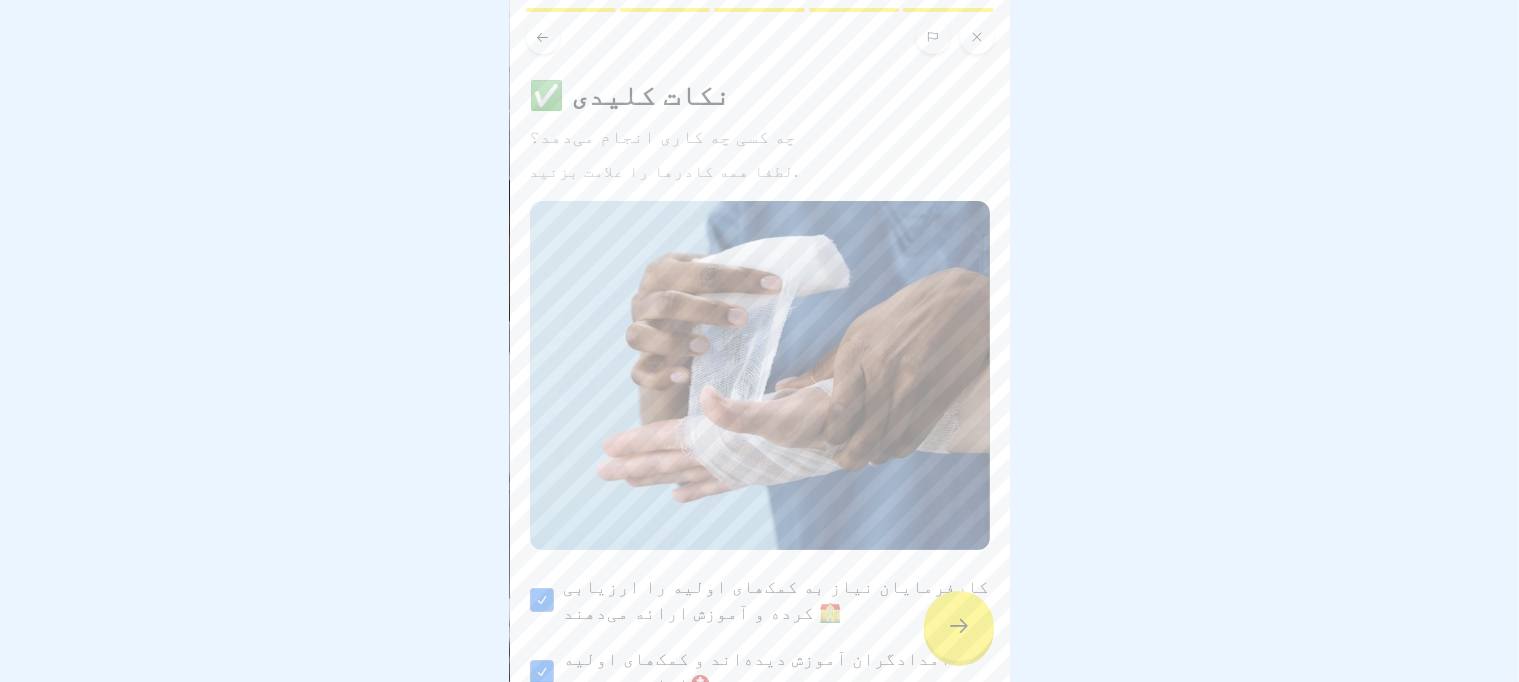 click 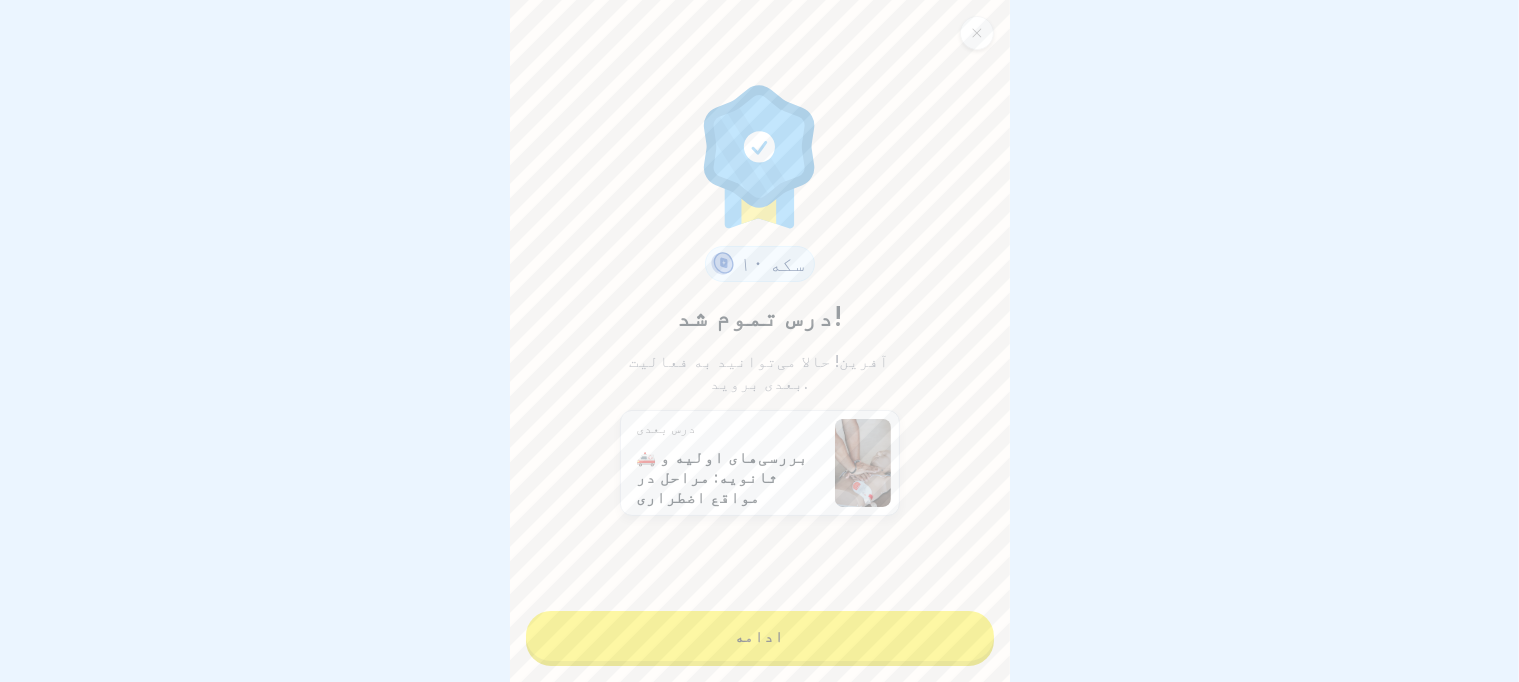 click on "ادامه" at bounding box center (760, 636) 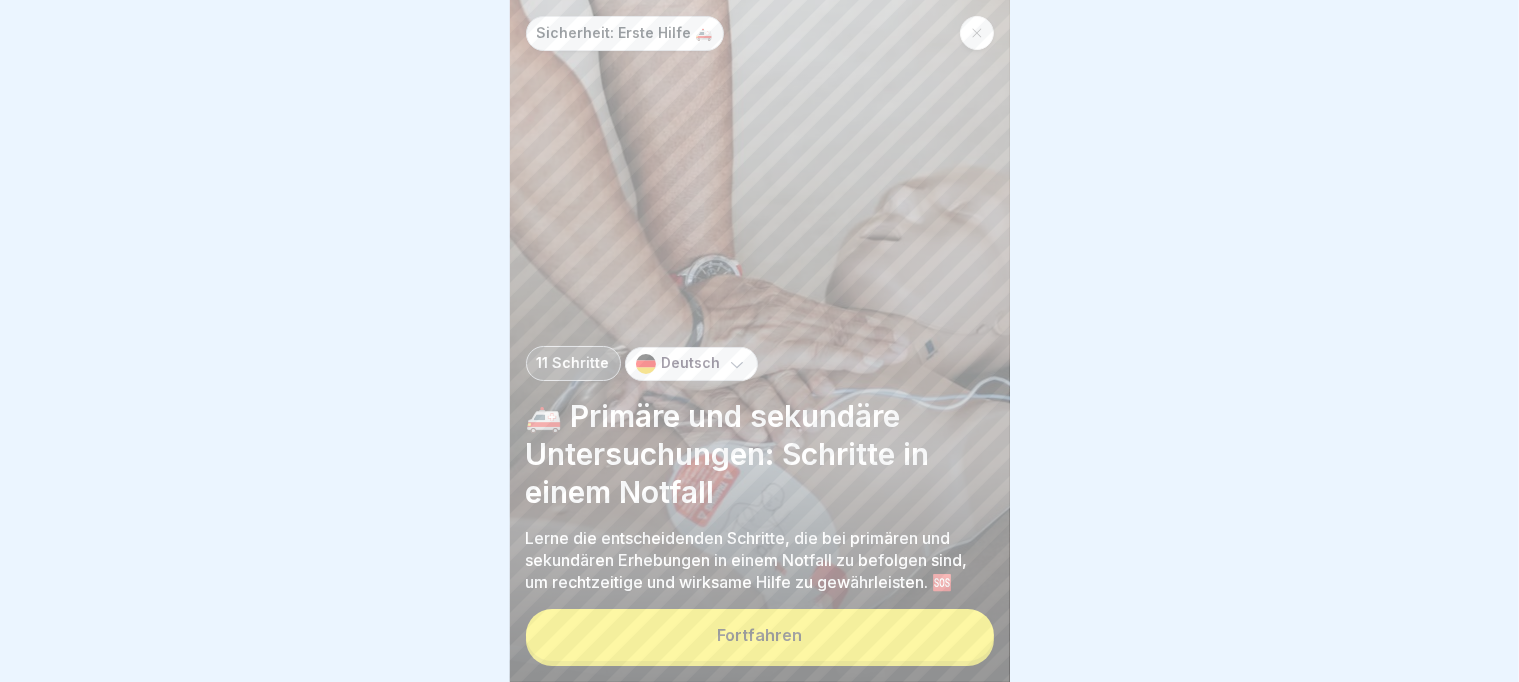 click on "Fortfahren" at bounding box center (760, 635) 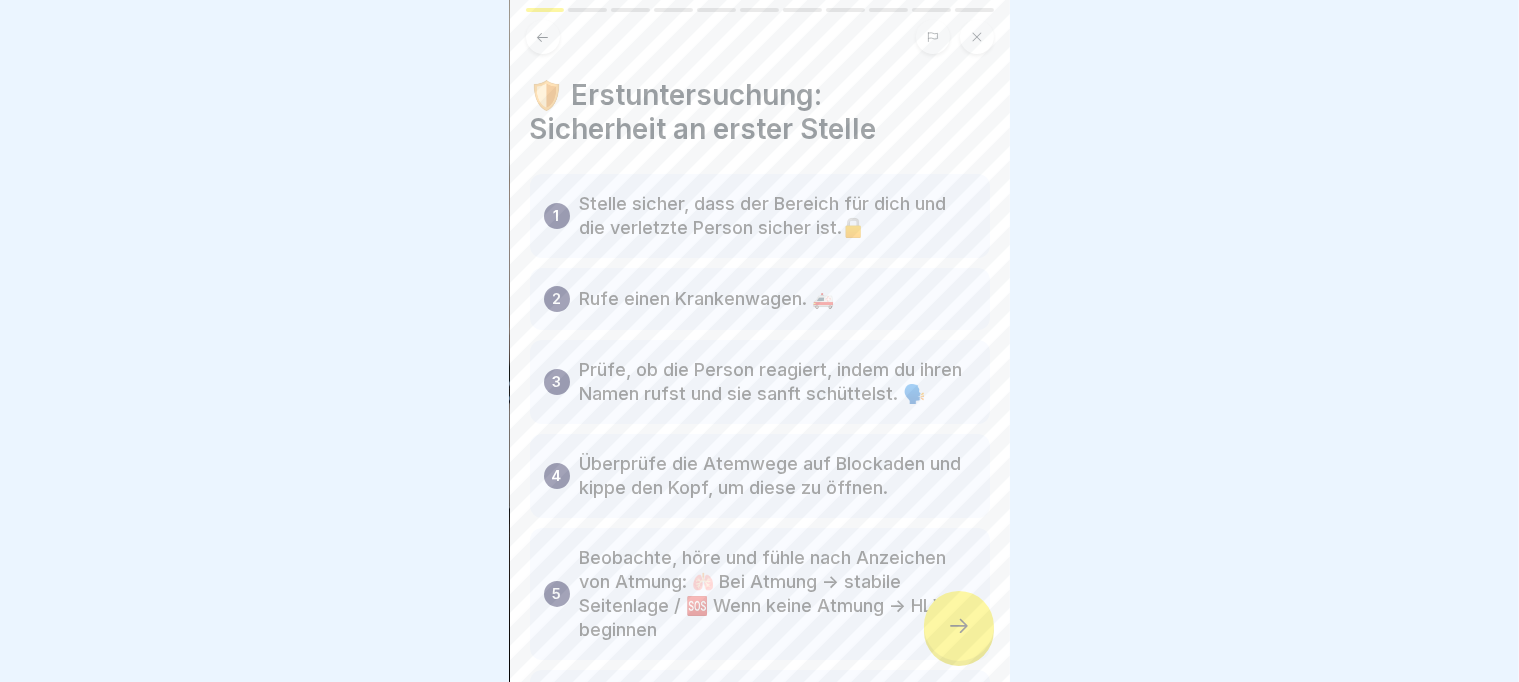 click 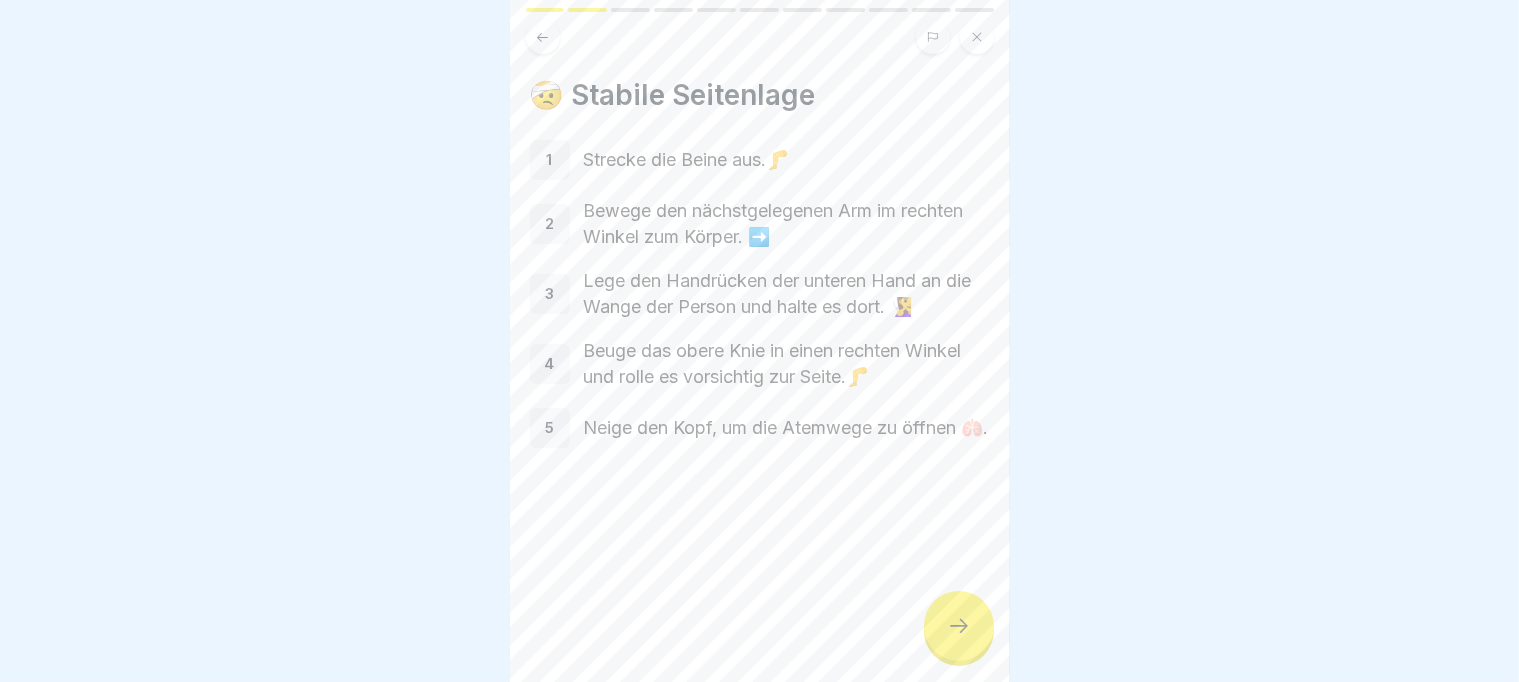 click 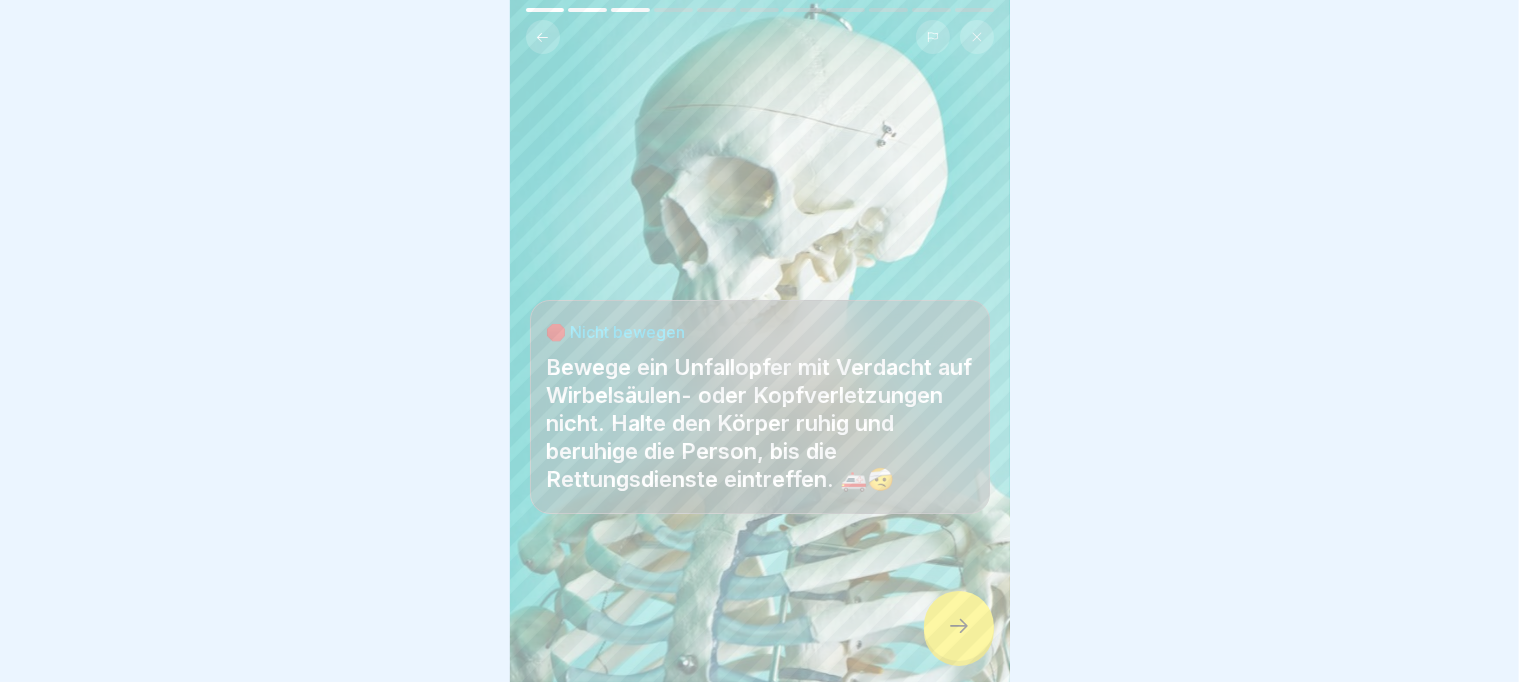 click 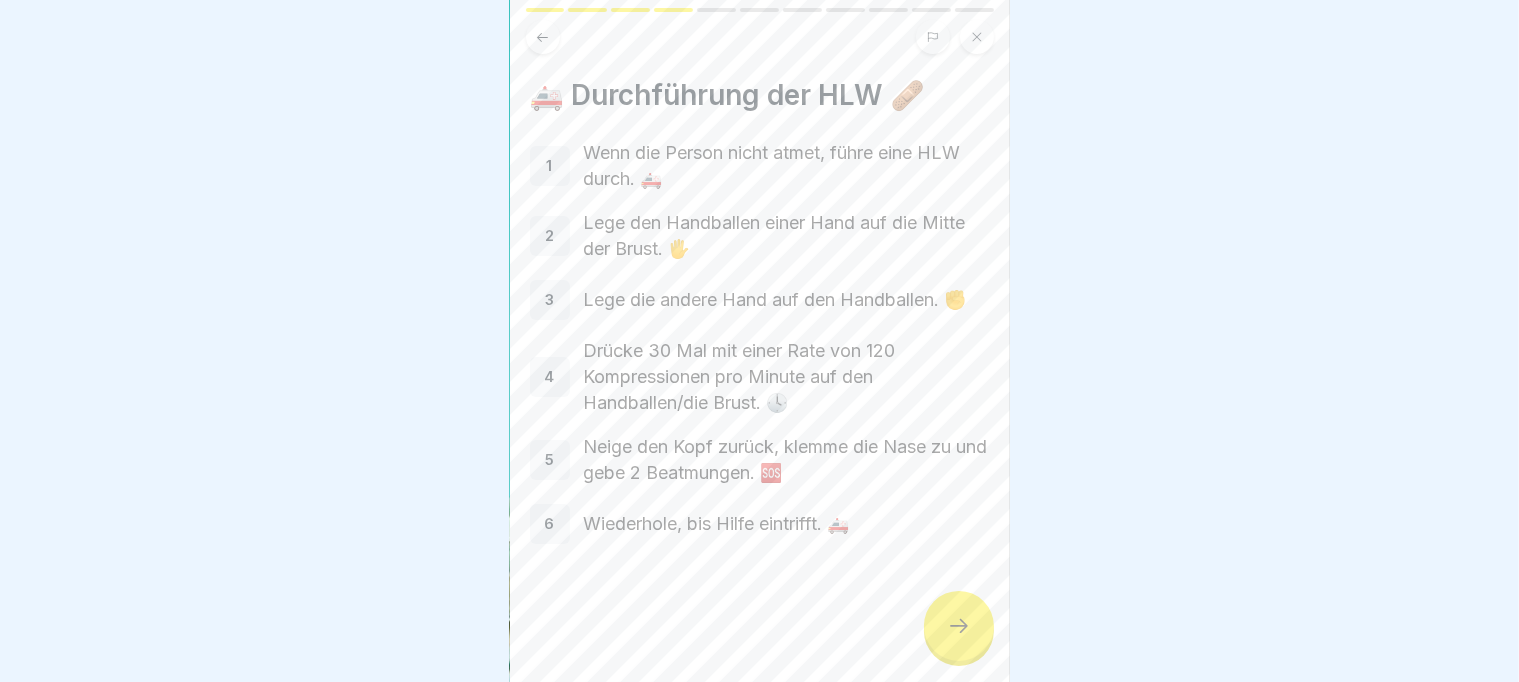 click 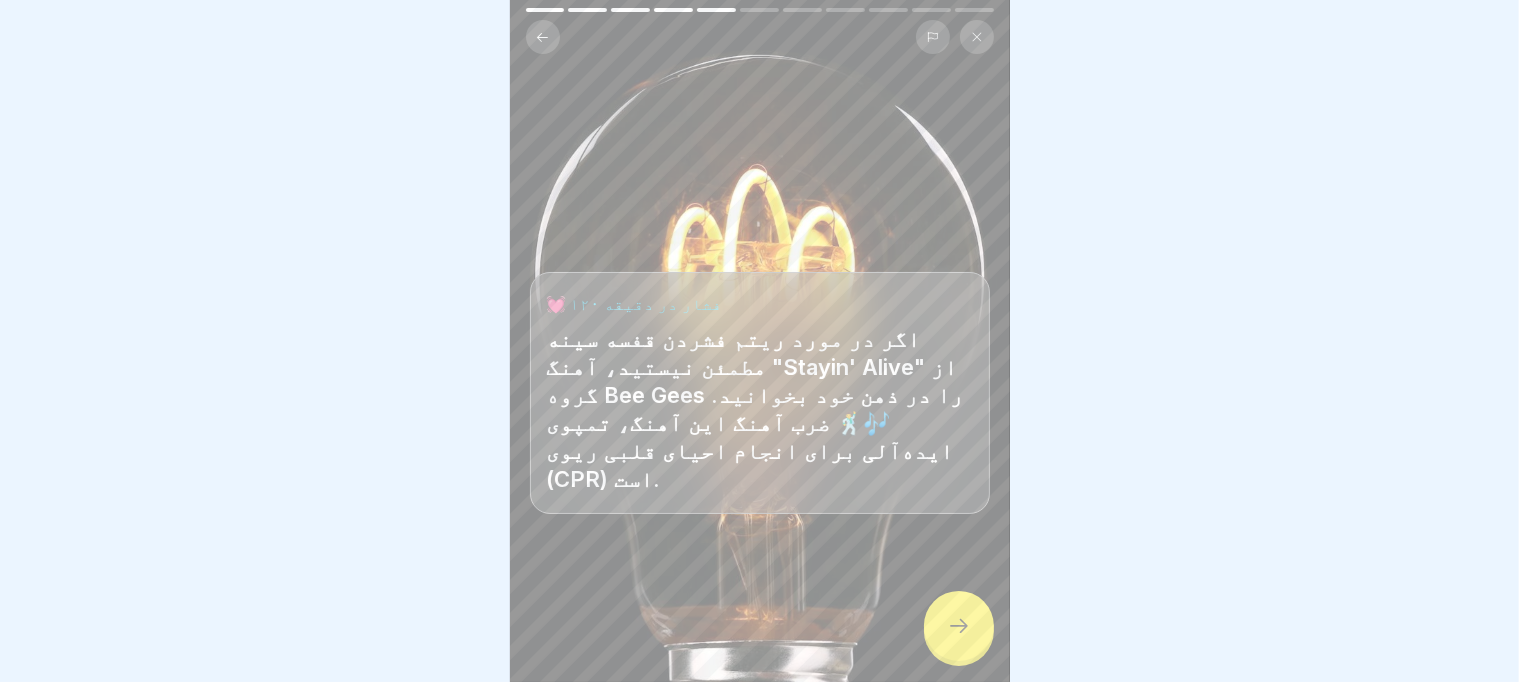 click 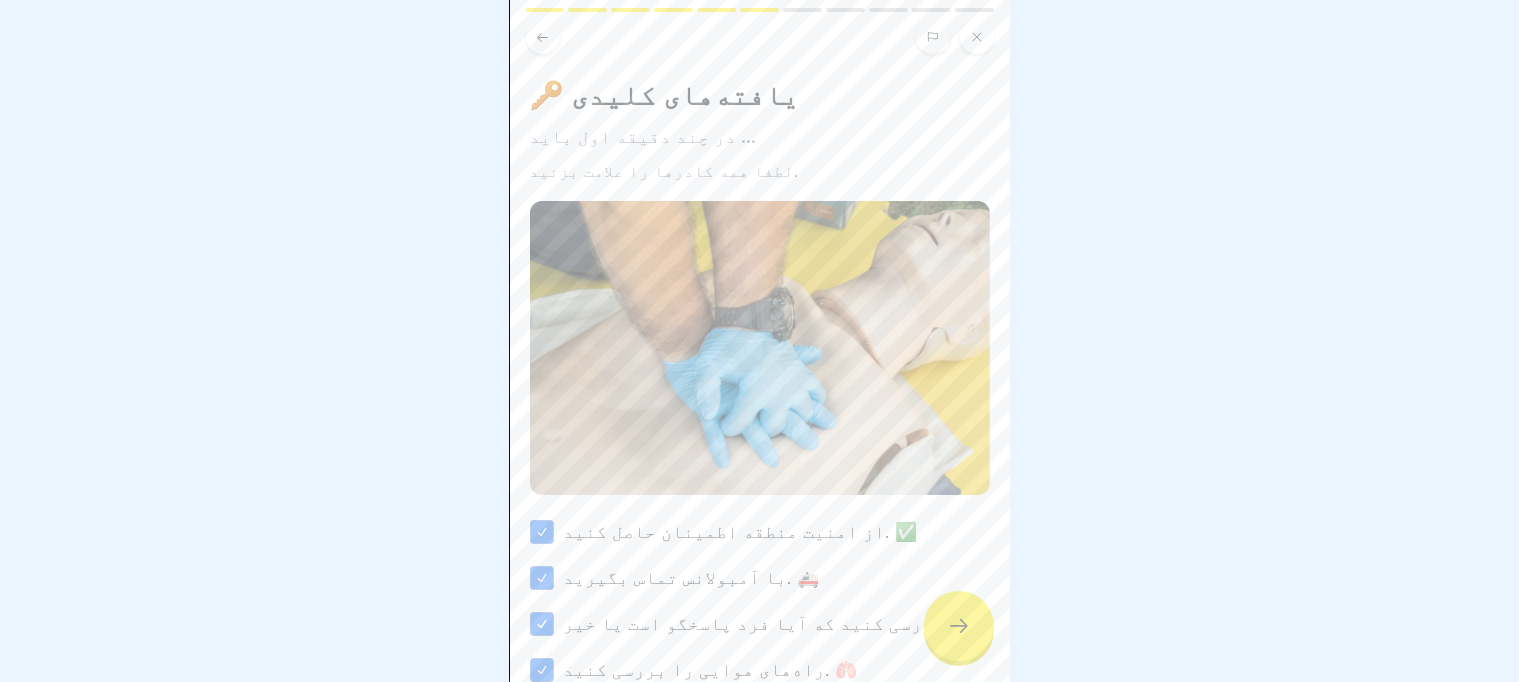 click 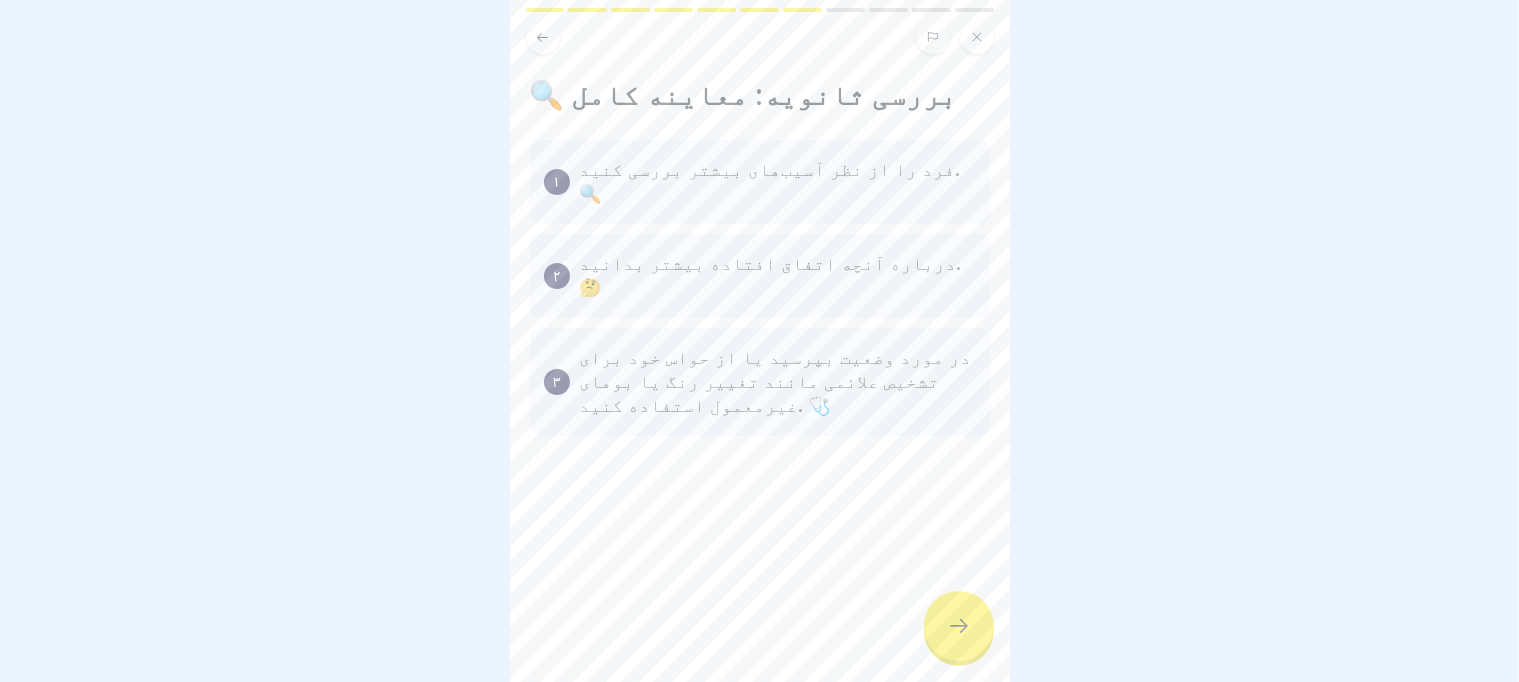 click 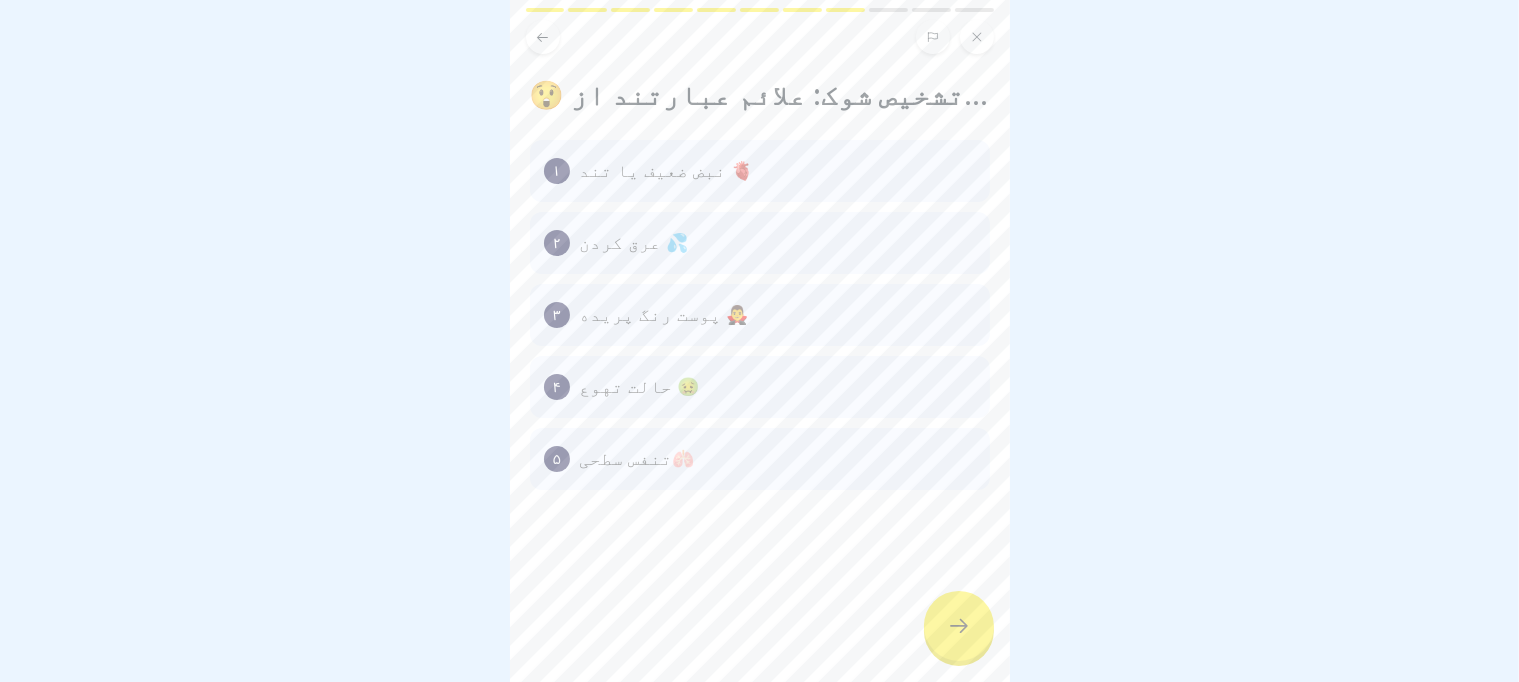 click 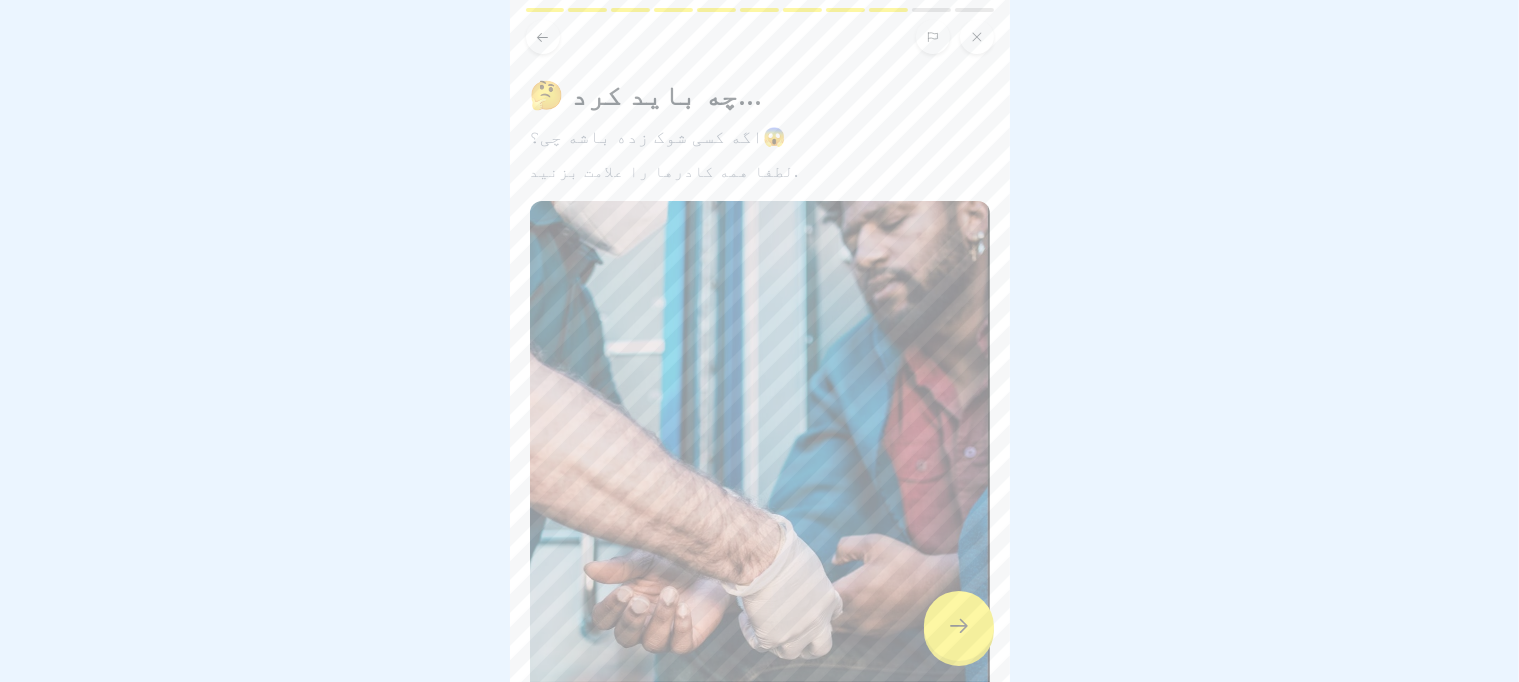 click 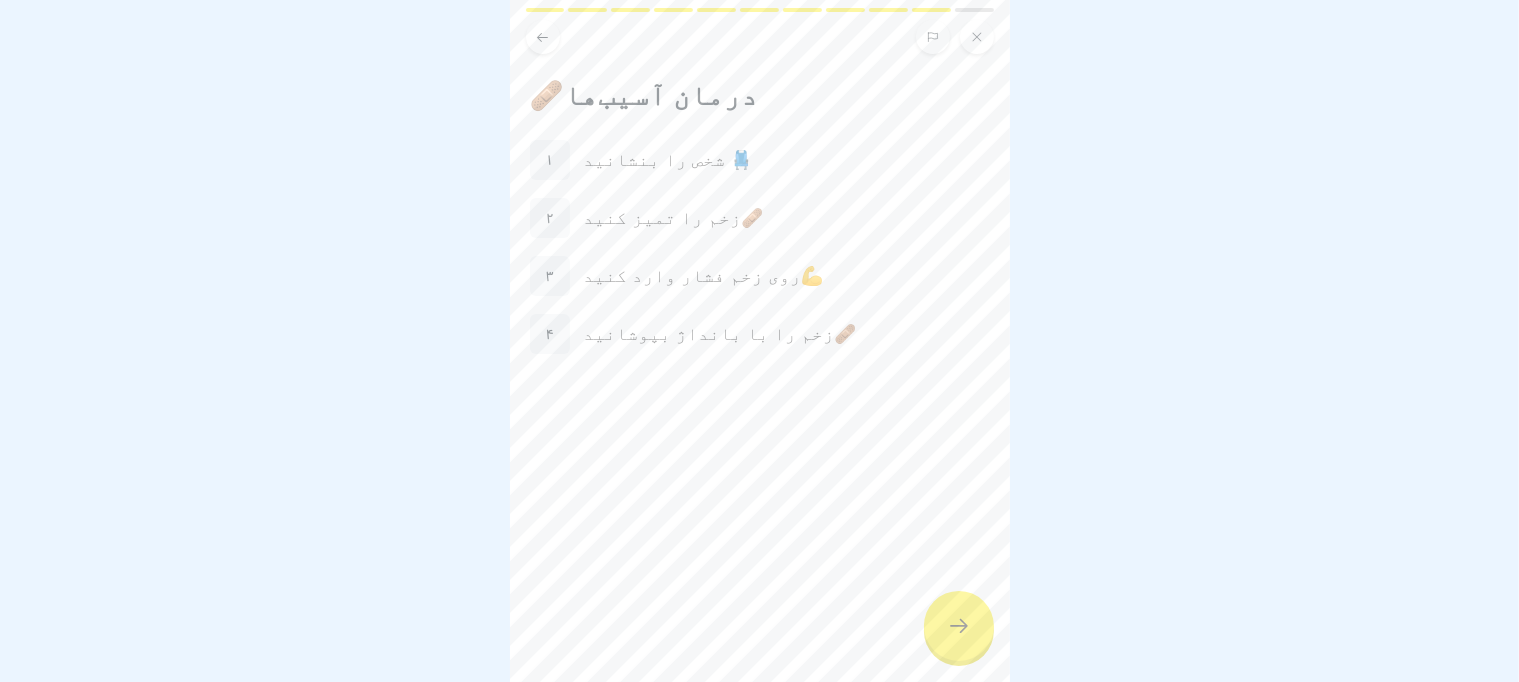 click 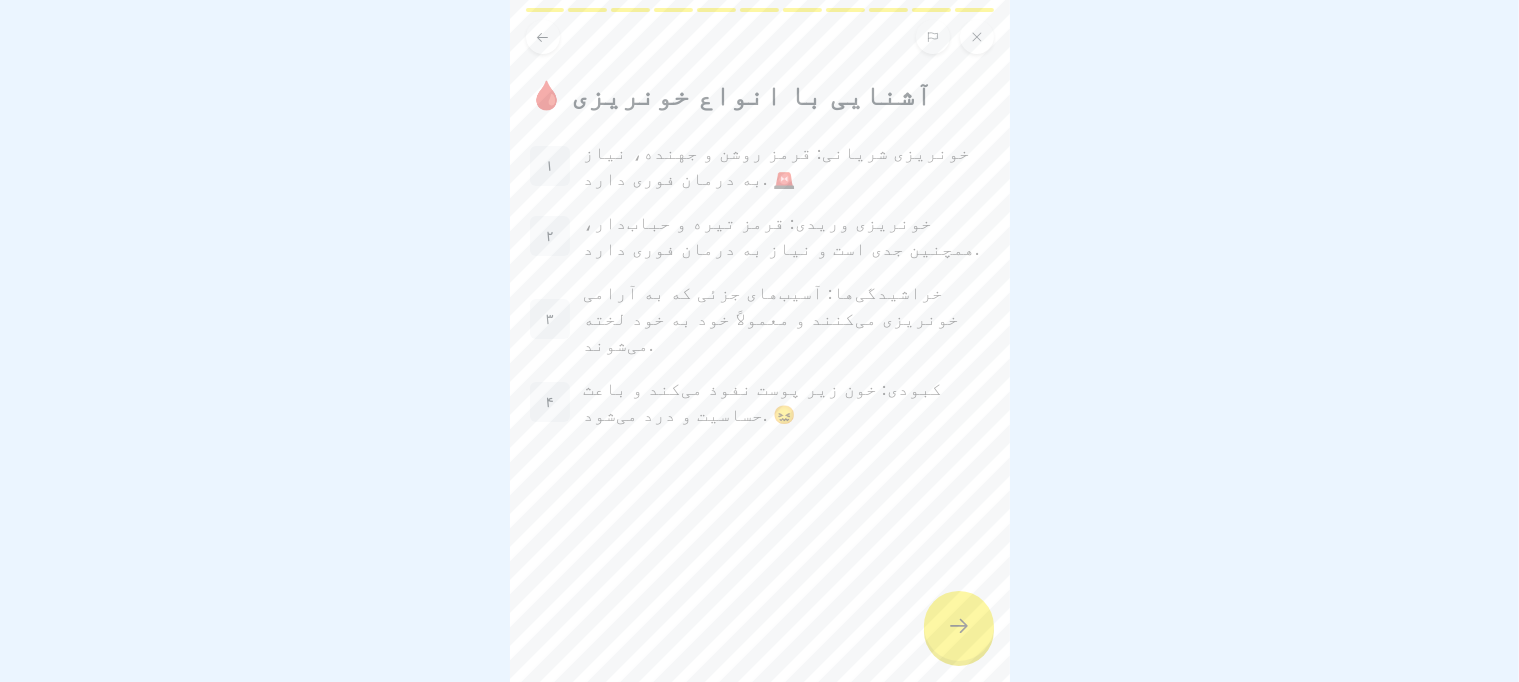 click 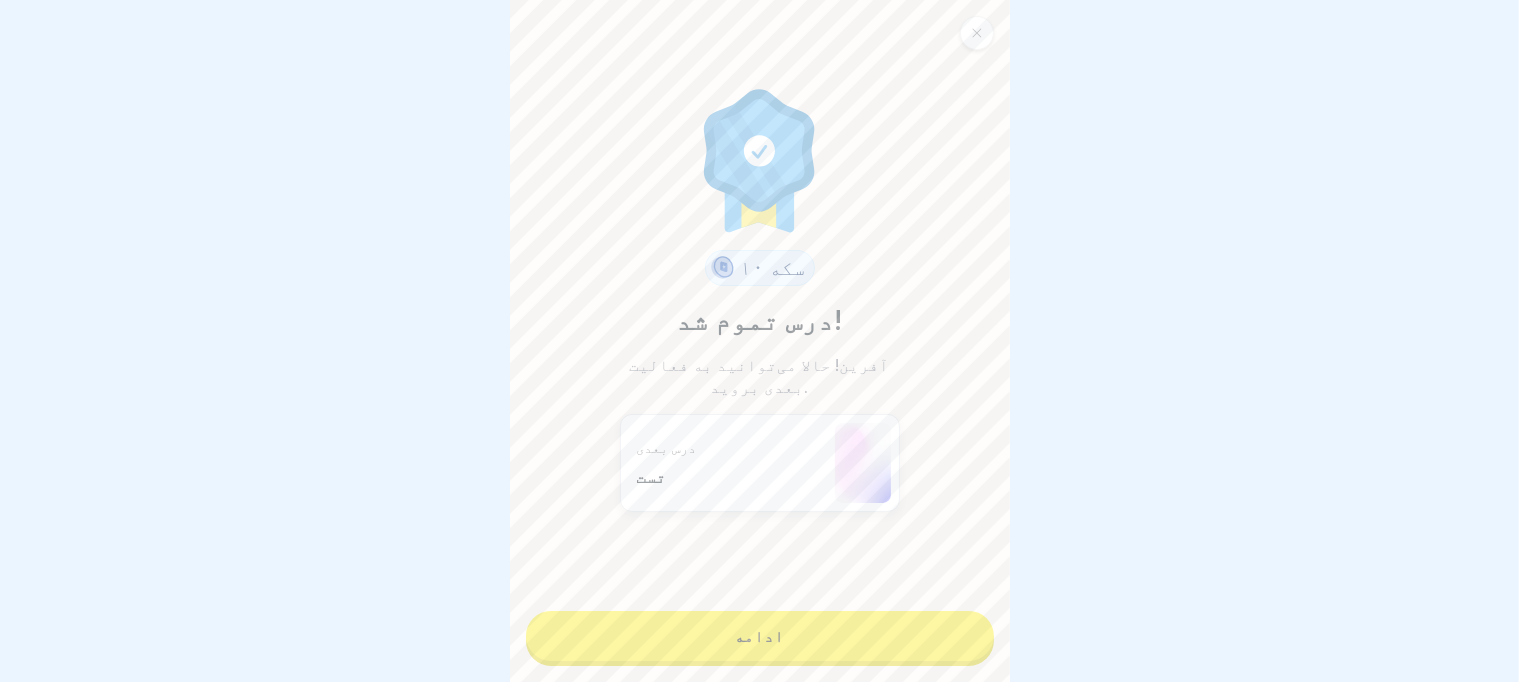 click on "ادامه" at bounding box center [760, 636] 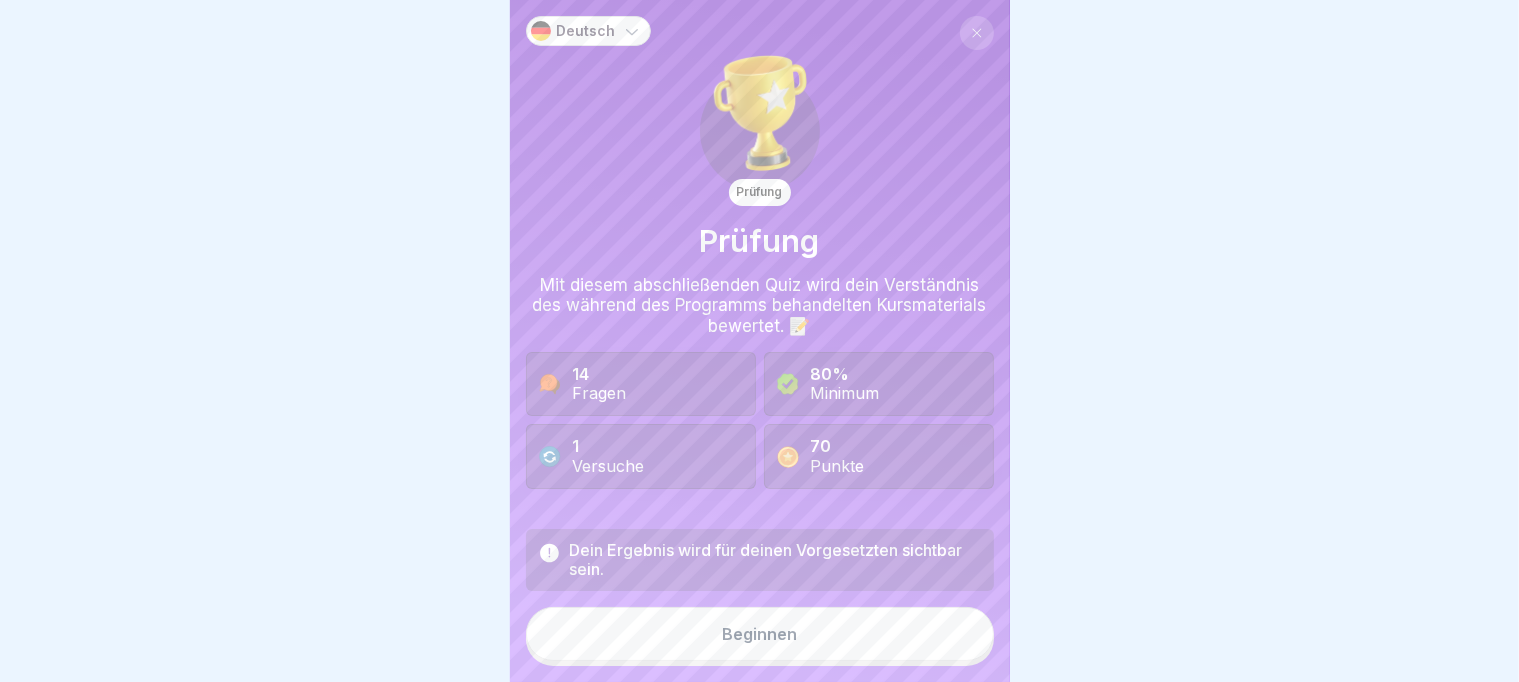 click on "Beginnen" at bounding box center [760, 634] 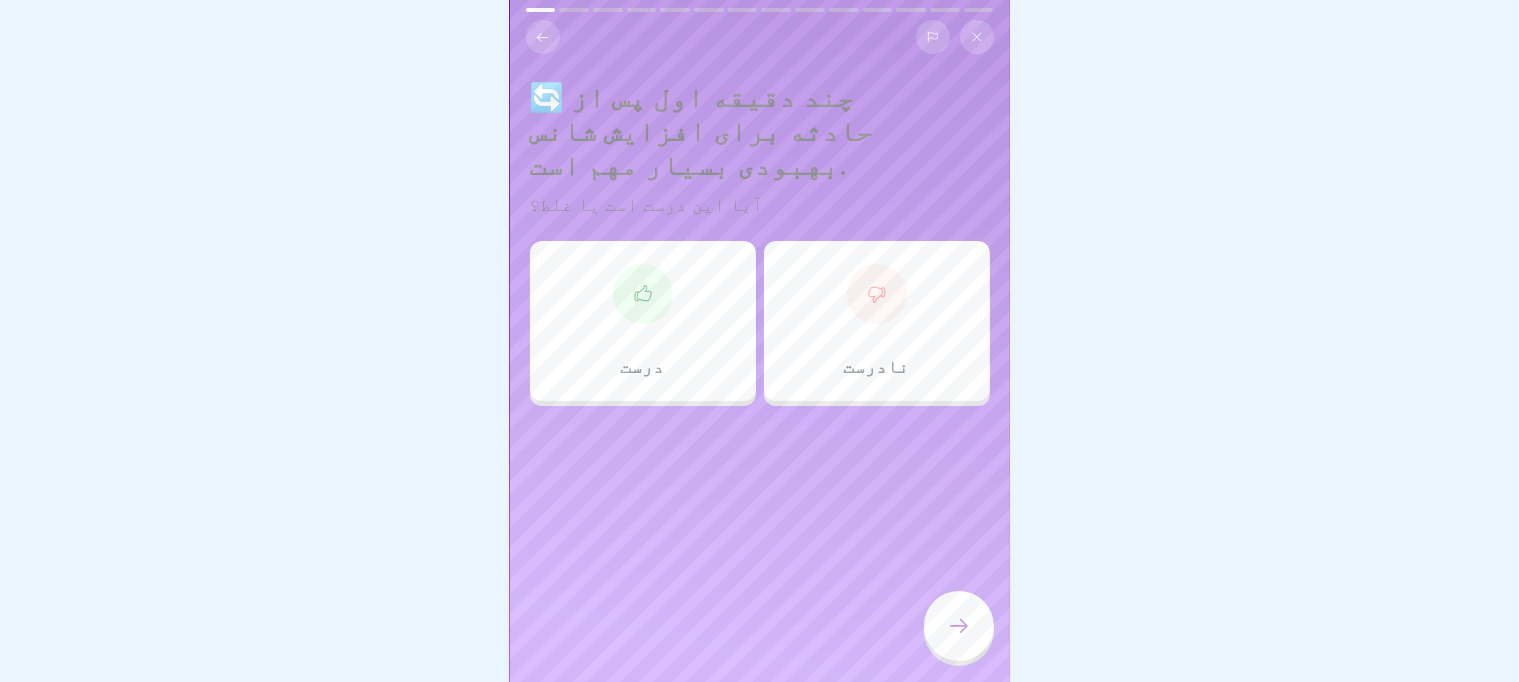 click on "درست" at bounding box center [643, 321] 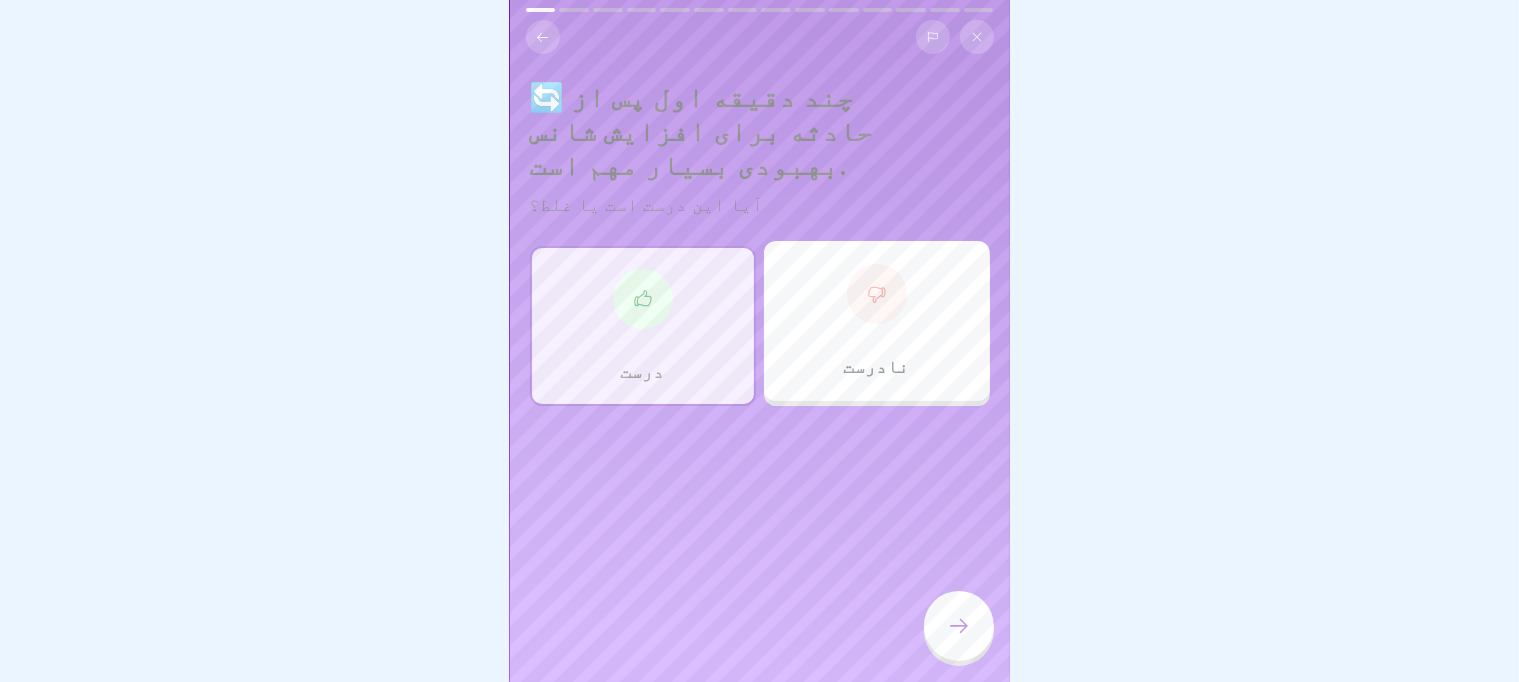 click 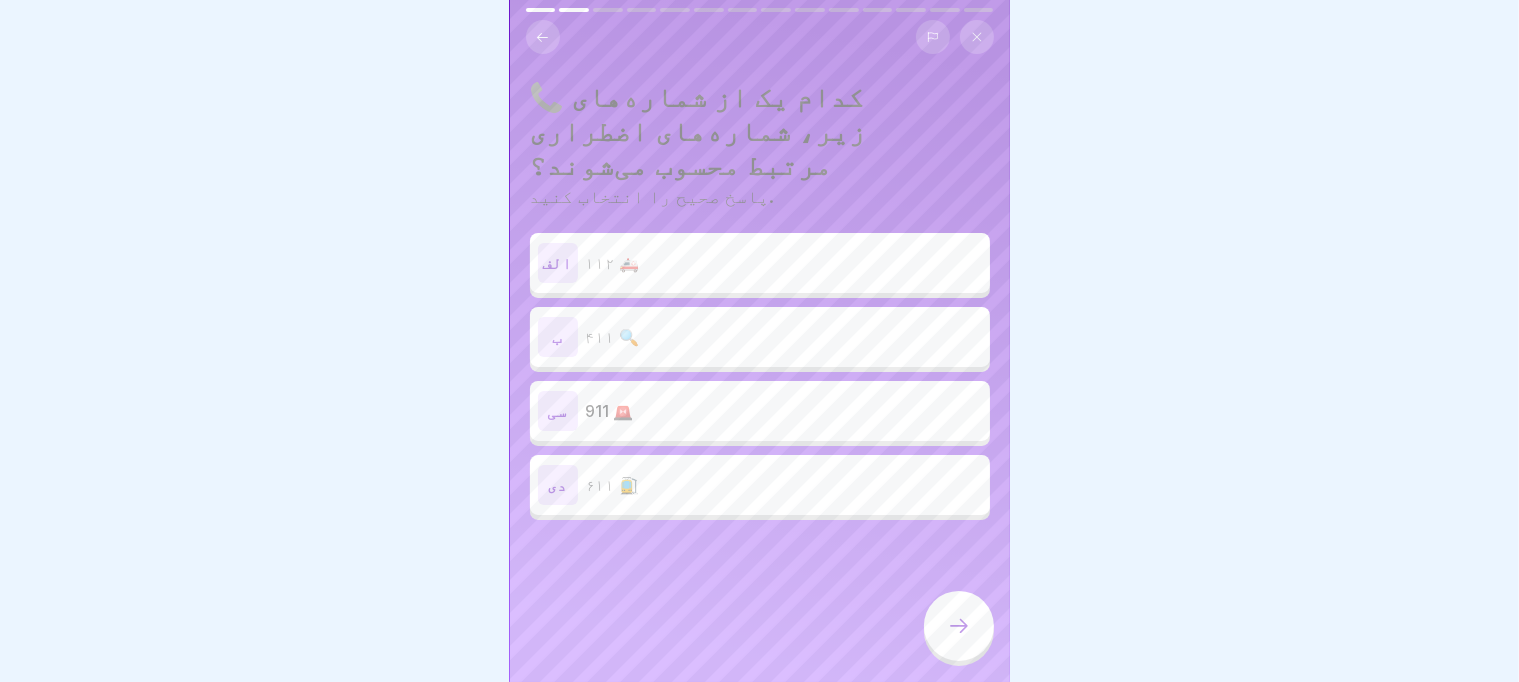 click on "۱۱۲ 🚑" at bounding box center (784, 263) 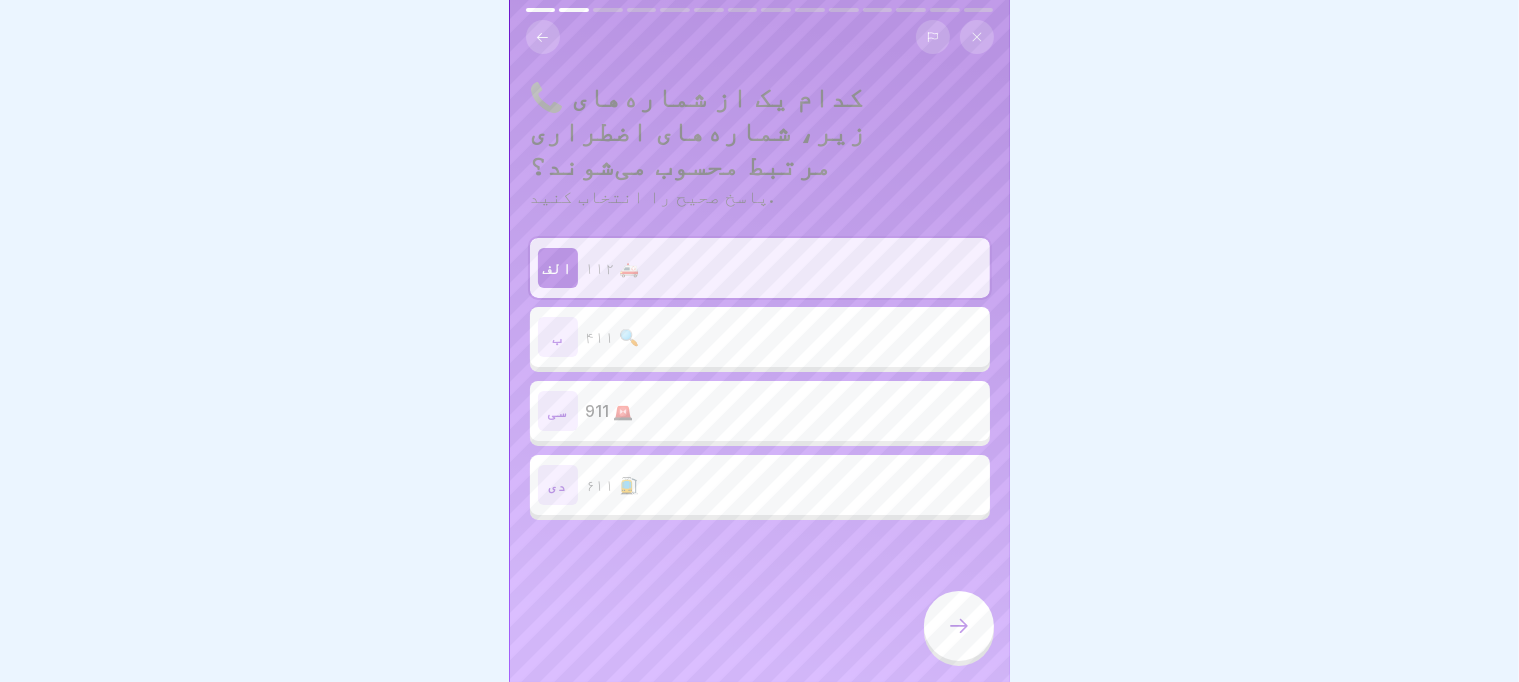 click 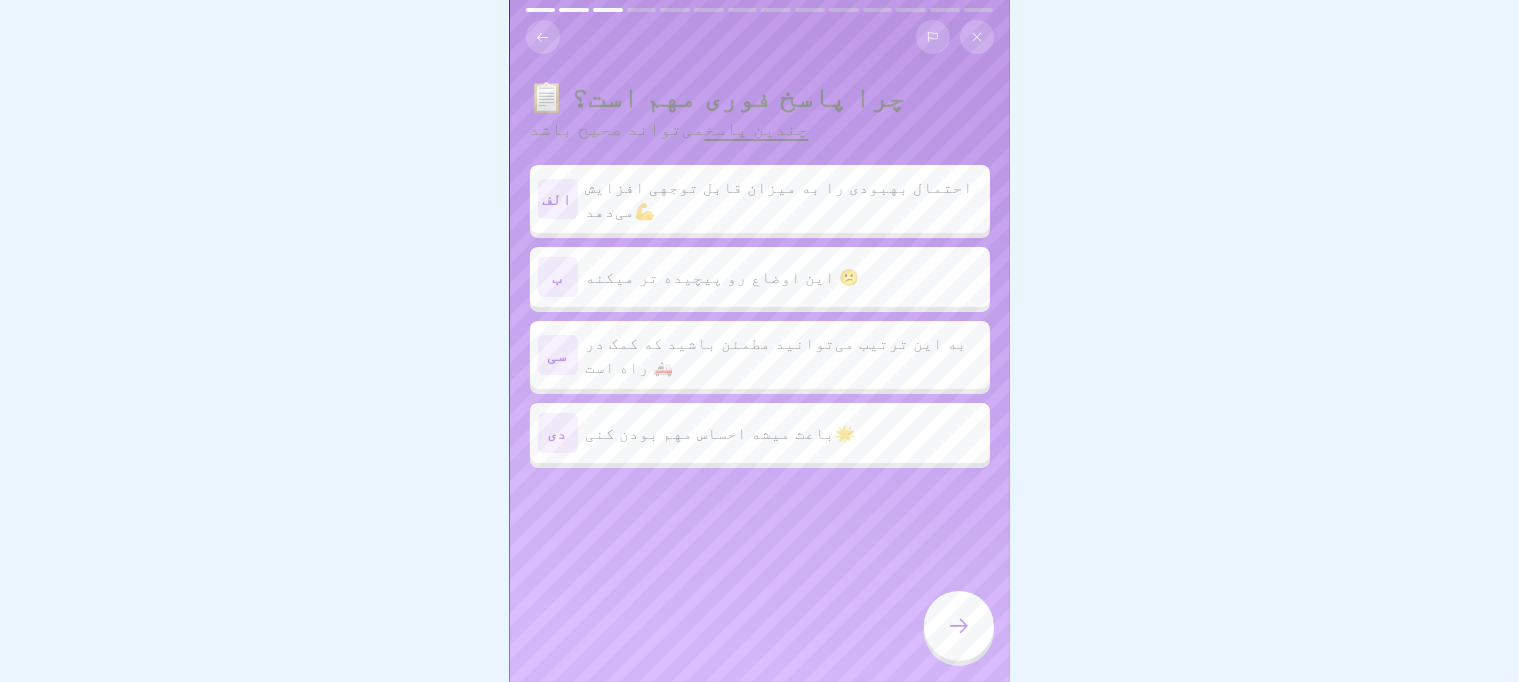 click on "احتمال بهبودی را به میزان قابل توجهی افزایش می‌دهد💪" at bounding box center [780, 199] 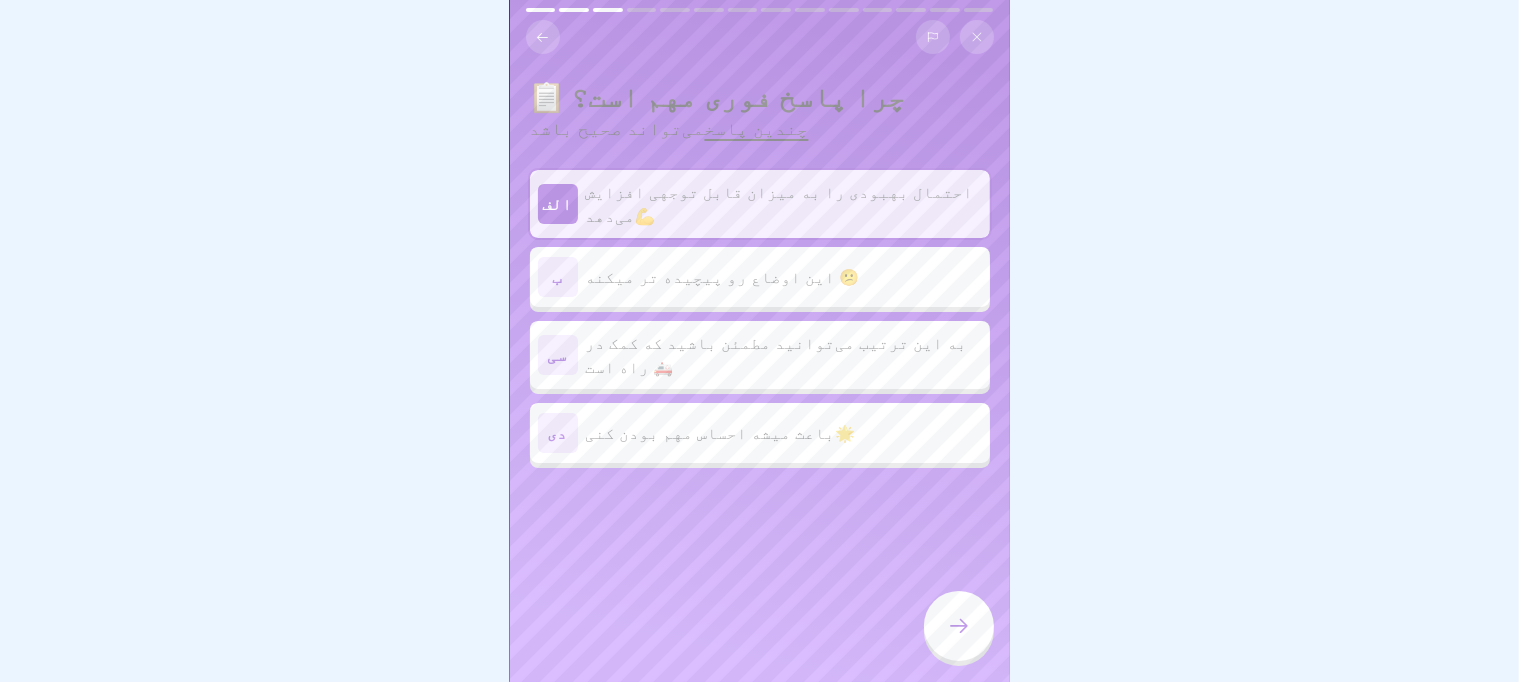 click on "به این ترتیب می‌توانید مطمئن باشید که کمک در راه است 🚑" at bounding box center [777, 355] 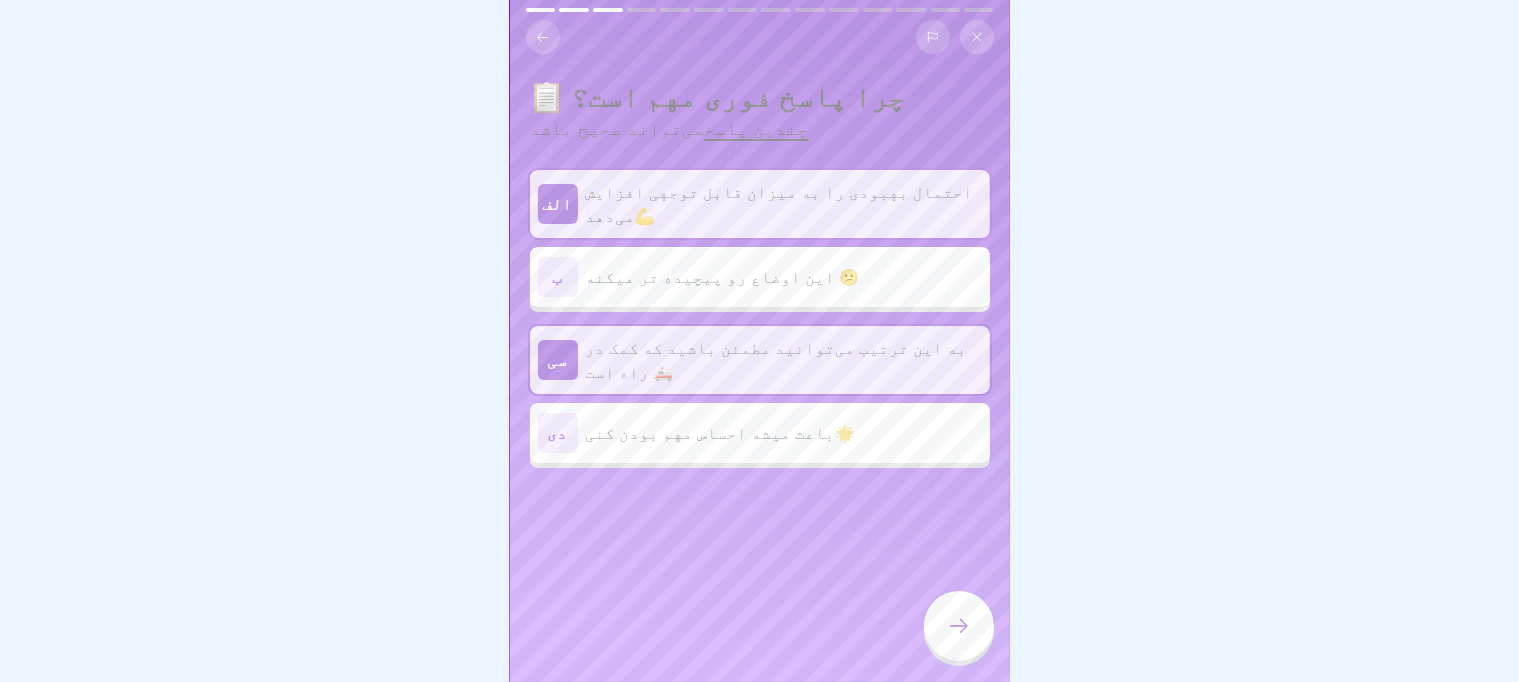click 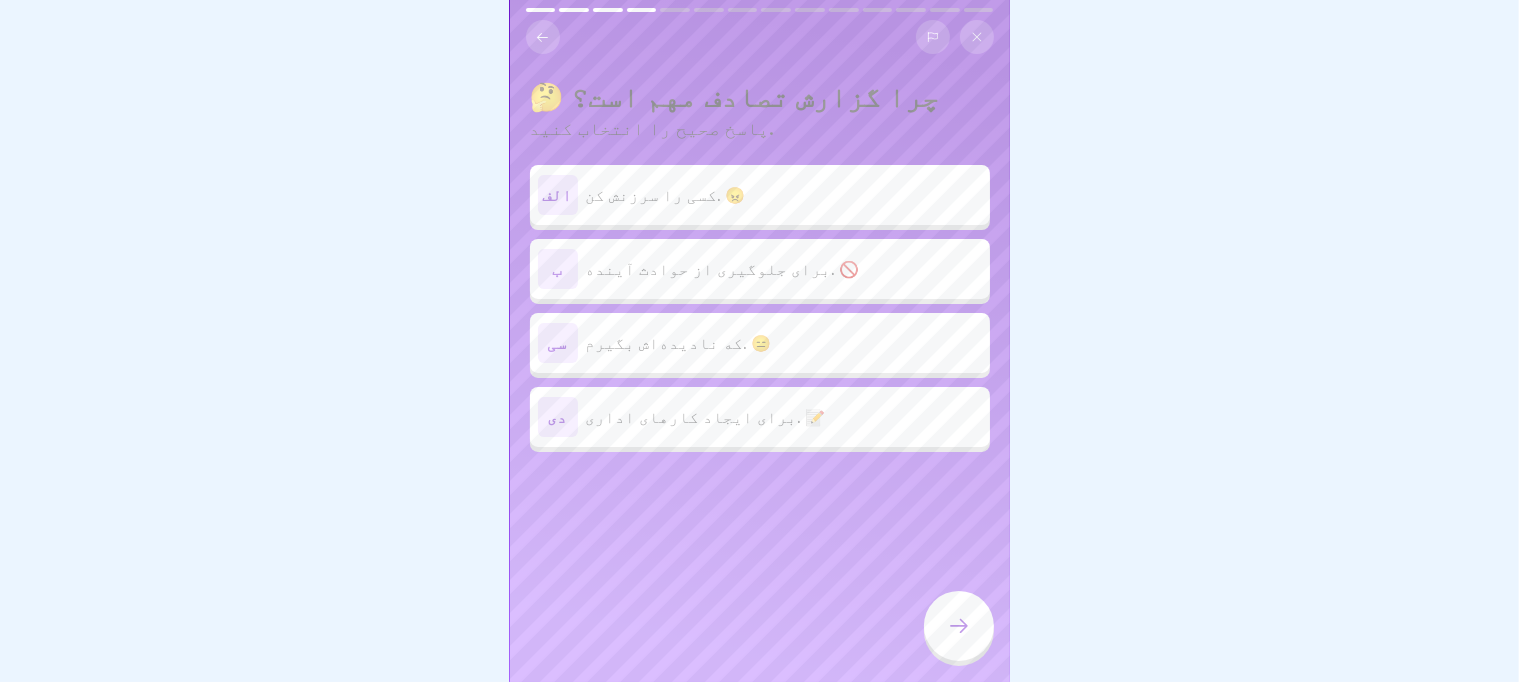 click on "برای جلوگیری از حوادث آینده. 🚫" at bounding box center (784, 269) 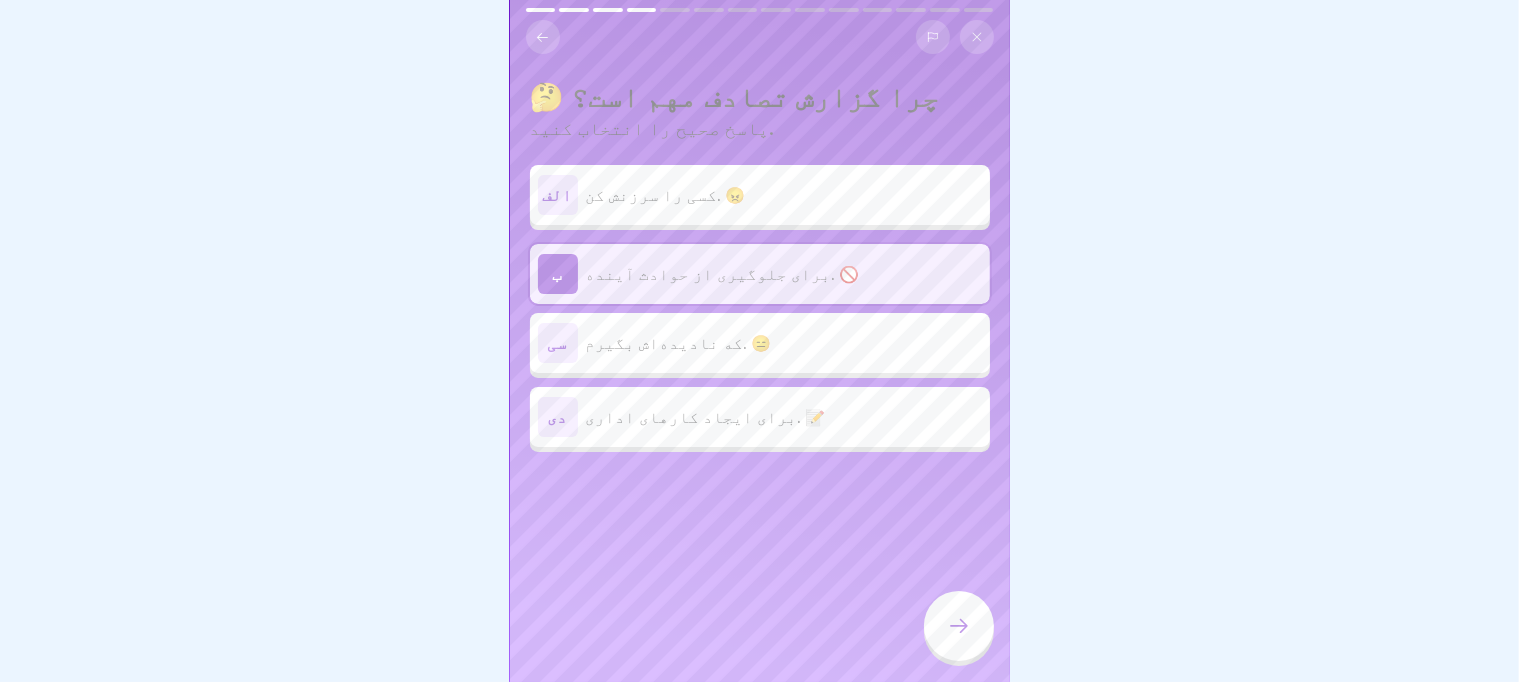 click at bounding box center (959, 626) 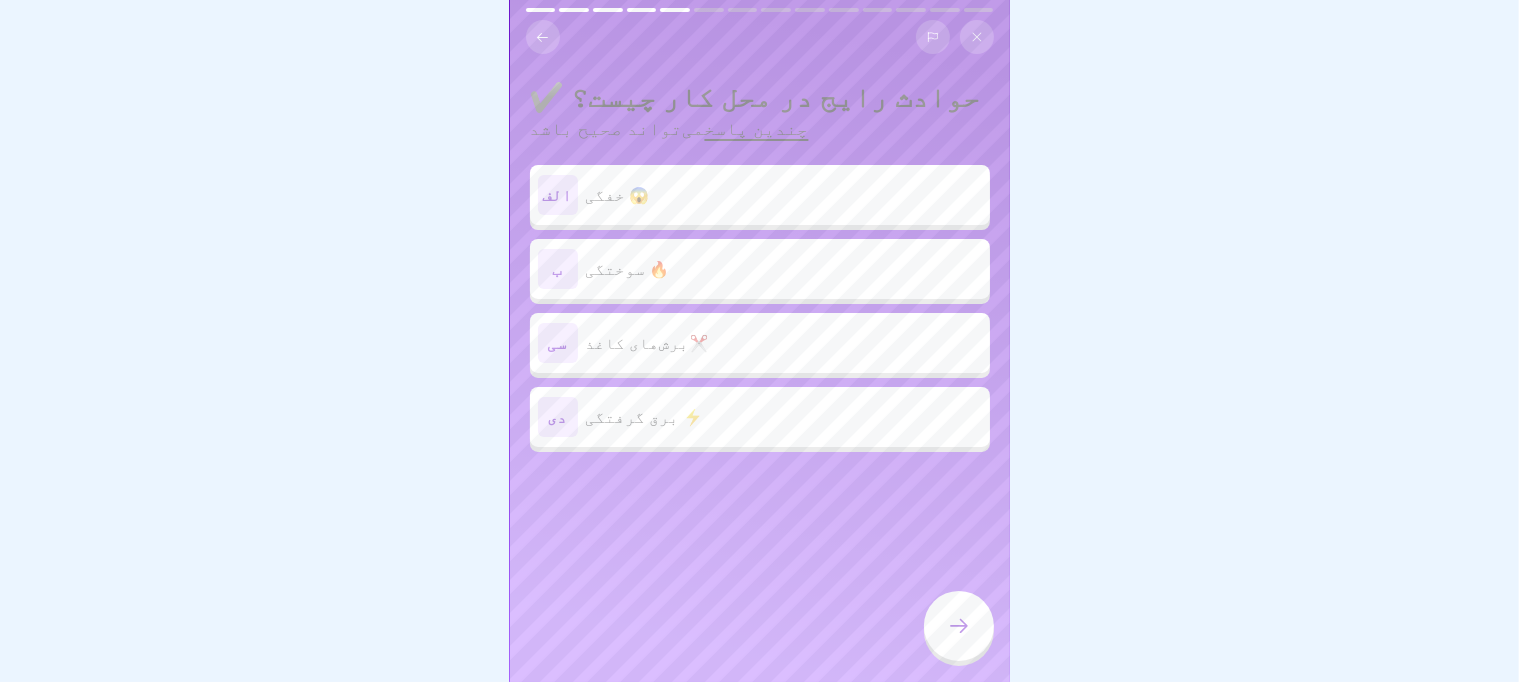 click on "الف خفگی 😱" at bounding box center [760, 195] 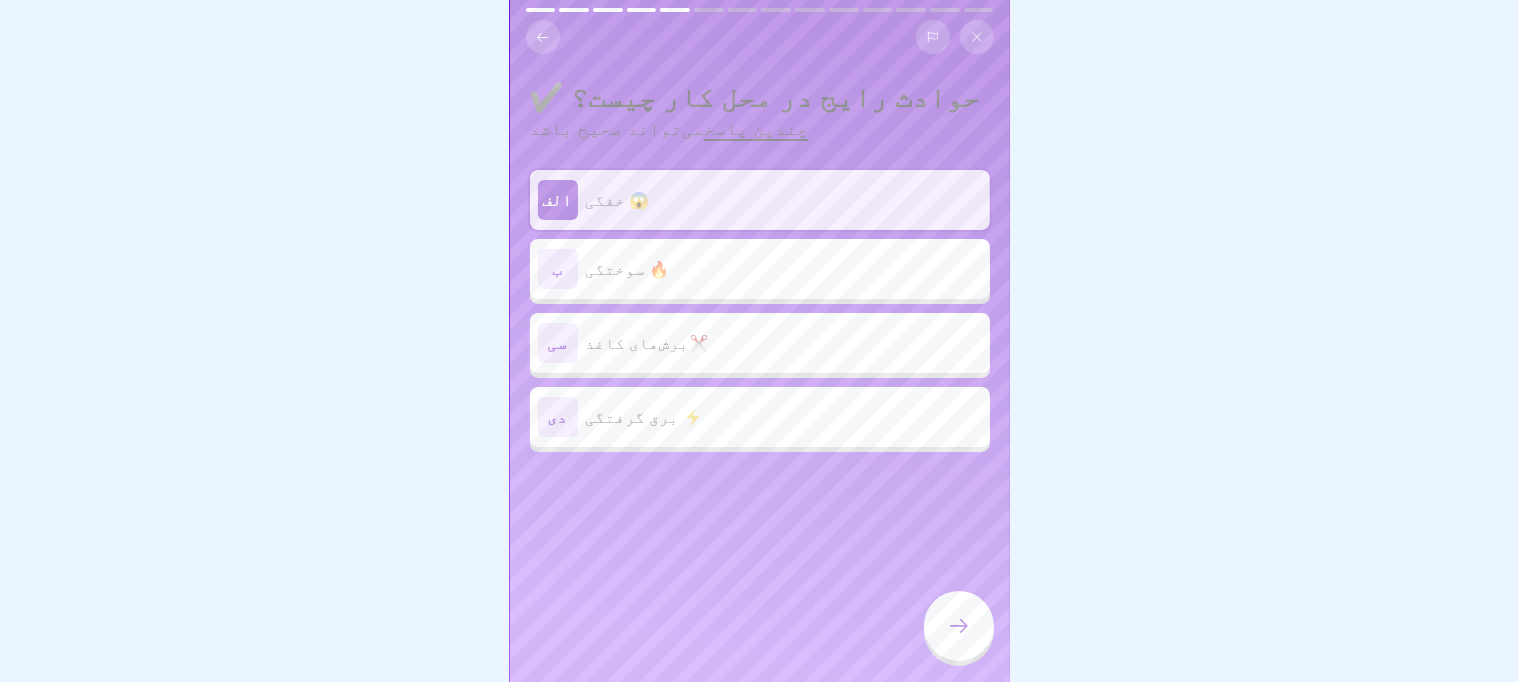 click on "سوختگی 🔥" at bounding box center [784, 269] 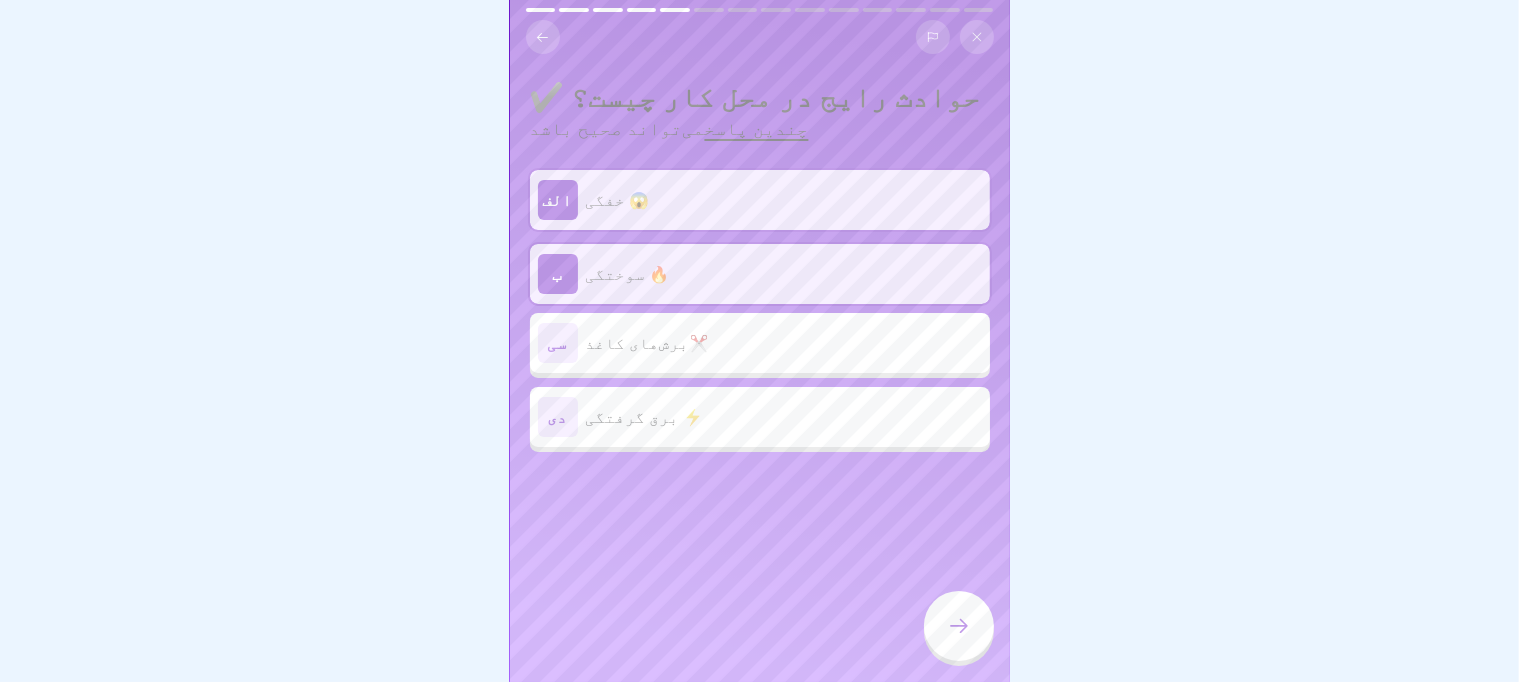 click on "دی برق گرفتگی ⚡" at bounding box center [760, 417] 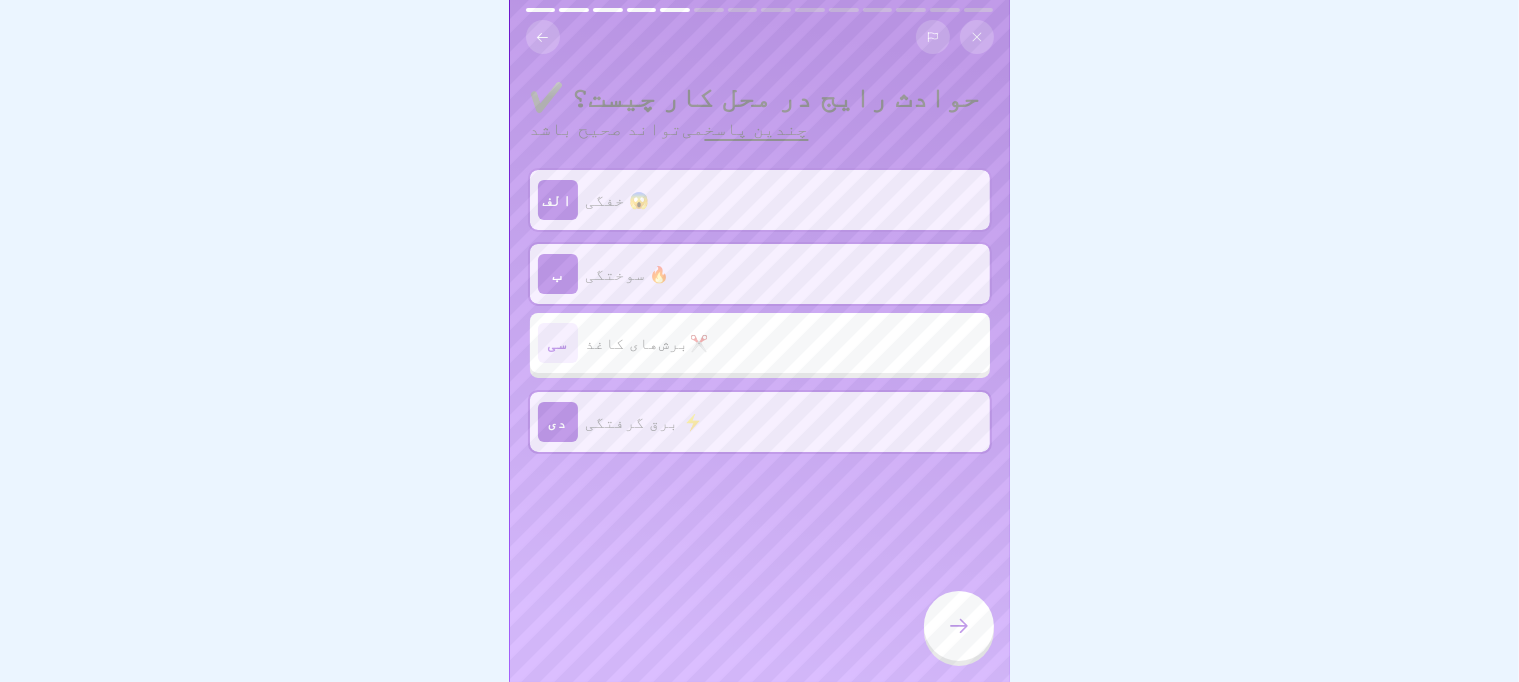 click 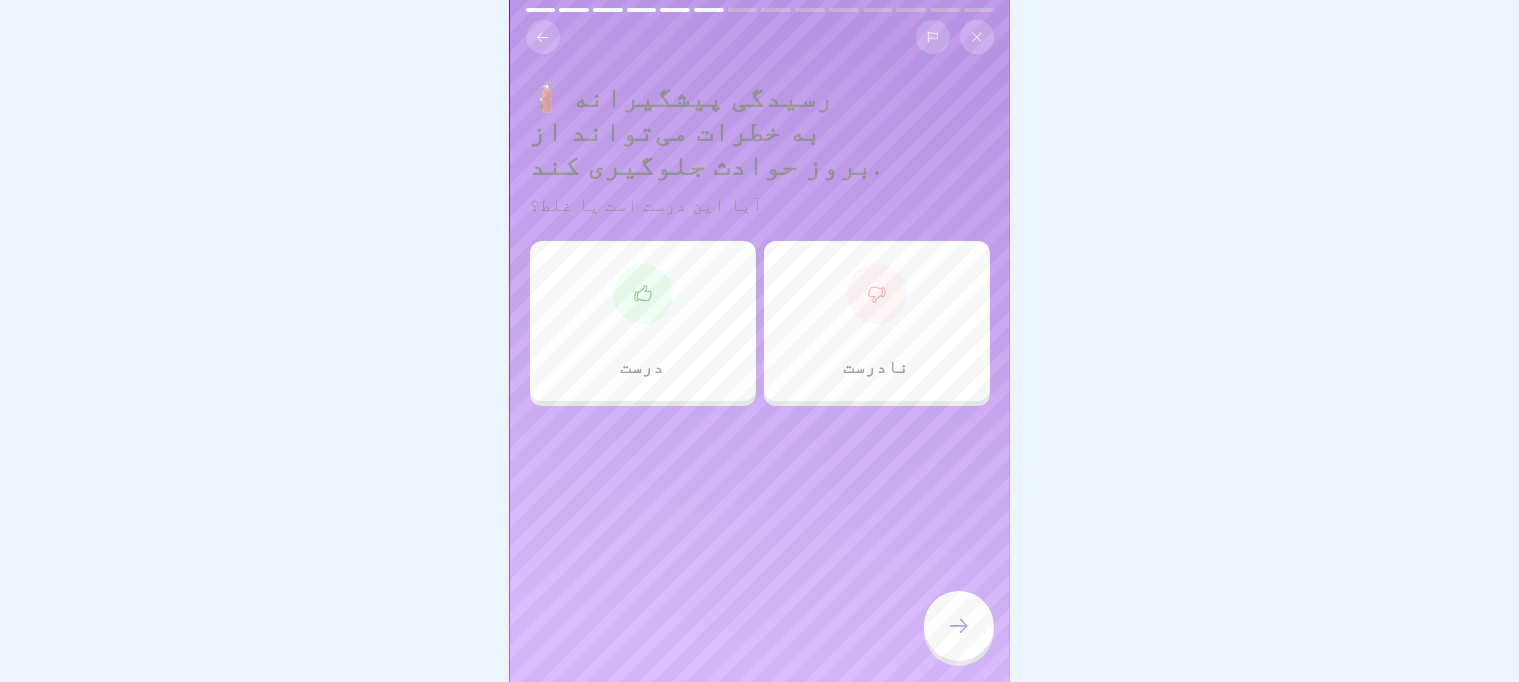 click at bounding box center [643, 294] 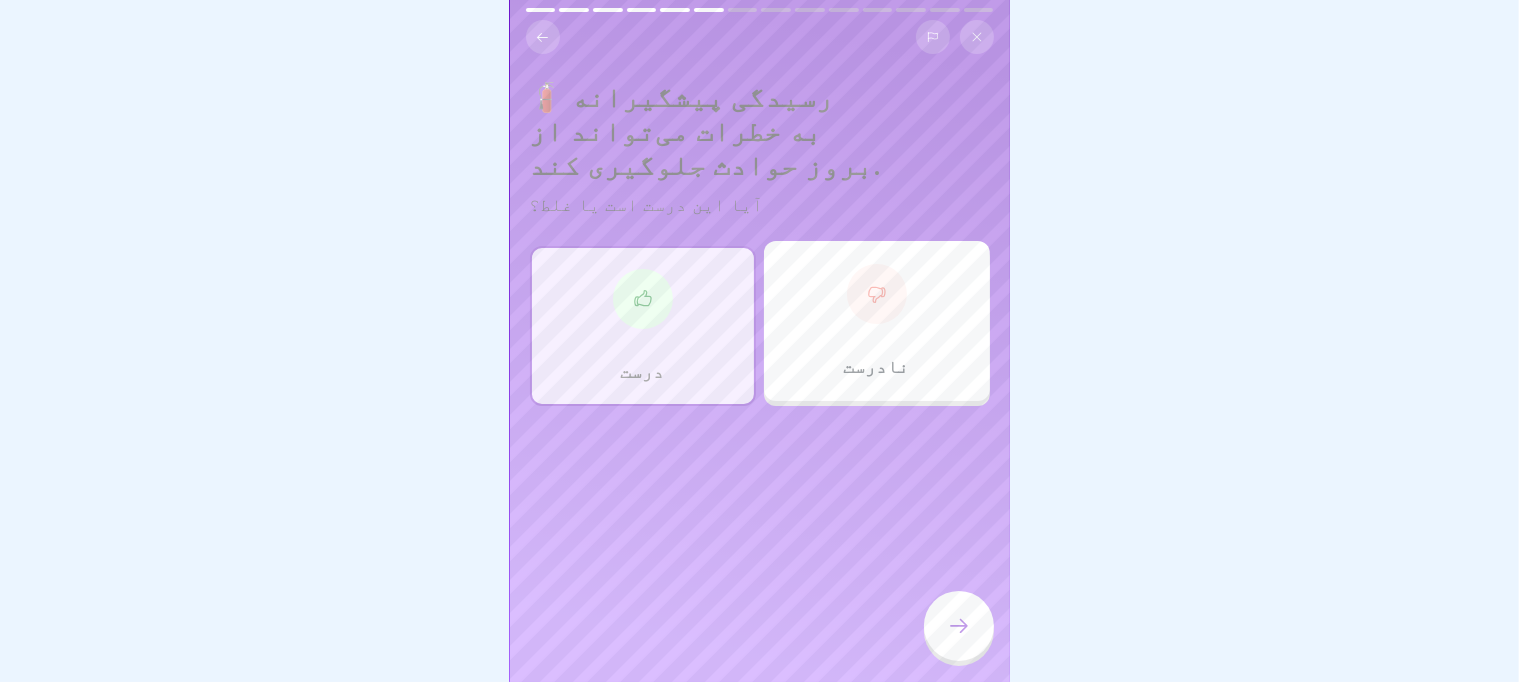 click 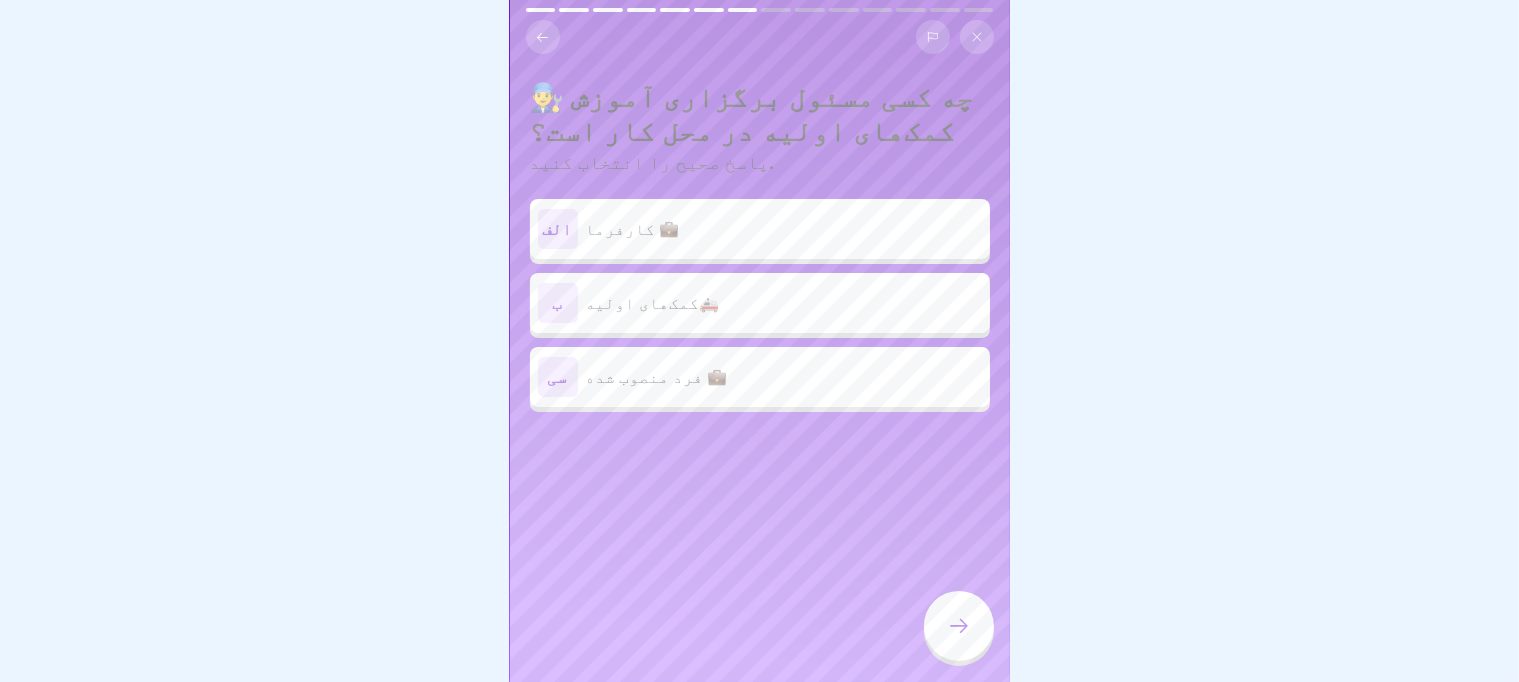 click on "الف کارفرما 💼" at bounding box center (760, 229) 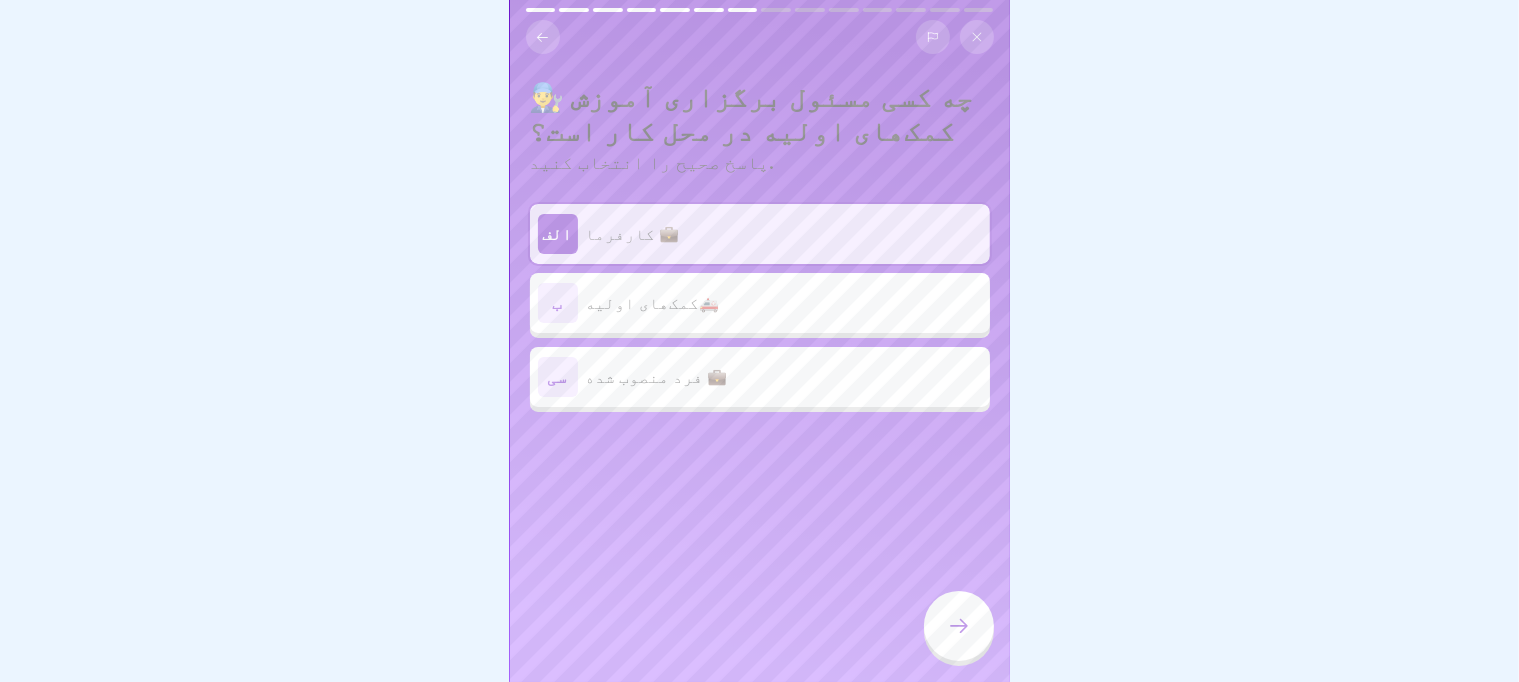 click at bounding box center (959, 626) 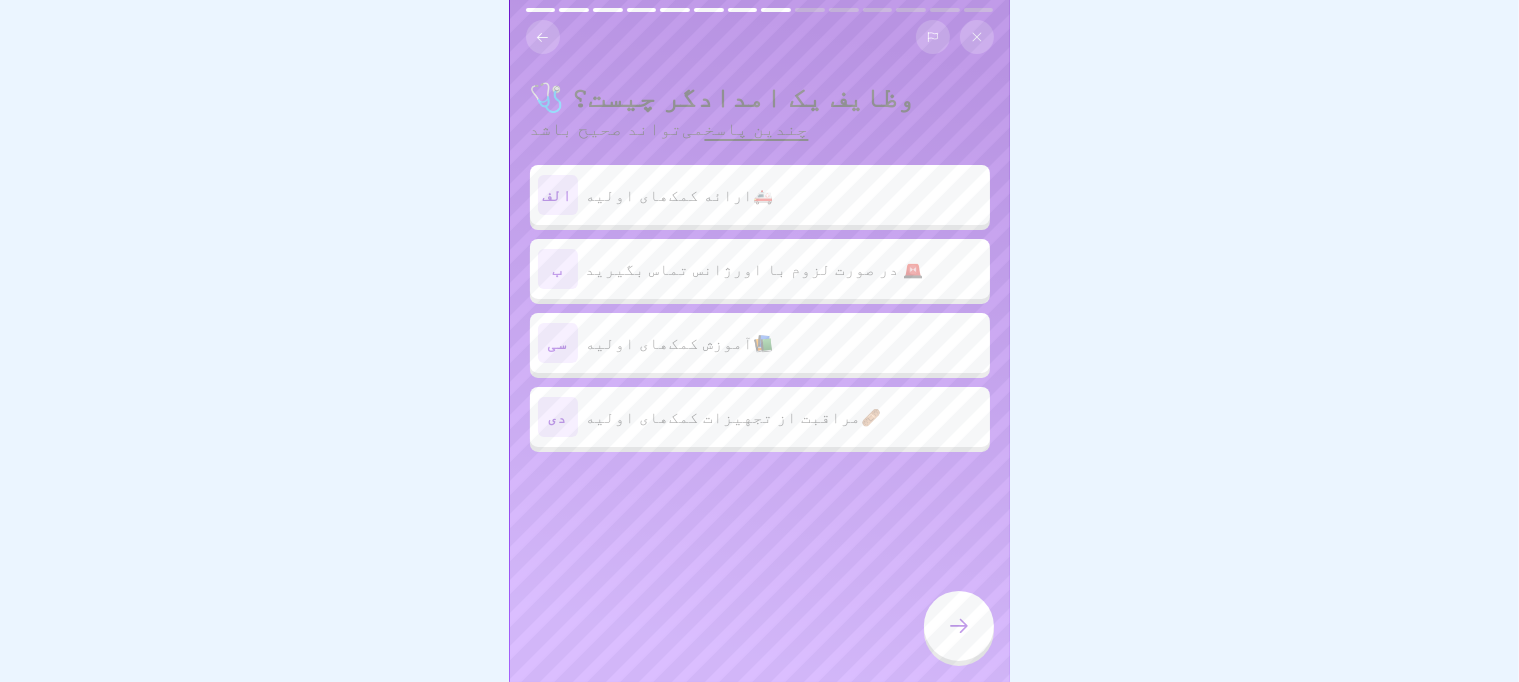 click on "ارائه کمک‌های اولیه🚑" at bounding box center [680, 195] 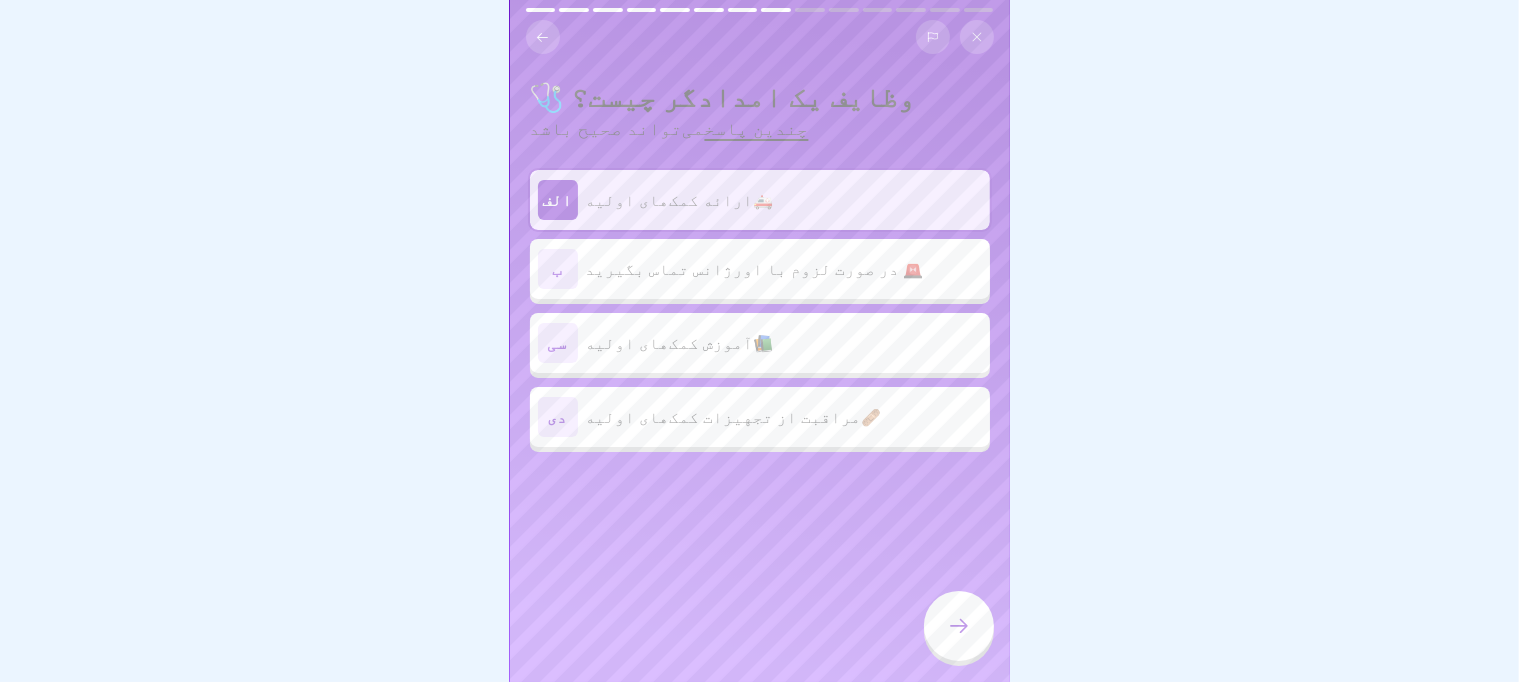 click on "در صورت لزوم با اورژانس تماس بگیرید 🚨" at bounding box center (755, 269) 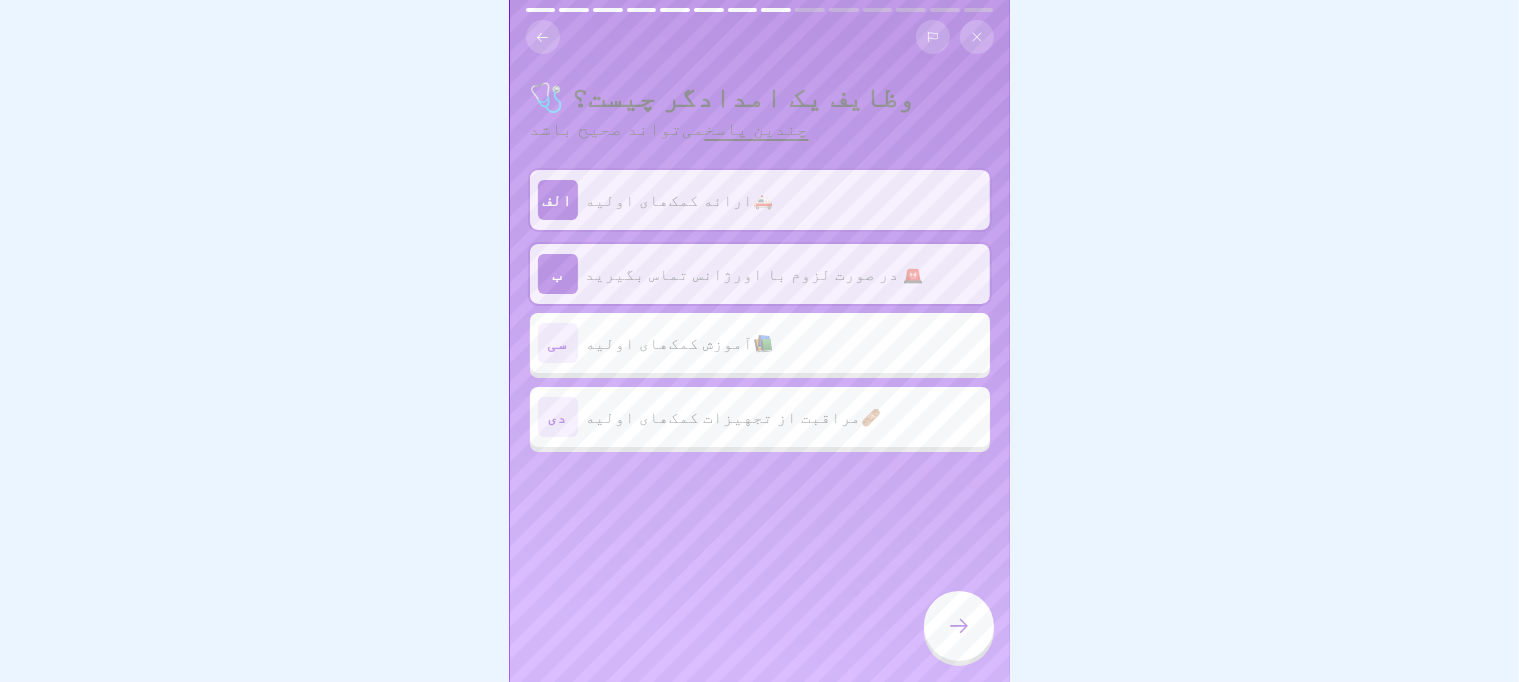 click 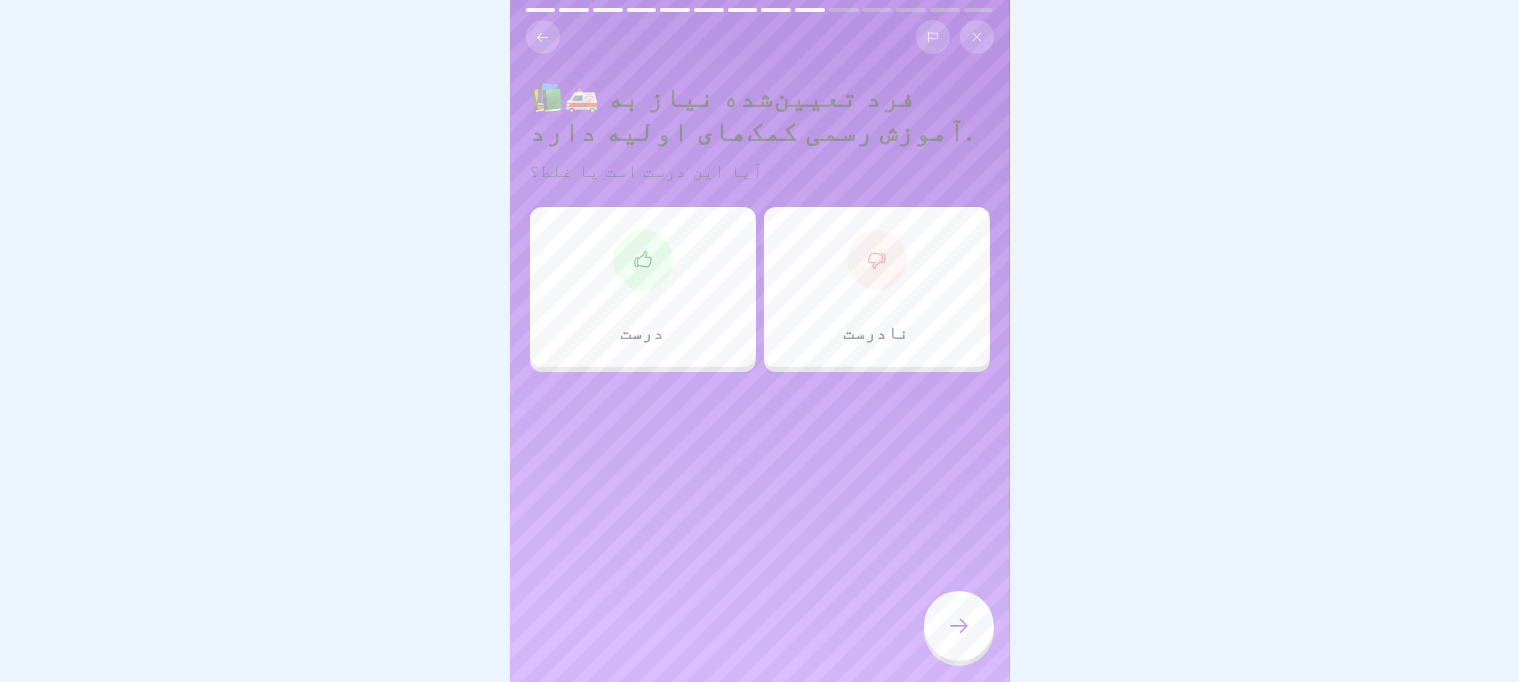 click on "درست" at bounding box center (643, 287) 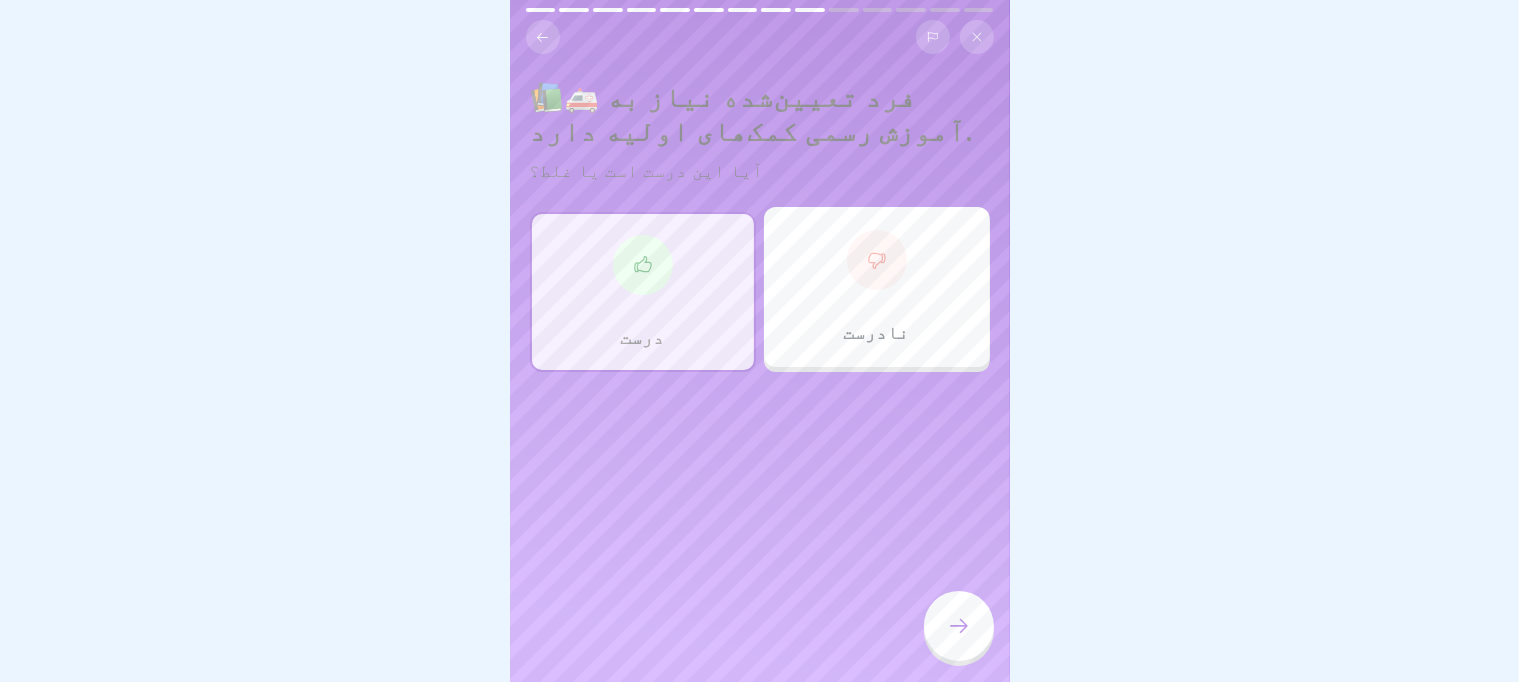click at bounding box center (959, 626) 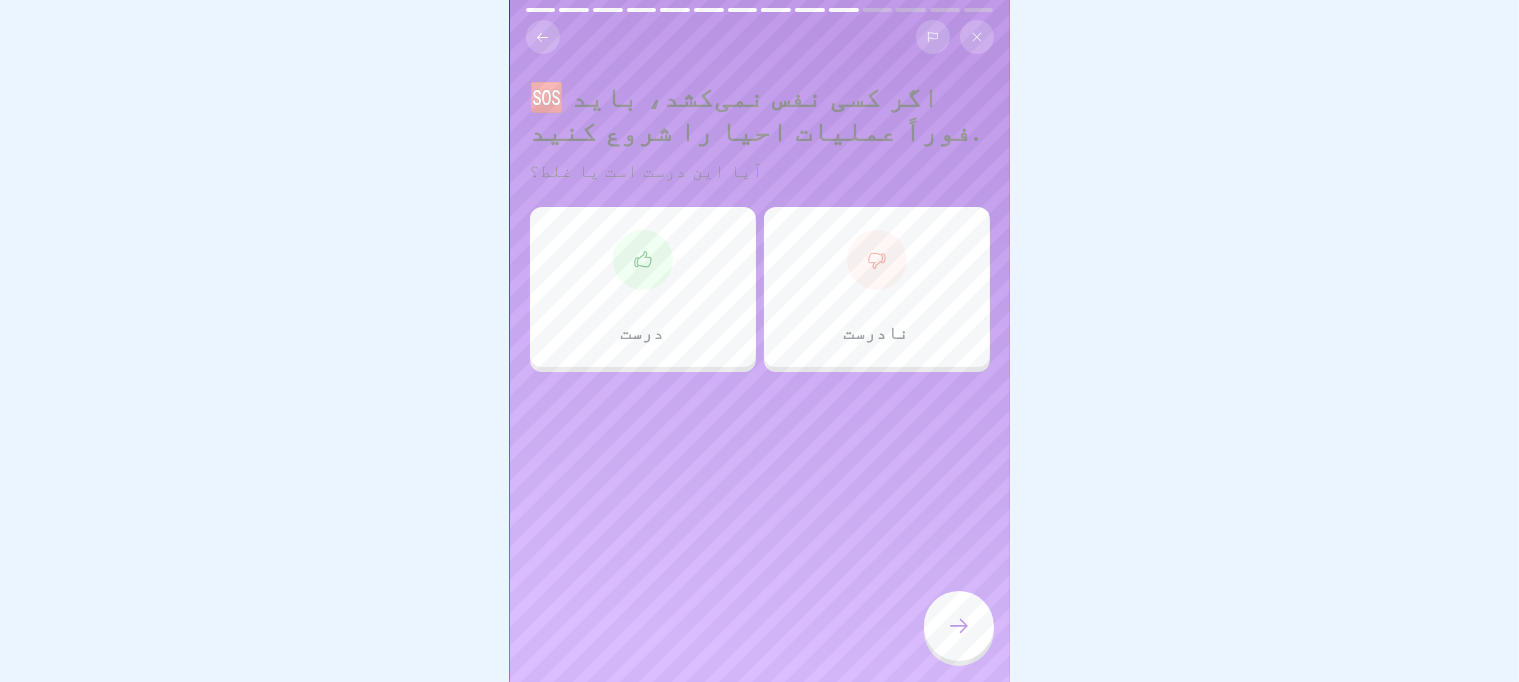 click on "درست" at bounding box center (643, 287) 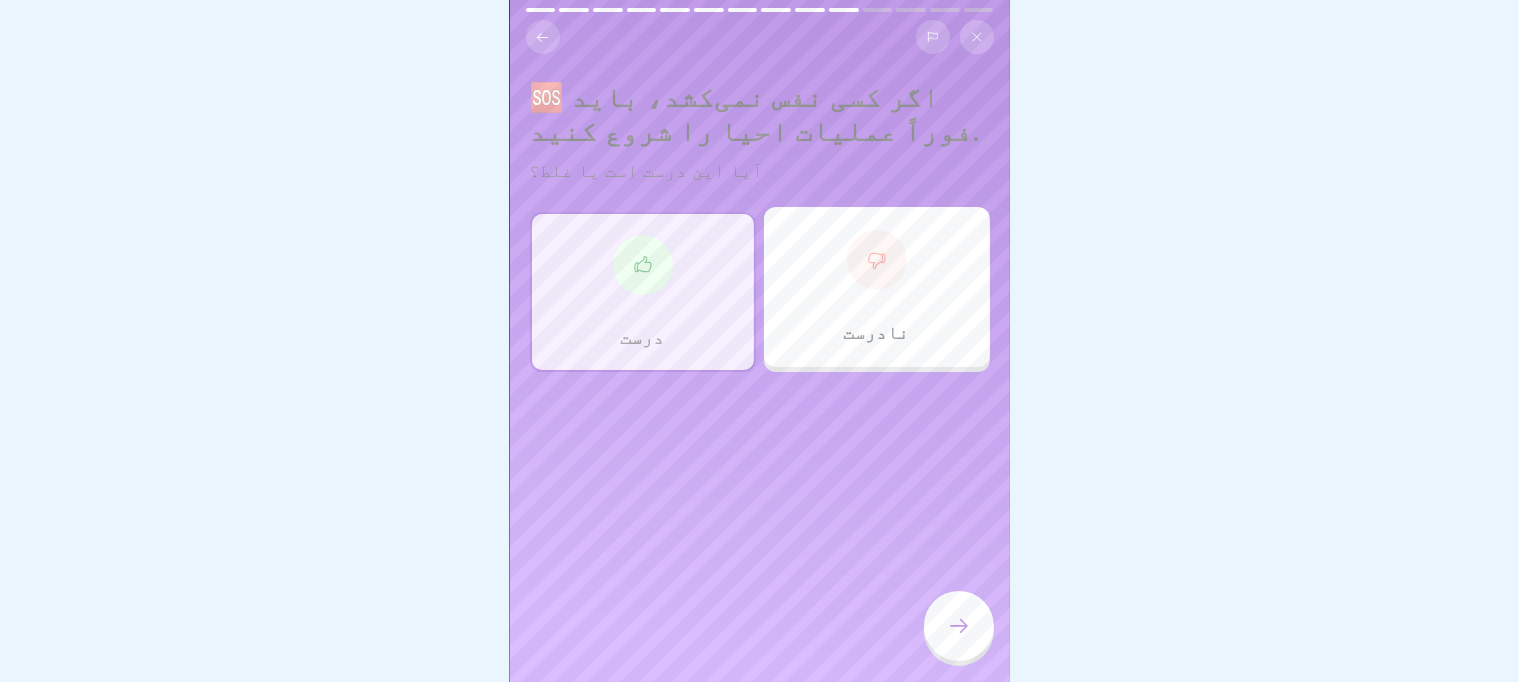 click 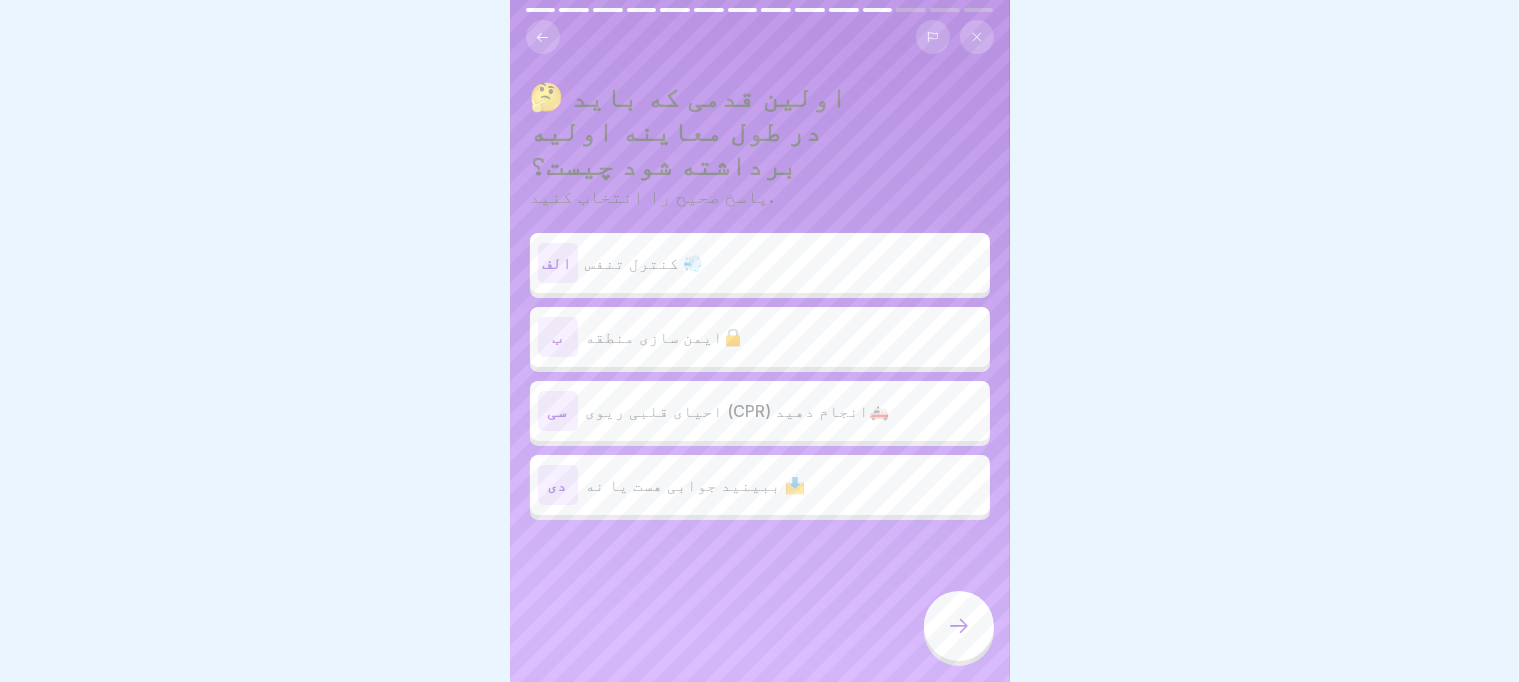 click on "احیای قلبی ریوی (CPR) انجام دهید🚑" at bounding box center (738, 411) 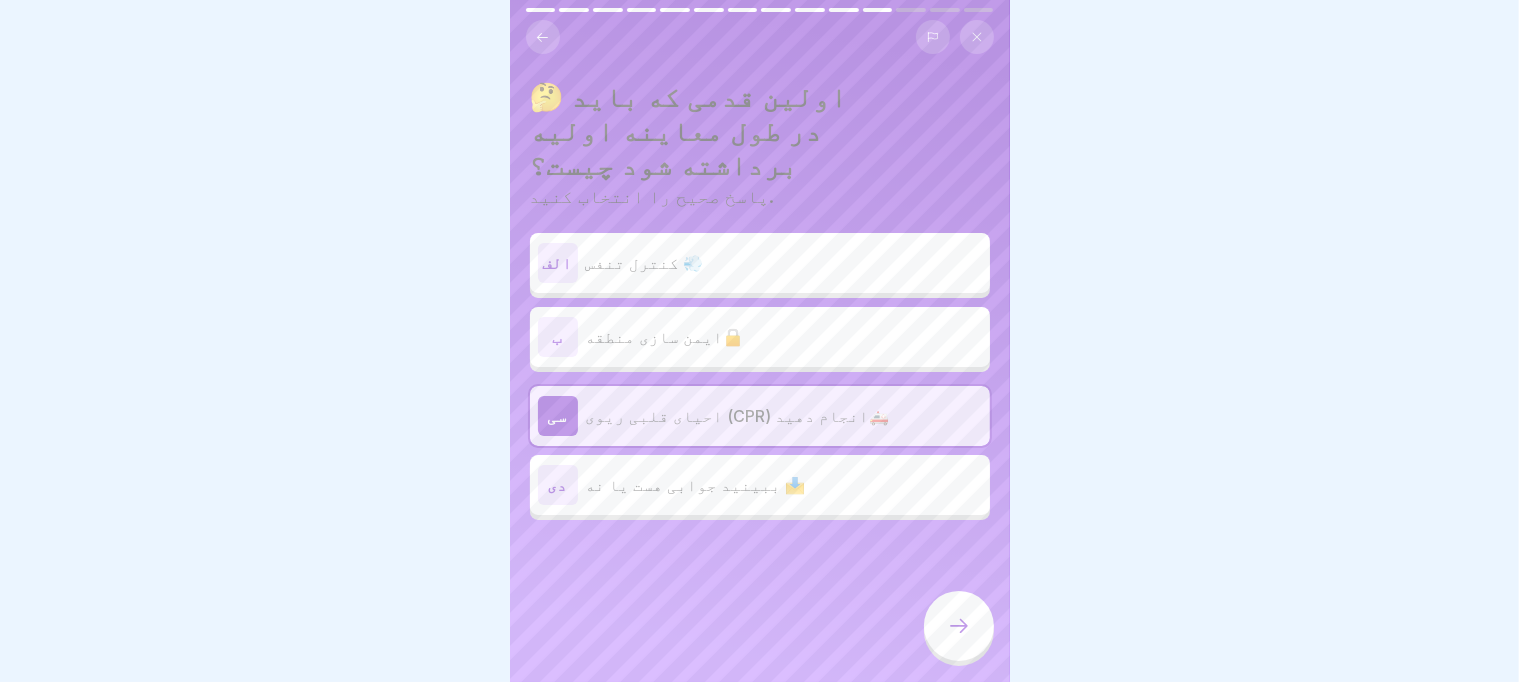 click on "کنترل تنفس 💨" at bounding box center [645, 263] 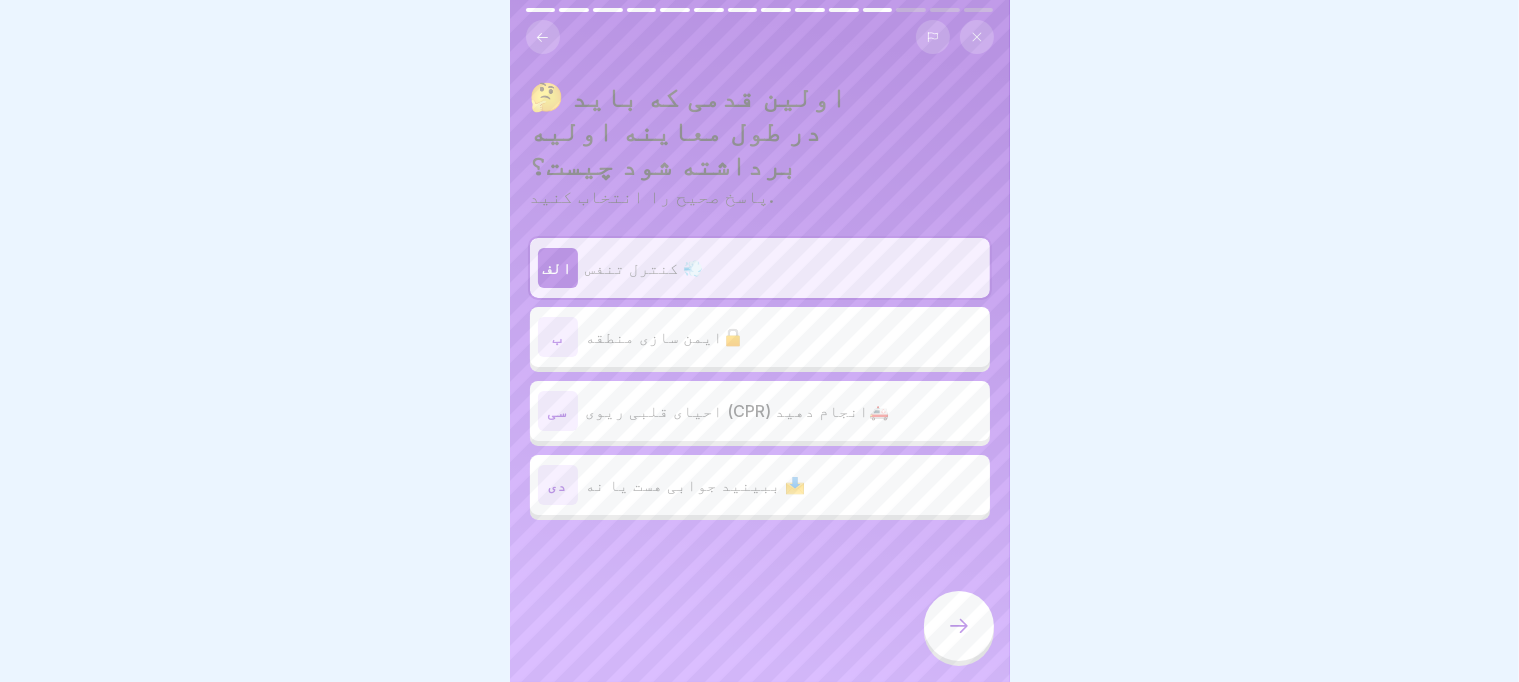 click on "احیای قلبی ریوی (CPR) انجام دهید🚑" at bounding box center [738, 411] 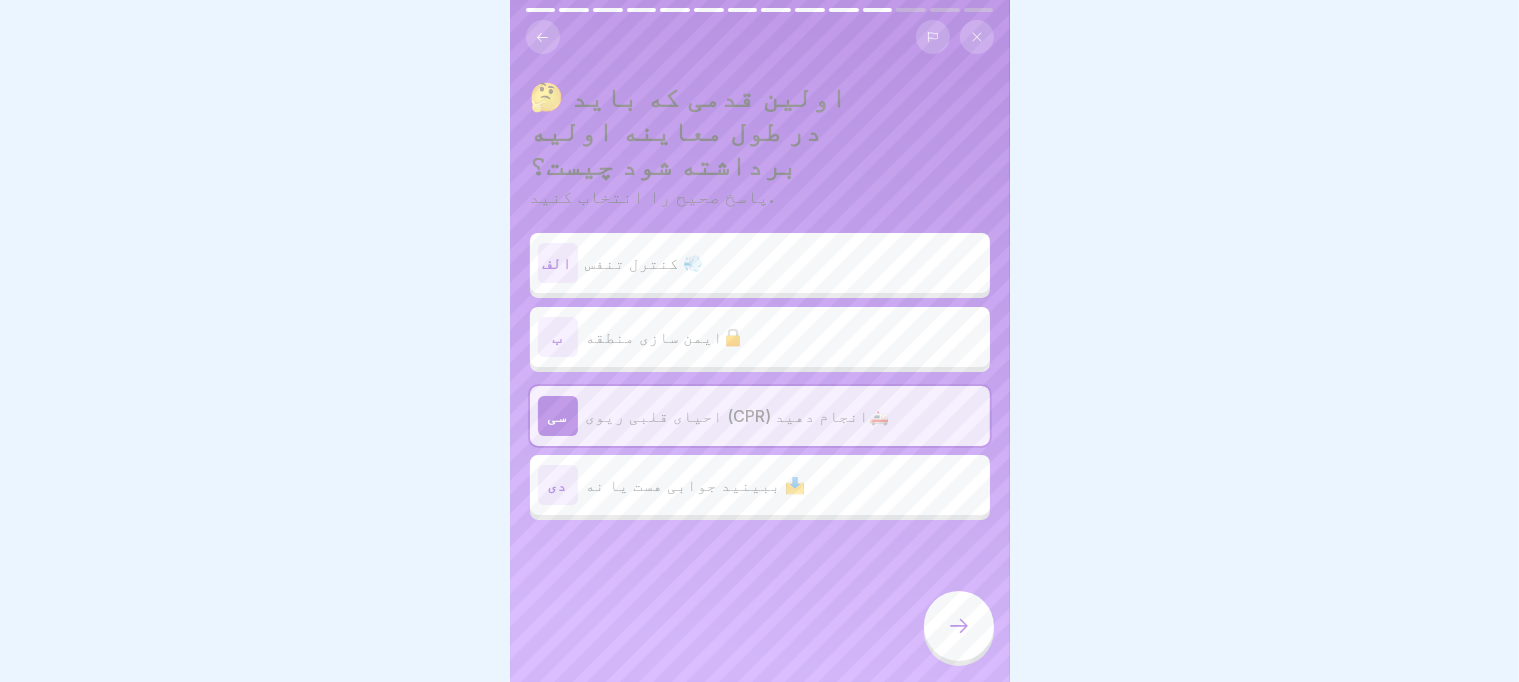 click on "ببینید جوابی هست یا نه 📩" at bounding box center [784, 485] 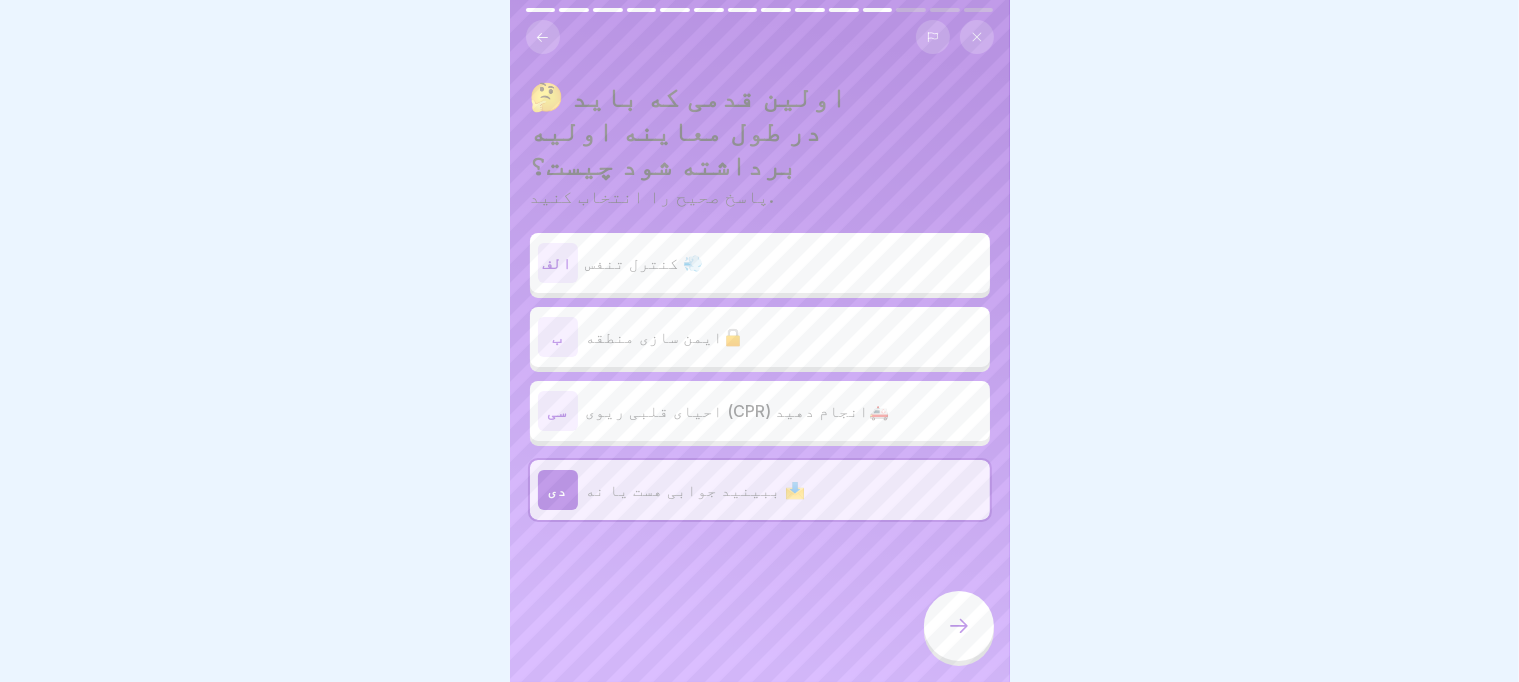 click 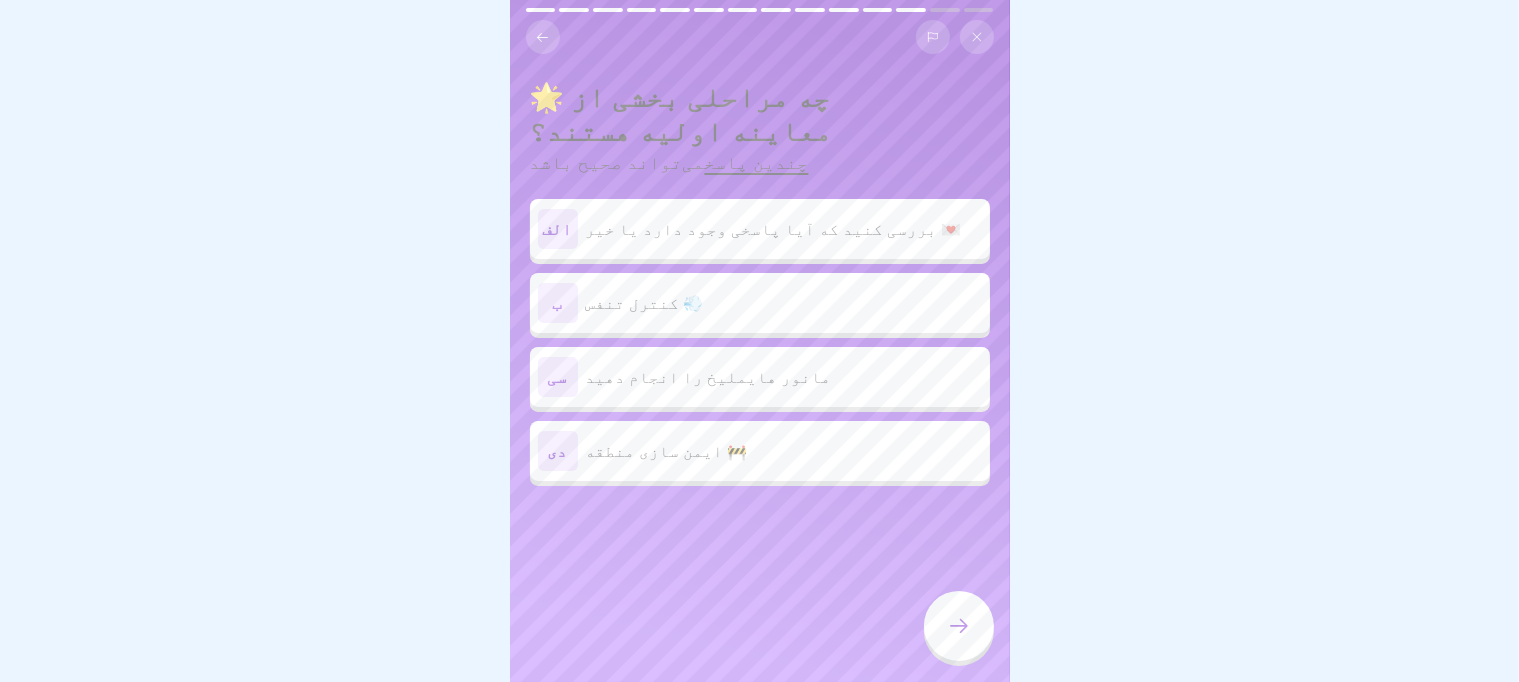 click on "کنترل تنفس 💨" at bounding box center [784, 303] 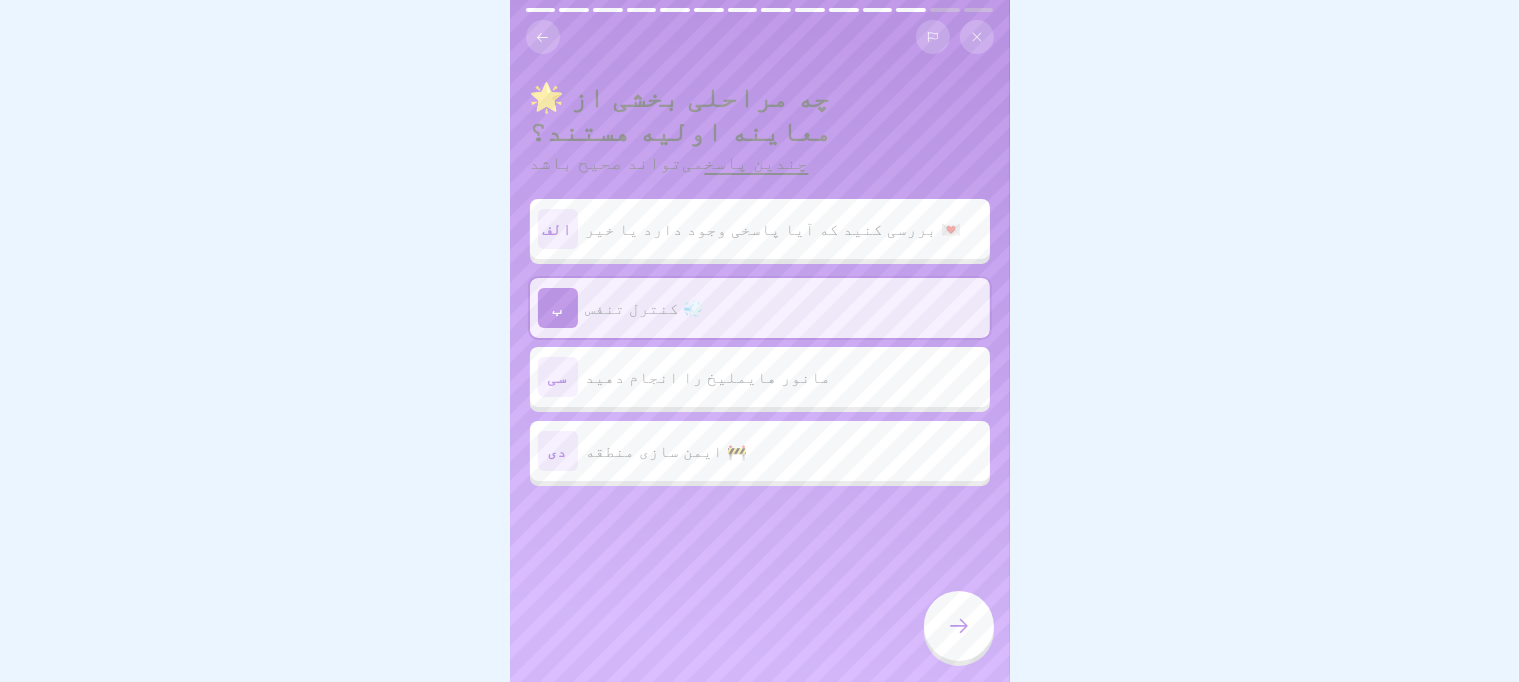 click 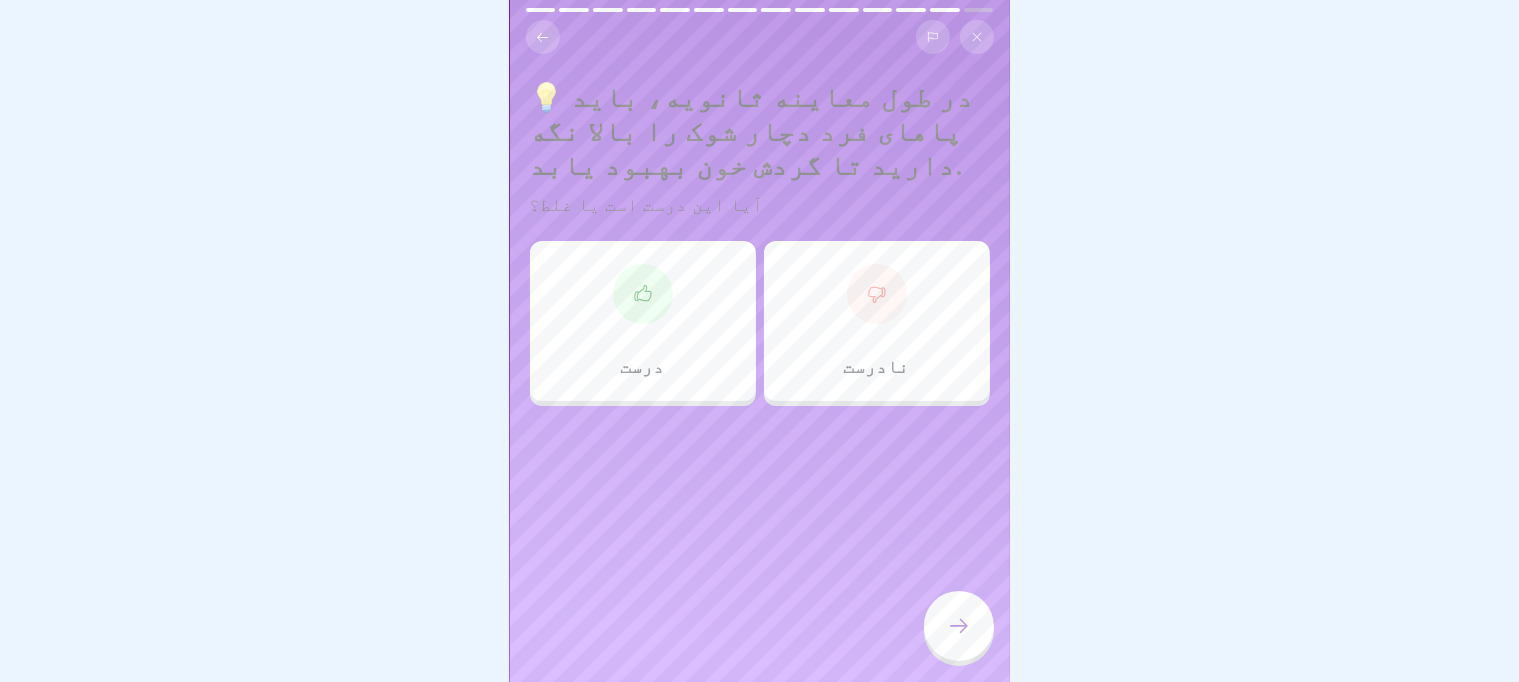 click on "درست" at bounding box center (643, 321) 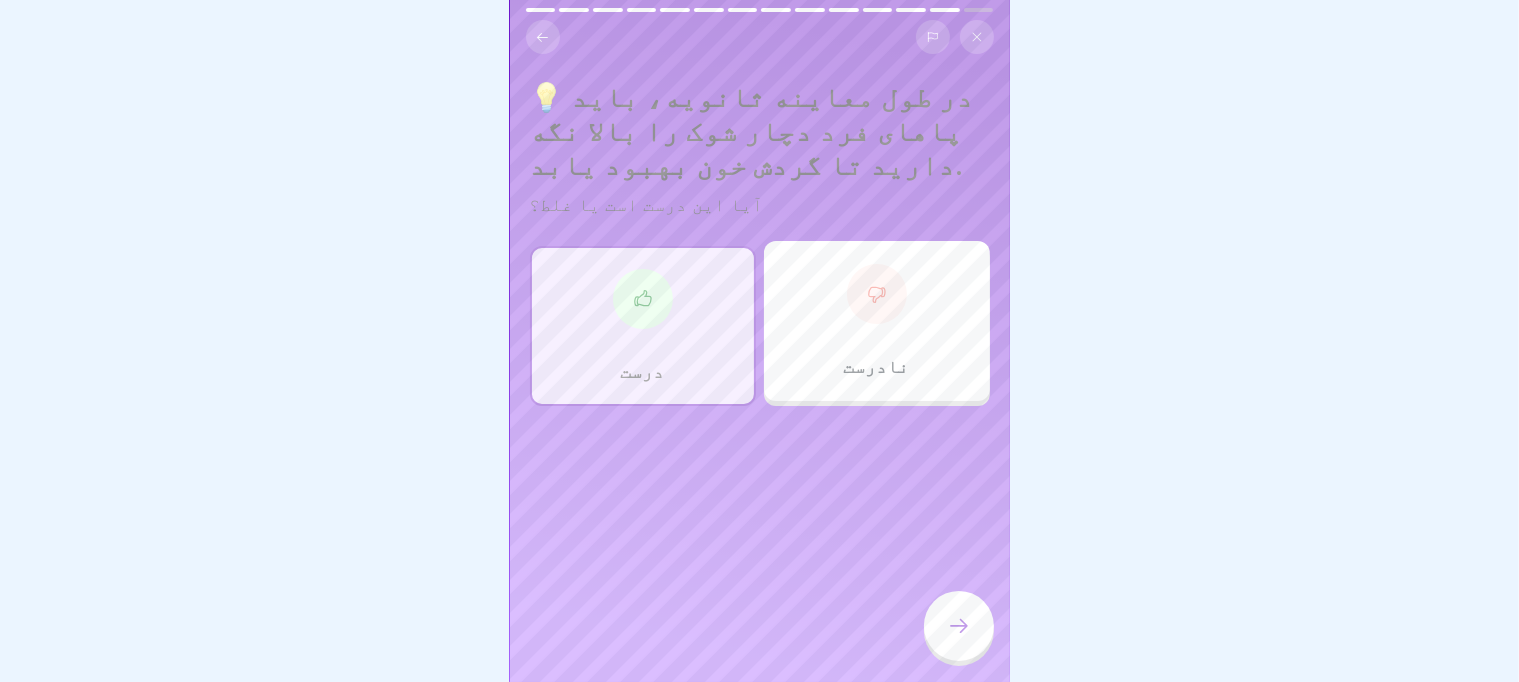 click at bounding box center [959, 626] 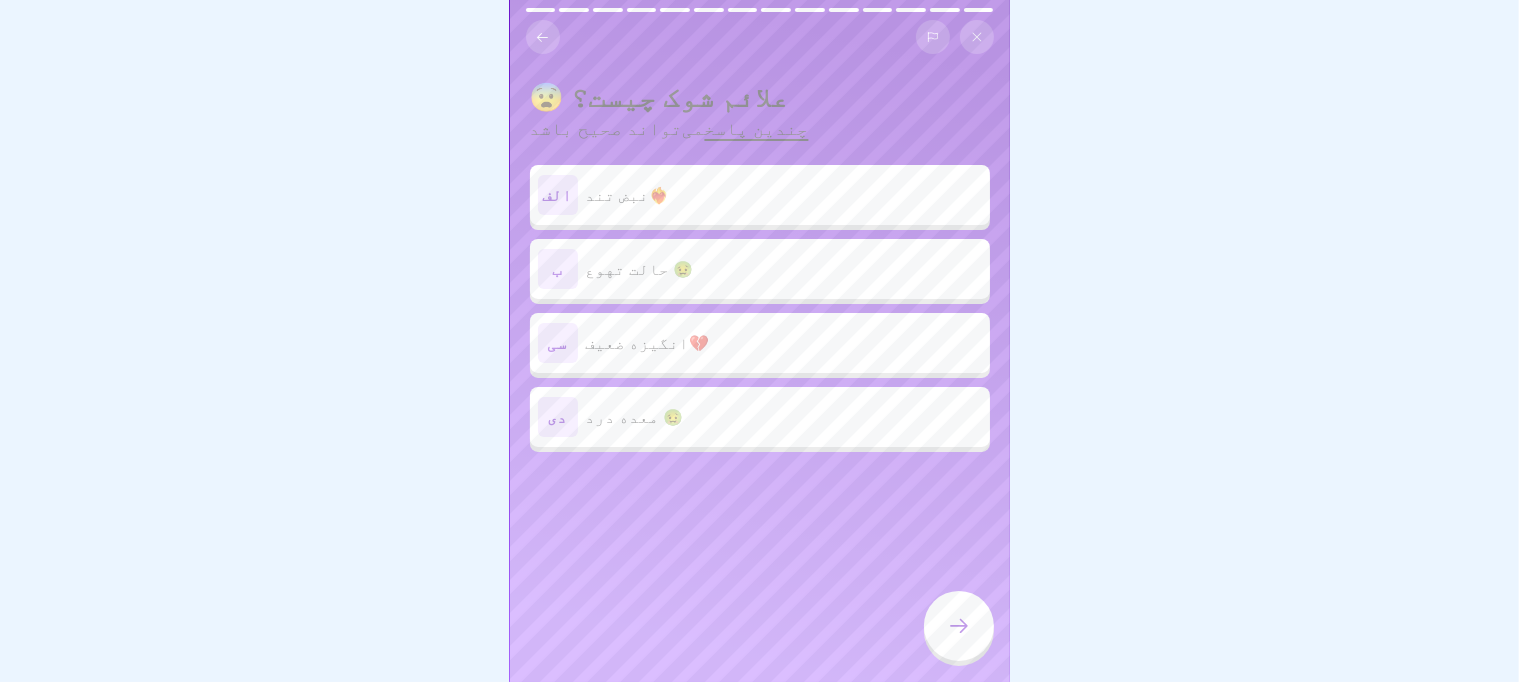 click on "نبض تند❤️‍🔥" at bounding box center (784, 195) 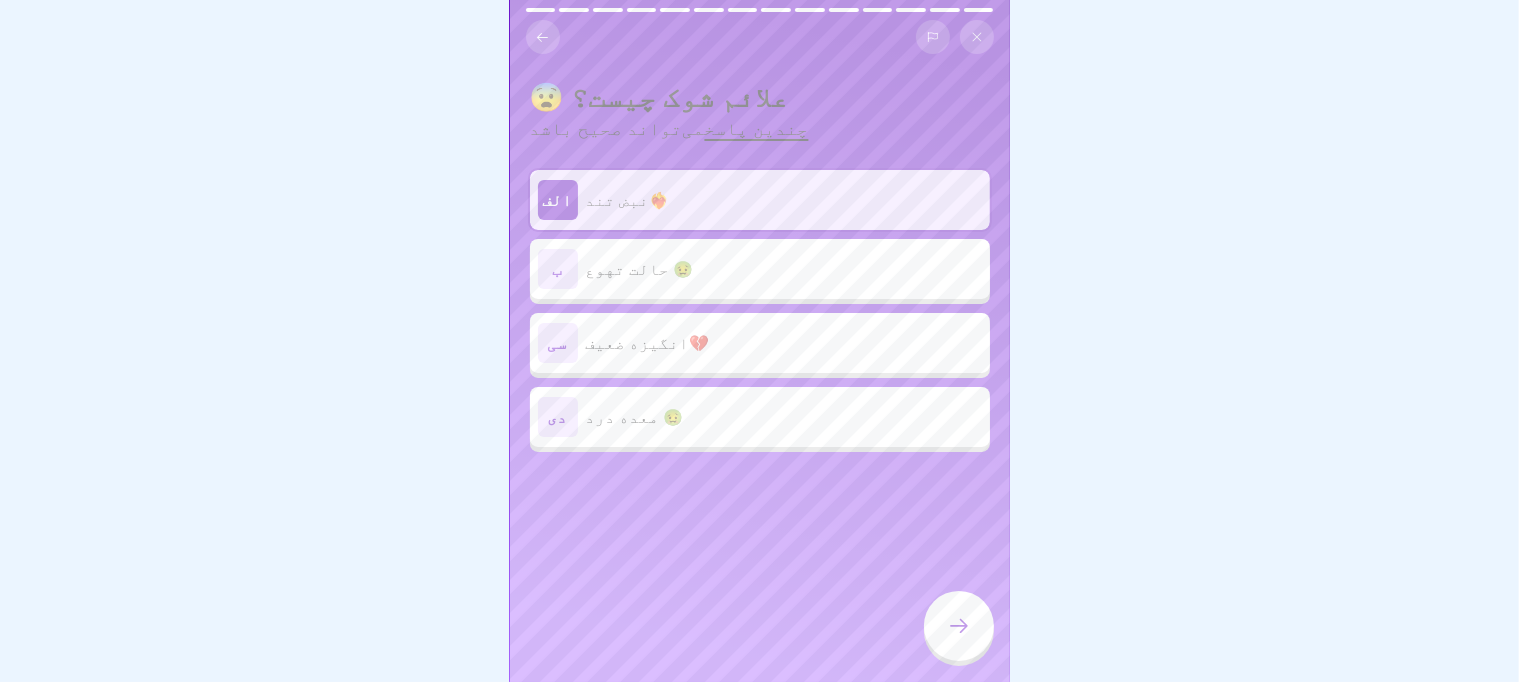 click on "حالت تهوع 🤢" at bounding box center [640, 269] 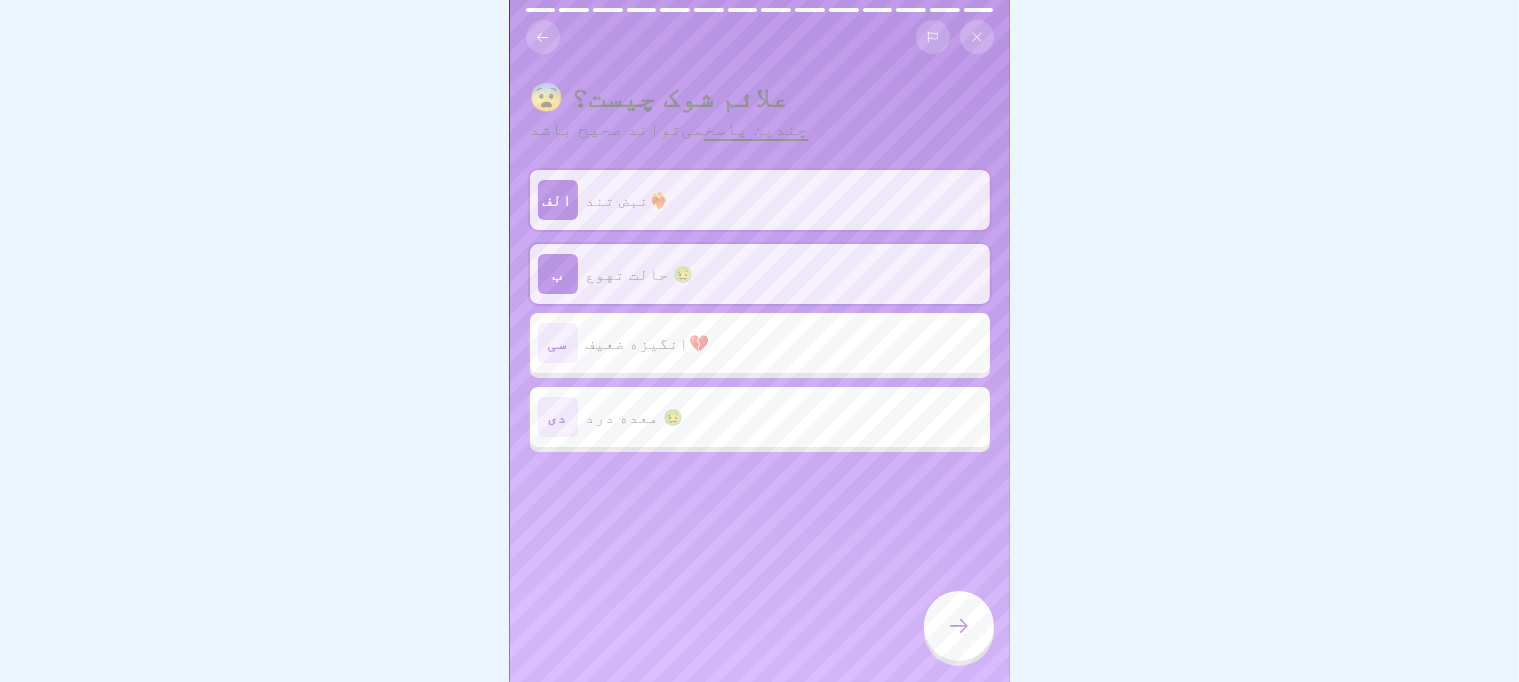 click on "معده درد 🤢" at bounding box center (784, 417) 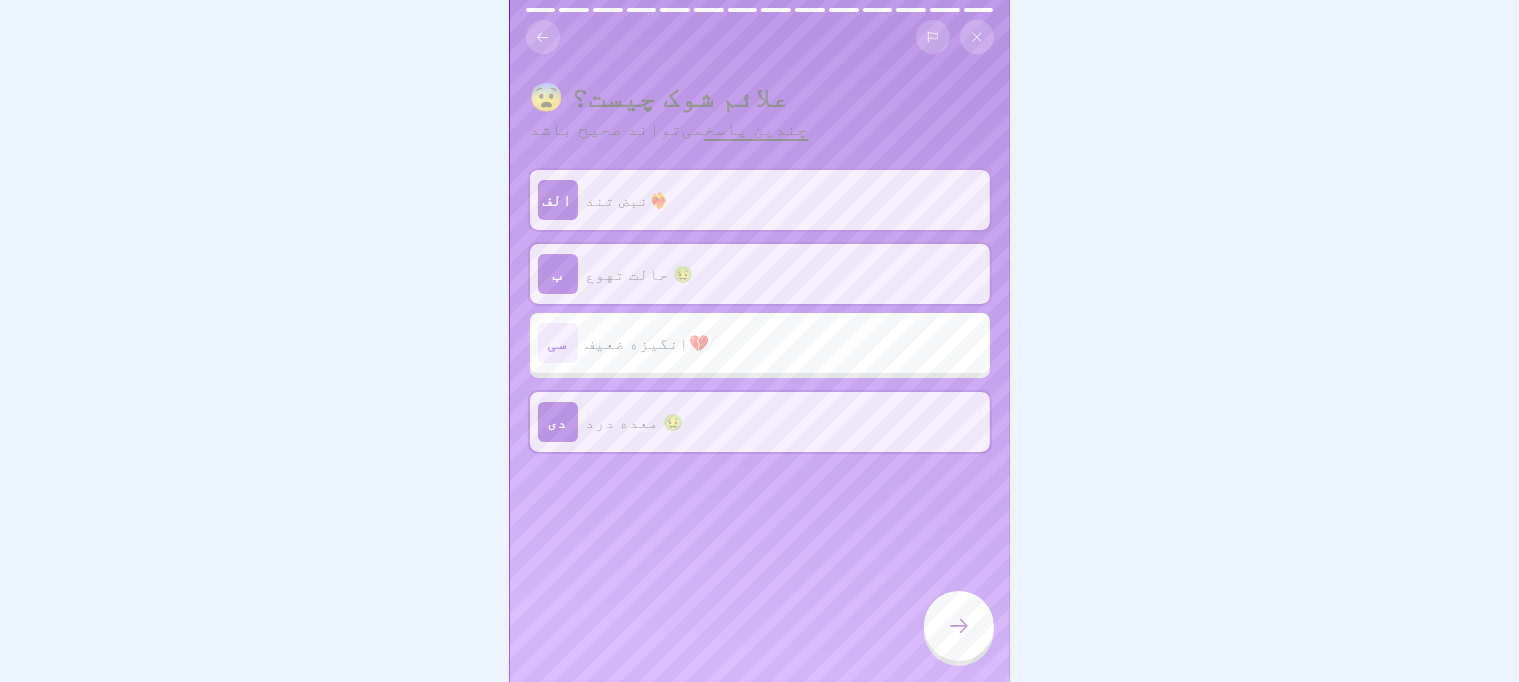 click 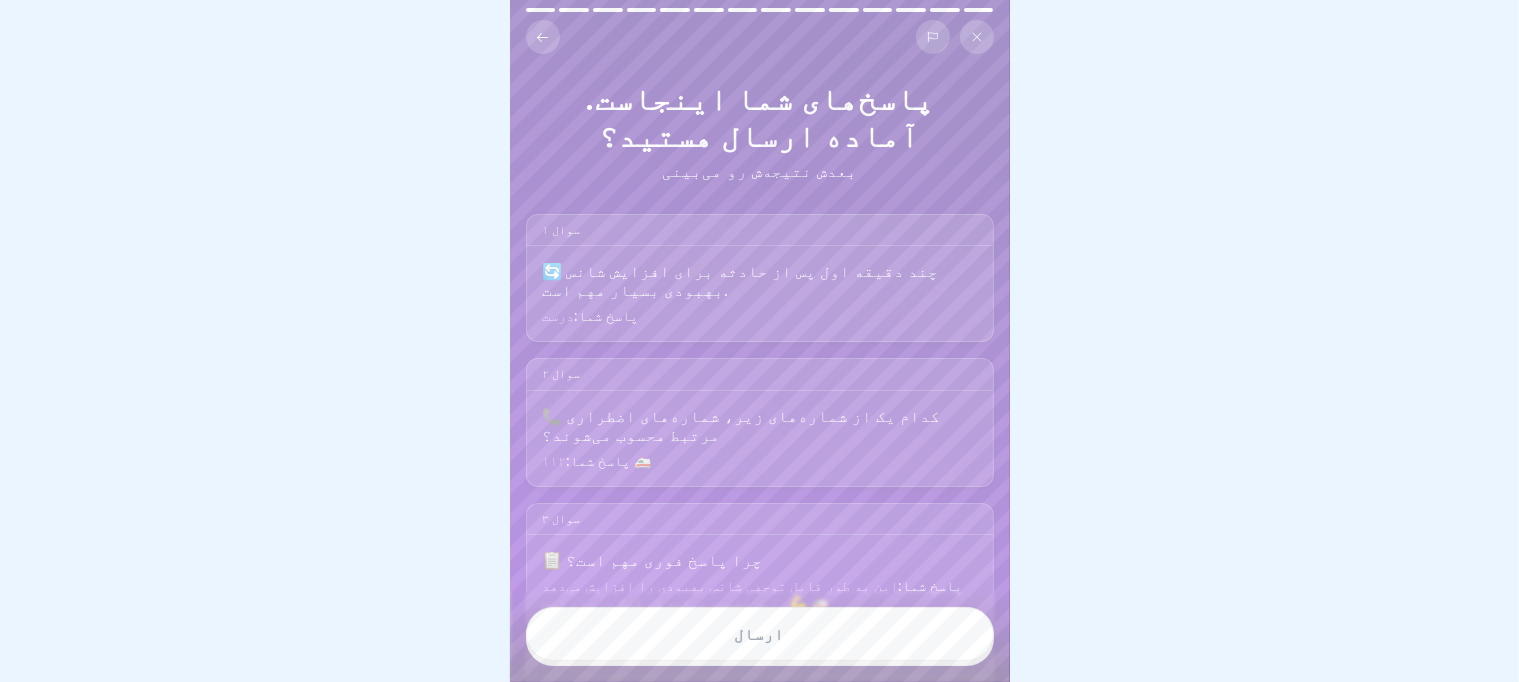 click on "ارسال" at bounding box center [760, 634] 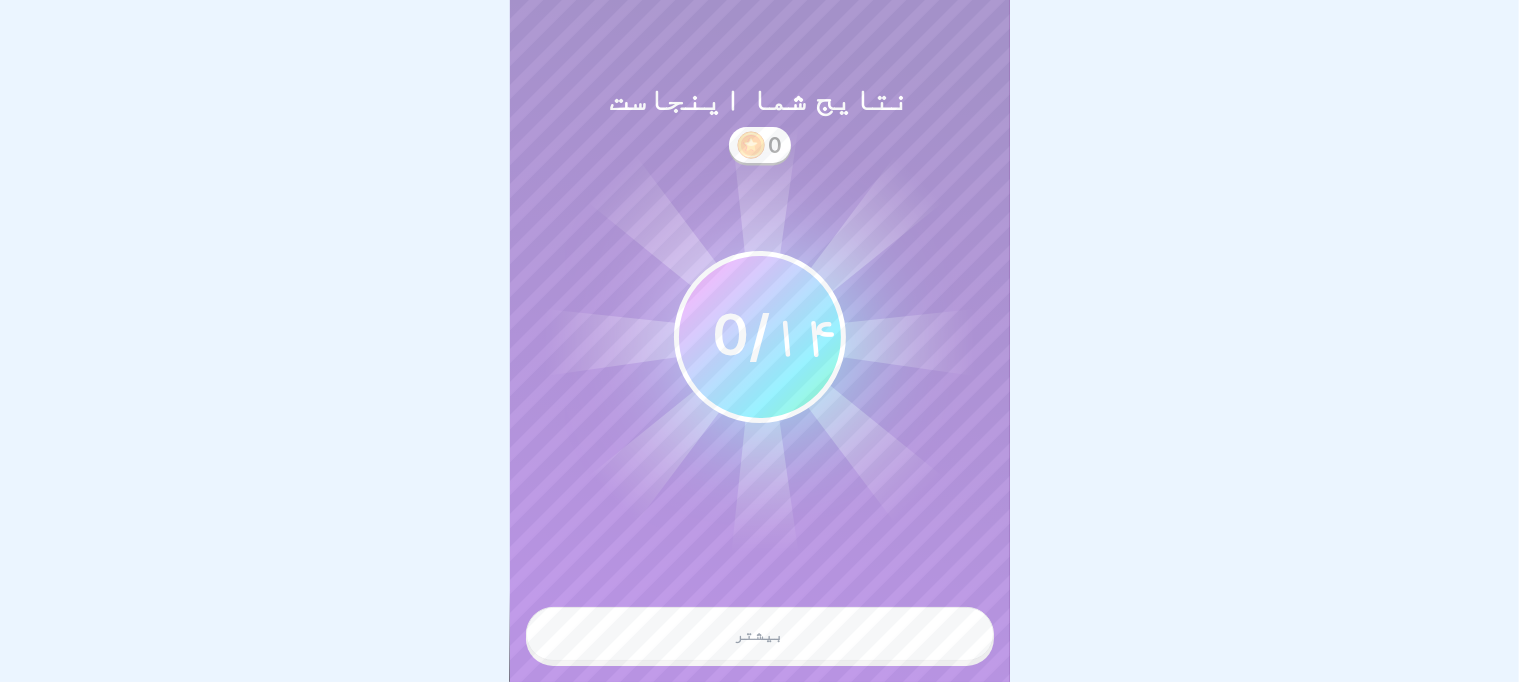 click on "بیشتر" at bounding box center [760, 634] 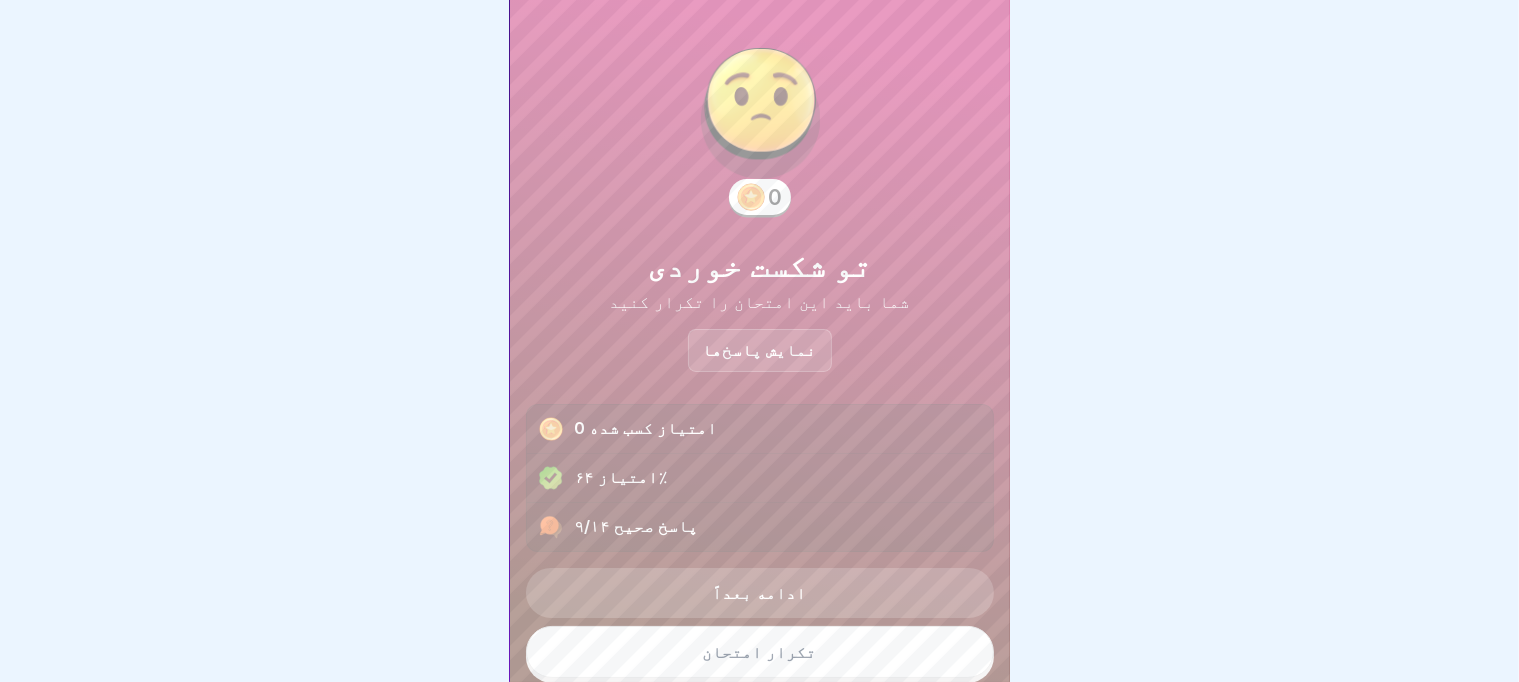 click on "نمایش پاسخ‌ها" at bounding box center [760, 350] 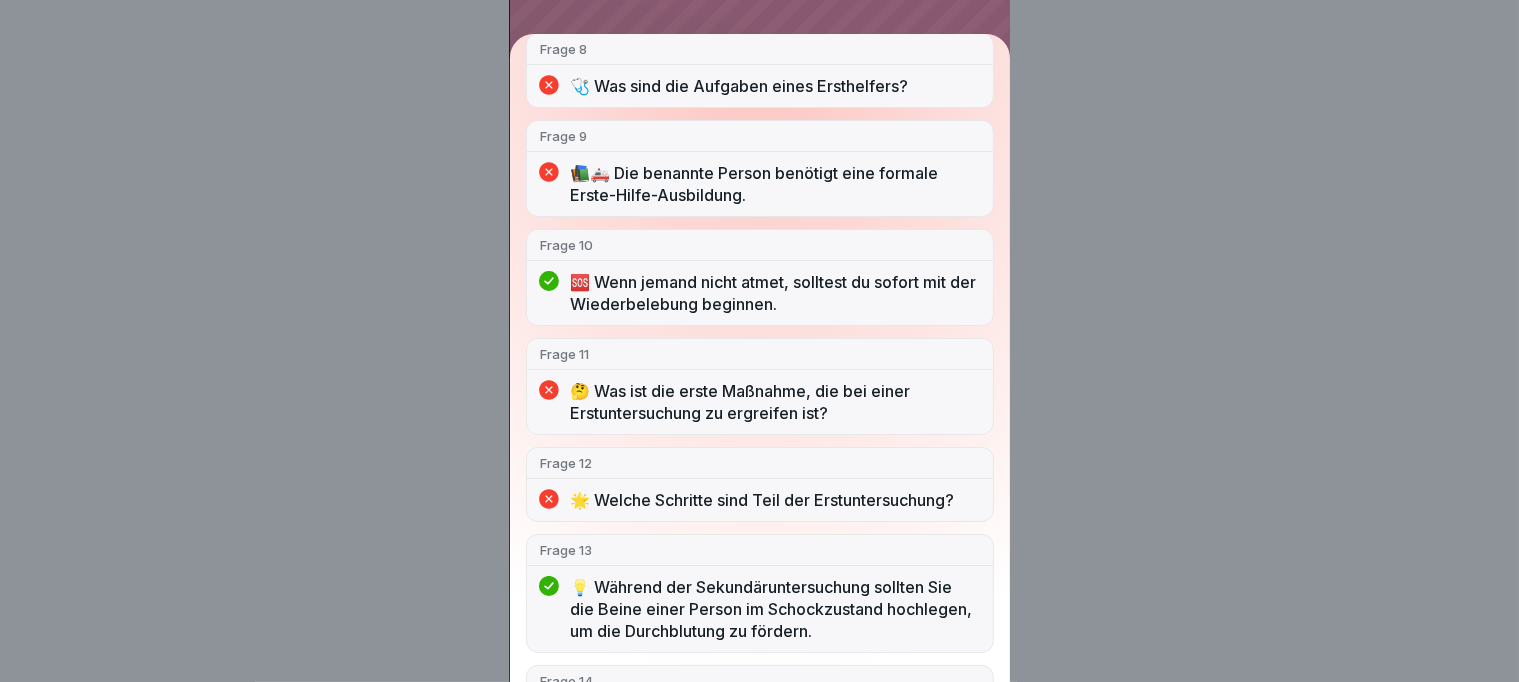 scroll, scrollTop: 994, scrollLeft: 0, axis: vertical 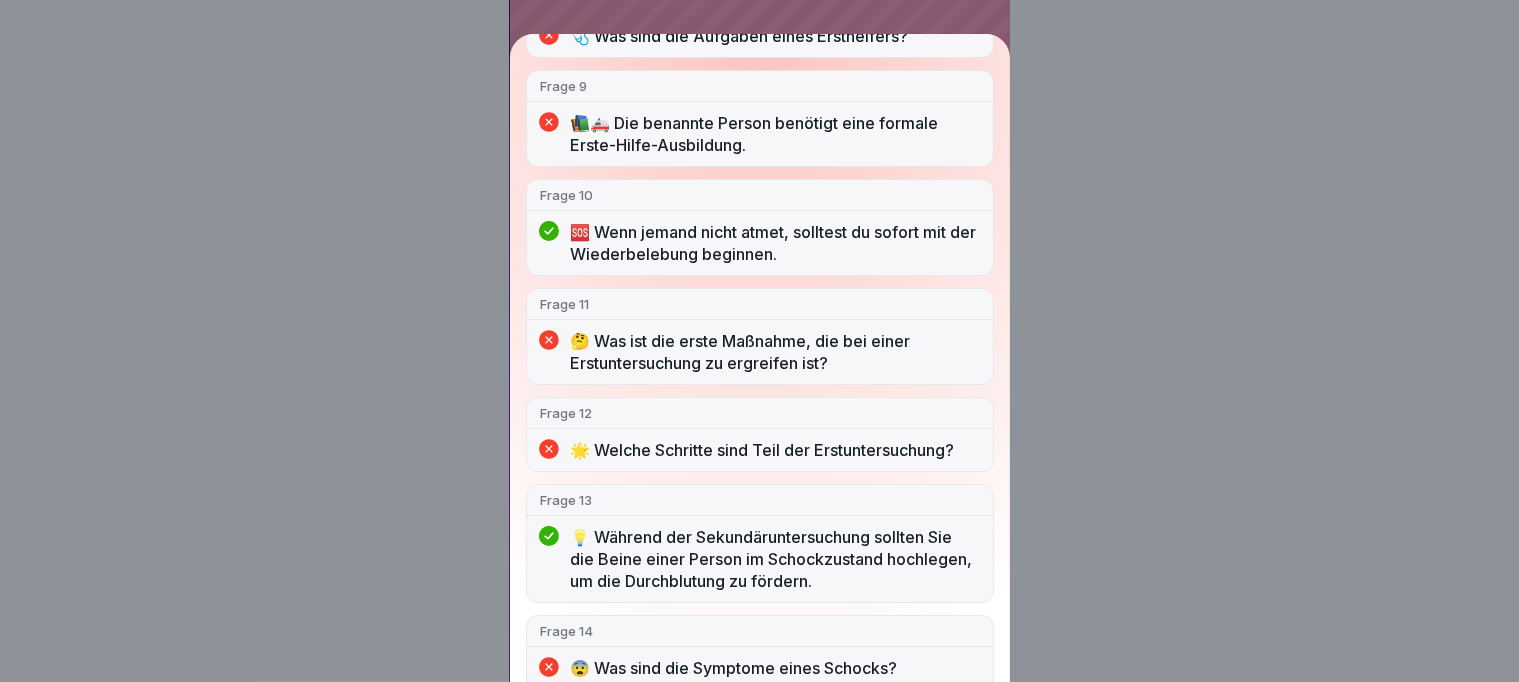 click on "Du hast nicht bestanden 9/14 Antworten richtig Frage 1 🔄 Die ersten Minuten nach einem Vorfall sind entscheidend für die Verbesserung der Heilungschancen. Frage 2 📞 Welche der folgenden Nummern gilt als relevante Notrufnummern? Frage 3 📋 Warum ist eine sofortige Reaktion wichtig? Frage 4 🤔 Warum ist eine Unfallmeldung wichtig? Frage 5 ✔️ Was sind häufige Arbeitsunfälle? Frage 6 🧯 Ein proaktiver Umgang mit Gefahren kann Unfälle verhindern. Frage 7 👨‍🔧 Wer ist für die Durchführung von Erste-Hilfe-Schulungen am Arbeitsplatz verantwortlich? Frage 8 🩺 Was sind die Aufgaben eines Ersthelfers? Frage 9 📚🚑 Die benannte Person benötigt eine formale Erste-Hilfe-Ausbildung. Frage 10 🆘 Wenn jemand nicht atmet, solltest du sofort mit der Wiederbelebung beginnen. Frage 11 🤔 Was ist die erste Maßnahme, die bei einer Erstuntersuchung zu ergreifen ist? Frage 12 🌟 Welche Schritte sind Teil der Erstuntersuchung? Frage 13 Frage 14 😨 Was sind die Symptome eines Schocks?" at bounding box center [759, 341] 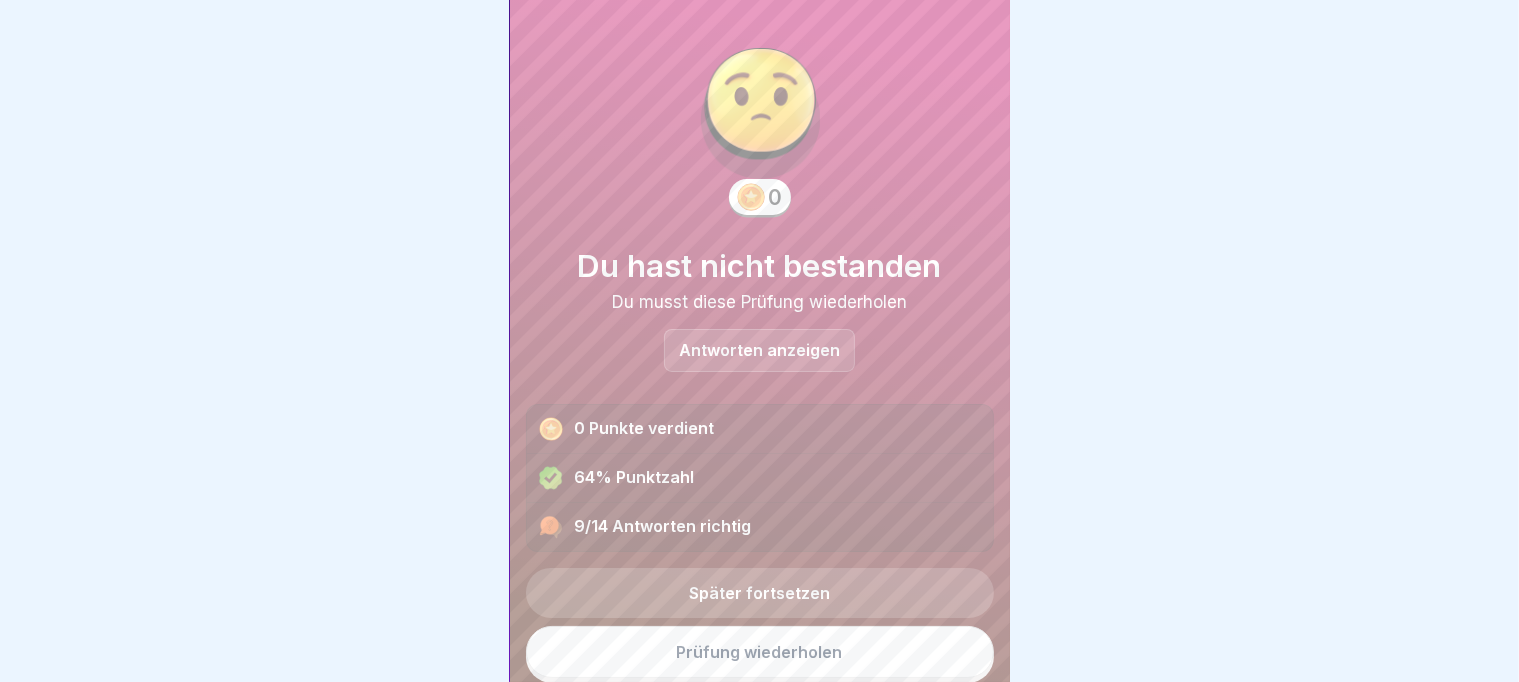 click on "Prüfung wiederholen" at bounding box center [760, 652] 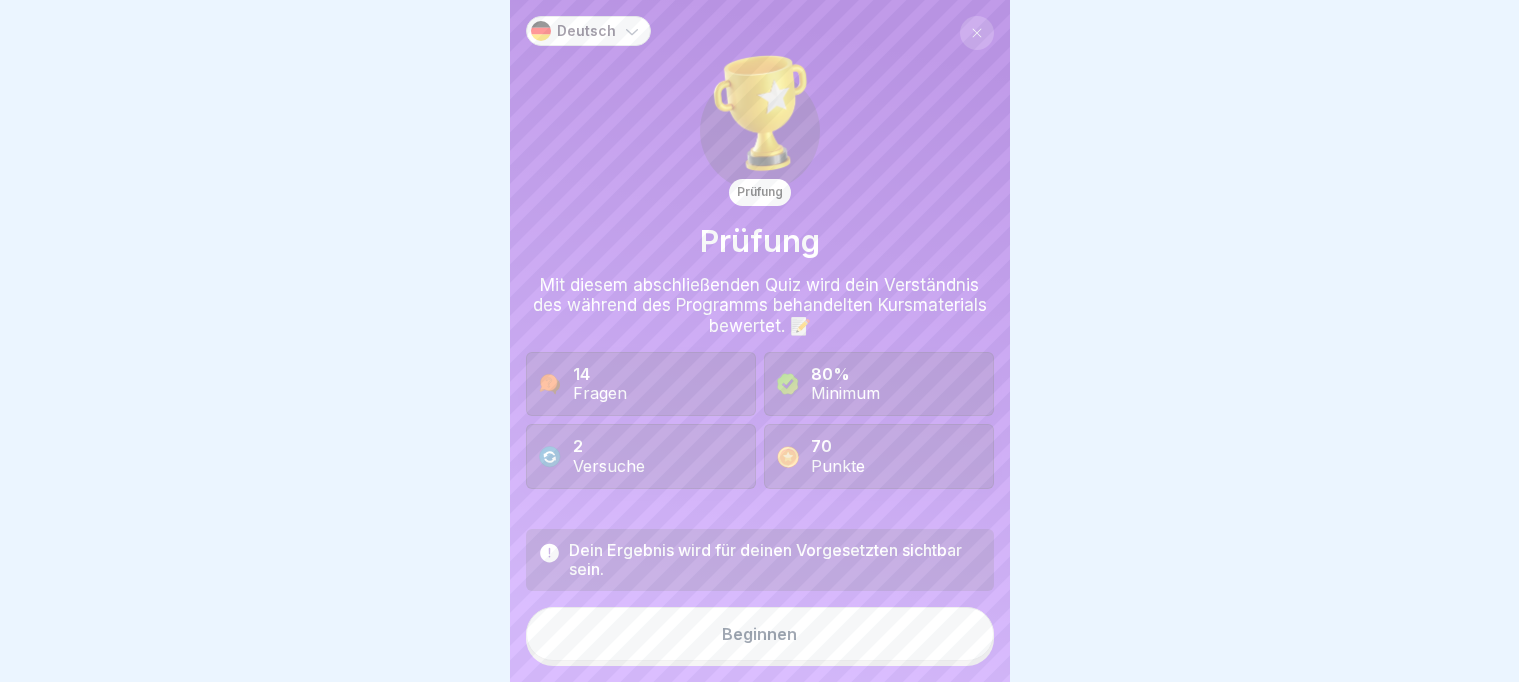 scroll, scrollTop: 0, scrollLeft: 0, axis: both 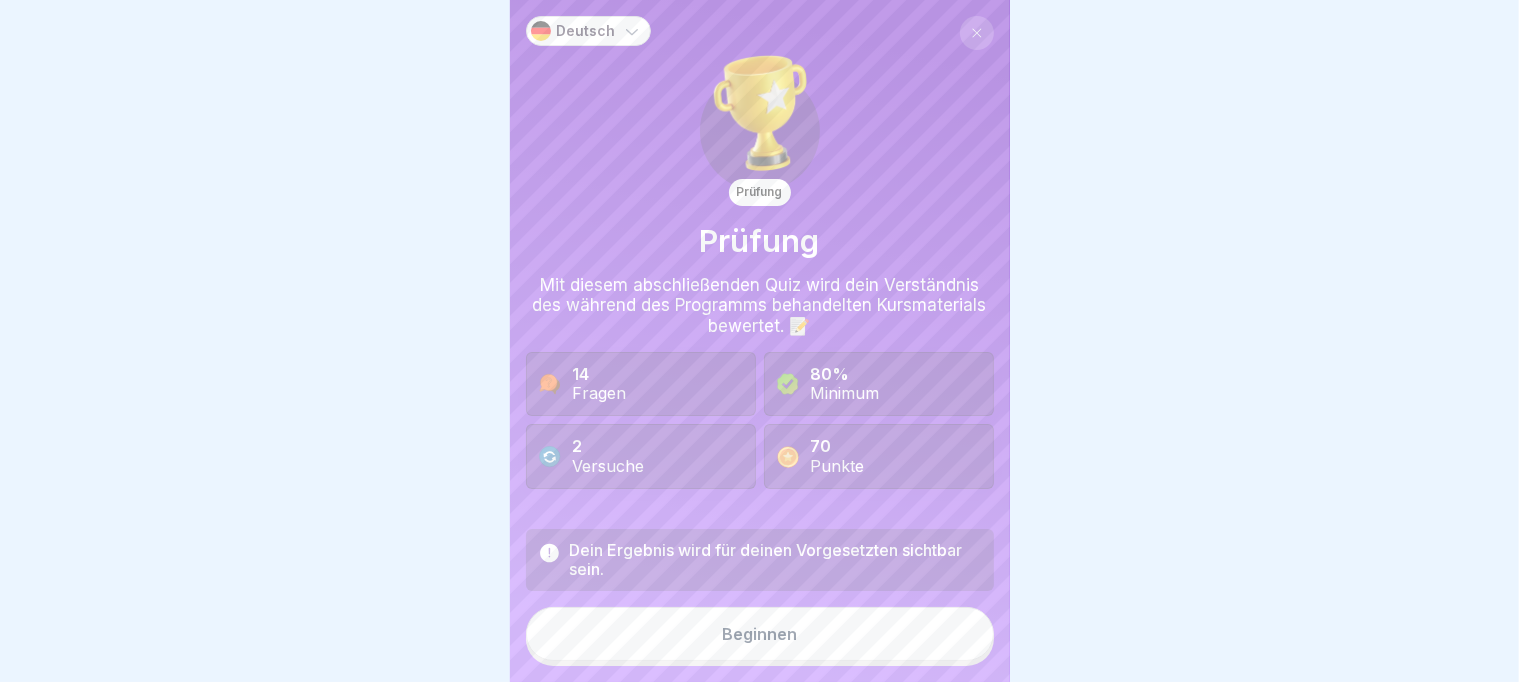 click on "Beginnen" at bounding box center [760, 634] 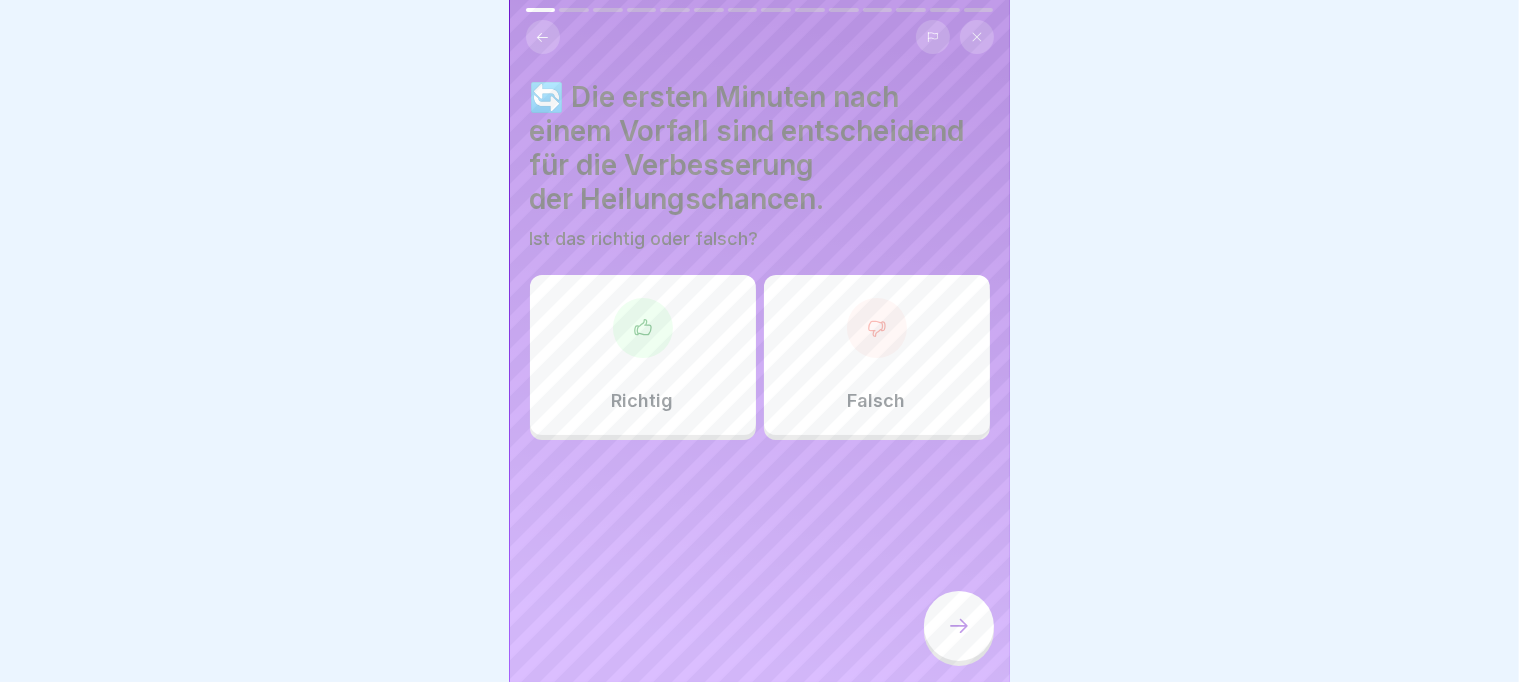 click at bounding box center [759, 341] 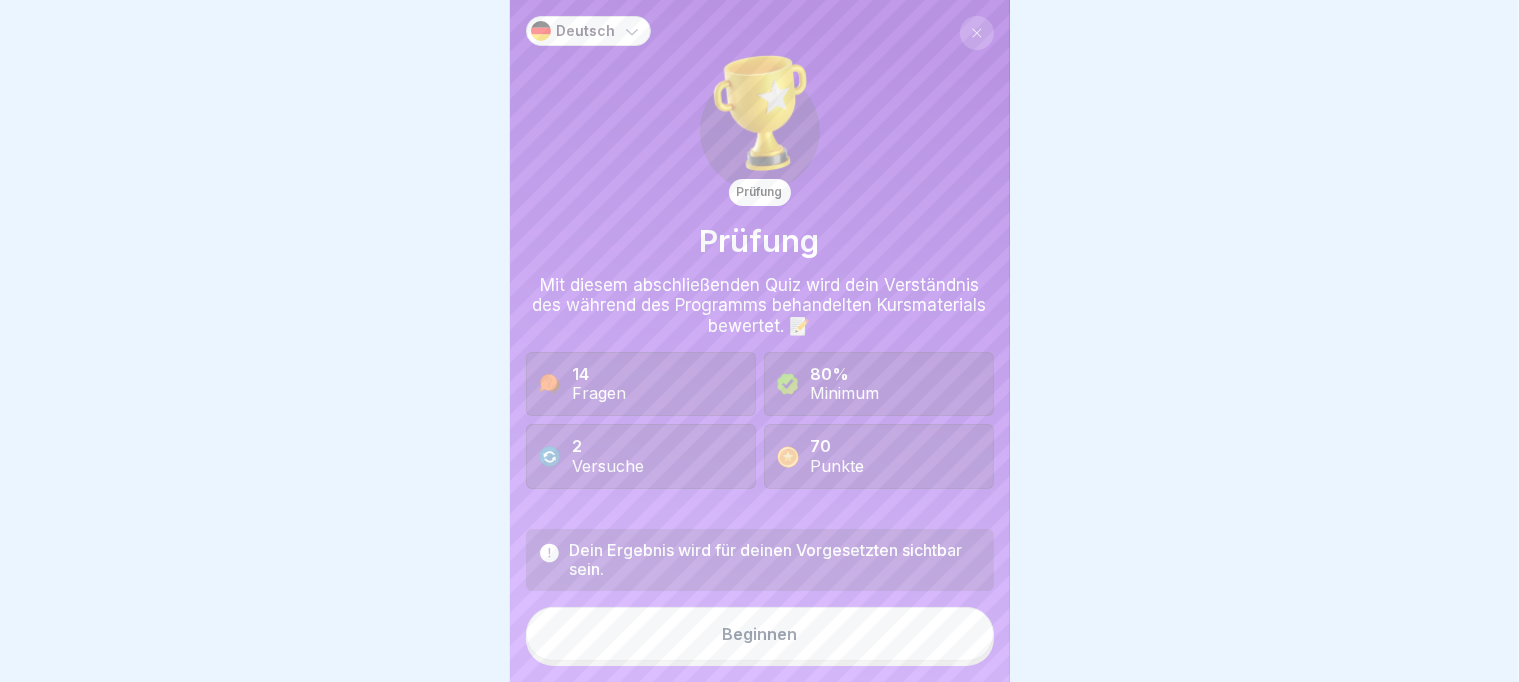 scroll, scrollTop: 16, scrollLeft: 0, axis: vertical 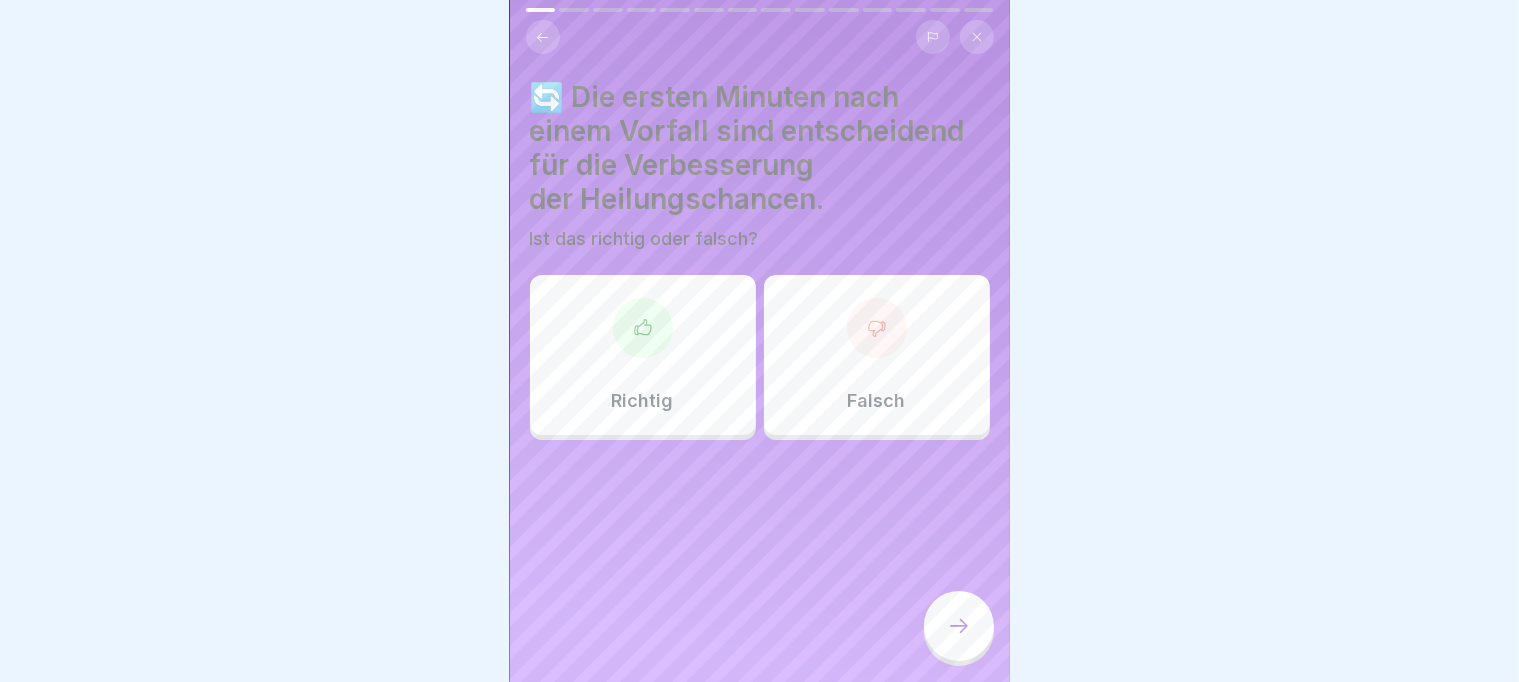 click at bounding box center (759, 341) 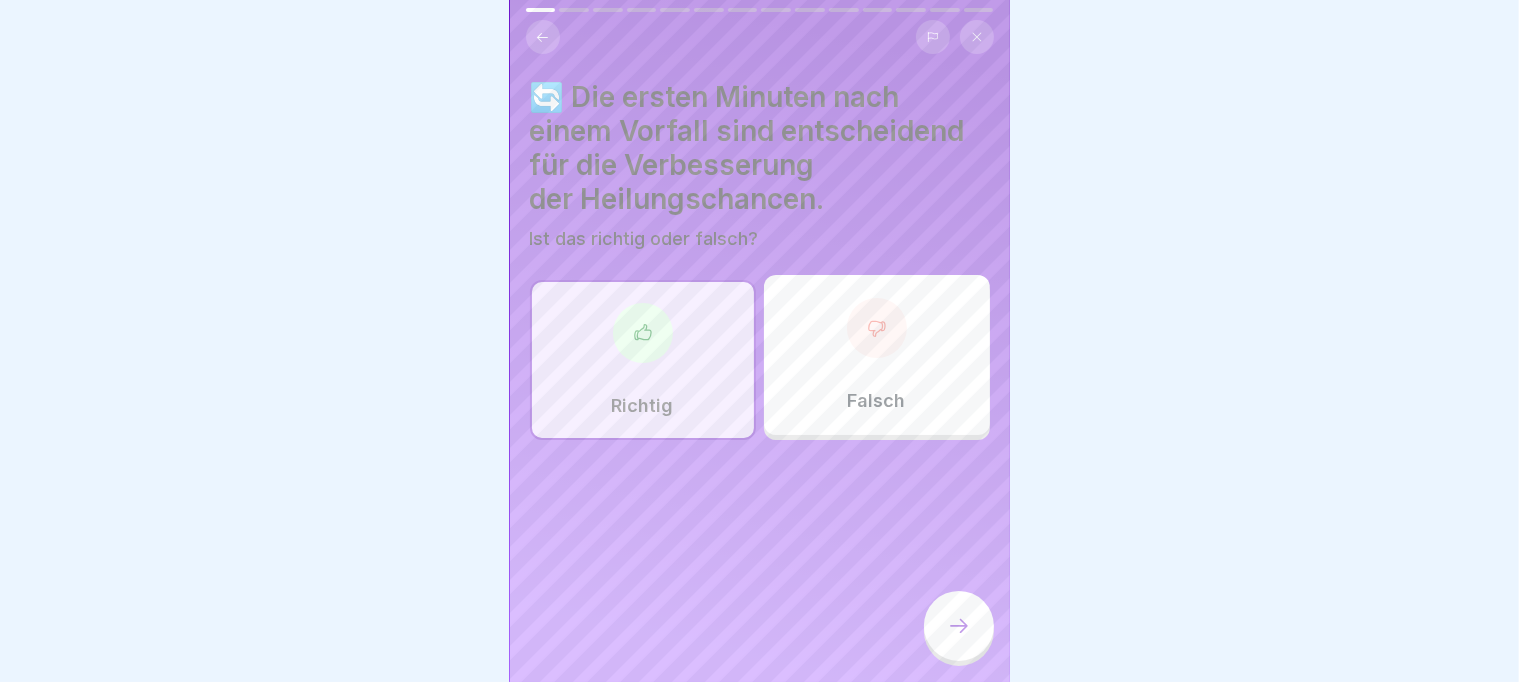 click 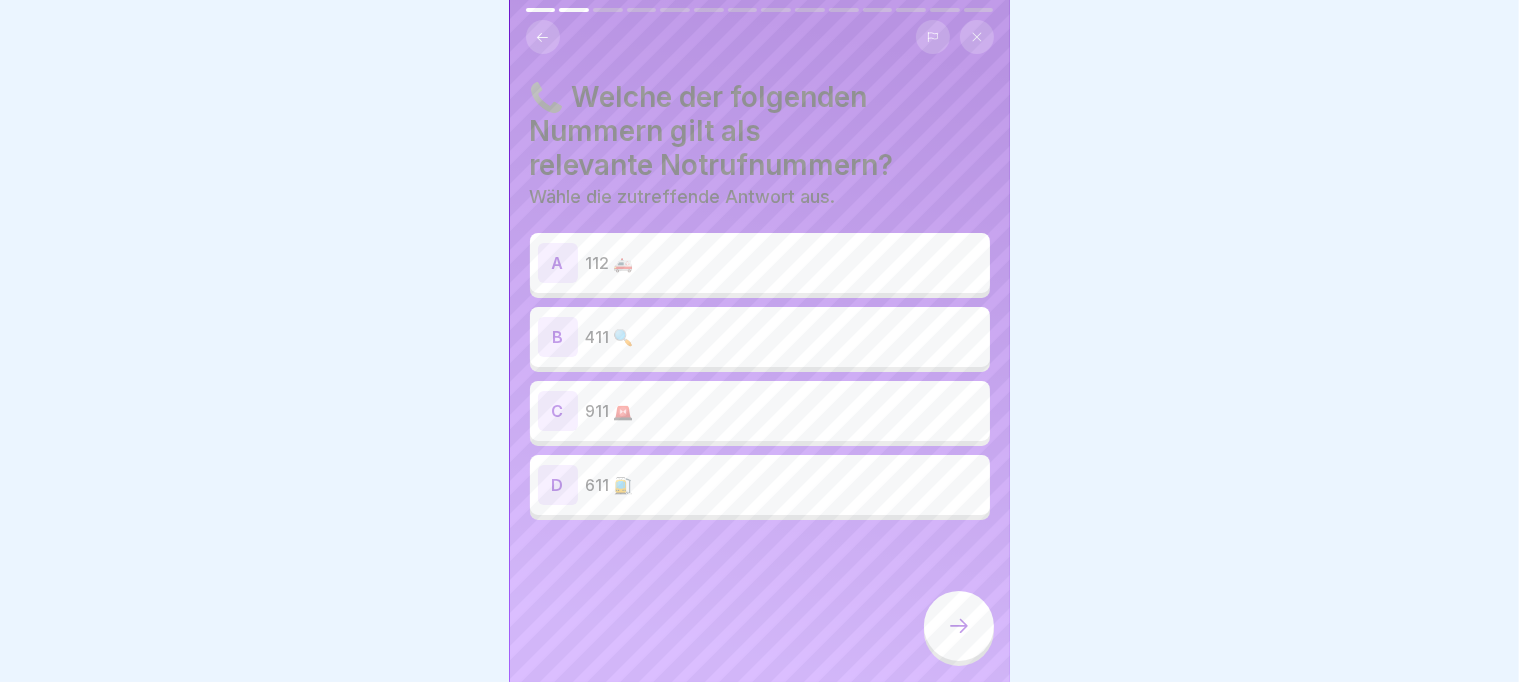 click on "112 🚑" at bounding box center [784, 263] 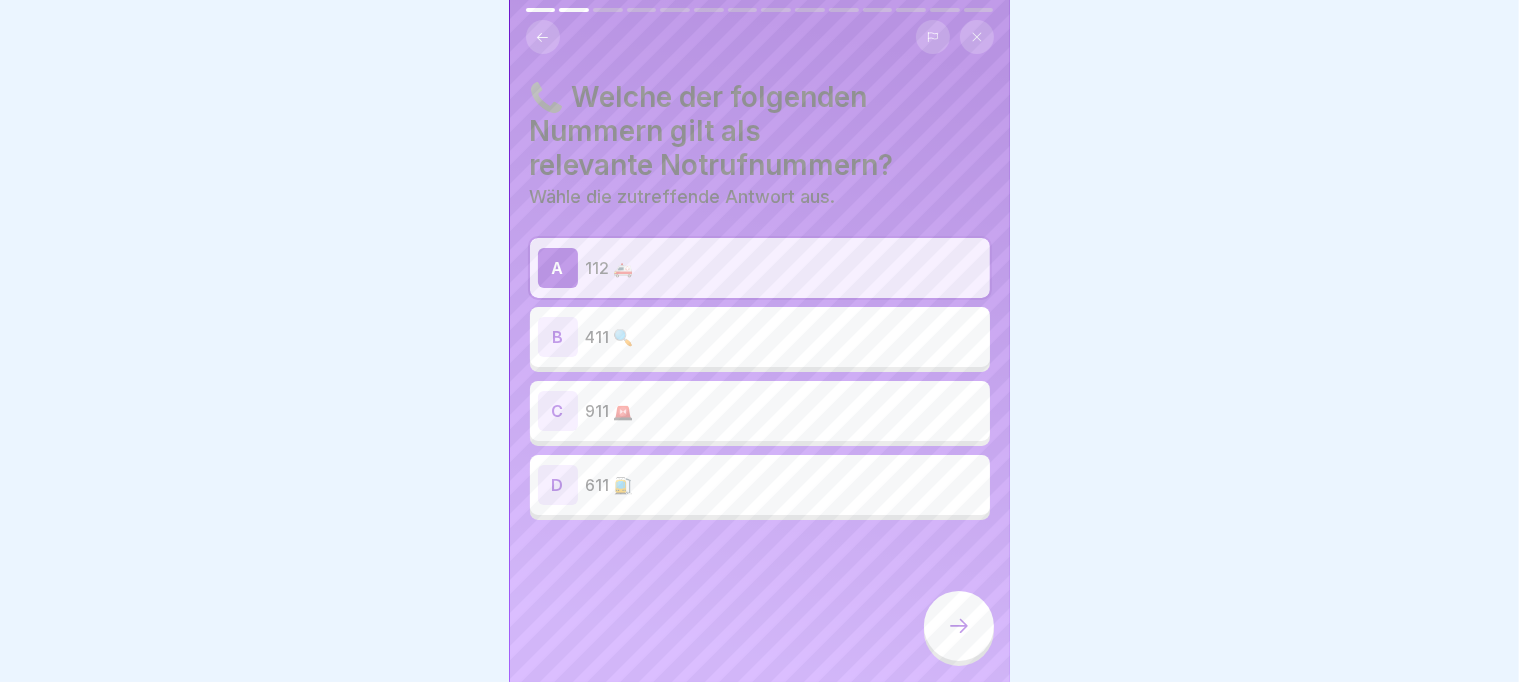 click 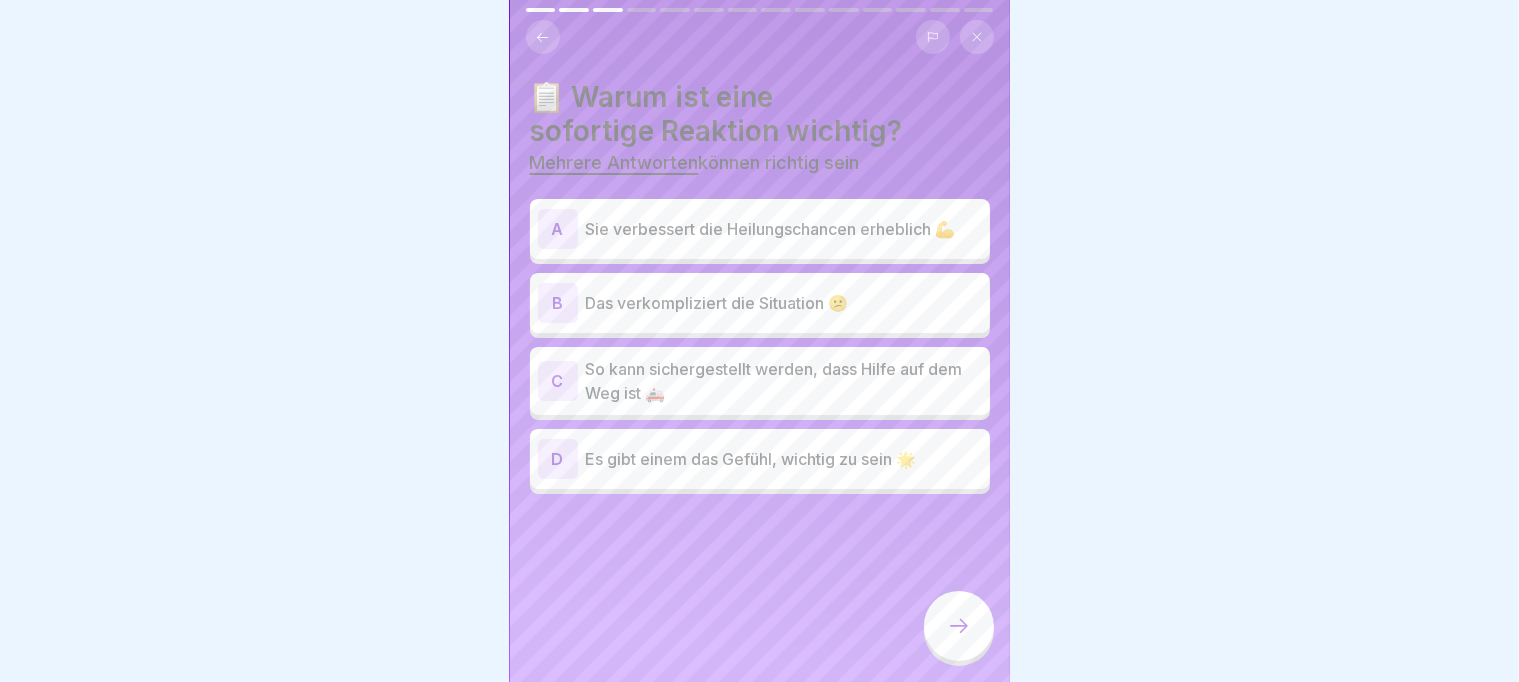 click on "Sie verbessert die Heilungschancen erheblich 💪" at bounding box center [784, 229] 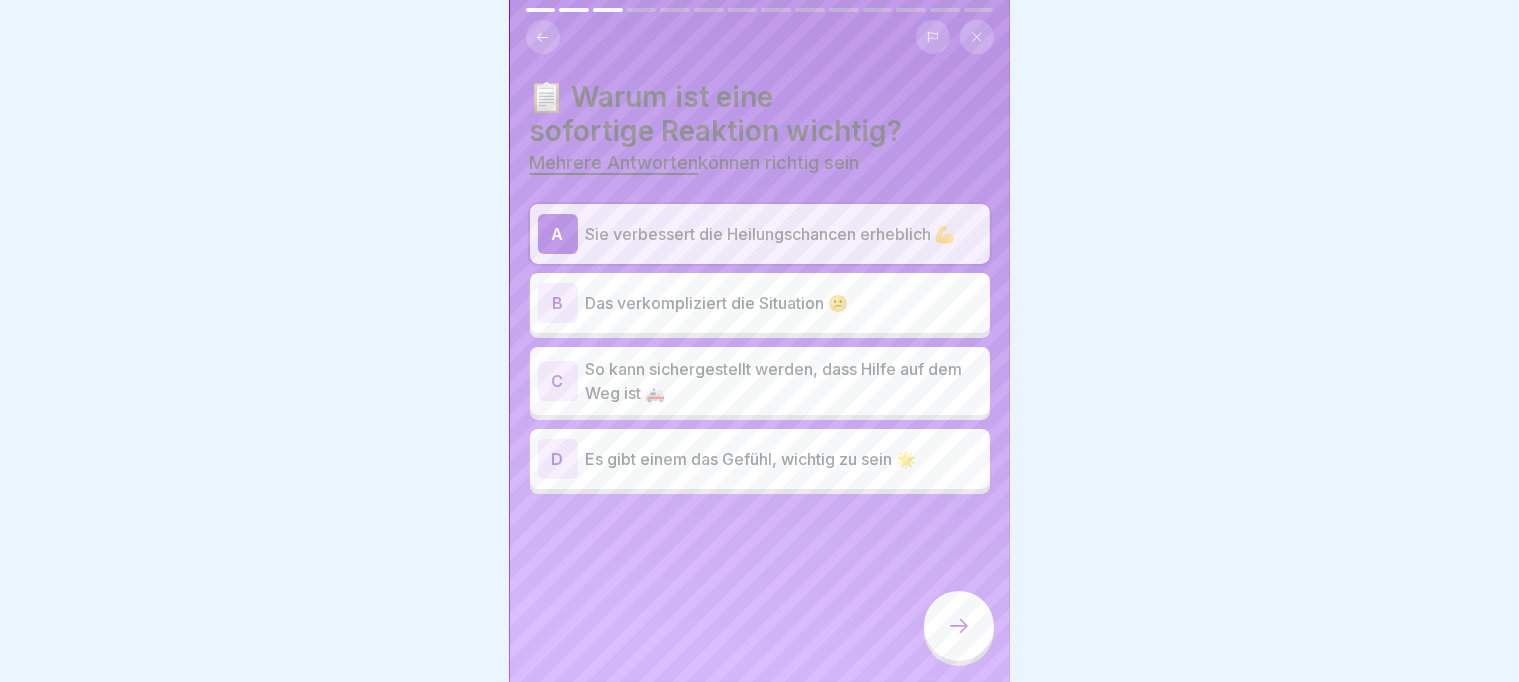 click on "So kann sichergestellt werden, dass Hilfe auf dem Weg ist 🚑" at bounding box center [784, 381] 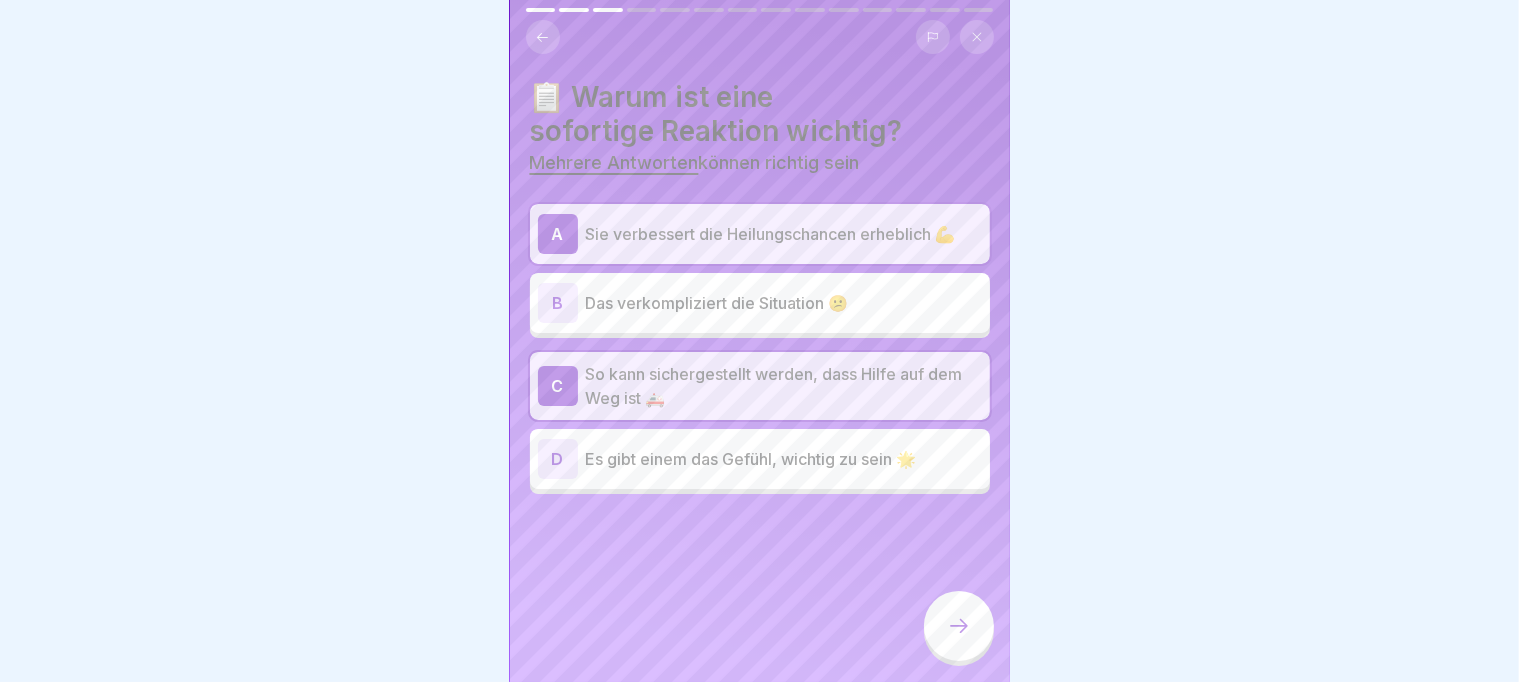 click 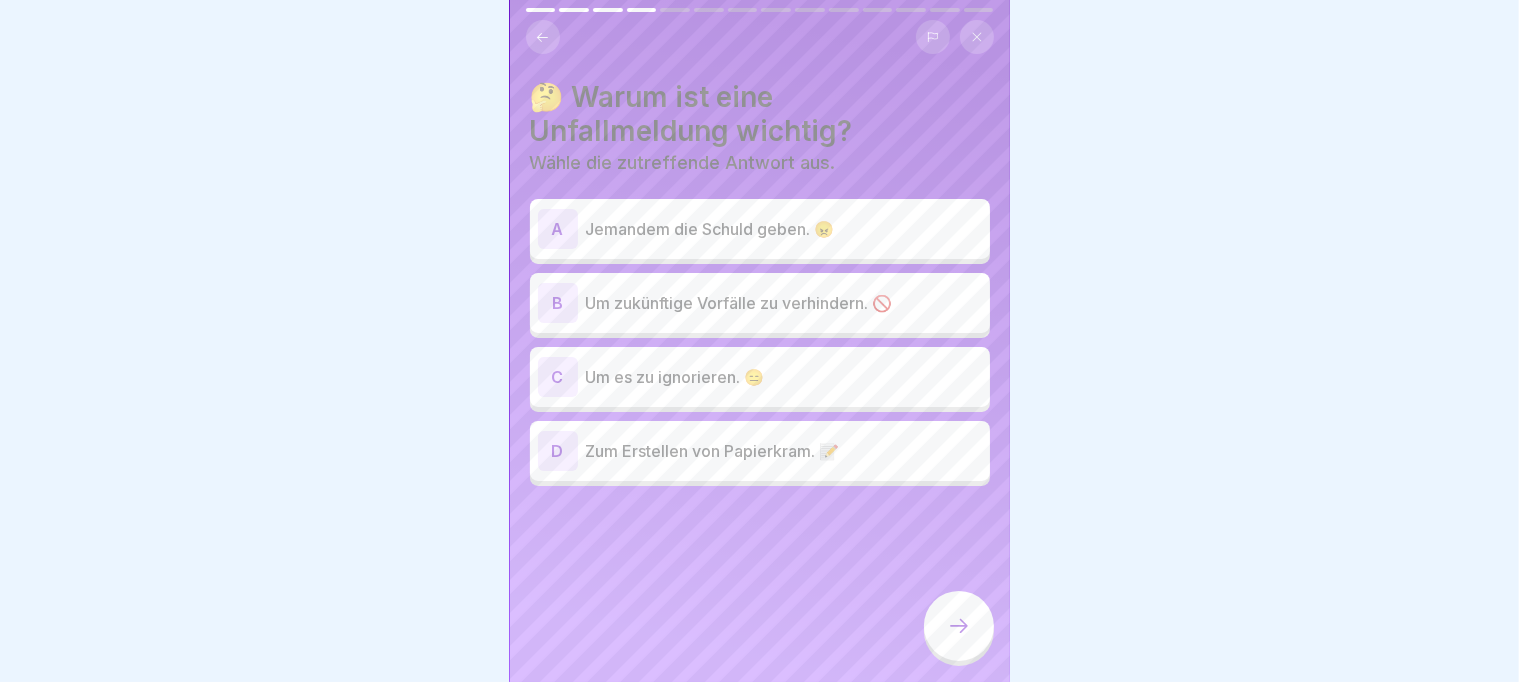 click on "Um zukünftige Vorfälle zu verhindern. 🚫" at bounding box center (784, 303) 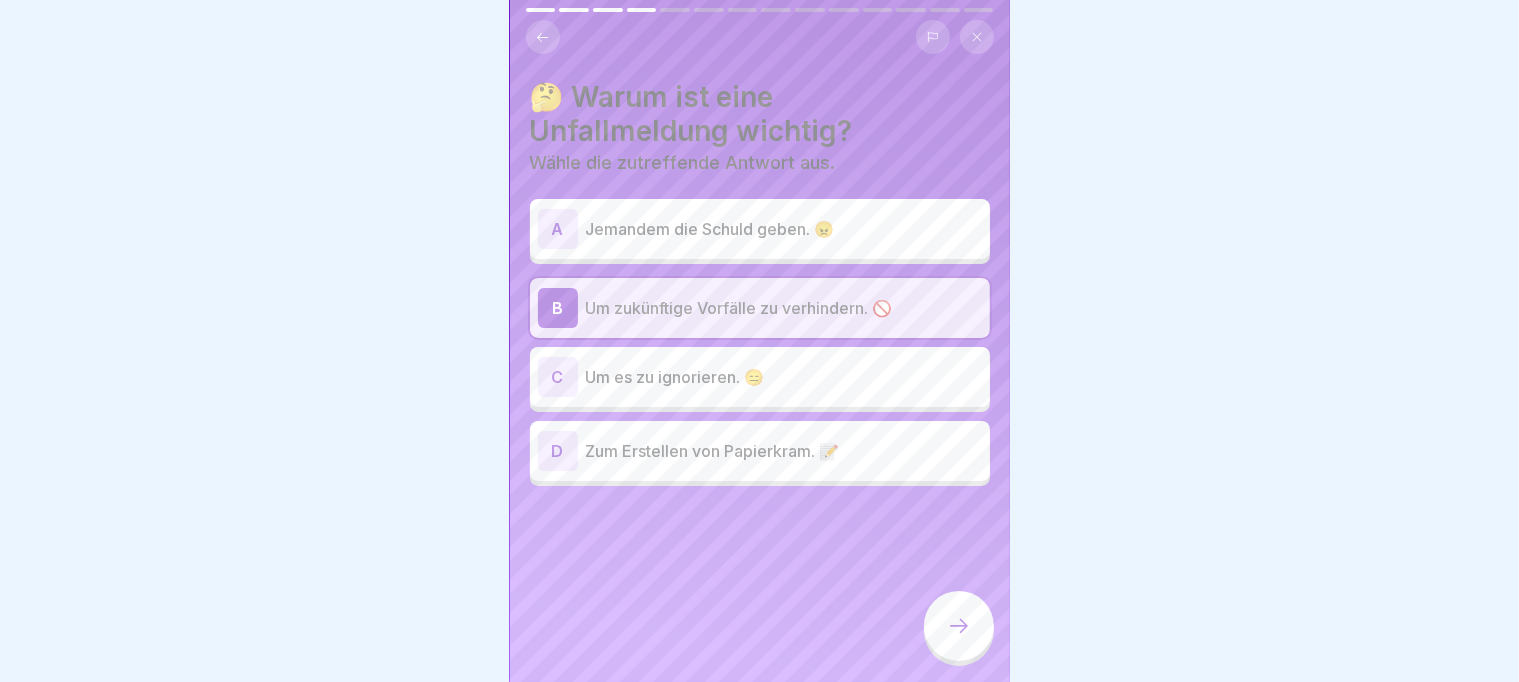 click 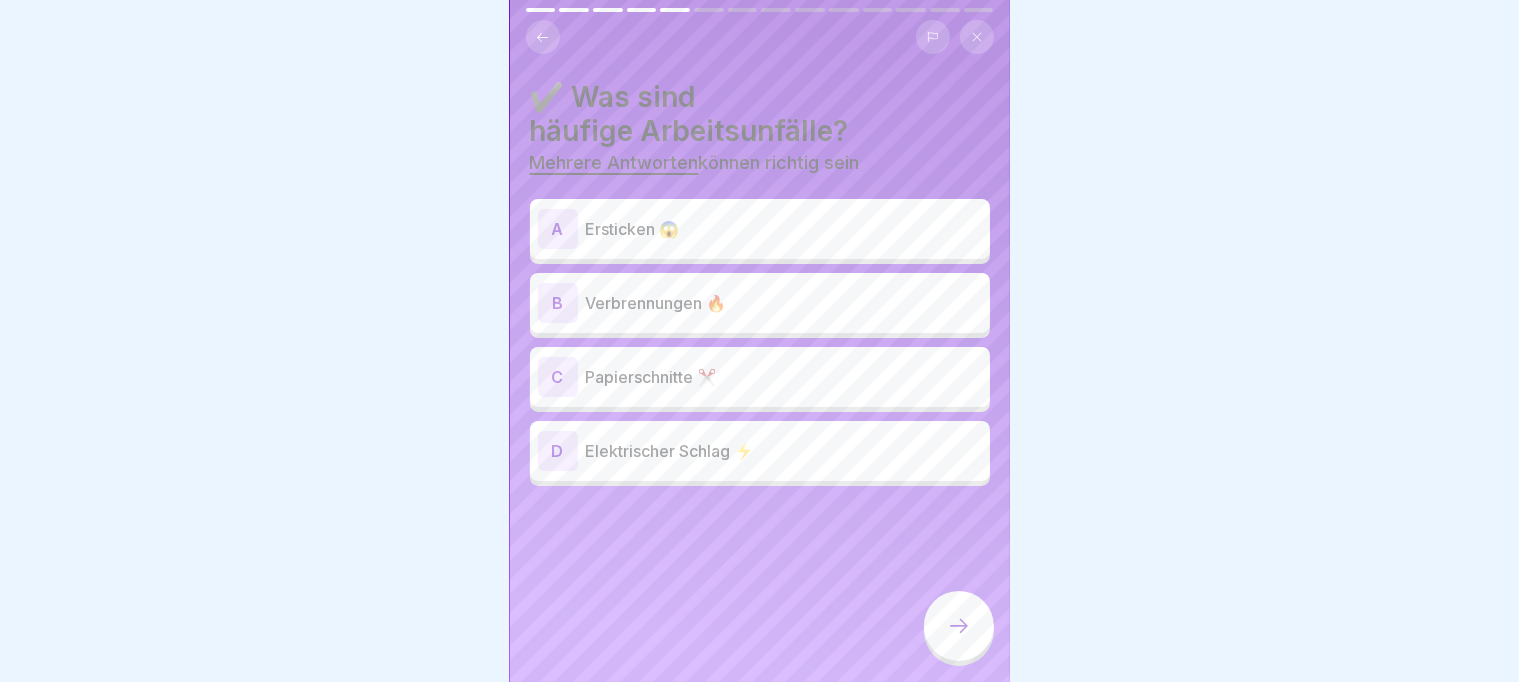 click on "Verbrennungen 🔥" at bounding box center (784, 303) 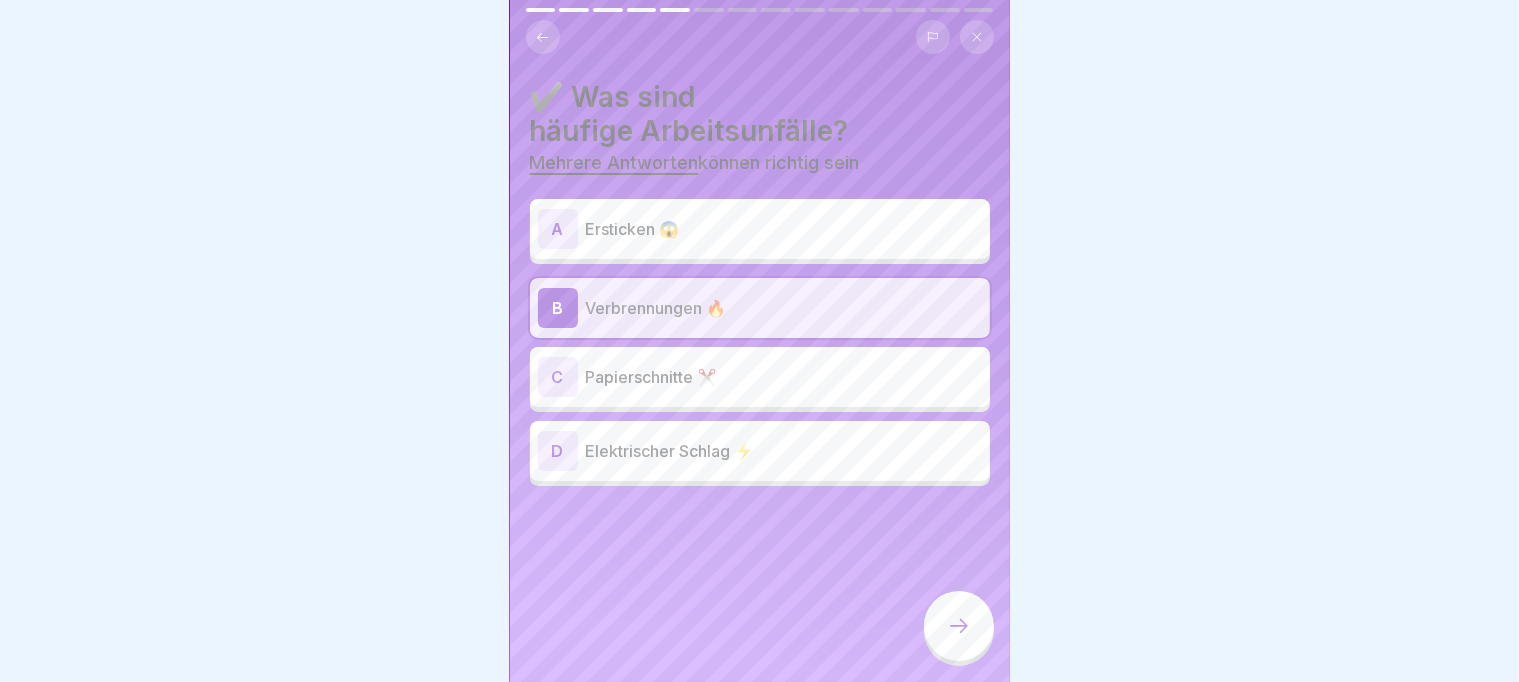 click on "Elektrischer Schlag ⚡" at bounding box center (784, 451) 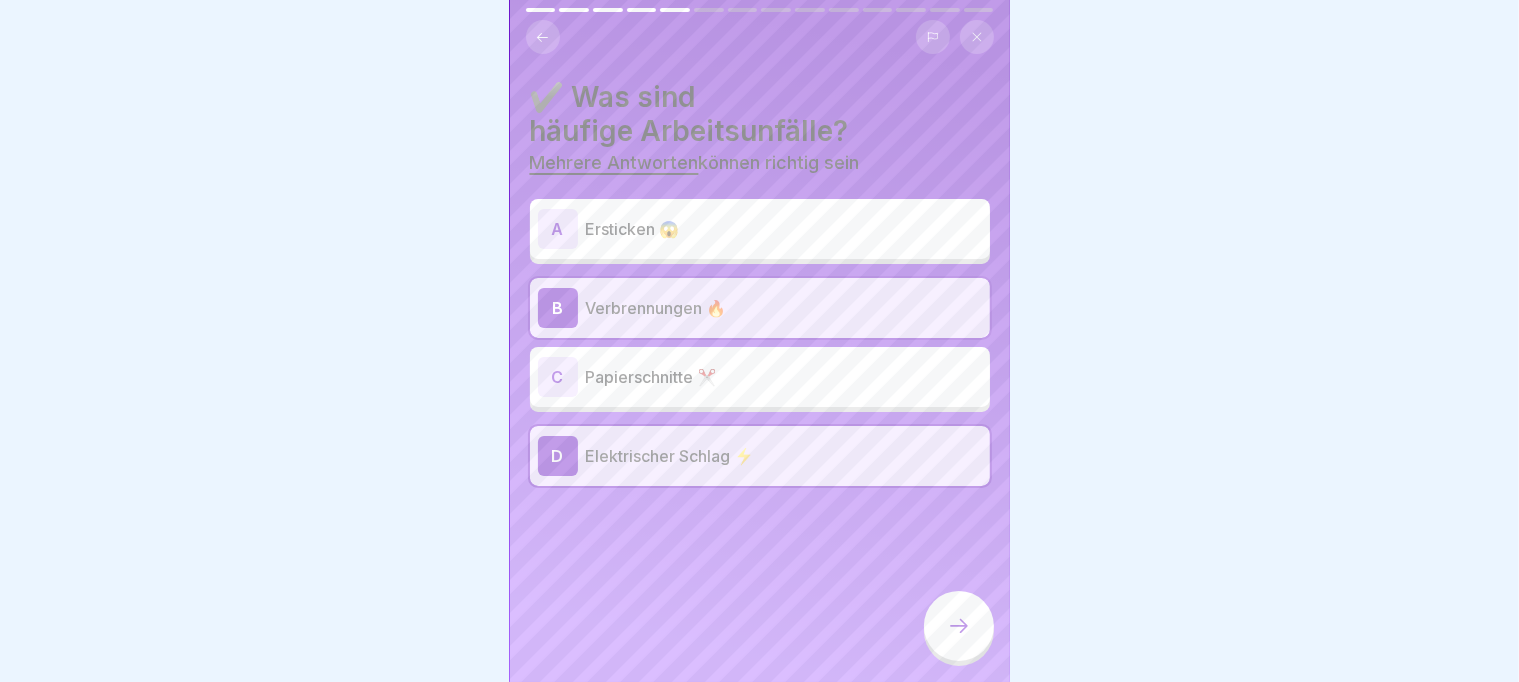 click 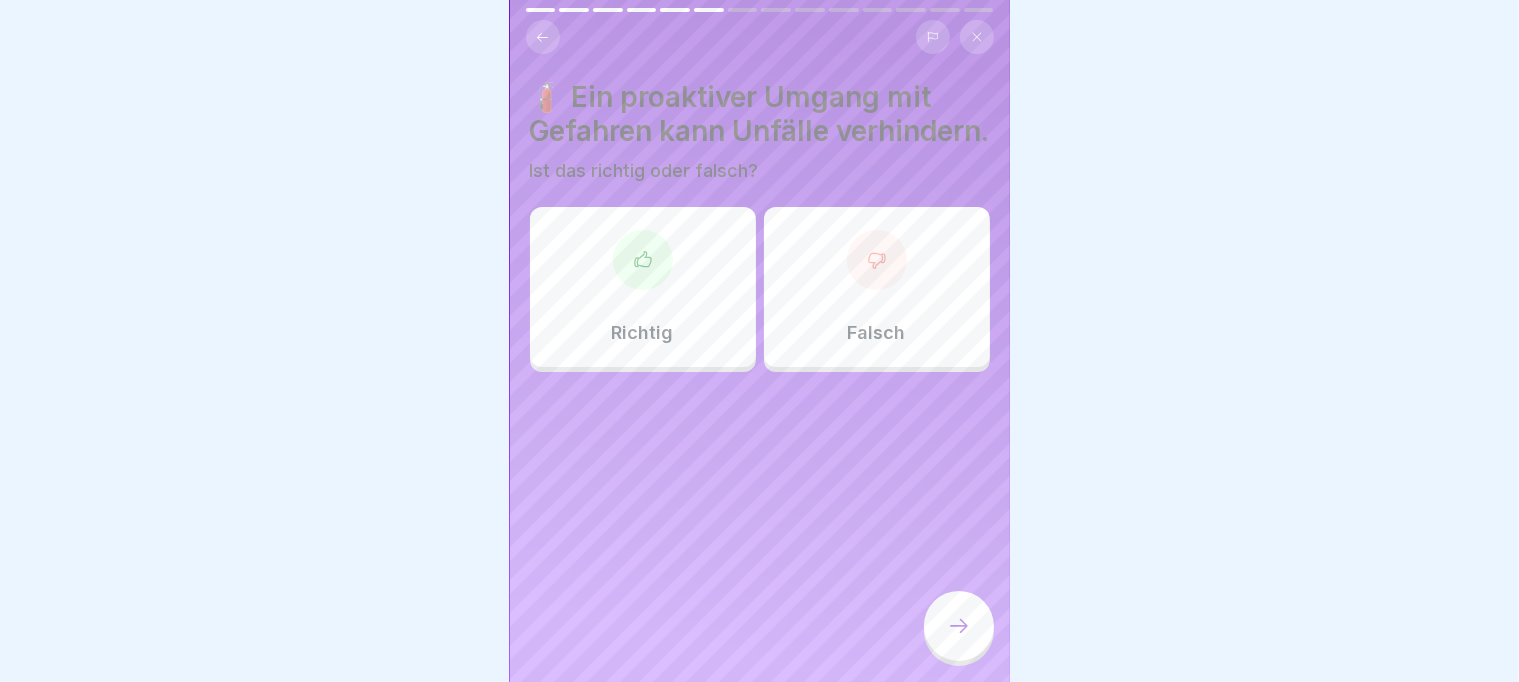 click at bounding box center [643, 260] 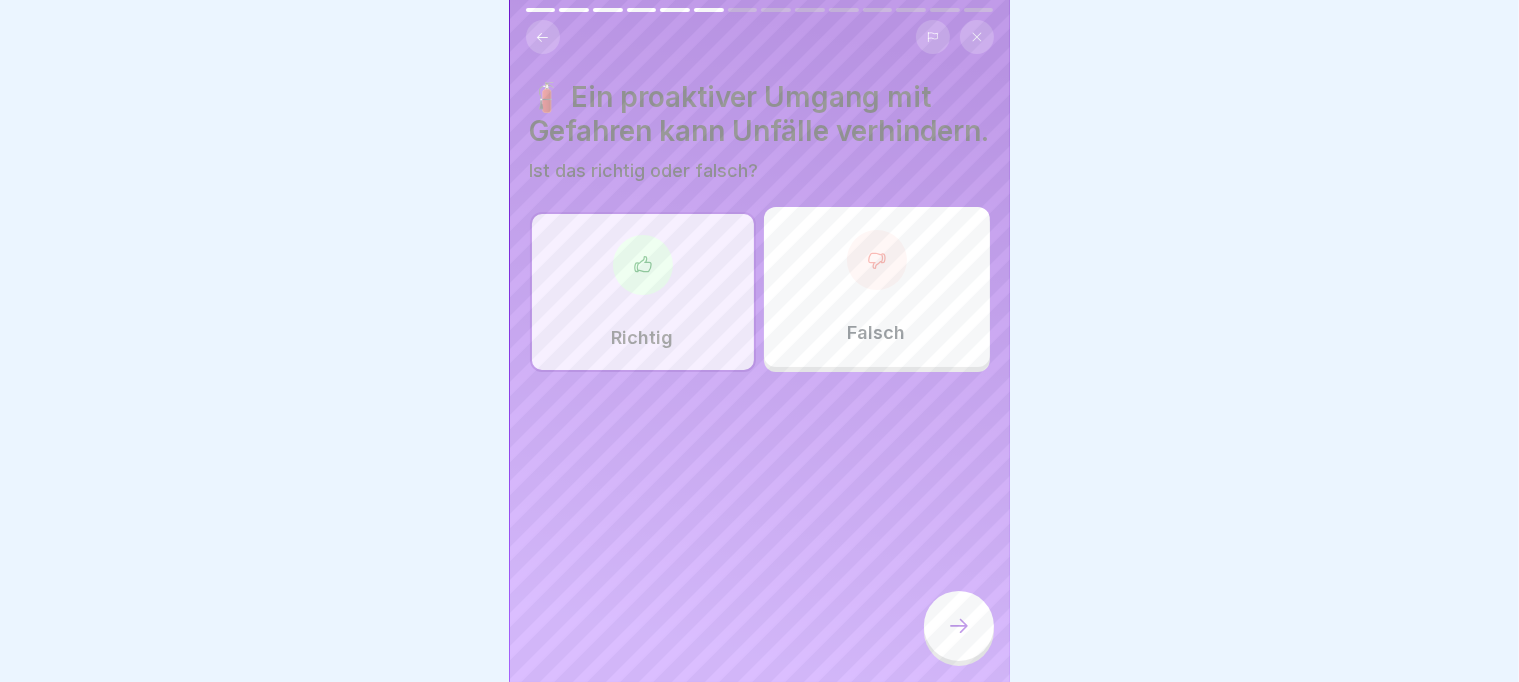 click 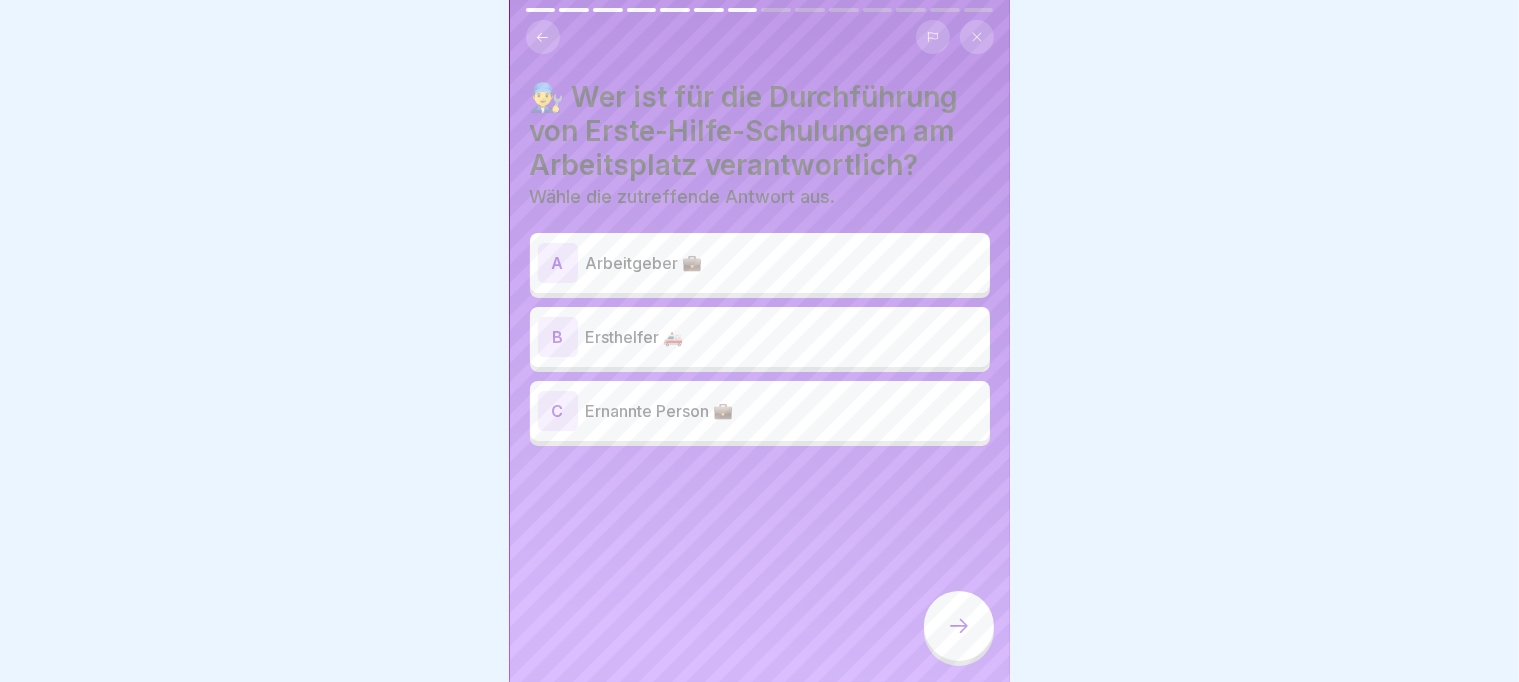 click on "A Arbeitgeber 💼" at bounding box center (760, 263) 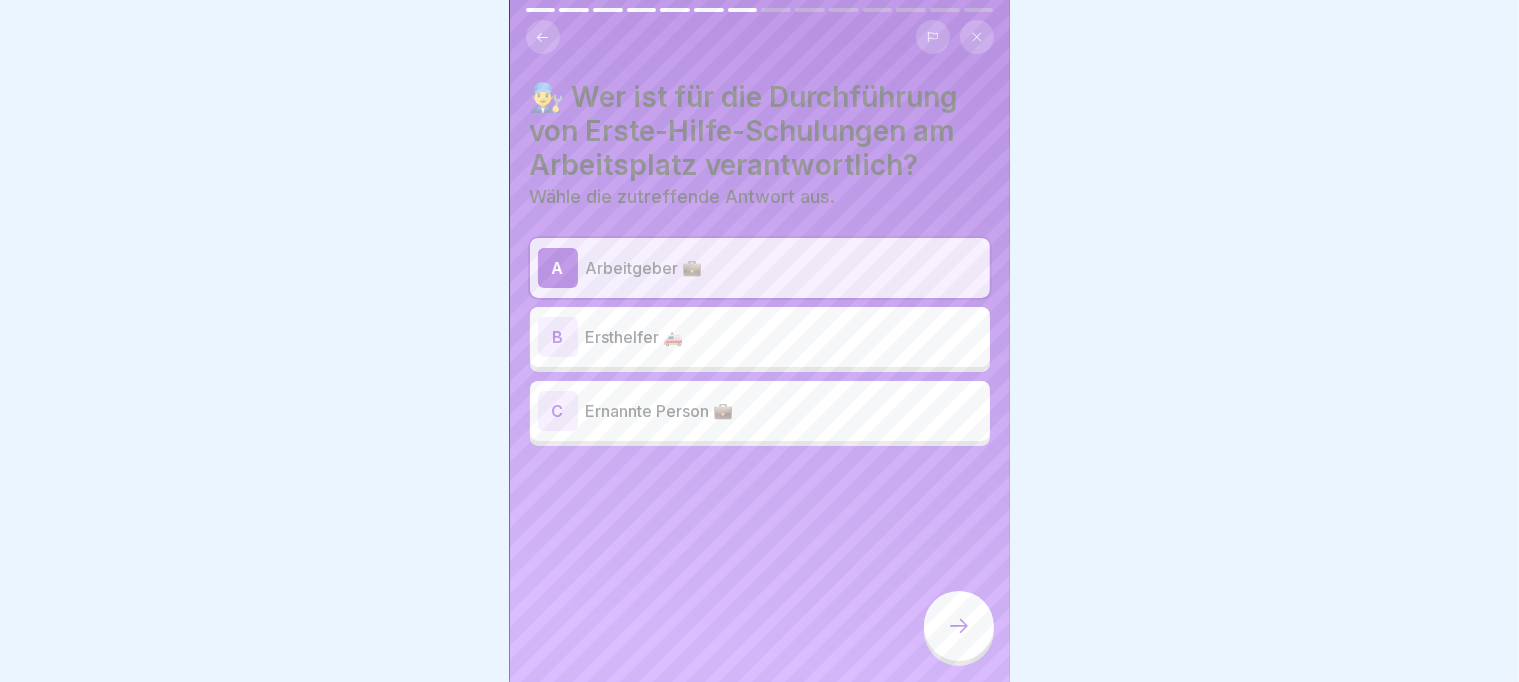 click 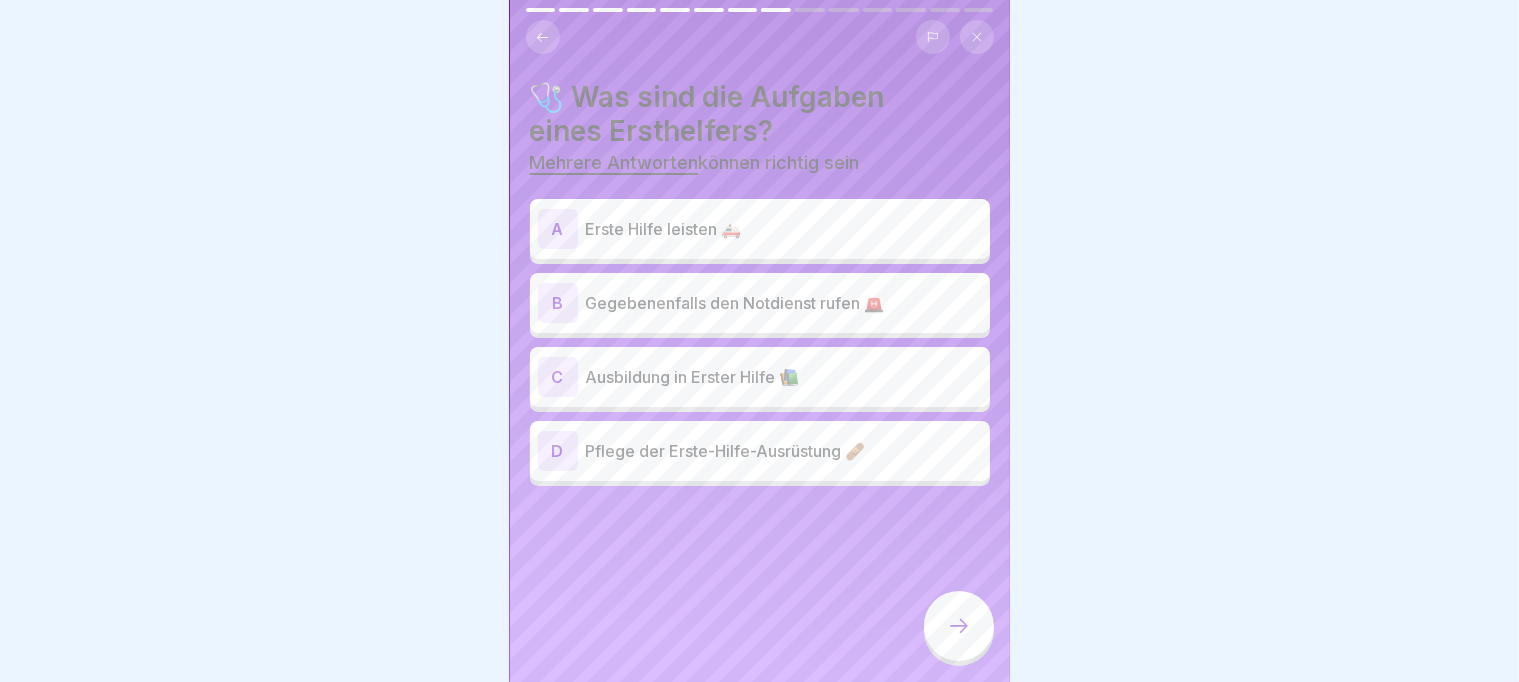 click on "Erste Hilfe leisten 🚑" at bounding box center [784, 229] 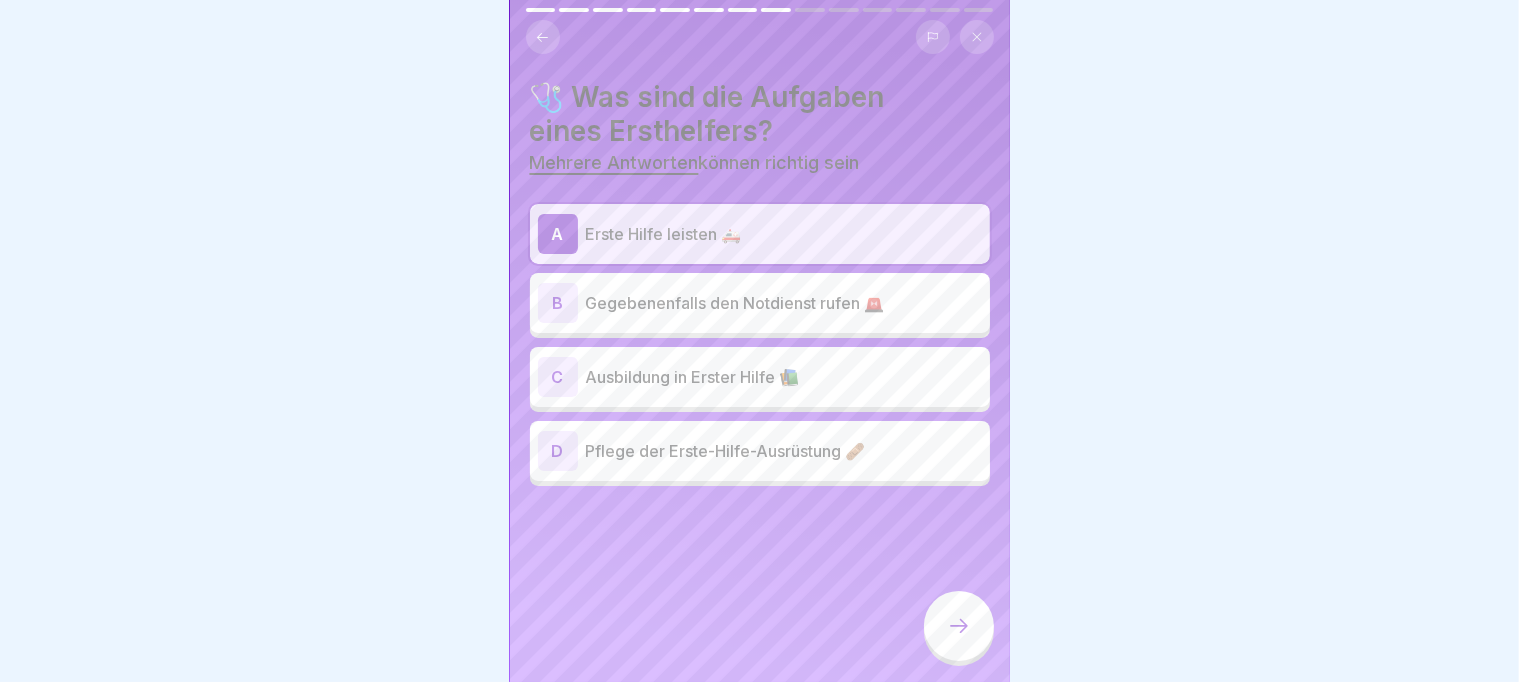 click on "Gegebenenfalls den Notdienst rufen 🚨" at bounding box center [784, 303] 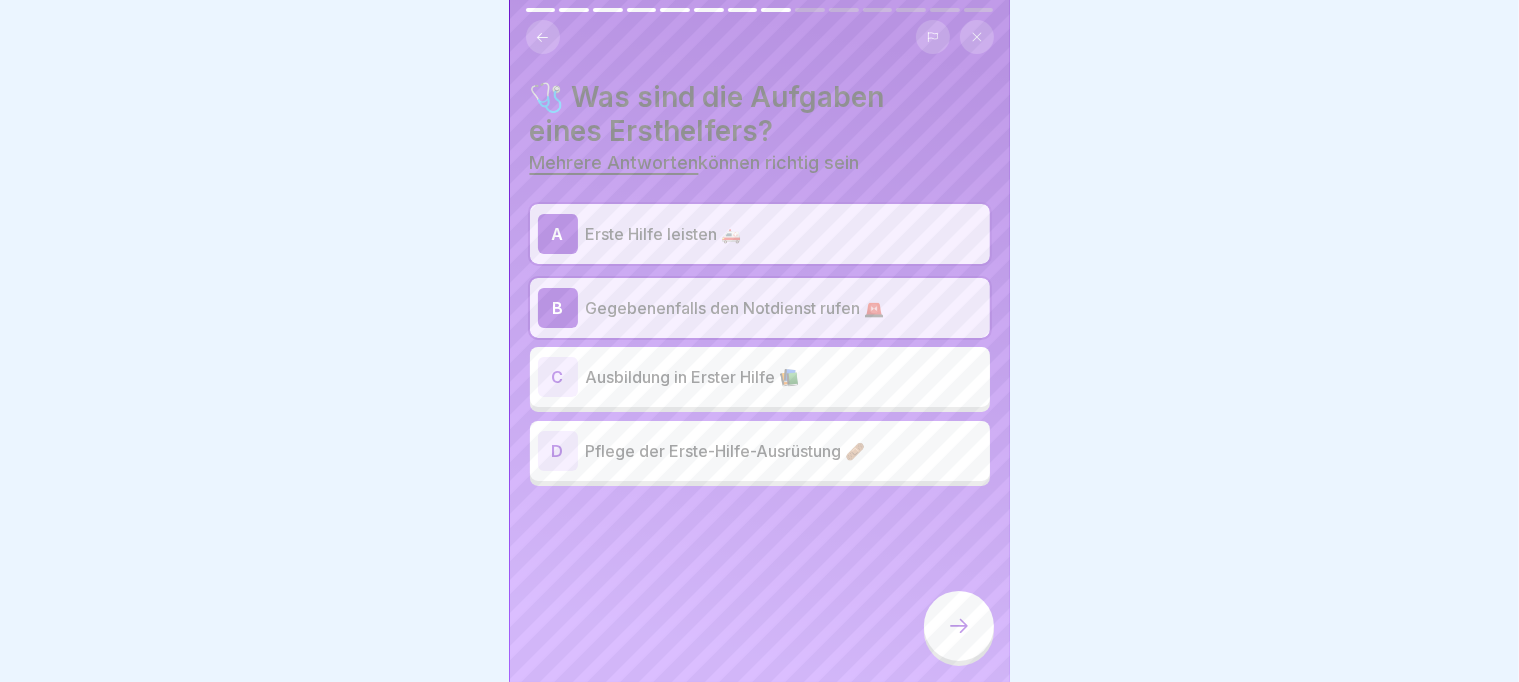 click on "Pflege der Erste-Hilfe-Ausrüstung 🩹" at bounding box center [784, 451] 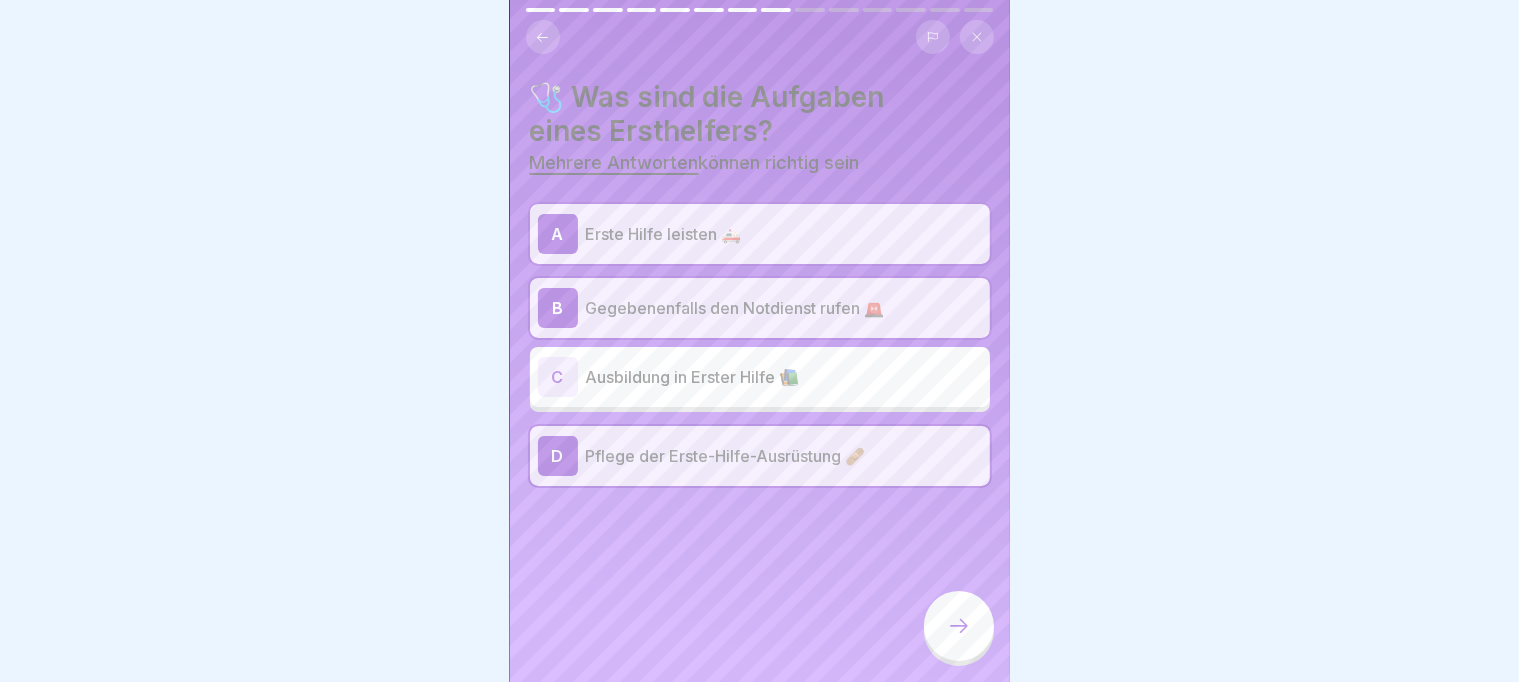 click on "Pflege der Erste-Hilfe-Ausrüstung 🩹" at bounding box center [784, 456] 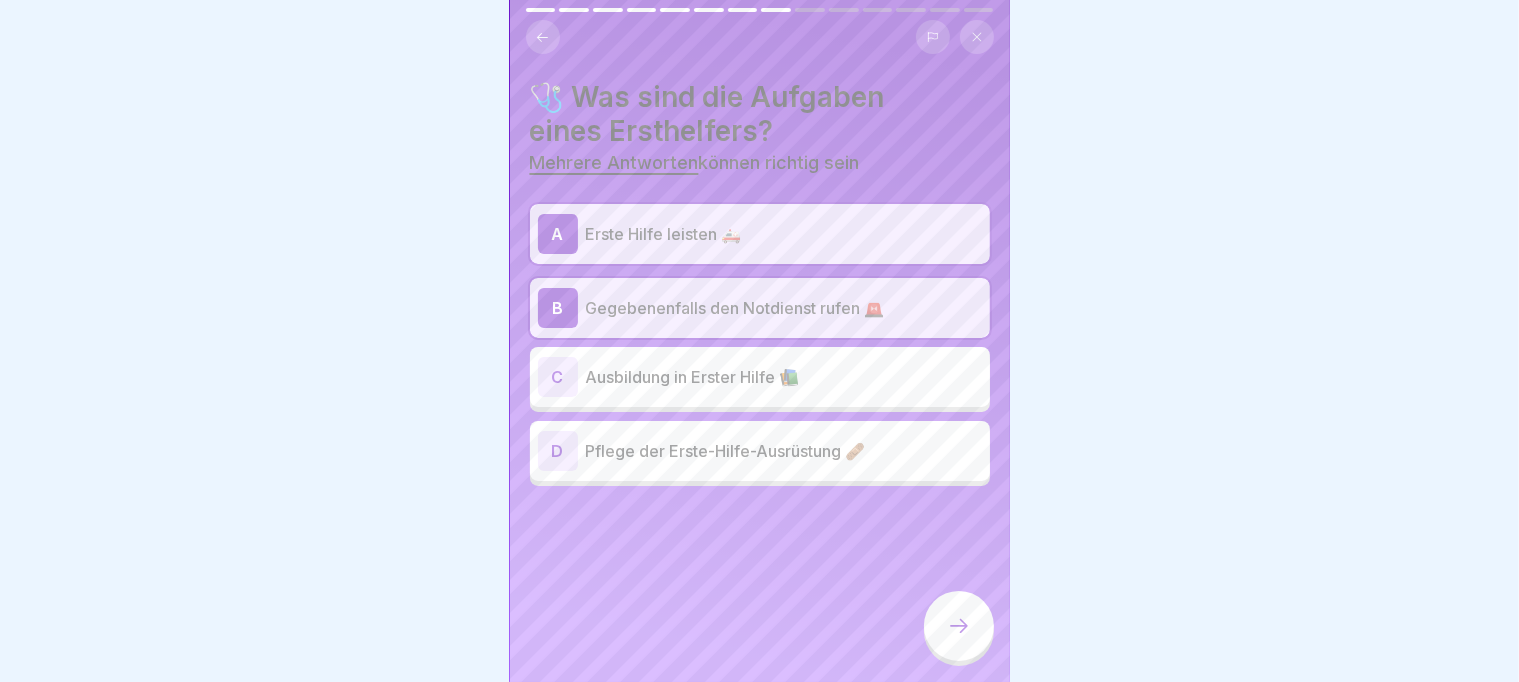 click 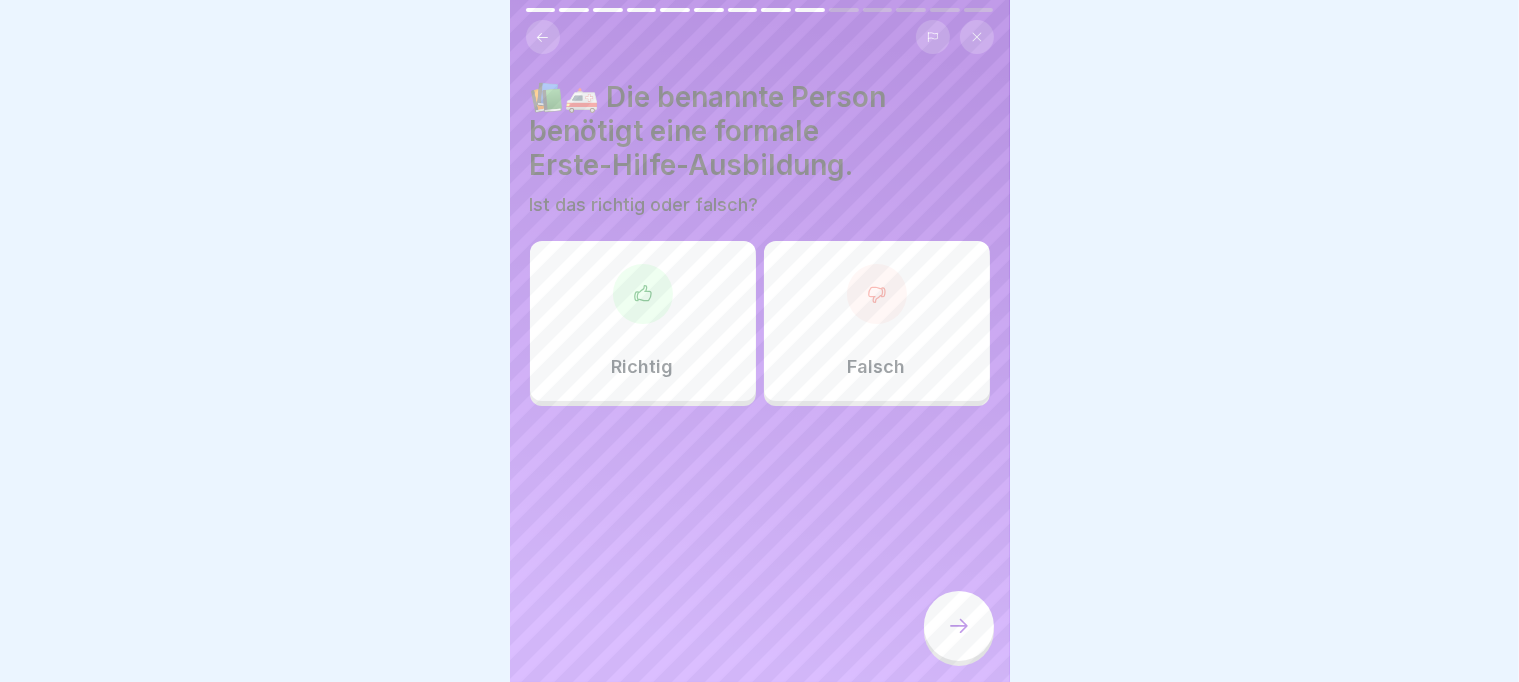 click on "Richtig" at bounding box center [643, 321] 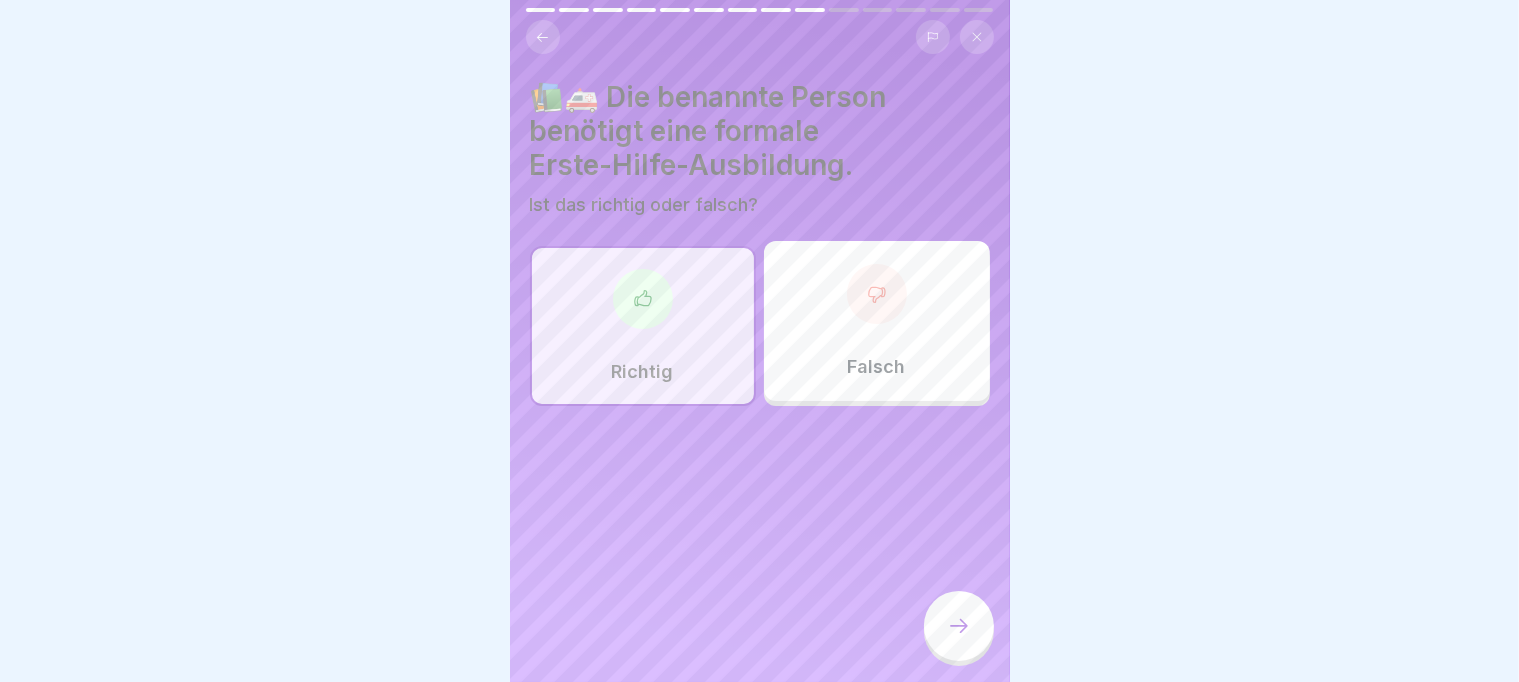 click at bounding box center (643, 299) 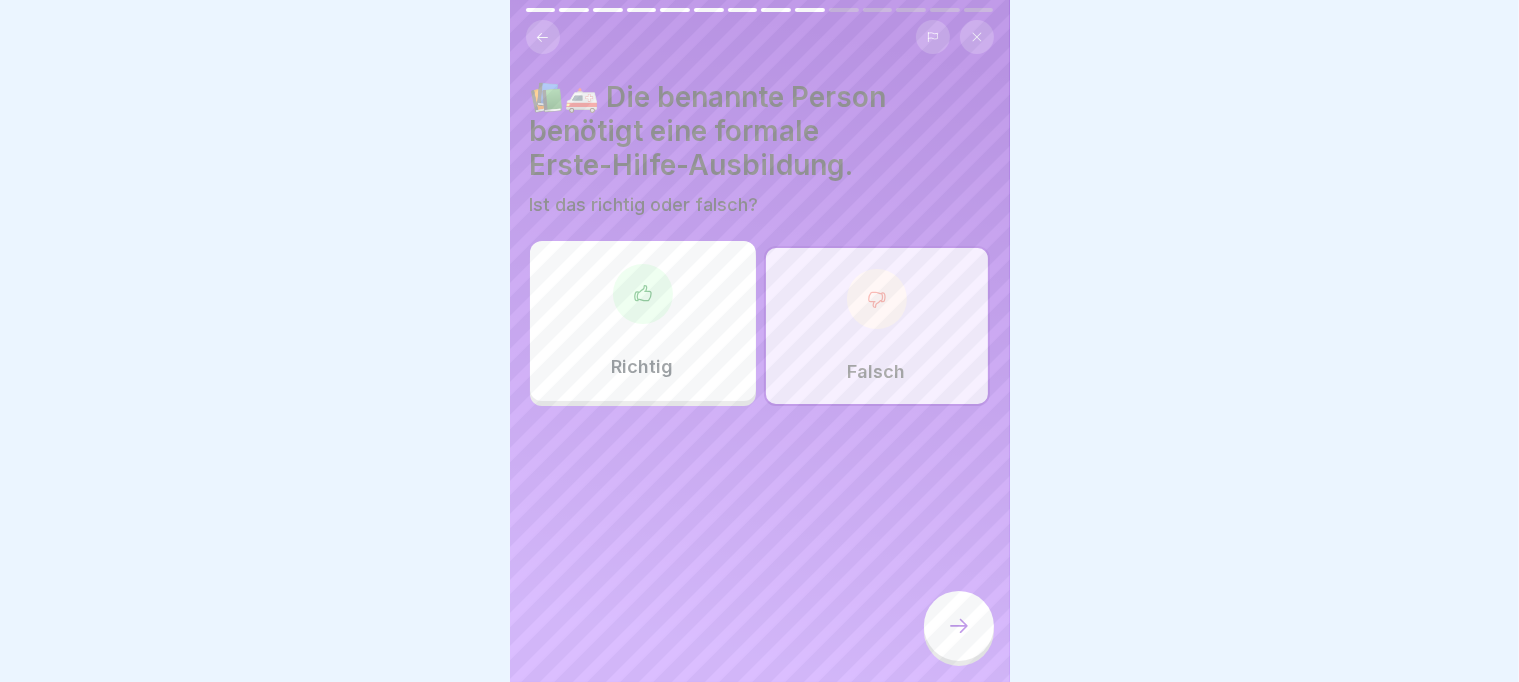 click at bounding box center [959, 626] 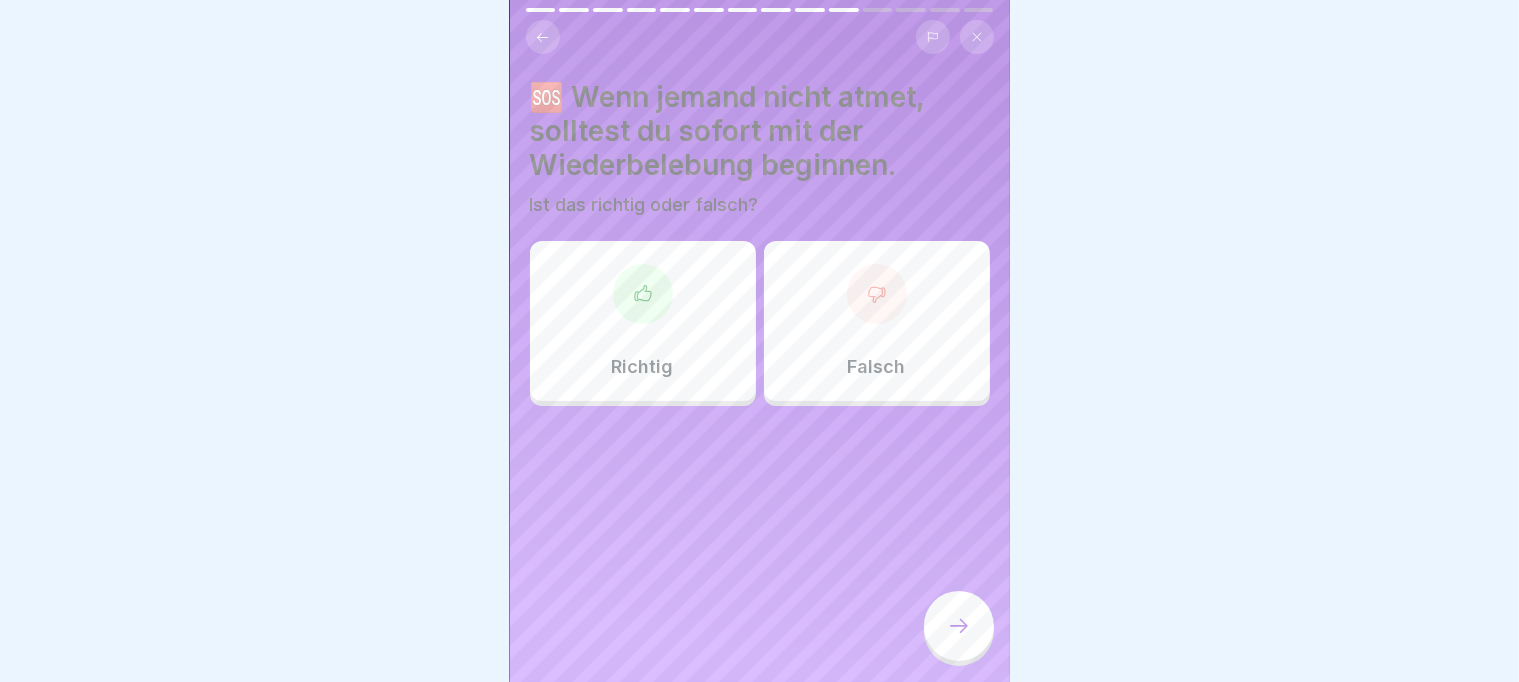 click at bounding box center (643, 294) 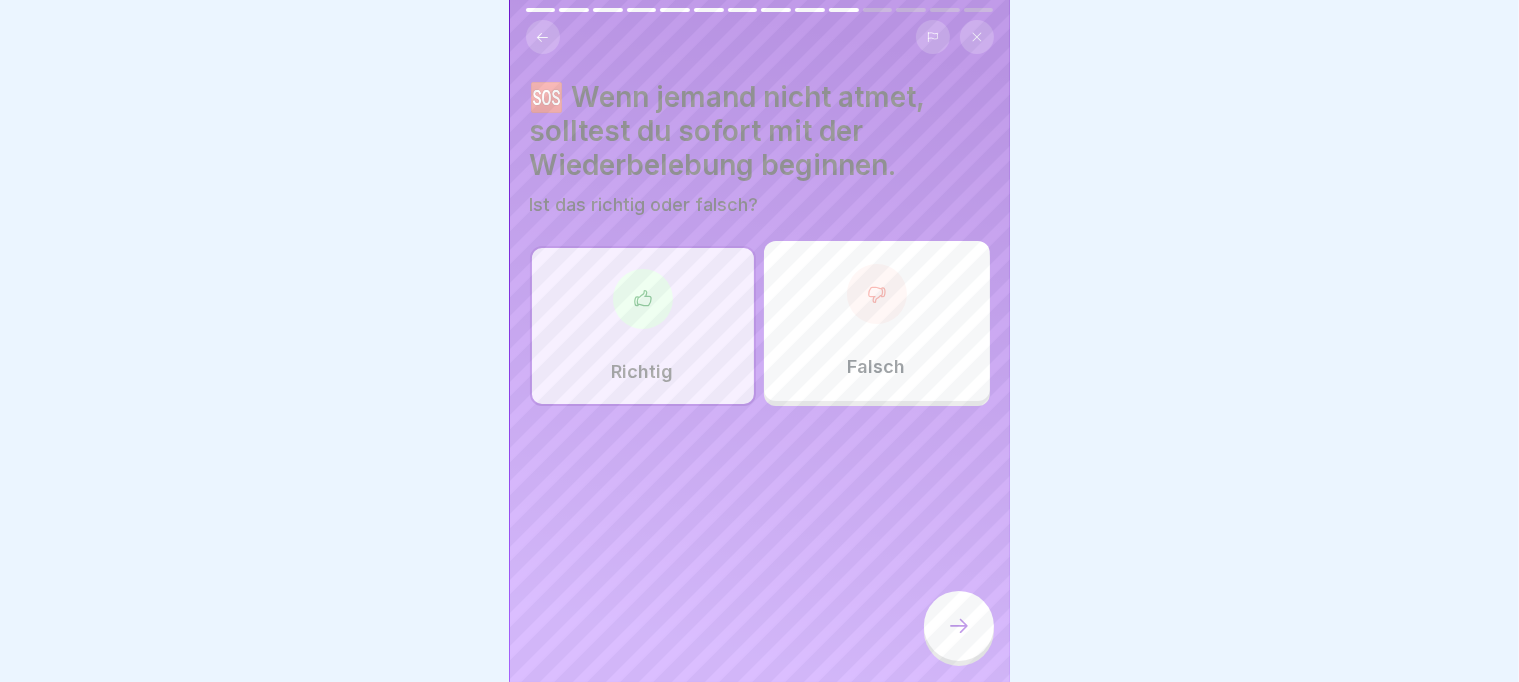 click 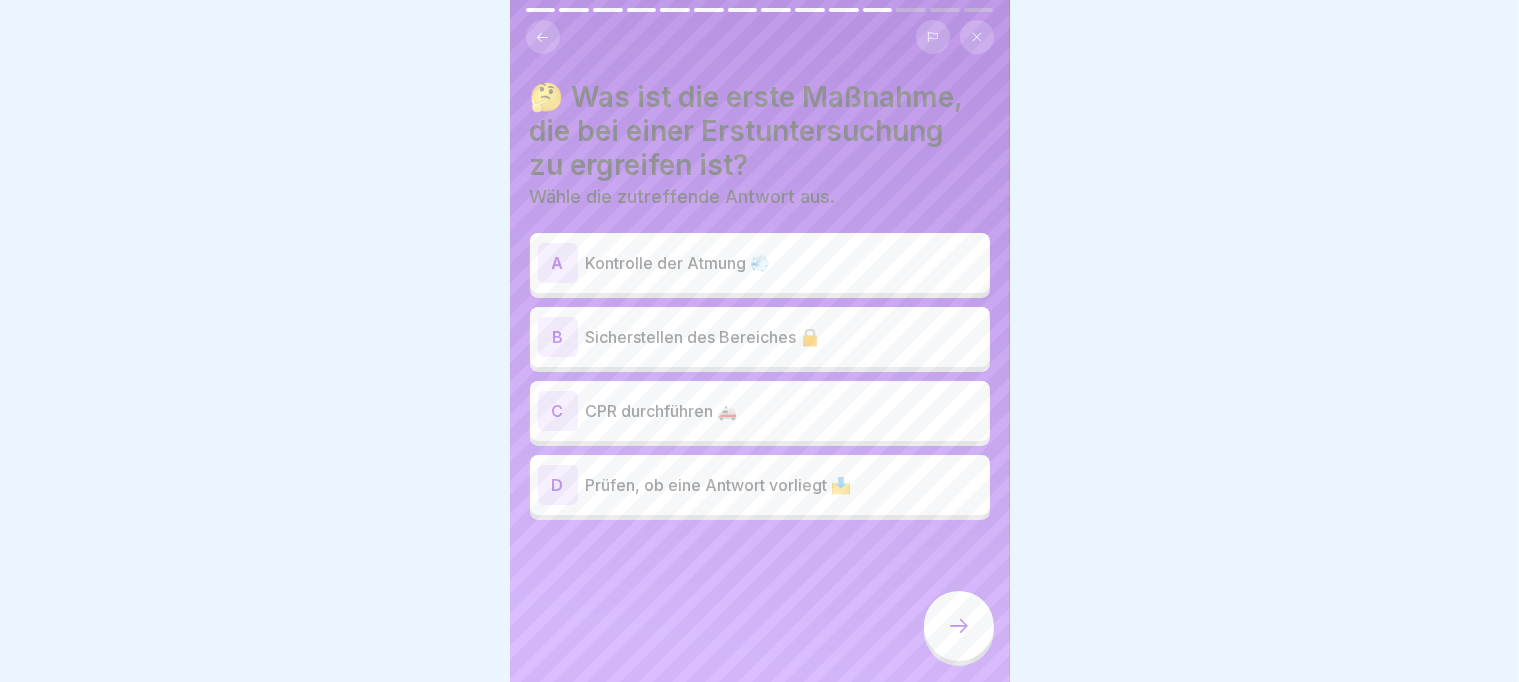 click on "D Prüfen, ob eine Antwort vorliegt 📩" at bounding box center [760, 485] 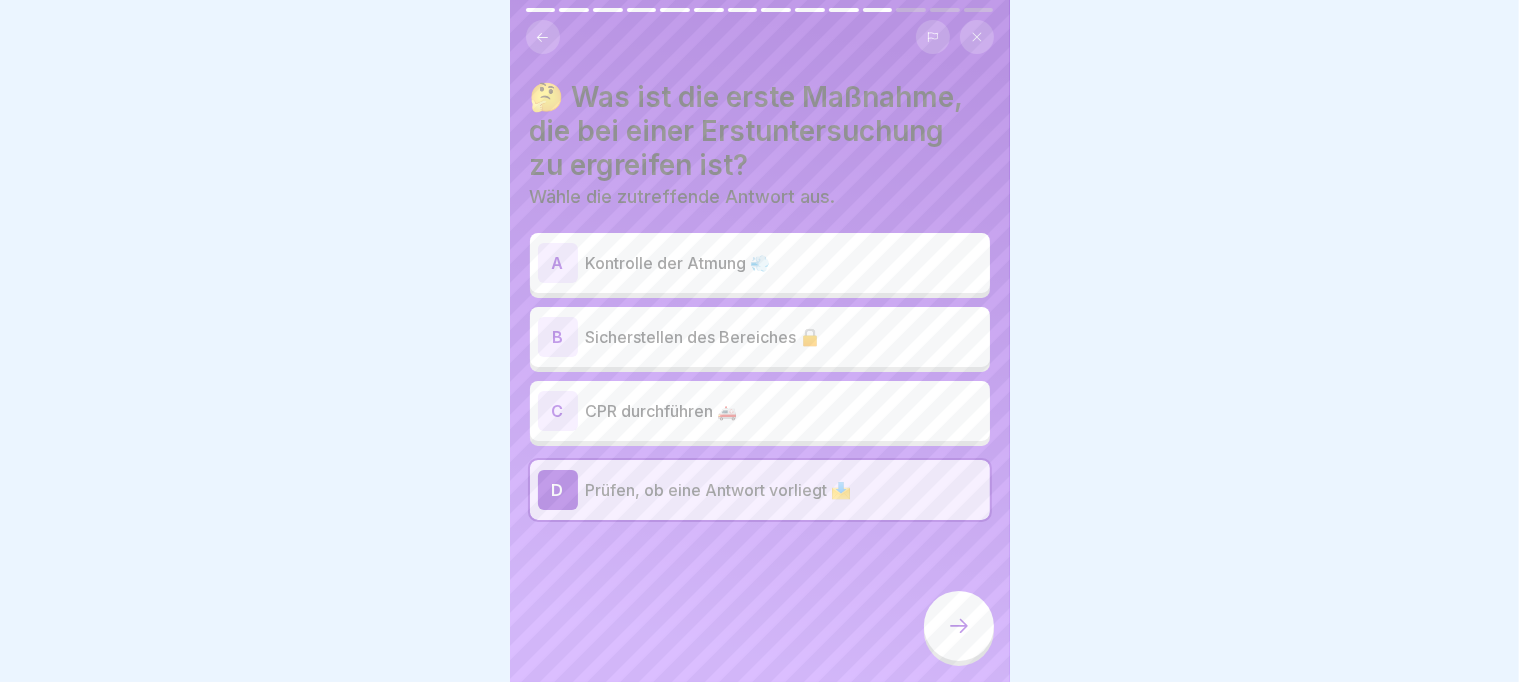 click at bounding box center (959, 626) 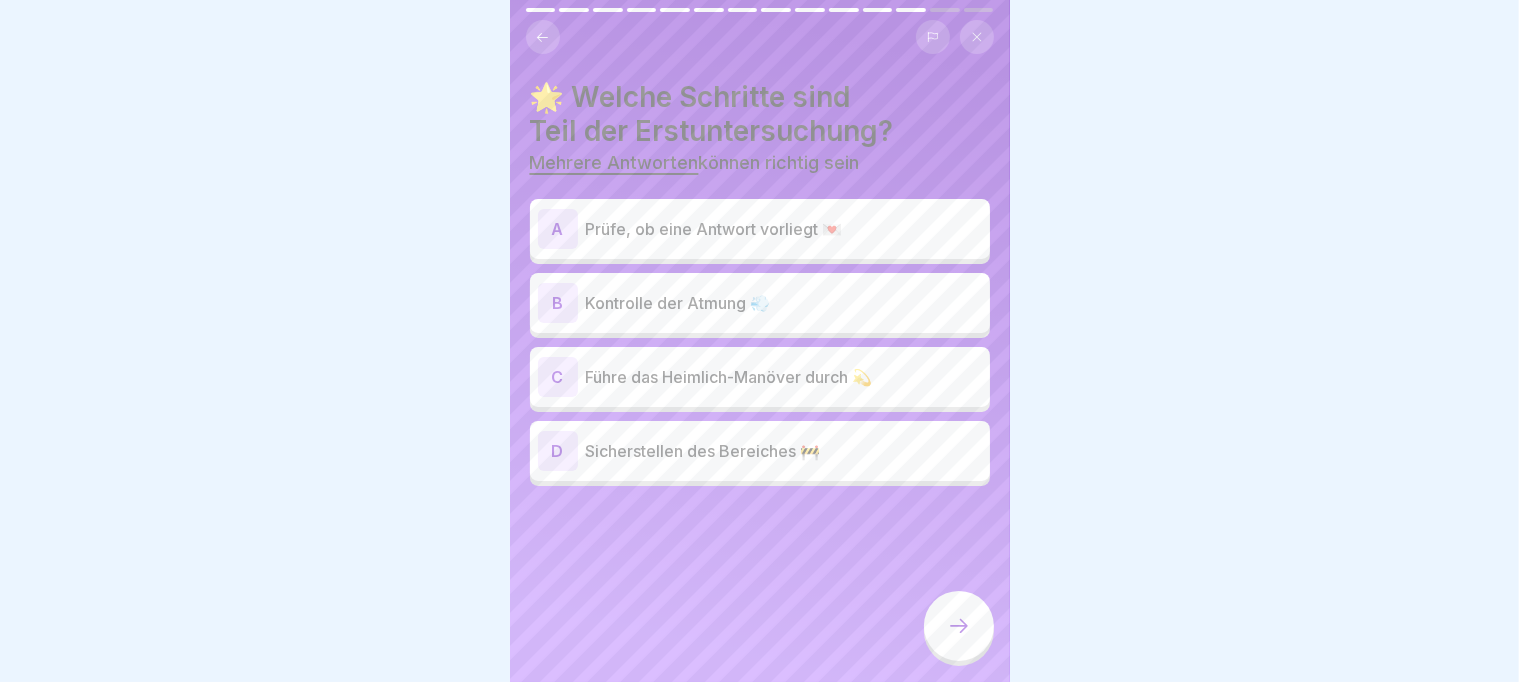 click on "Prüfe, ob eine Antwort vorliegt 💌" at bounding box center [784, 229] 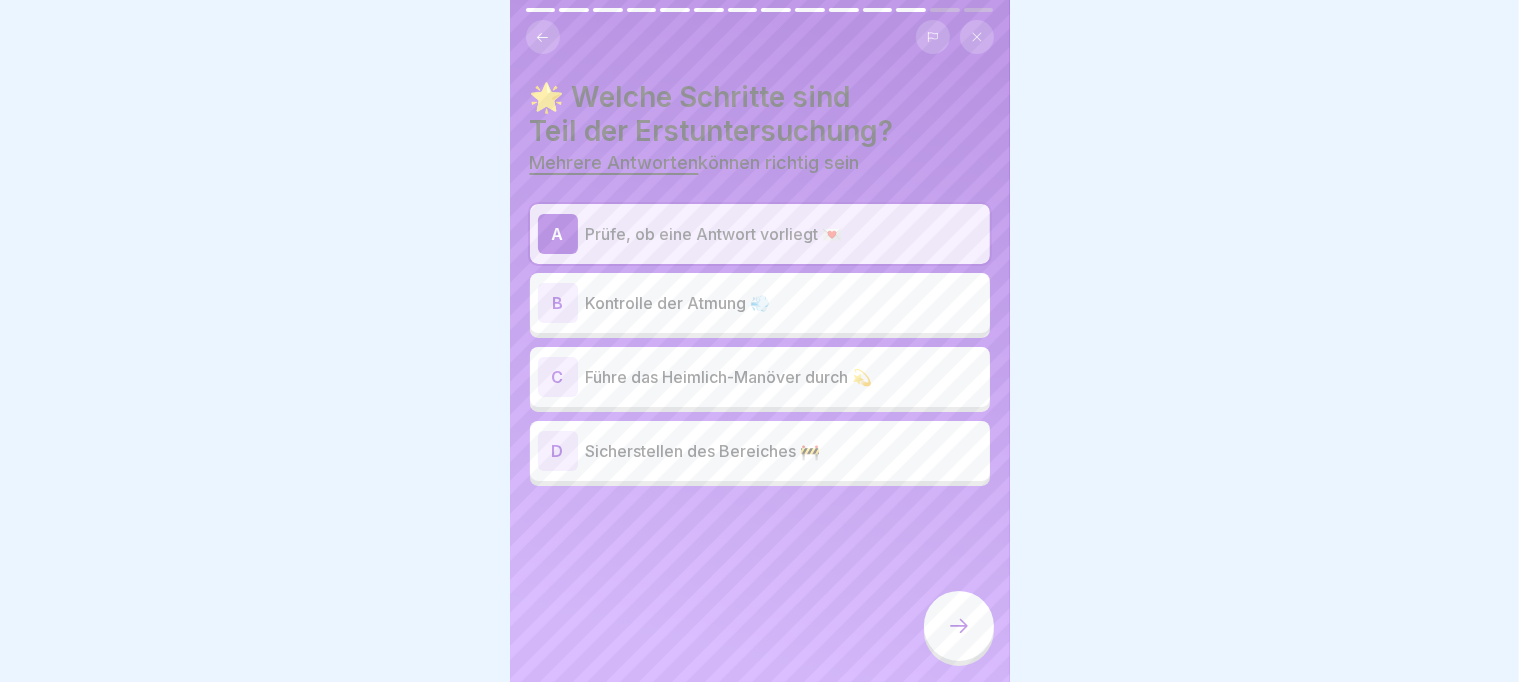 click on "B Kontrolle der Atmung 💨" at bounding box center [760, 303] 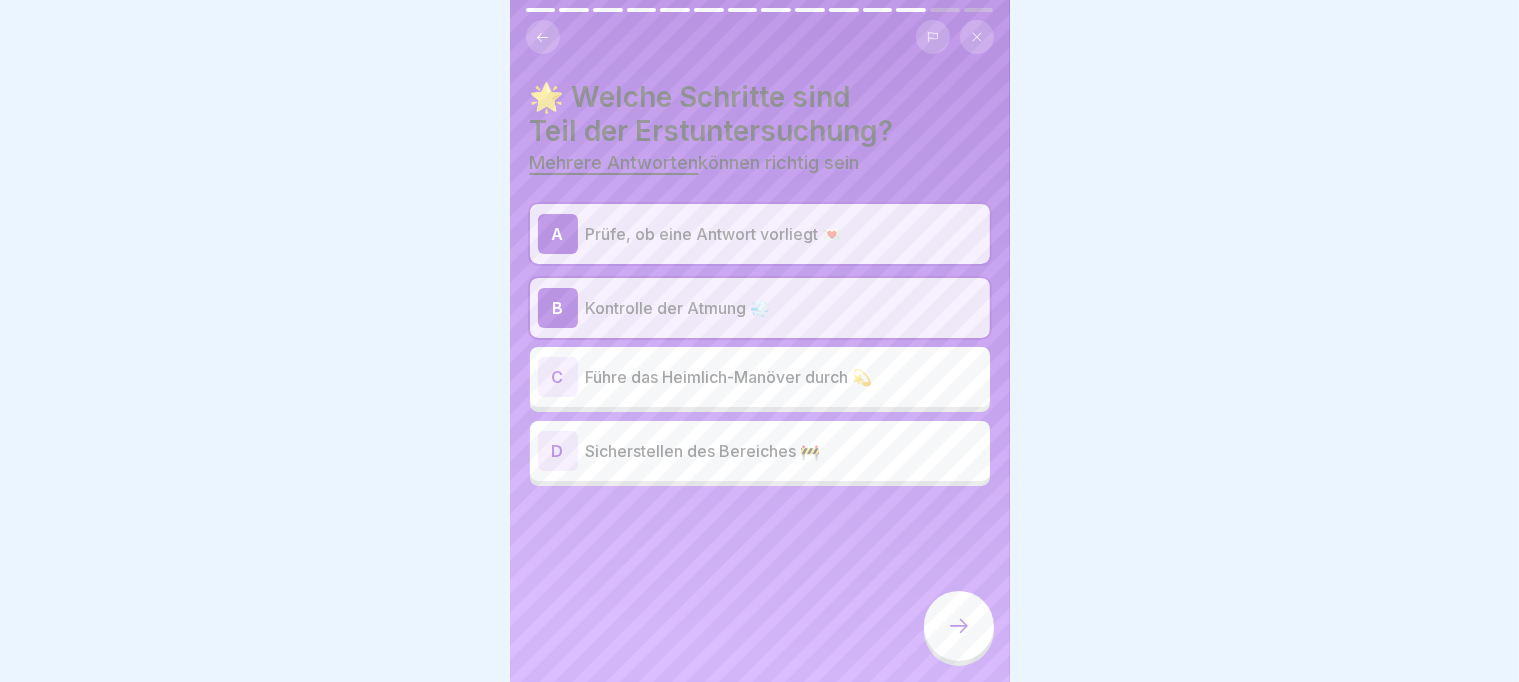 click 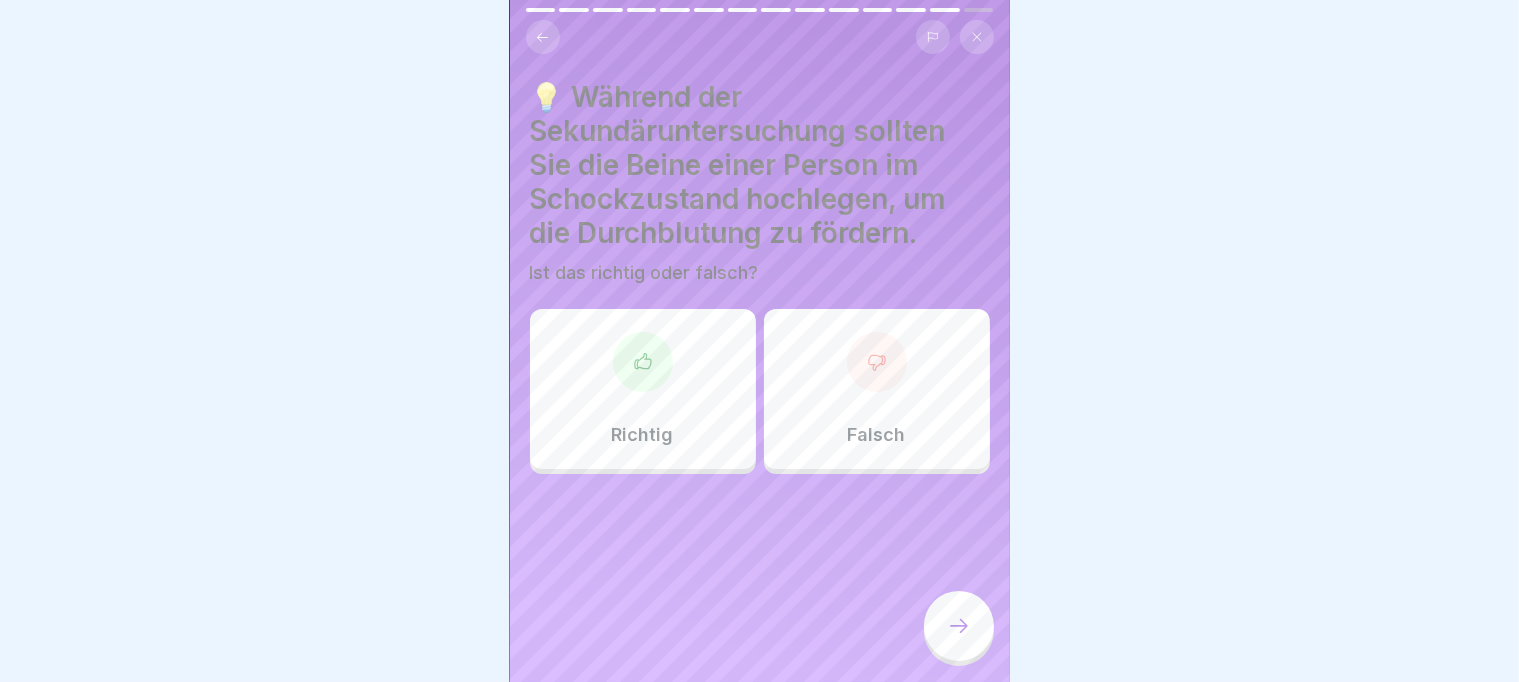 click on "Richtig" at bounding box center [643, 389] 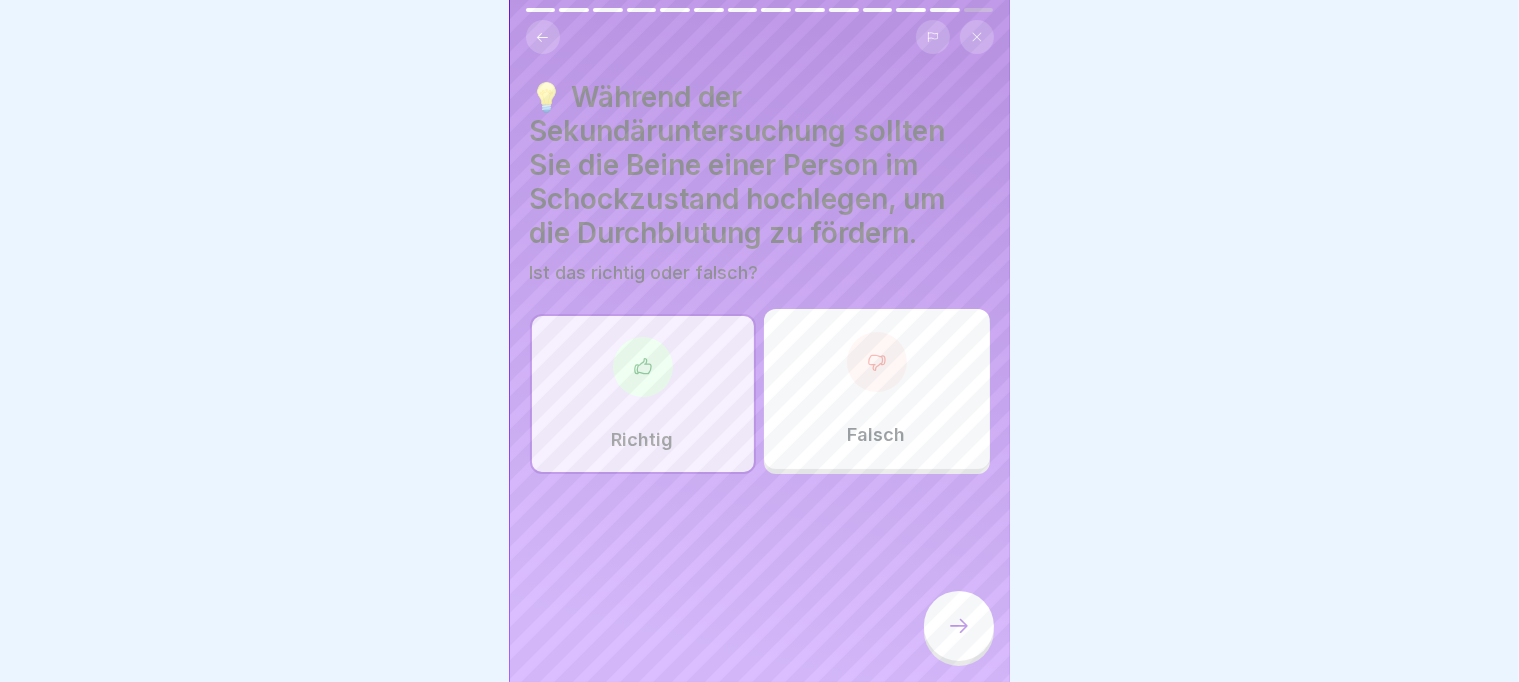 click at bounding box center [959, 626] 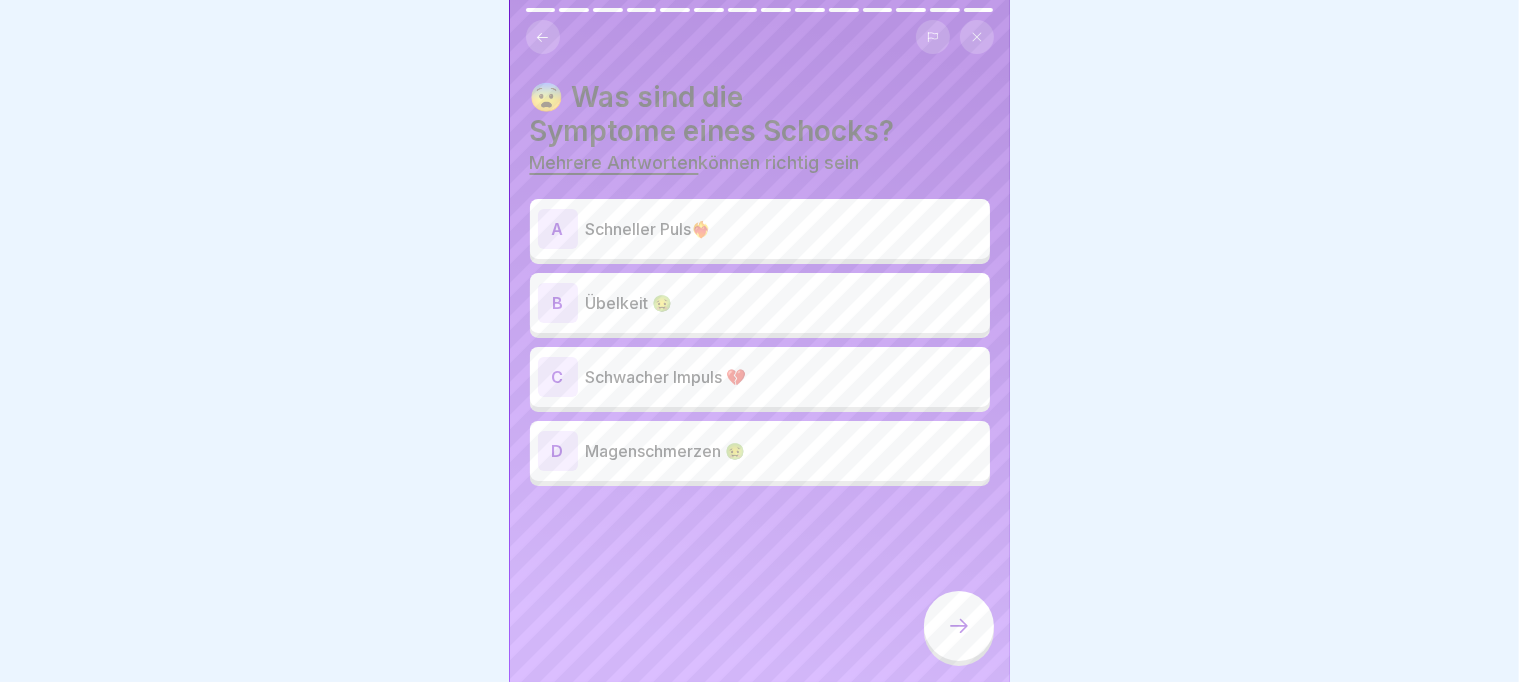 click on "A Schneller Puls❤️‍🔥" at bounding box center (760, 229) 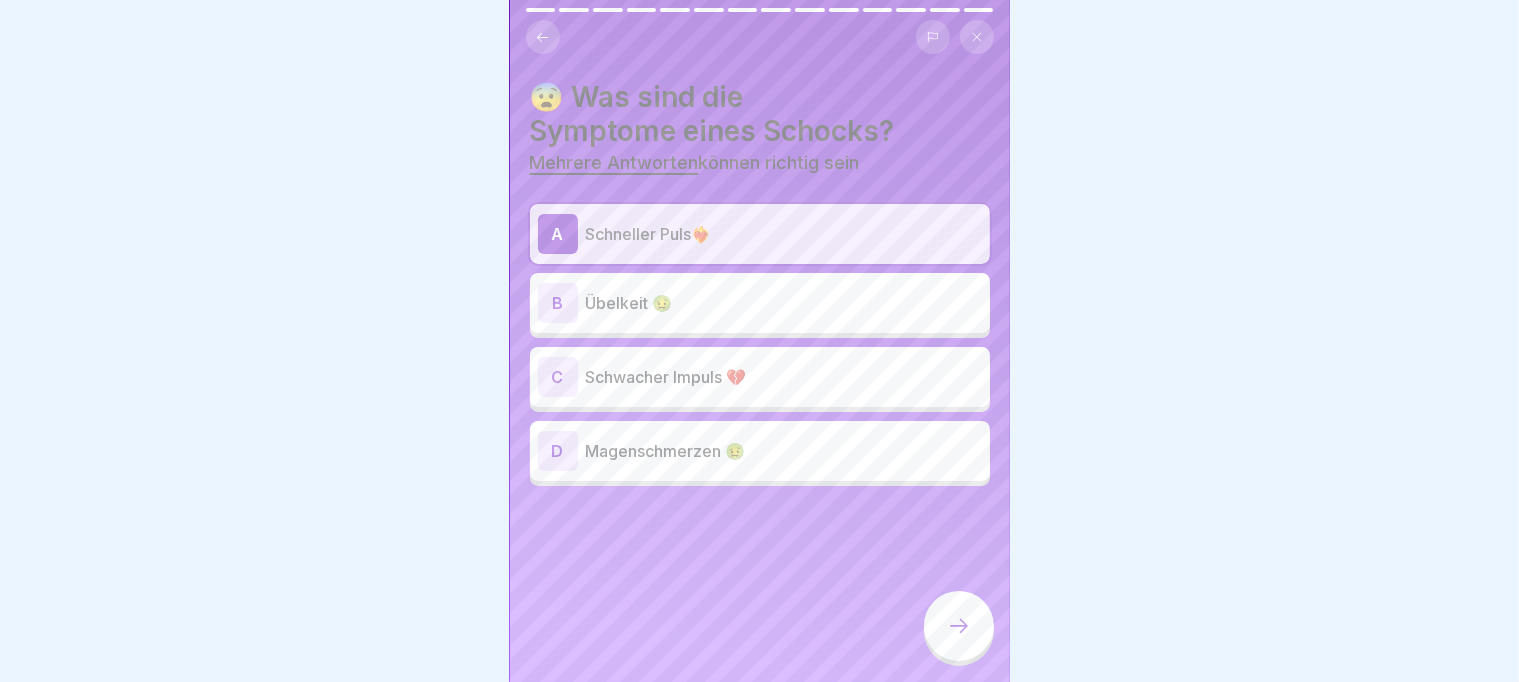 click on "Übelkeit 🤢" at bounding box center (784, 303) 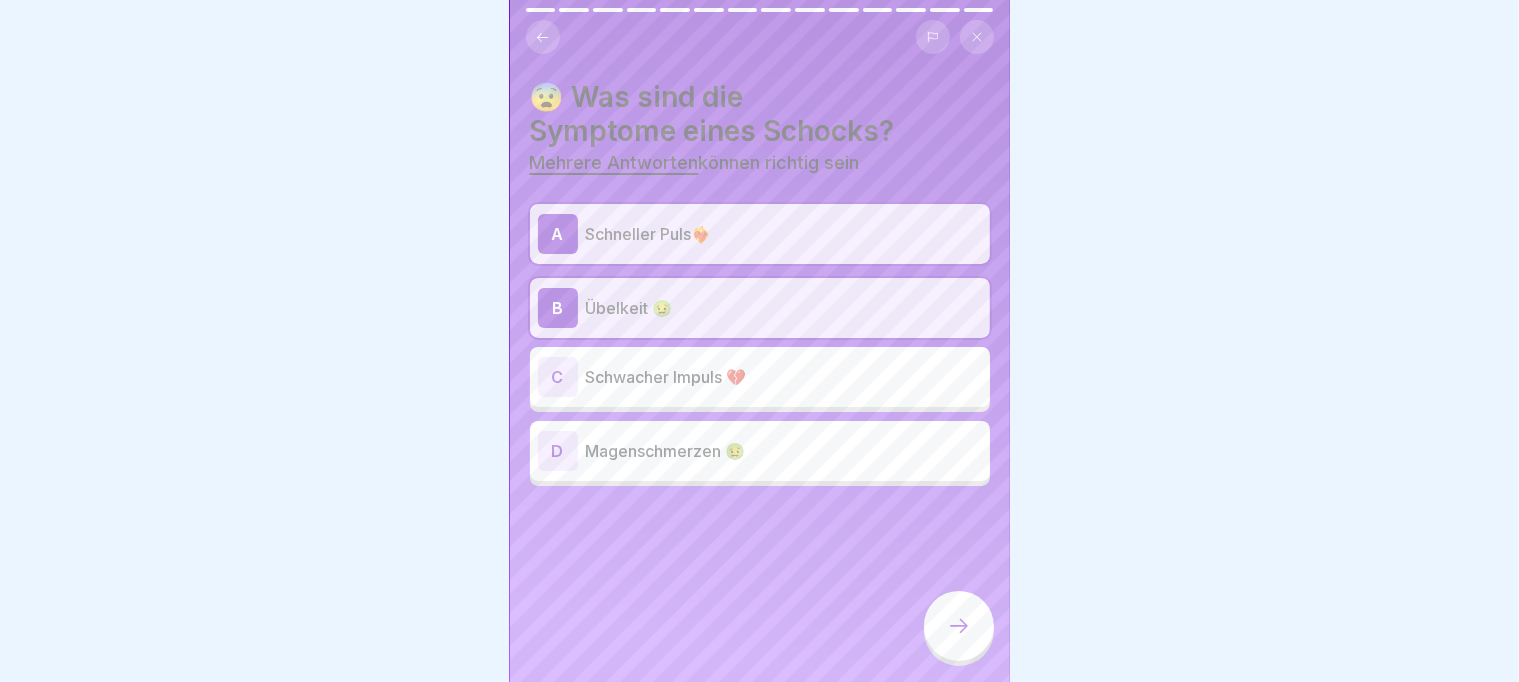 click on "Schwacher Impuls 💔" at bounding box center [784, 377] 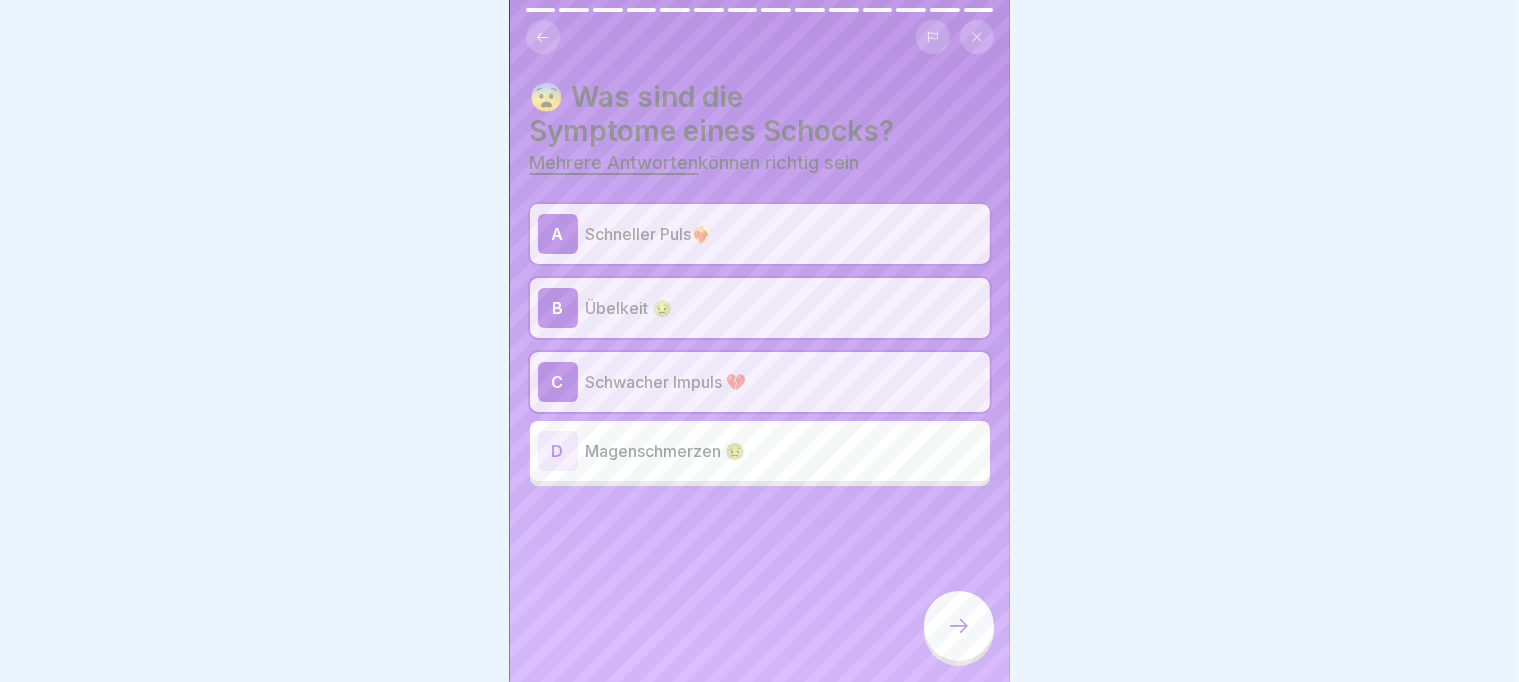 click 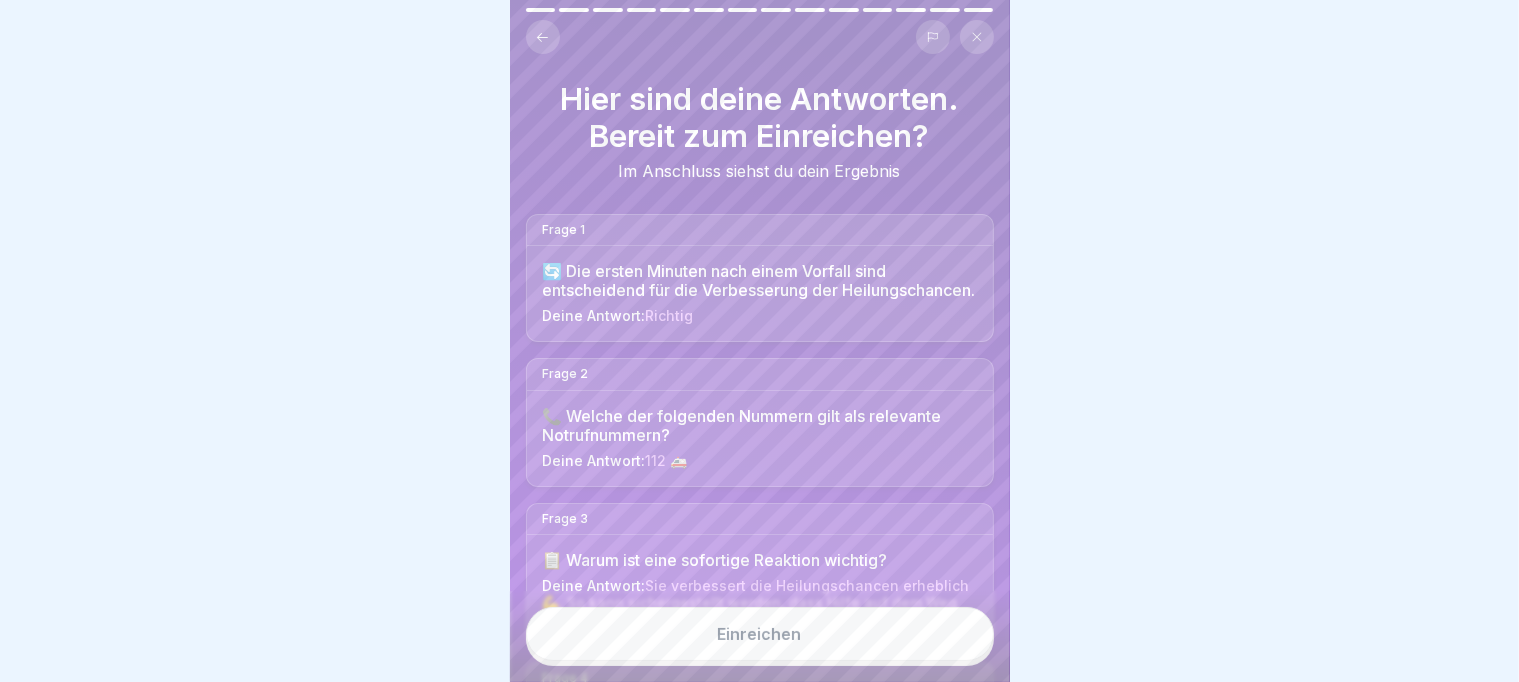 click on "Einreichen" at bounding box center (760, 634) 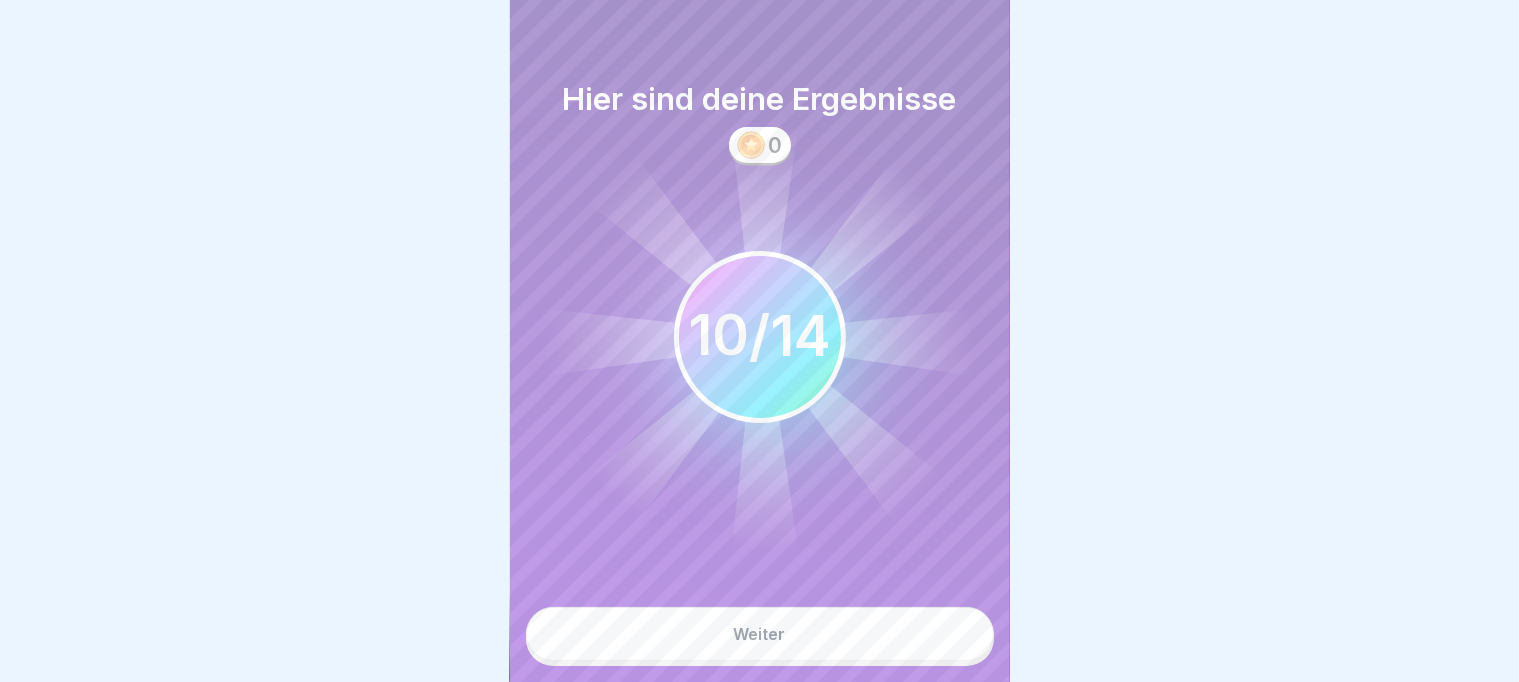 click on "Weiter" at bounding box center (760, 634) 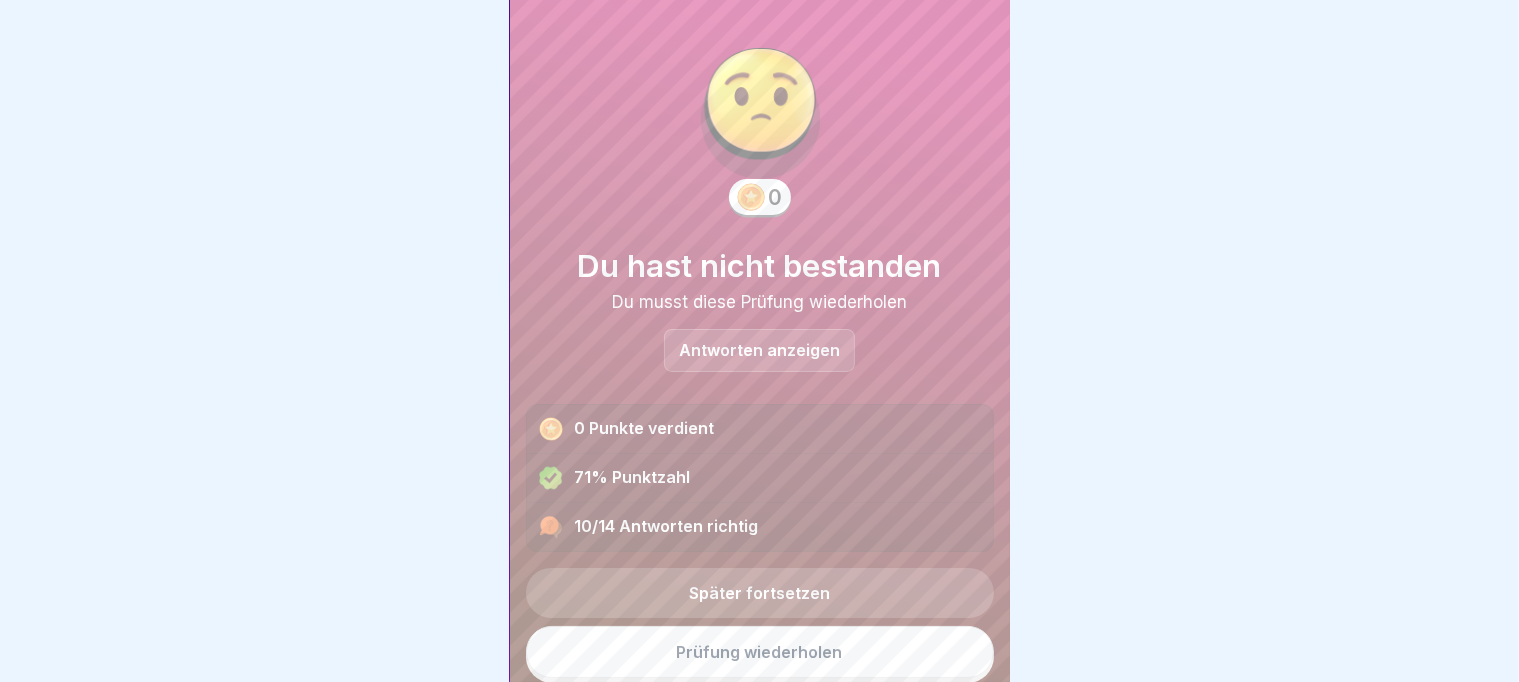 click on "Antworten anzeigen" at bounding box center (759, 350) 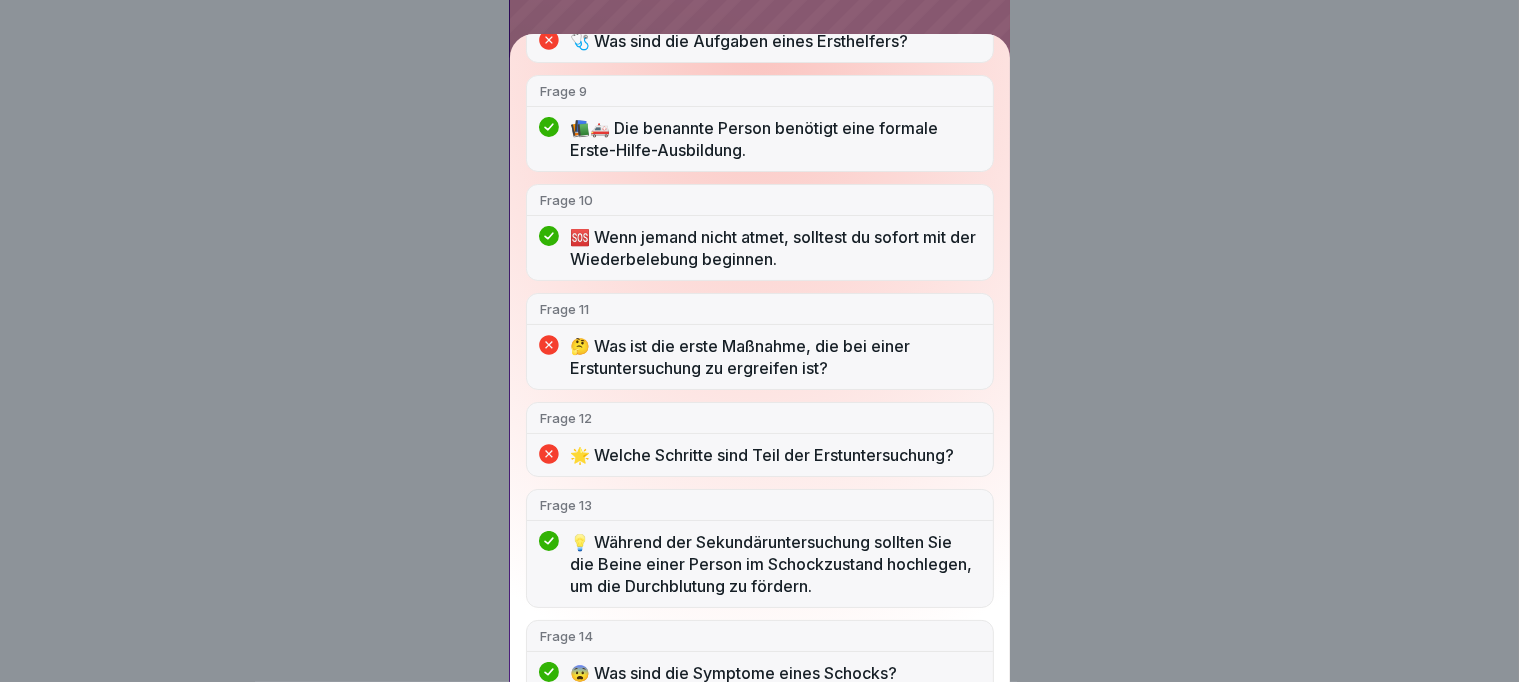 scroll, scrollTop: 994, scrollLeft: 0, axis: vertical 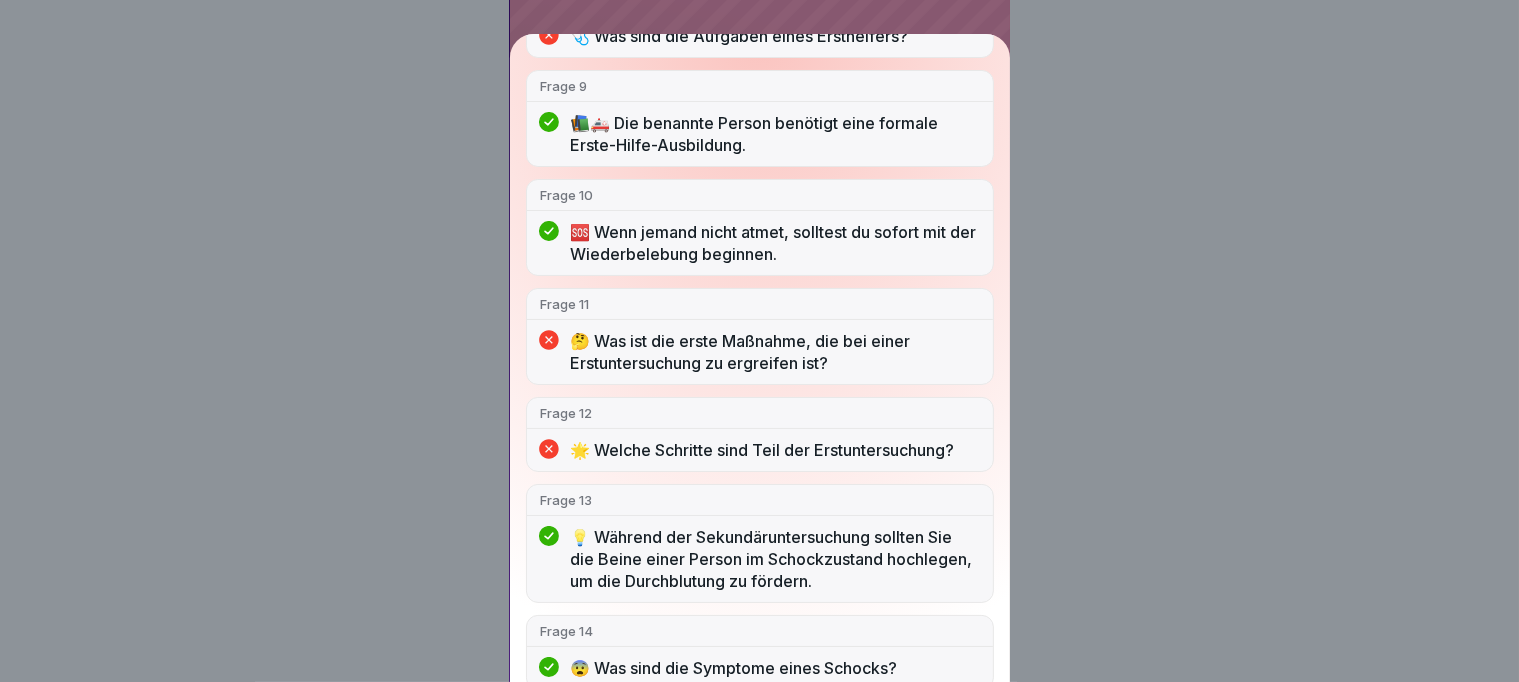 click on "Du hast nicht bestanden 10/14 Antworten richtig Frage 1 🔄 Die ersten Minuten nach einem Vorfall sind entscheidend für die Verbesserung der Heilungschancen. Frage 2 📞 Welche der folgenden Nummern gilt als relevante Notrufnummern? Frage 3 📋 Warum ist eine sofortige Reaktion wichtig? Frage 4 🤔 Warum ist eine Unfallmeldung wichtig? Frage 5 ✔️ Was sind häufige Arbeitsunfälle? Frage 6 🧯 Ein proaktiver Umgang mit Gefahren kann Unfälle verhindern. Frage 7 👨‍🔧 Wer ist für die Durchführung von Erste-Hilfe-Schulungen am Arbeitsplatz verantwortlich? Frage 8 🩺 Was sind die Aufgaben eines Ersthelfers? Frage 9 📚🚑 Die benannte Person benötigt eine formale Erste-Hilfe-Ausbildung. Frage 10 🆘 Wenn jemand nicht atmet, solltest du sofort mit der Wiederbelebung beginnen. Frage 11 🤔 Was ist die erste Maßnahme, die bei einer Erstuntersuchung zu ergreifen ist? Frage 12 🌟 Welche Schritte sind Teil der Erstuntersuchung? Frage 13 Frage 14 😨 Was sind die Symptome eines Schocks?" at bounding box center [759, 341] 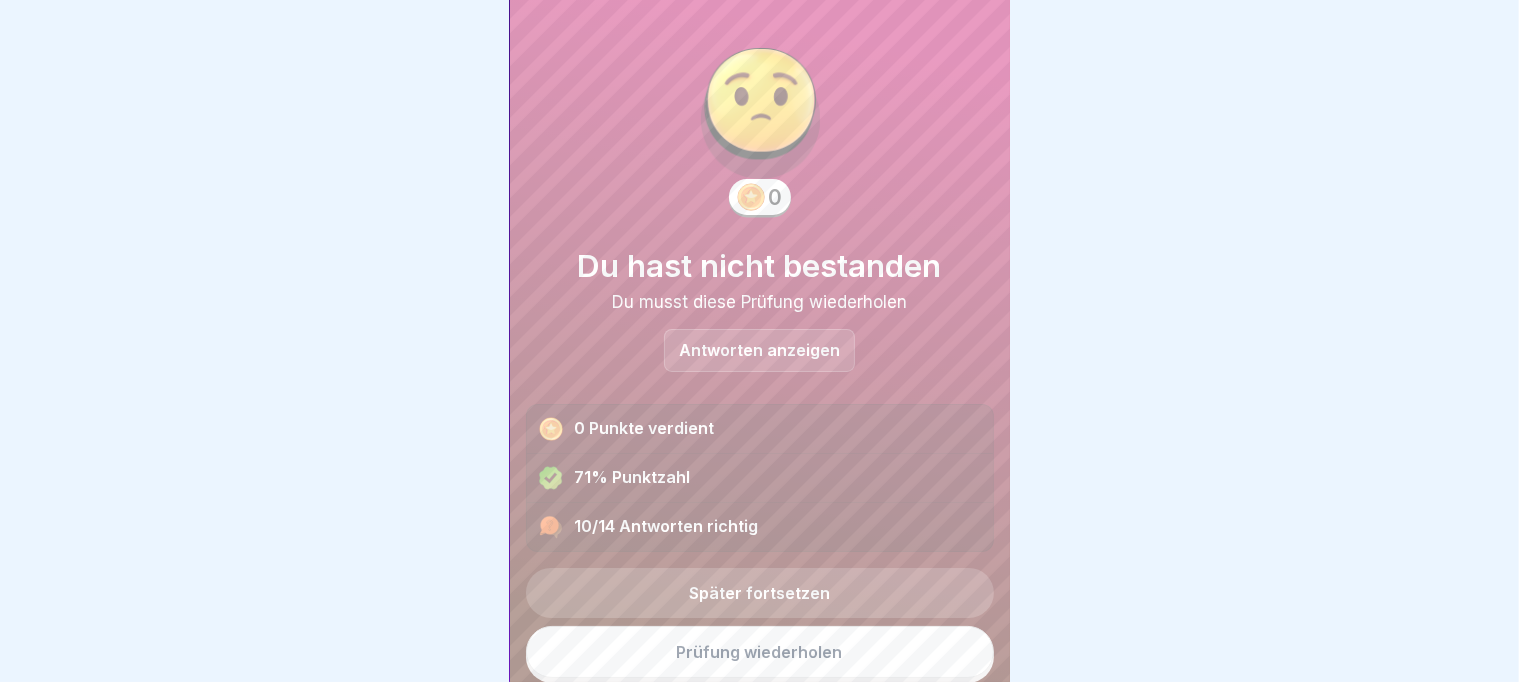 click on "Prüfung wiederholen" at bounding box center [760, 652] 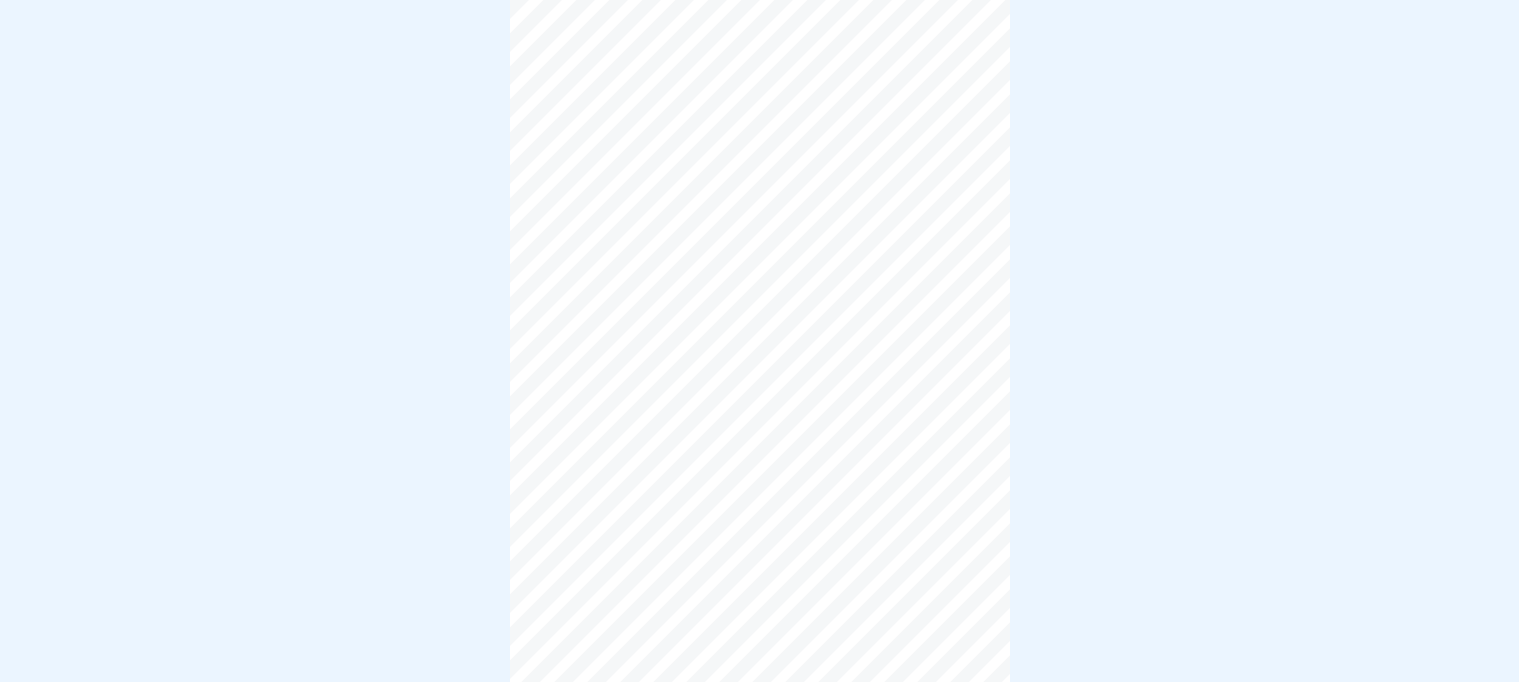 scroll, scrollTop: 0, scrollLeft: 0, axis: both 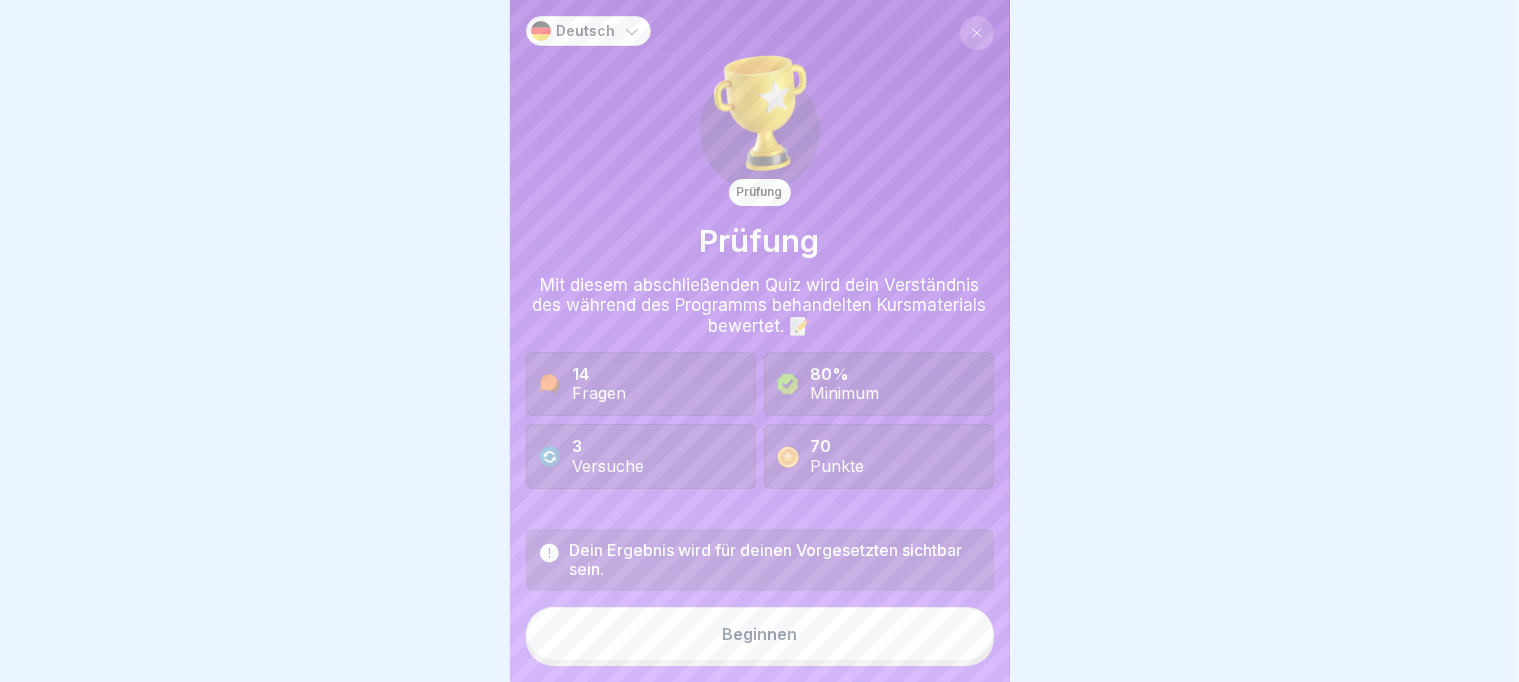 click on "Beginnen" at bounding box center [759, 634] 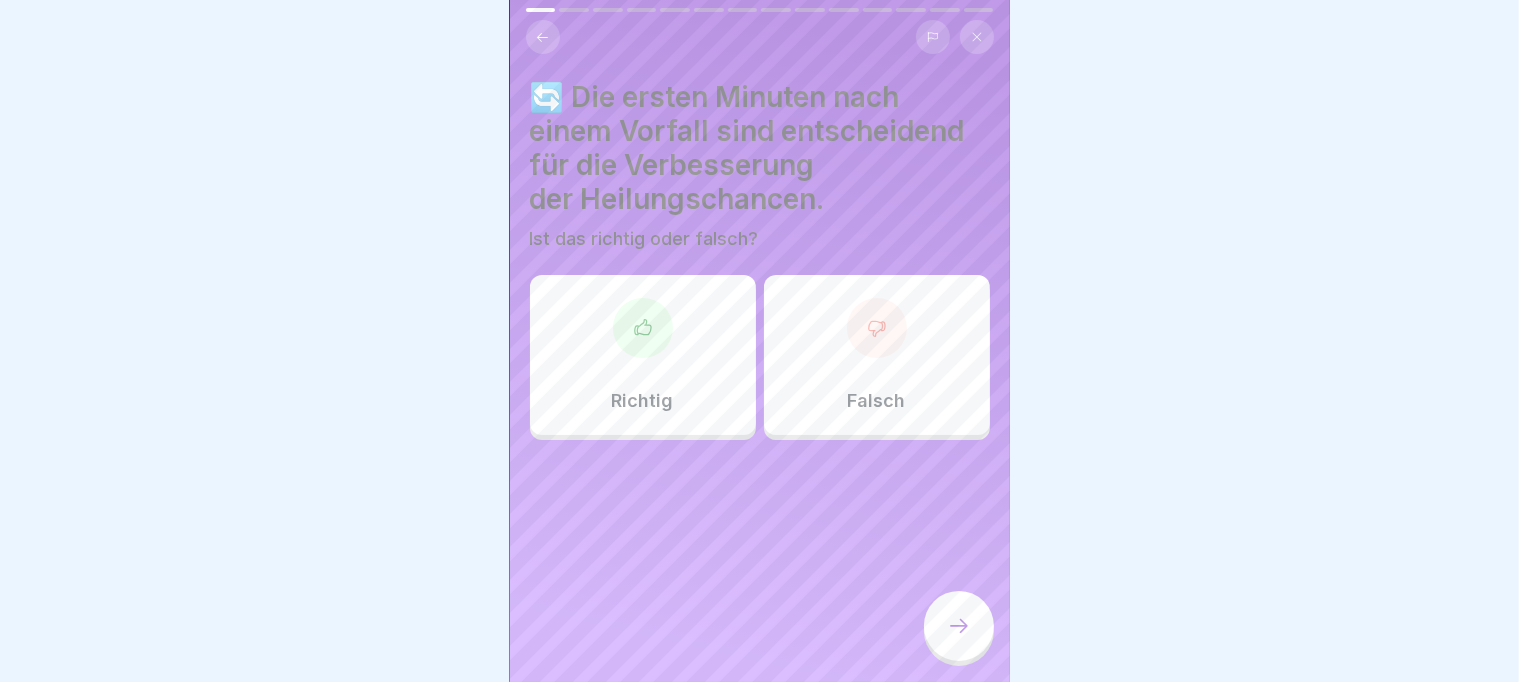 click on "Richtig" at bounding box center [643, 355] 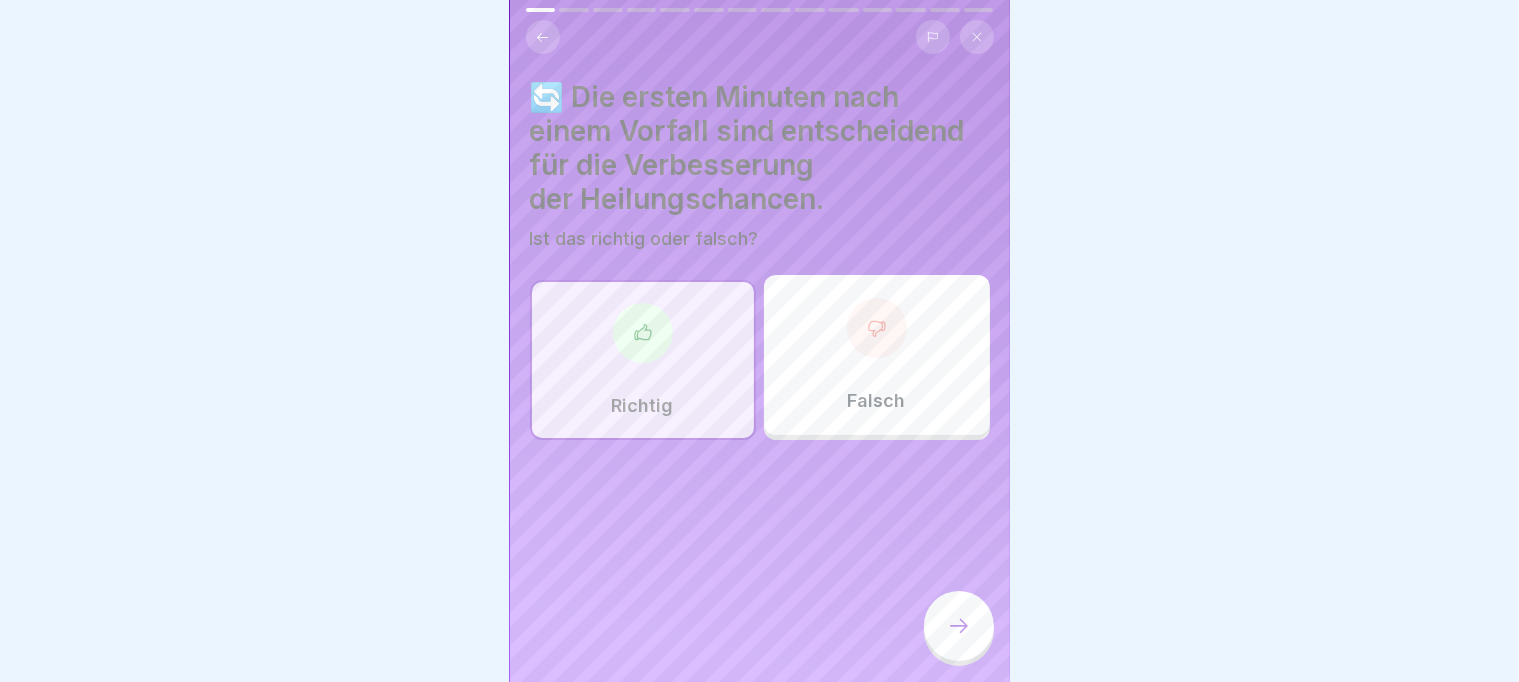click at bounding box center [643, 333] 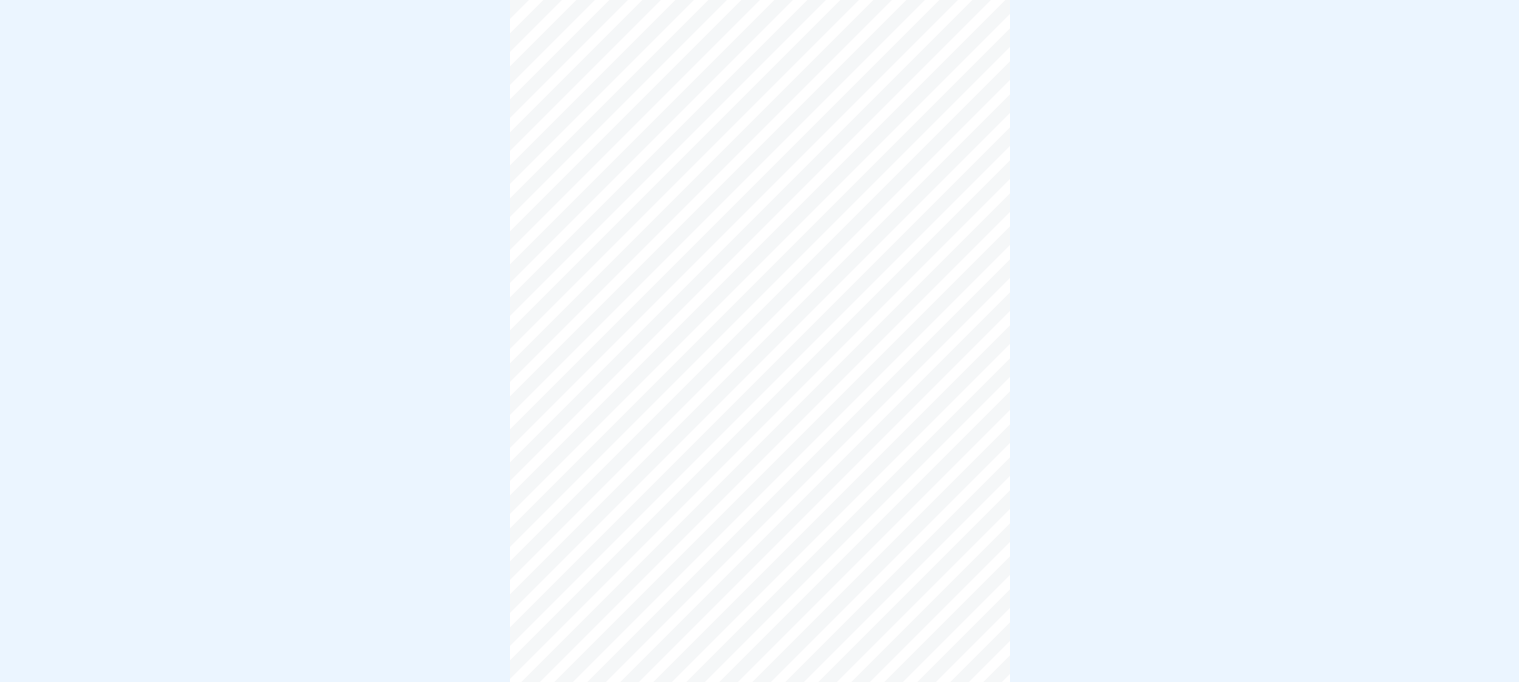 scroll, scrollTop: 0, scrollLeft: 0, axis: both 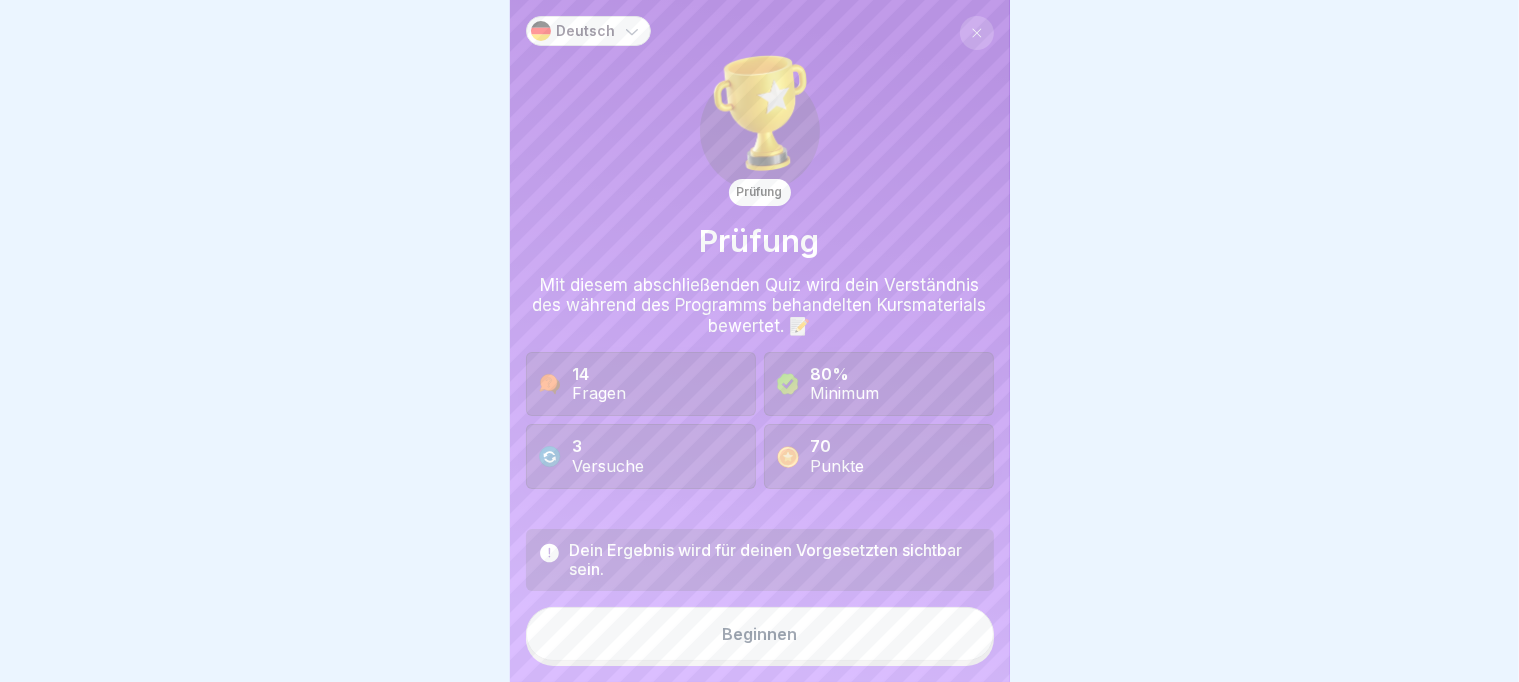 click on "Beginnen" at bounding box center (760, 634) 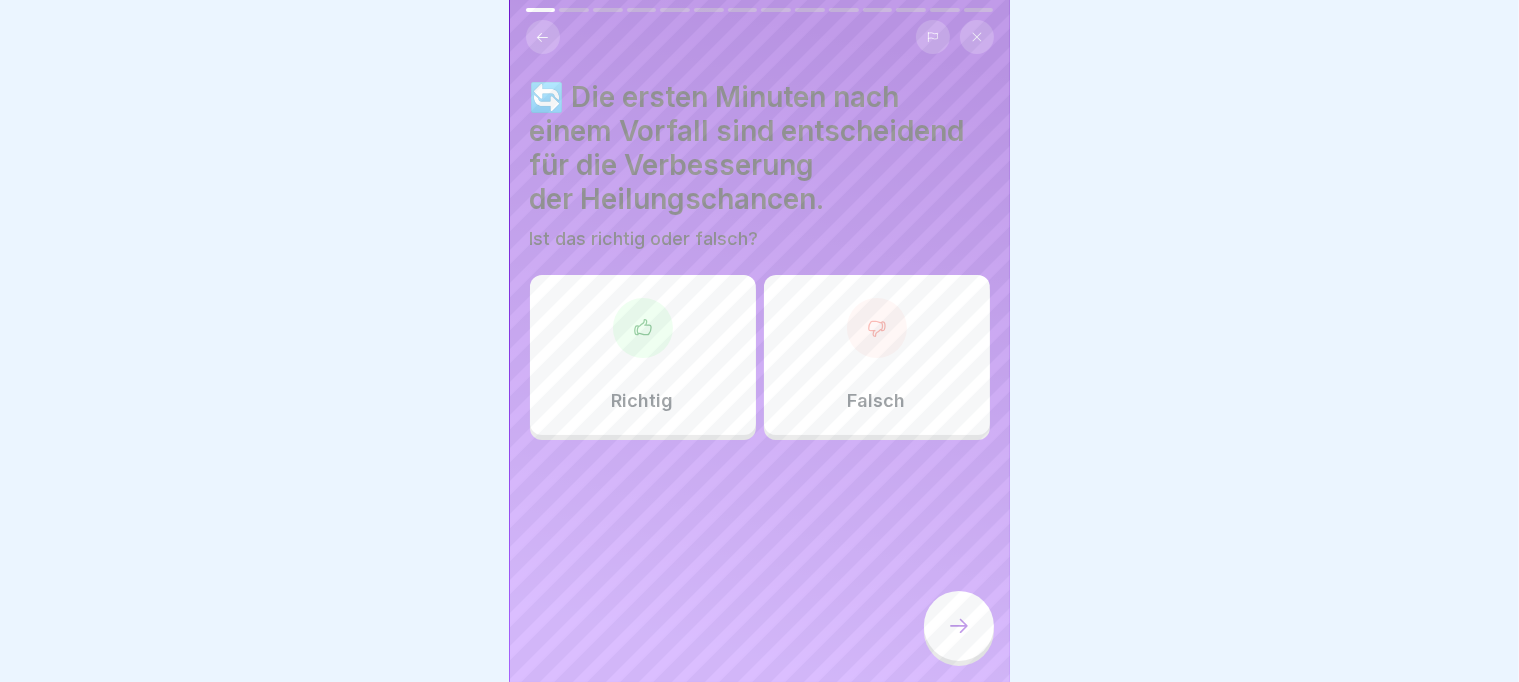 click on "Richtig" at bounding box center [643, 355] 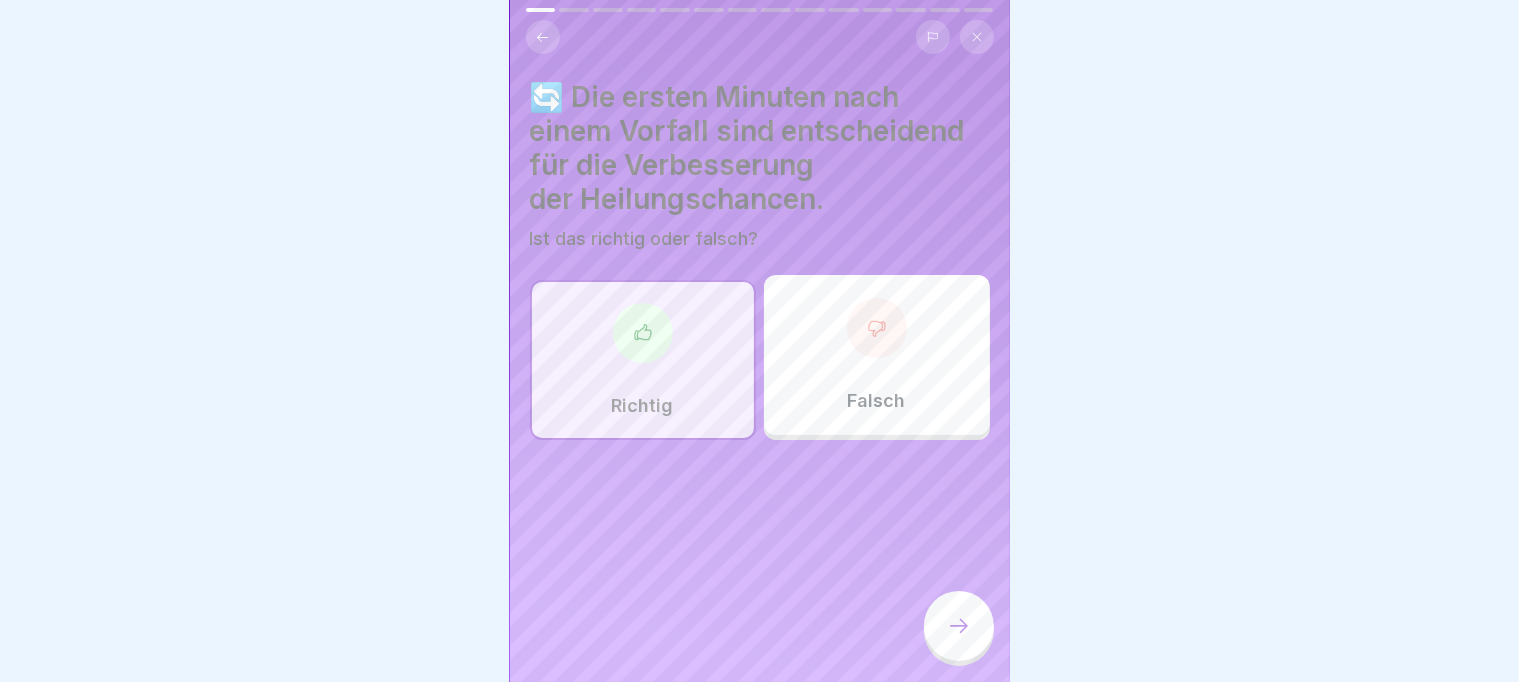 click at bounding box center [959, 626] 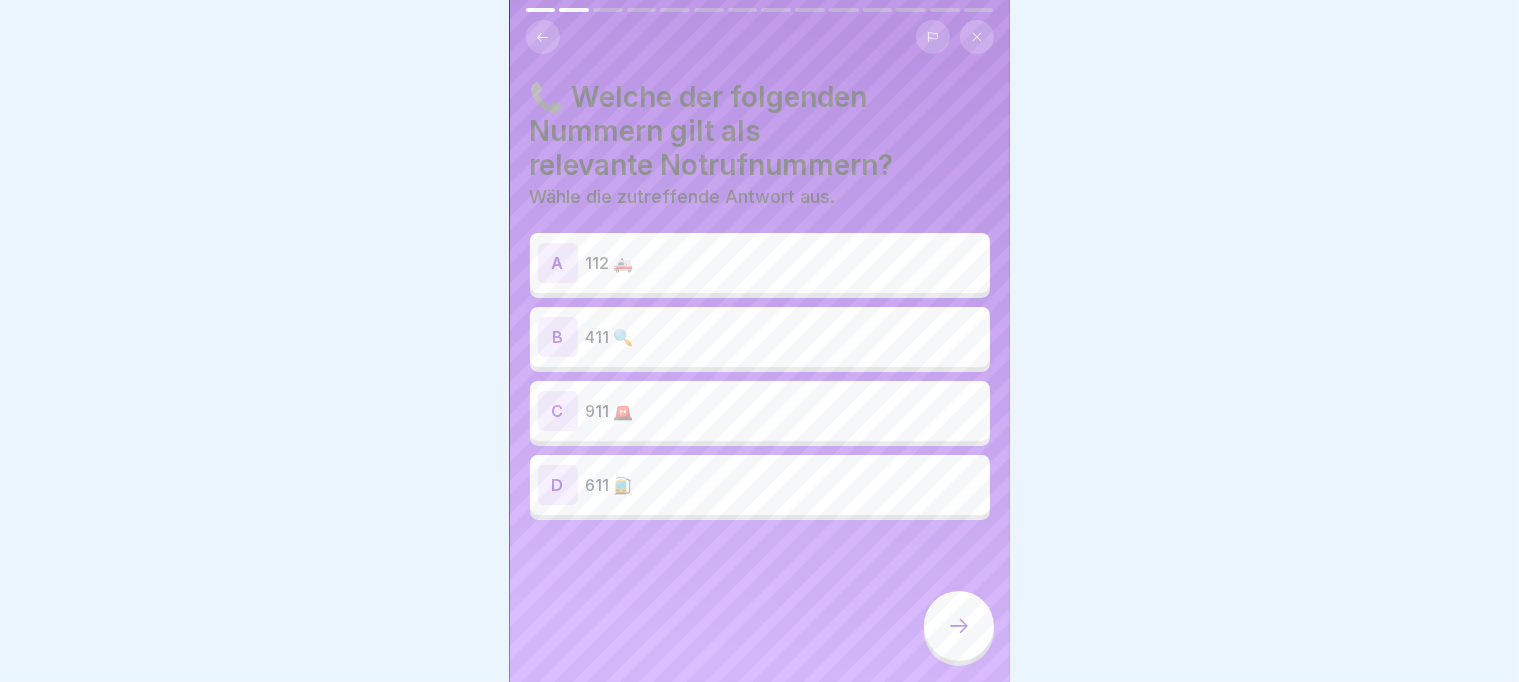 click on "A 112 🚑" at bounding box center (760, 263) 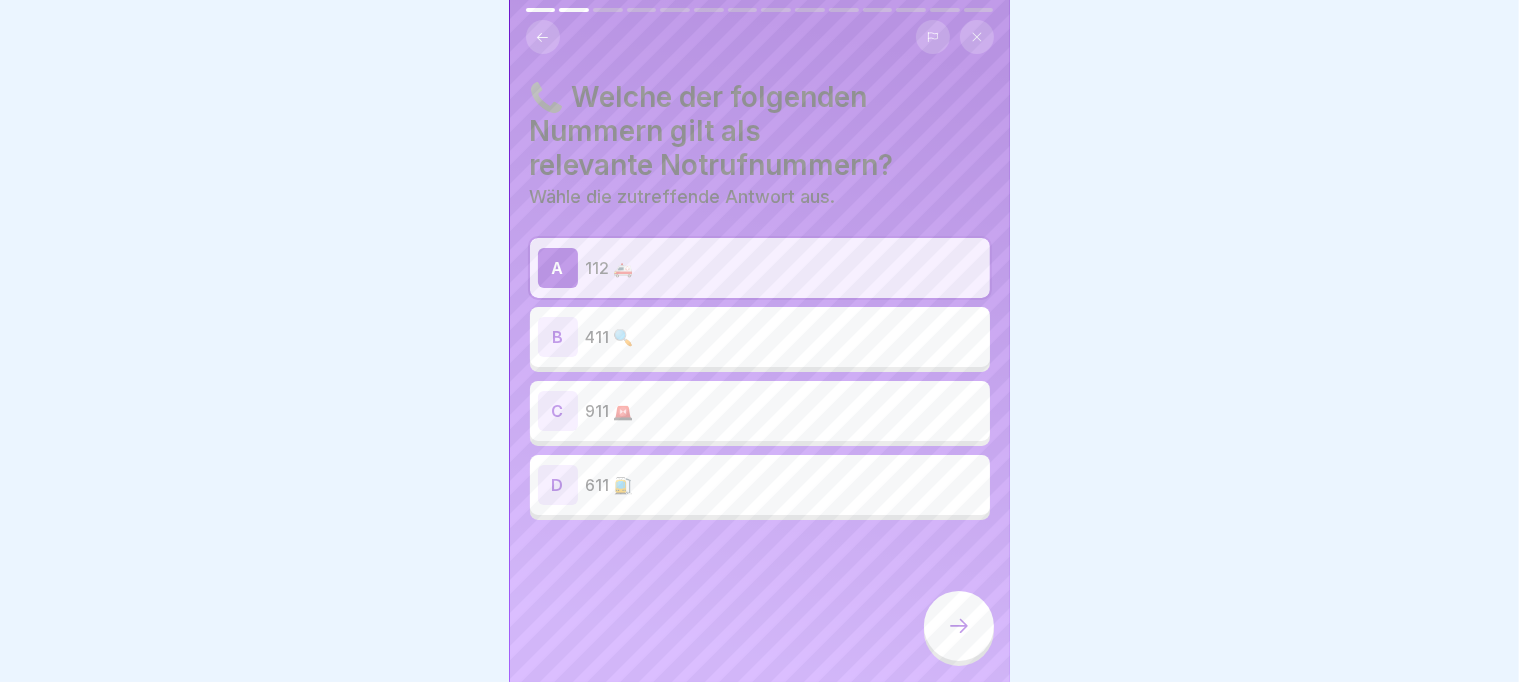 click at bounding box center [959, 626] 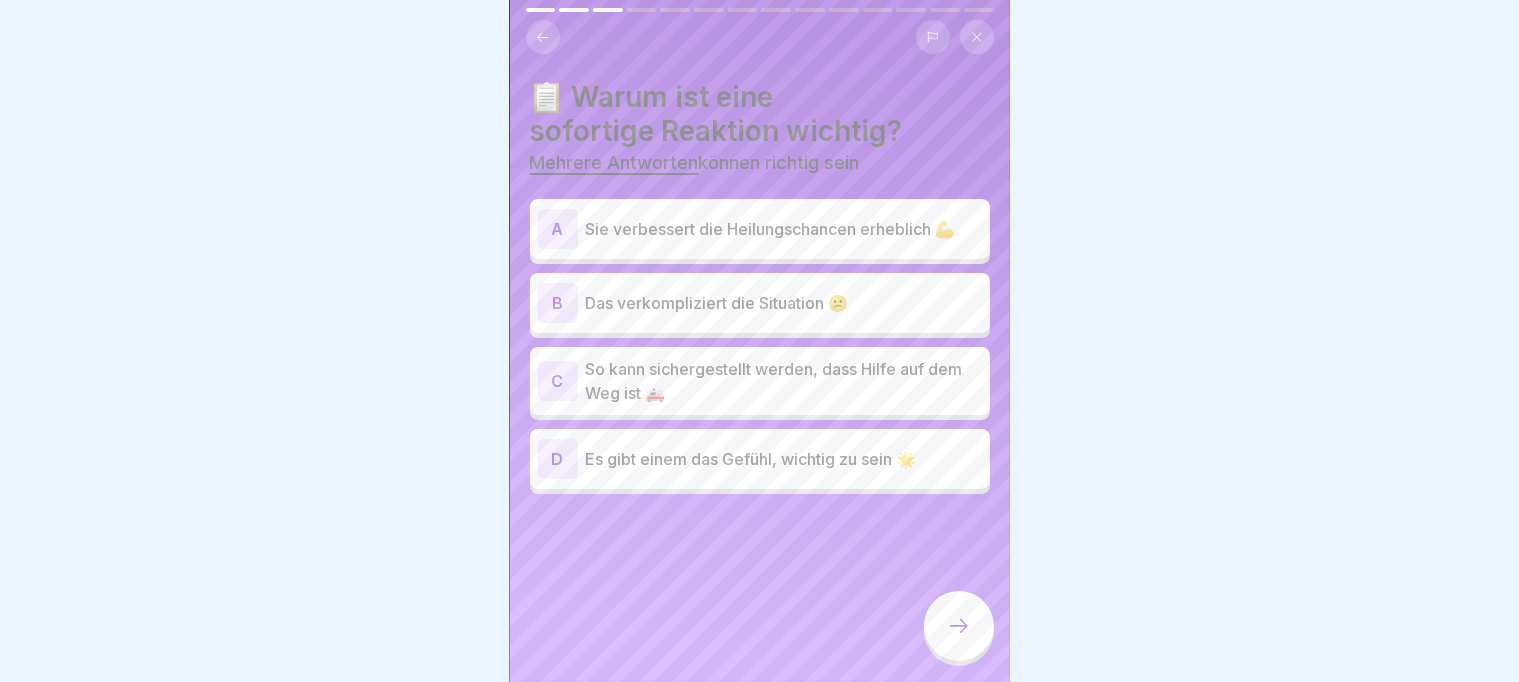 click on "A Sie verbessert die Heilungschancen erheblich 💪" at bounding box center [760, 229] 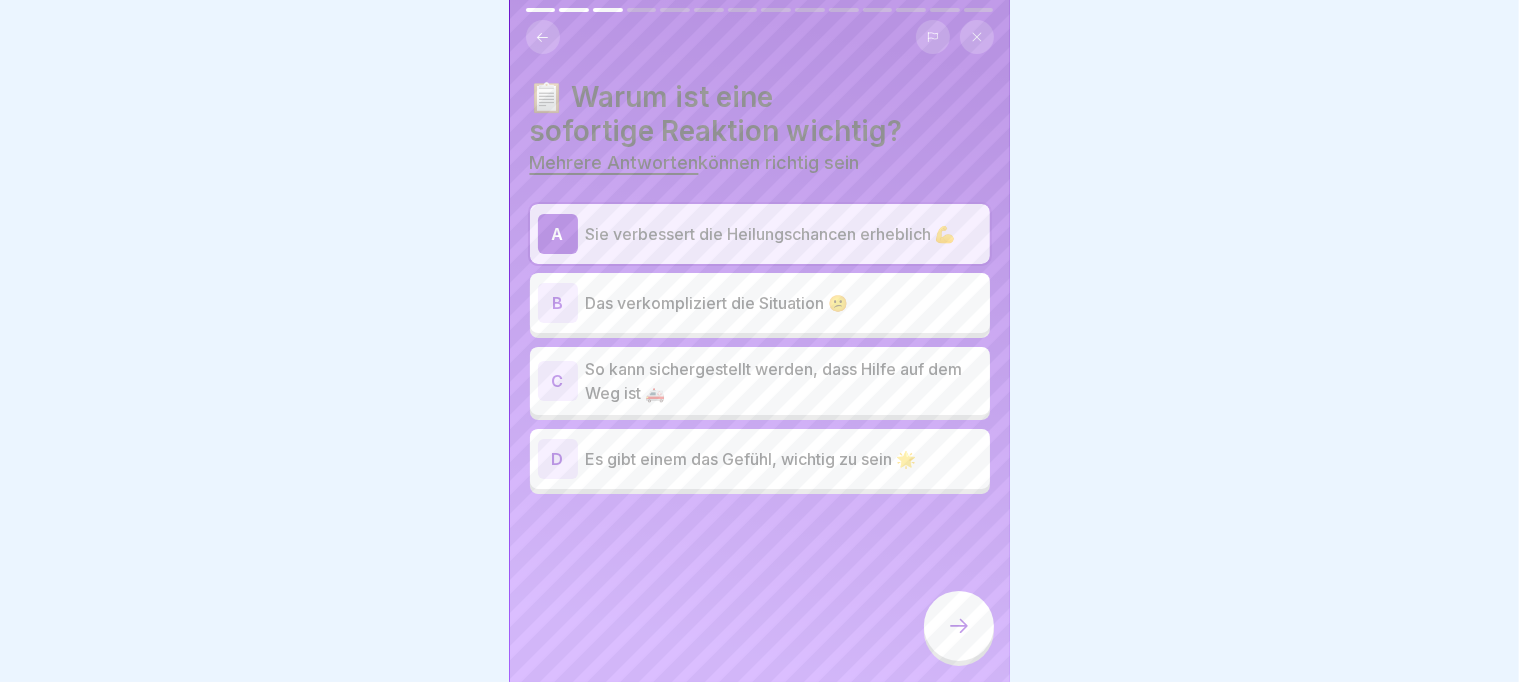 click on "So kann sichergestellt werden, dass Hilfe auf dem Weg ist 🚑" at bounding box center (784, 381) 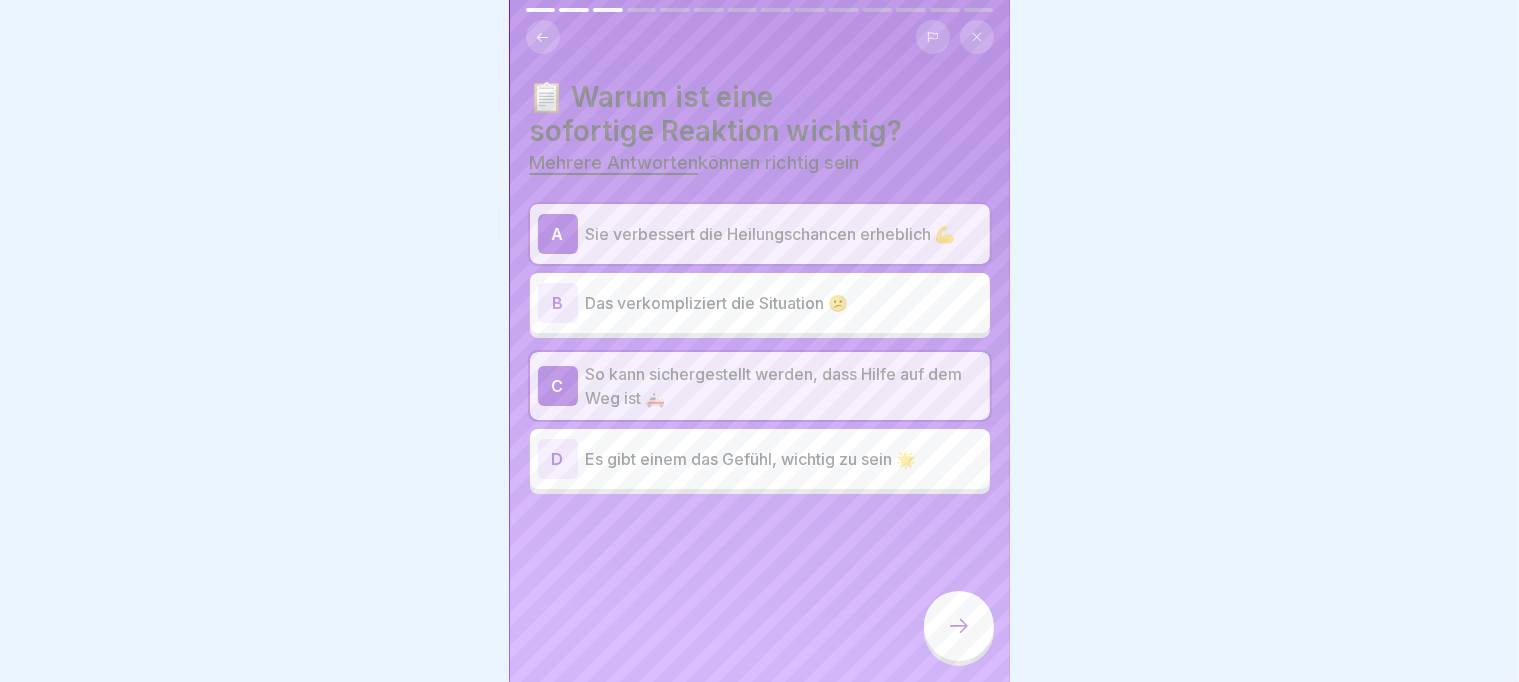 click at bounding box center (959, 626) 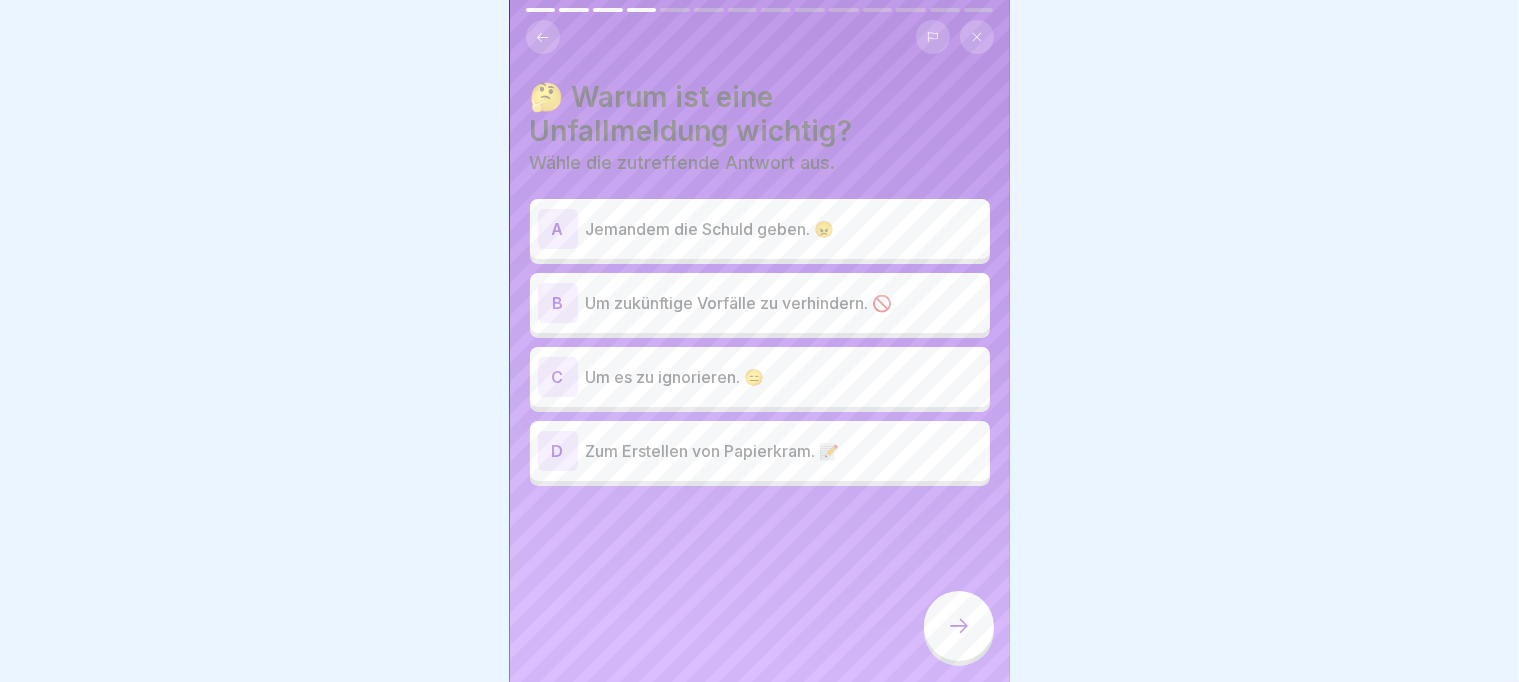 click on "Um zukünftige Vorfälle zu verhindern. 🚫" at bounding box center (784, 303) 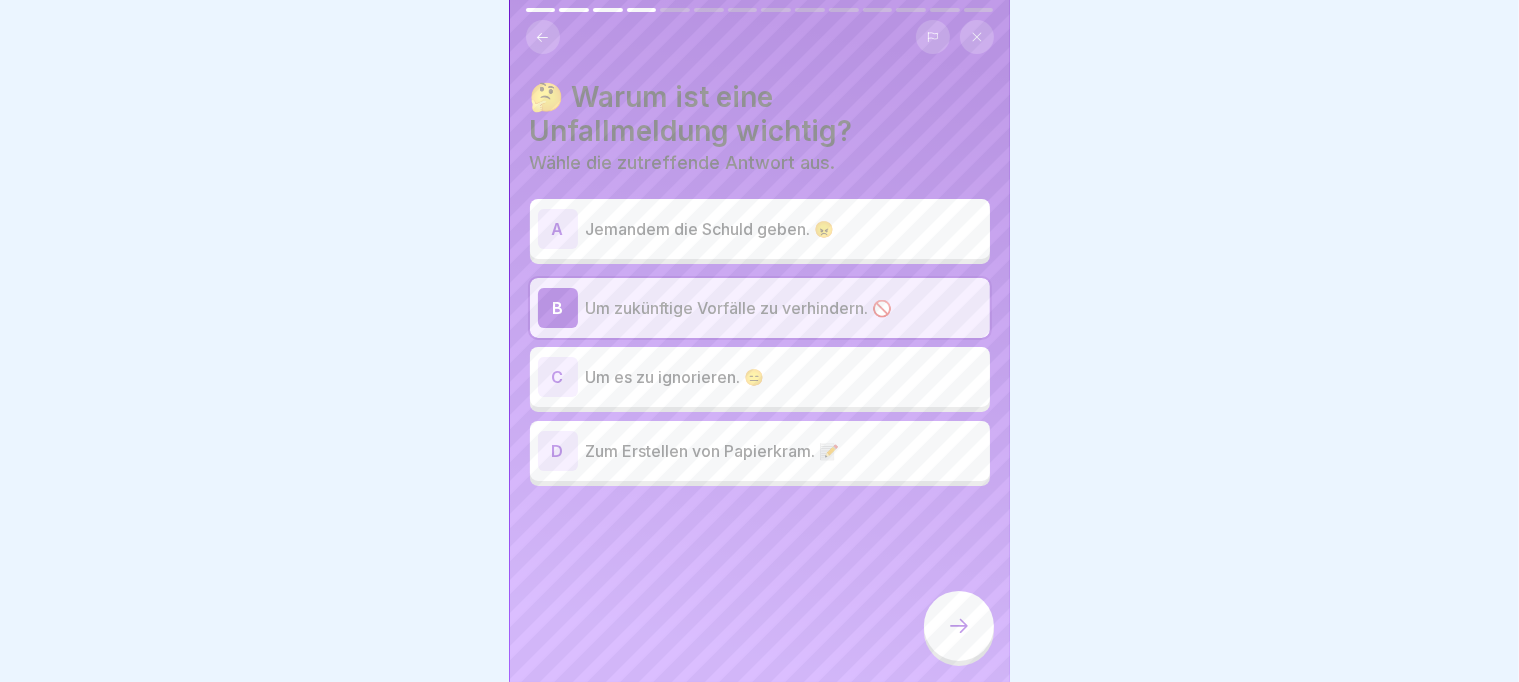 click 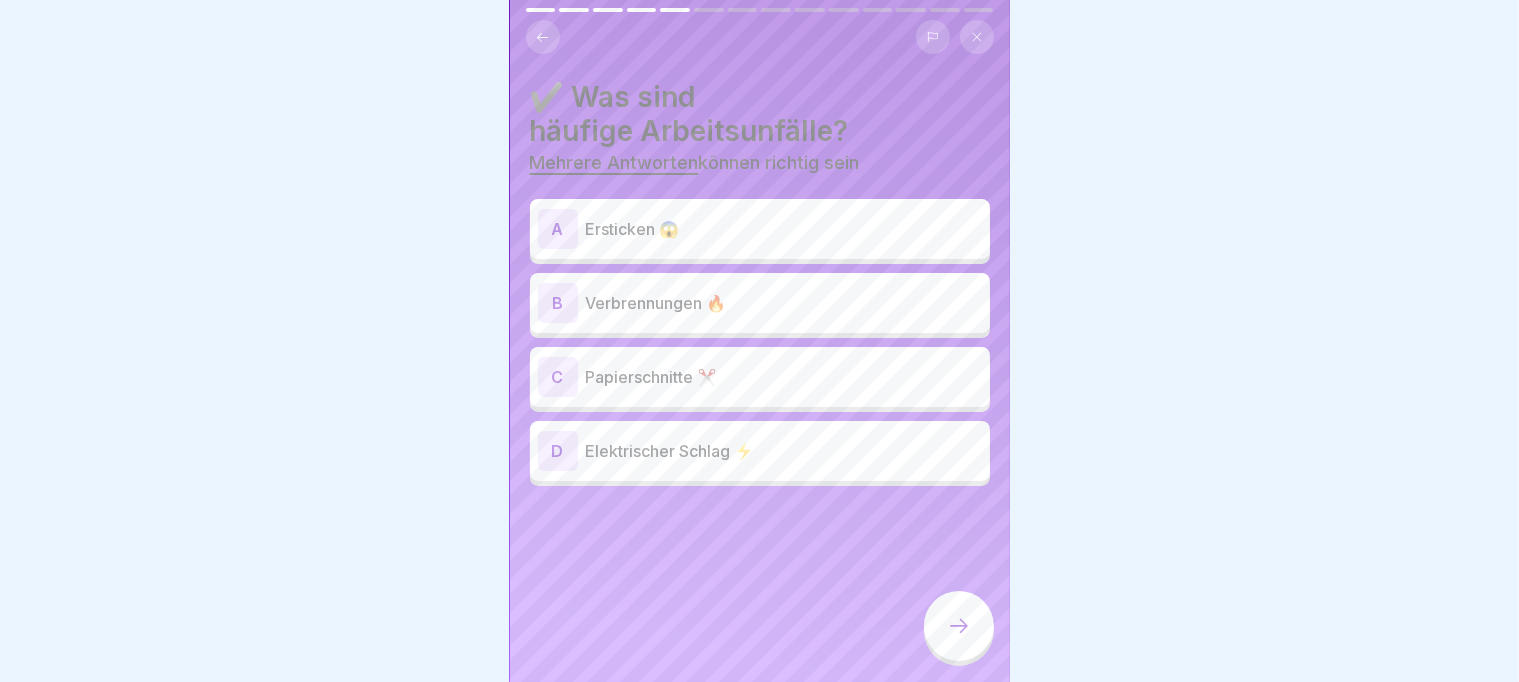 click on "B Verbrennungen 🔥" at bounding box center [760, 303] 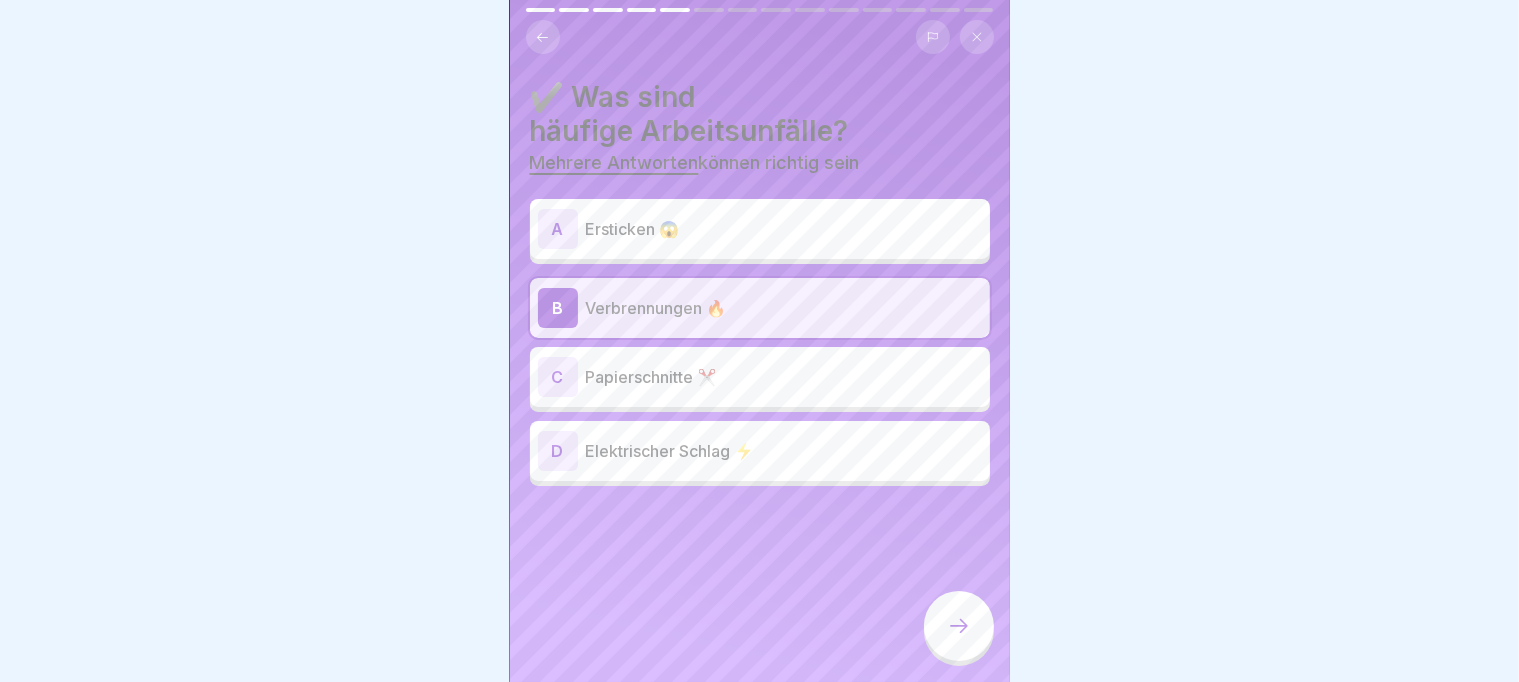 click on "D Elektrischer Schlag ⚡" at bounding box center (760, 451) 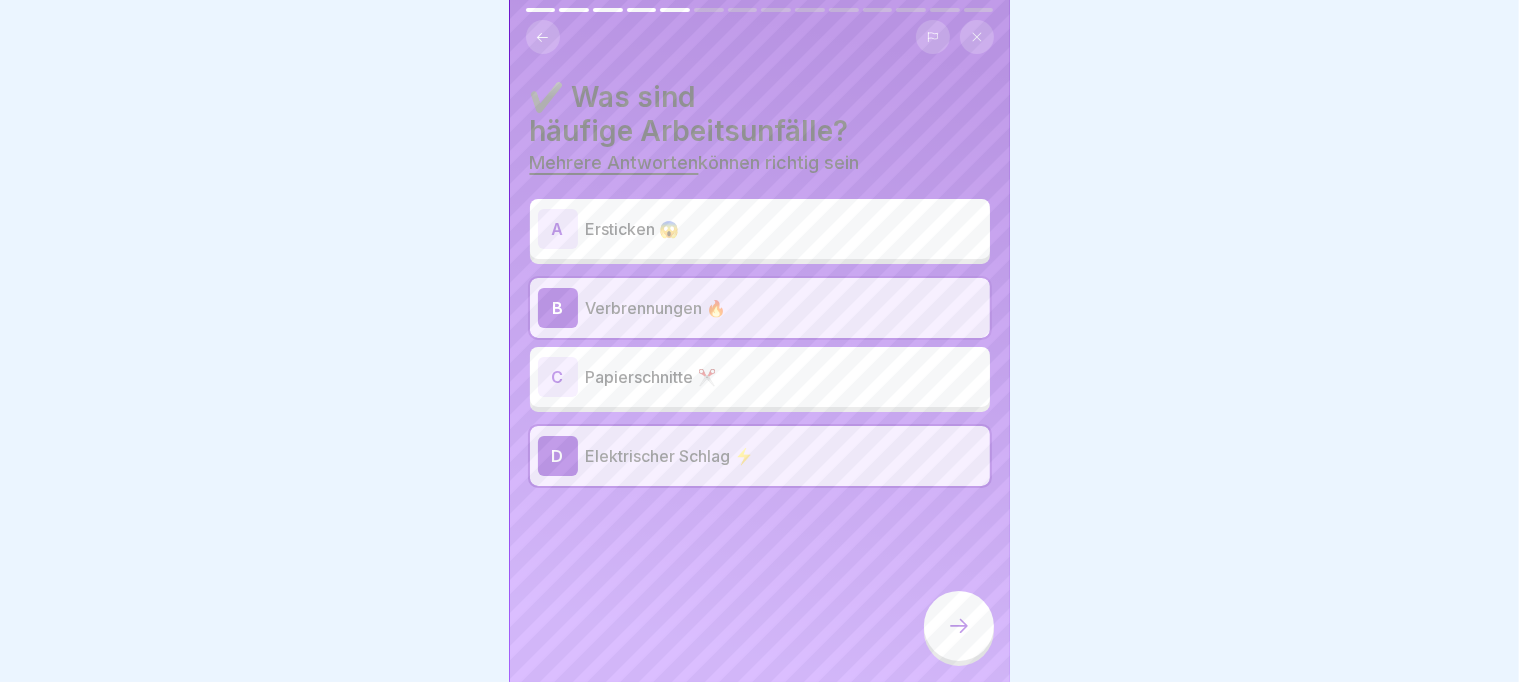 click at bounding box center [959, 626] 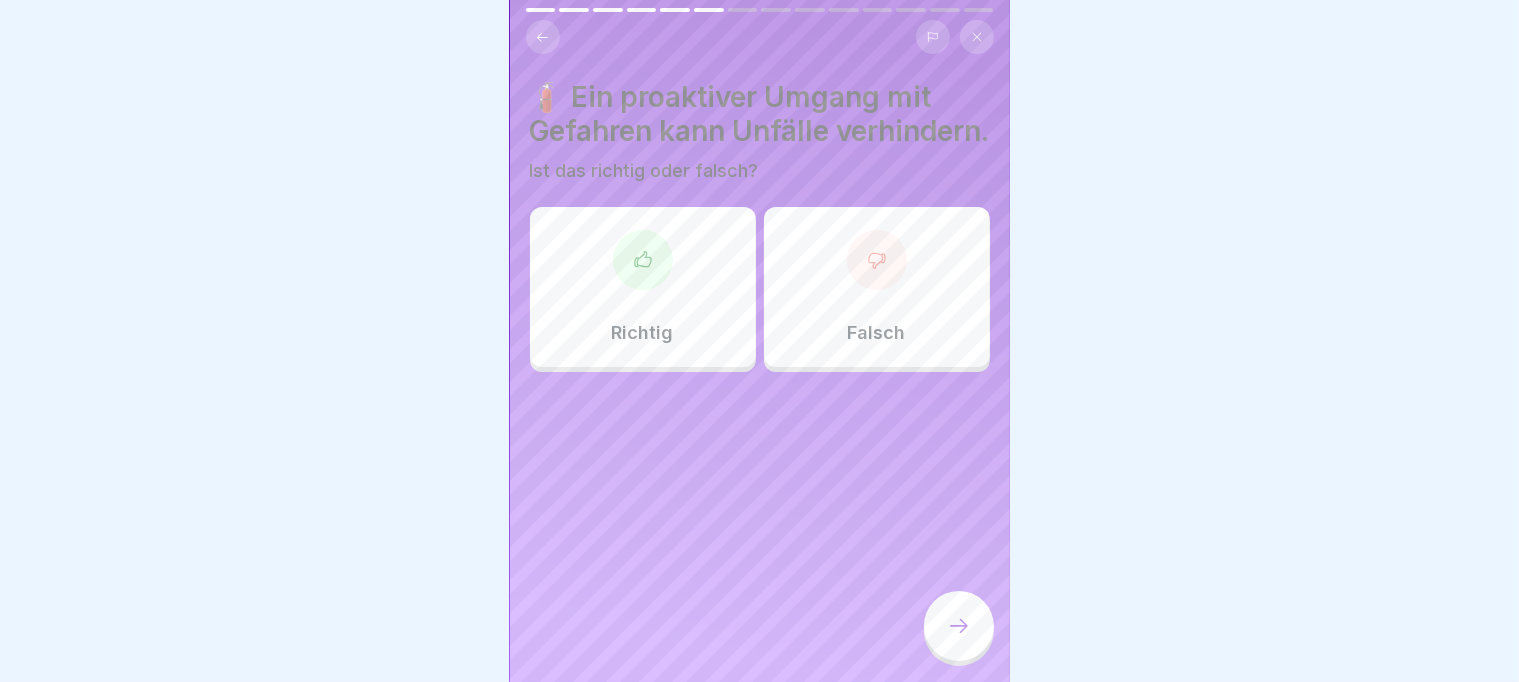 click at bounding box center (643, 260) 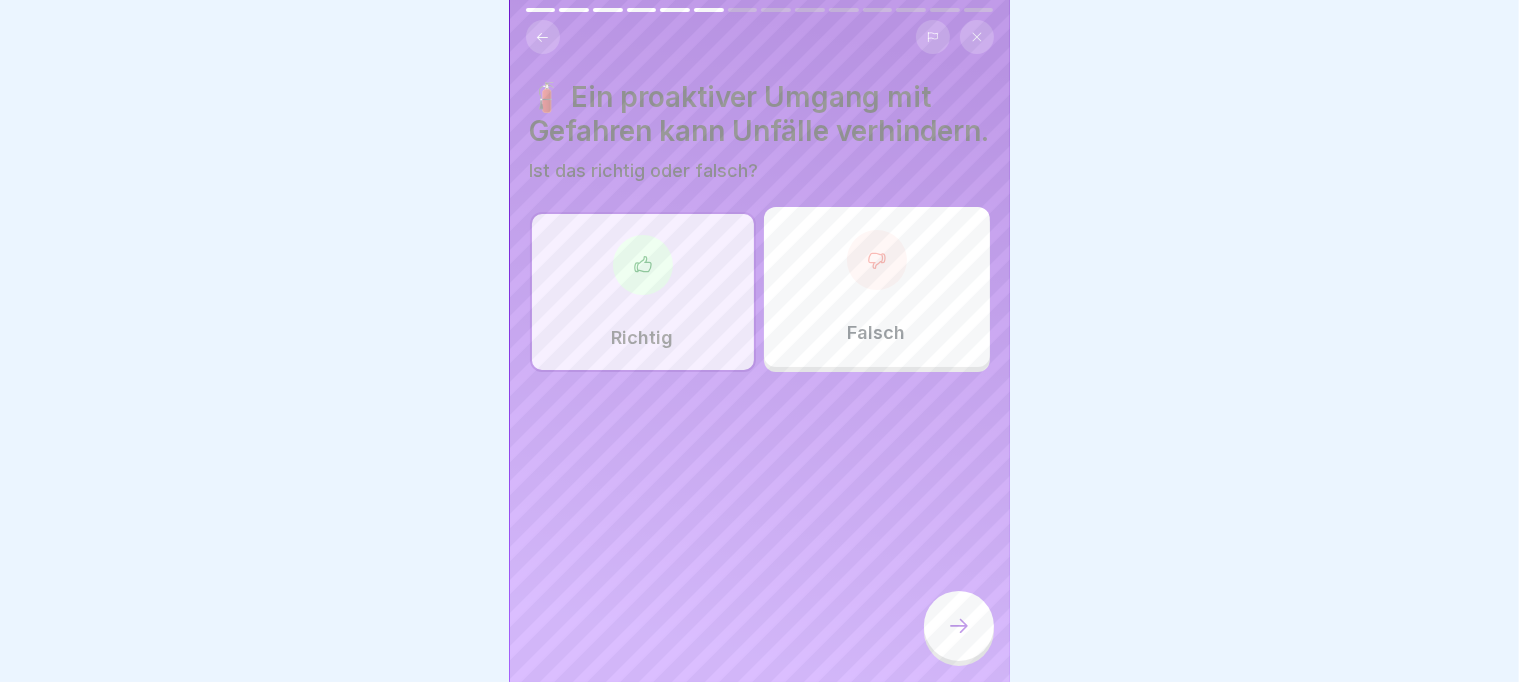 click at bounding box center [959, 626] 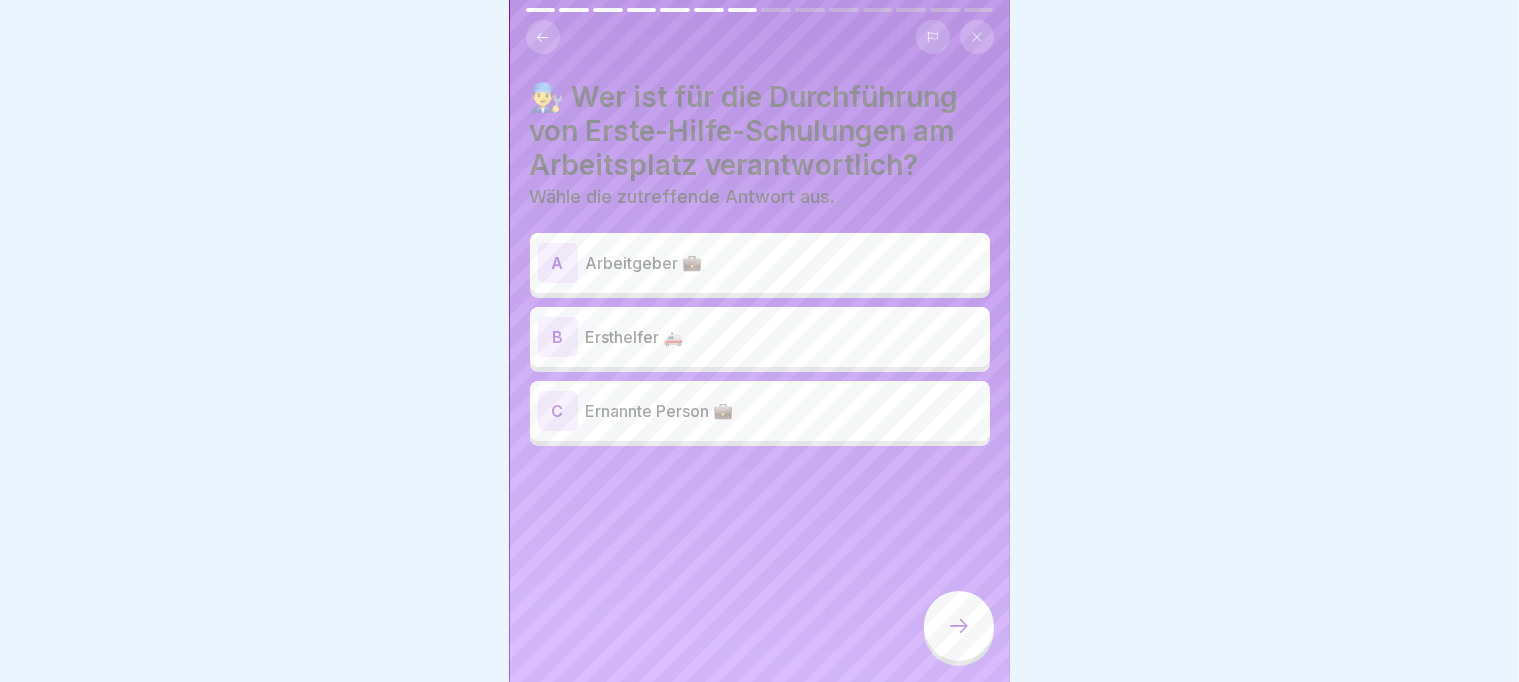 click on "Arbeitgeber 💼" at bounding box center [784, 263] 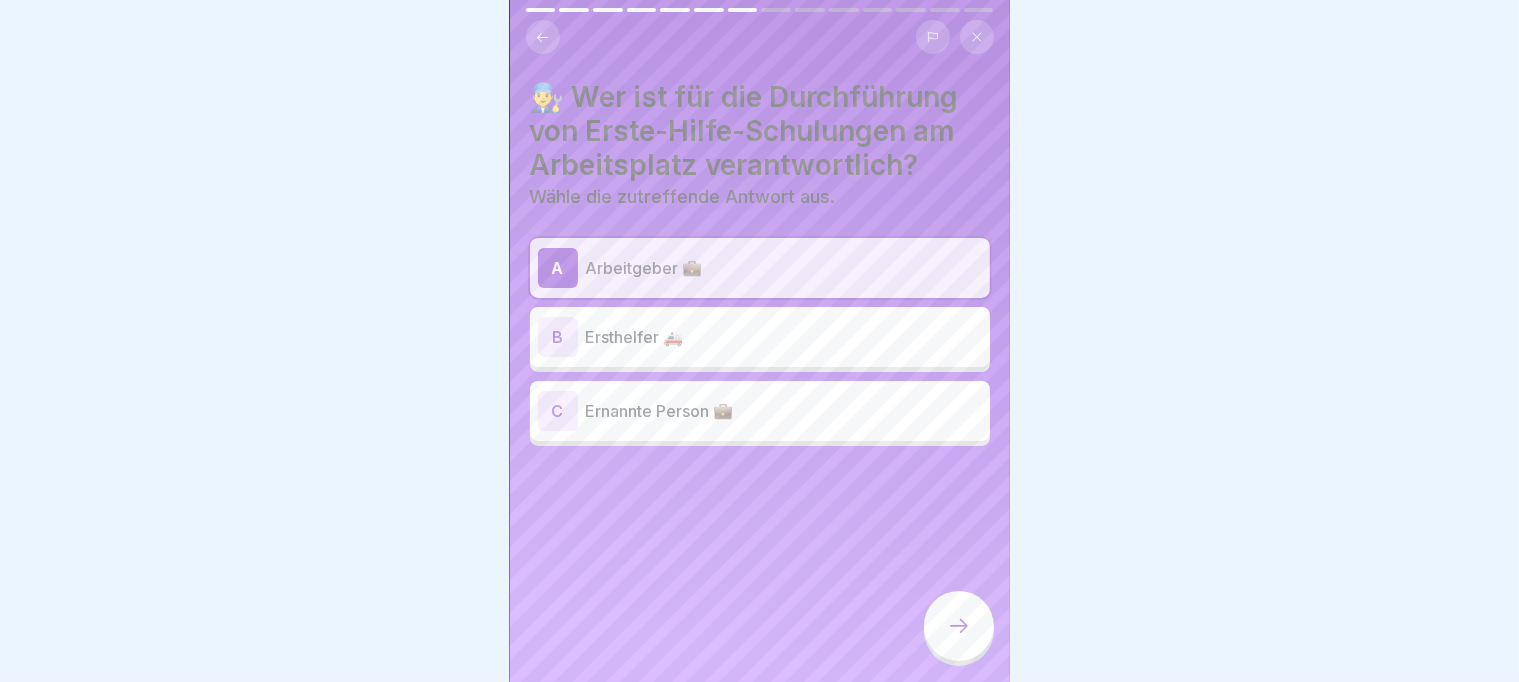 click 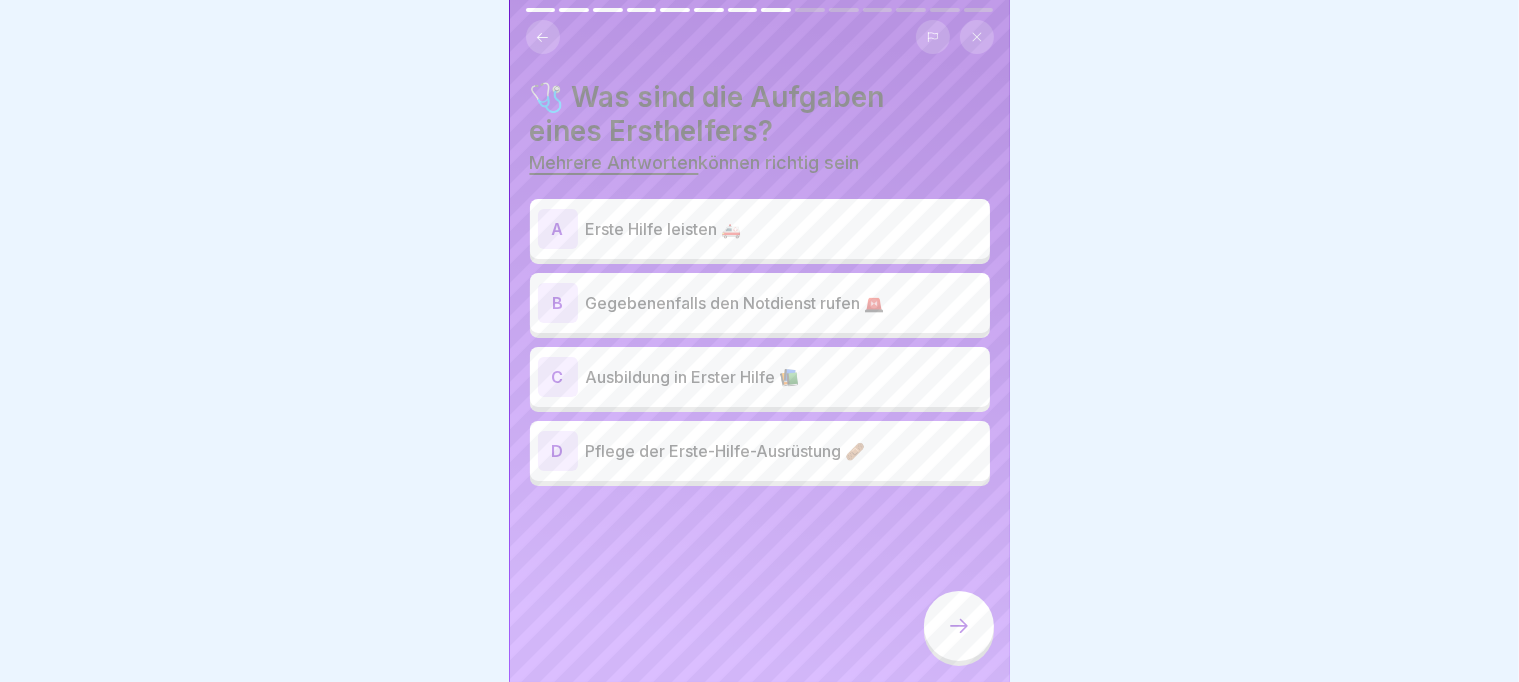 click on "Erste Hilfe leisten 🚑" at bounding box center [784, 229] 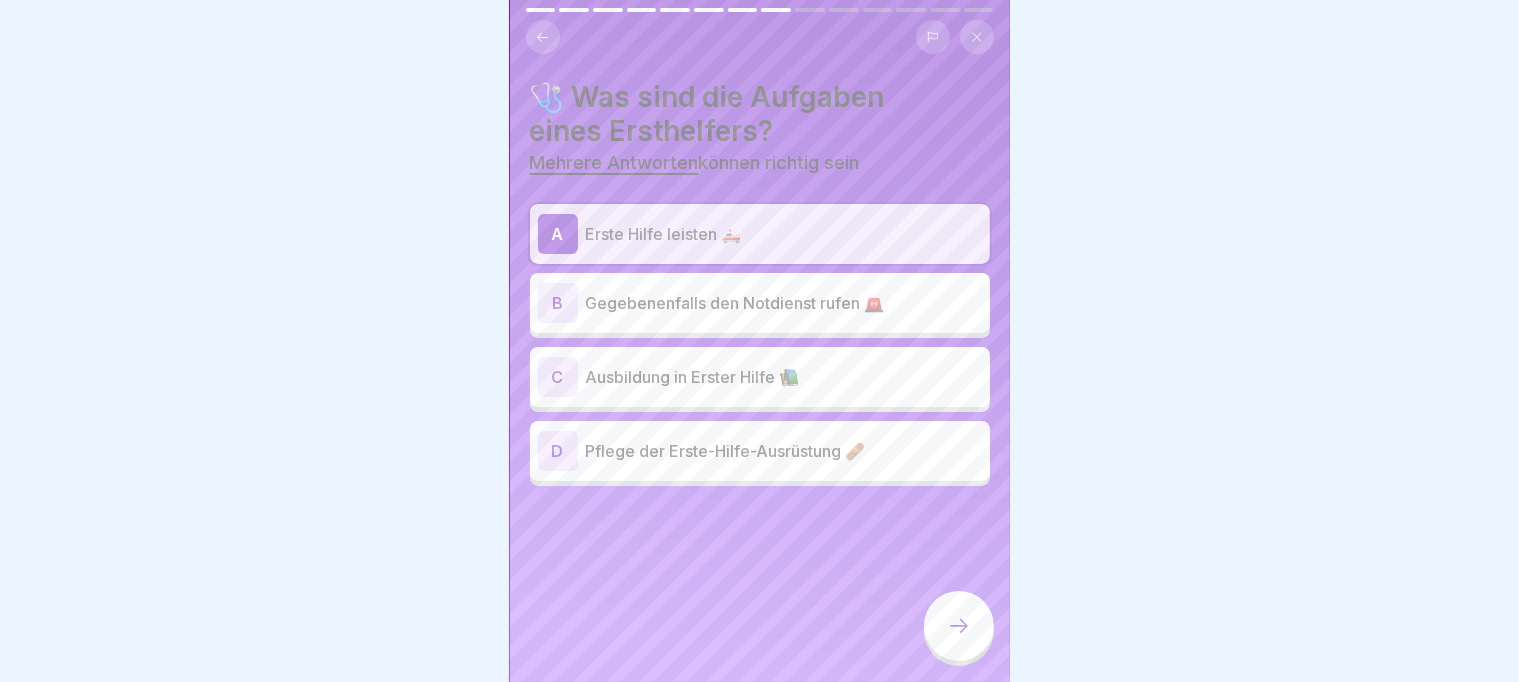 click on "B Gegebenenfalls den Notdienst rufen 🚨" at bounding box center (760, 303) 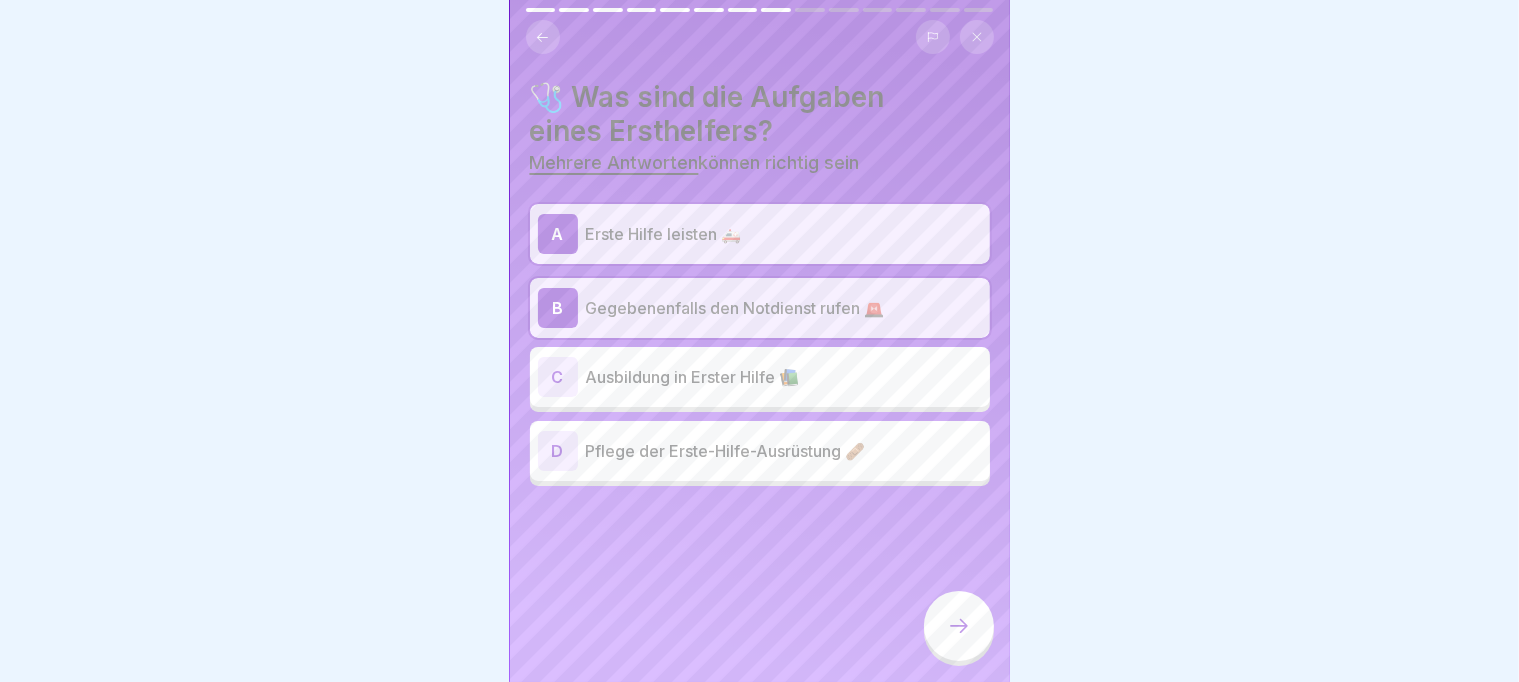 click at bounding box center (959, 626) 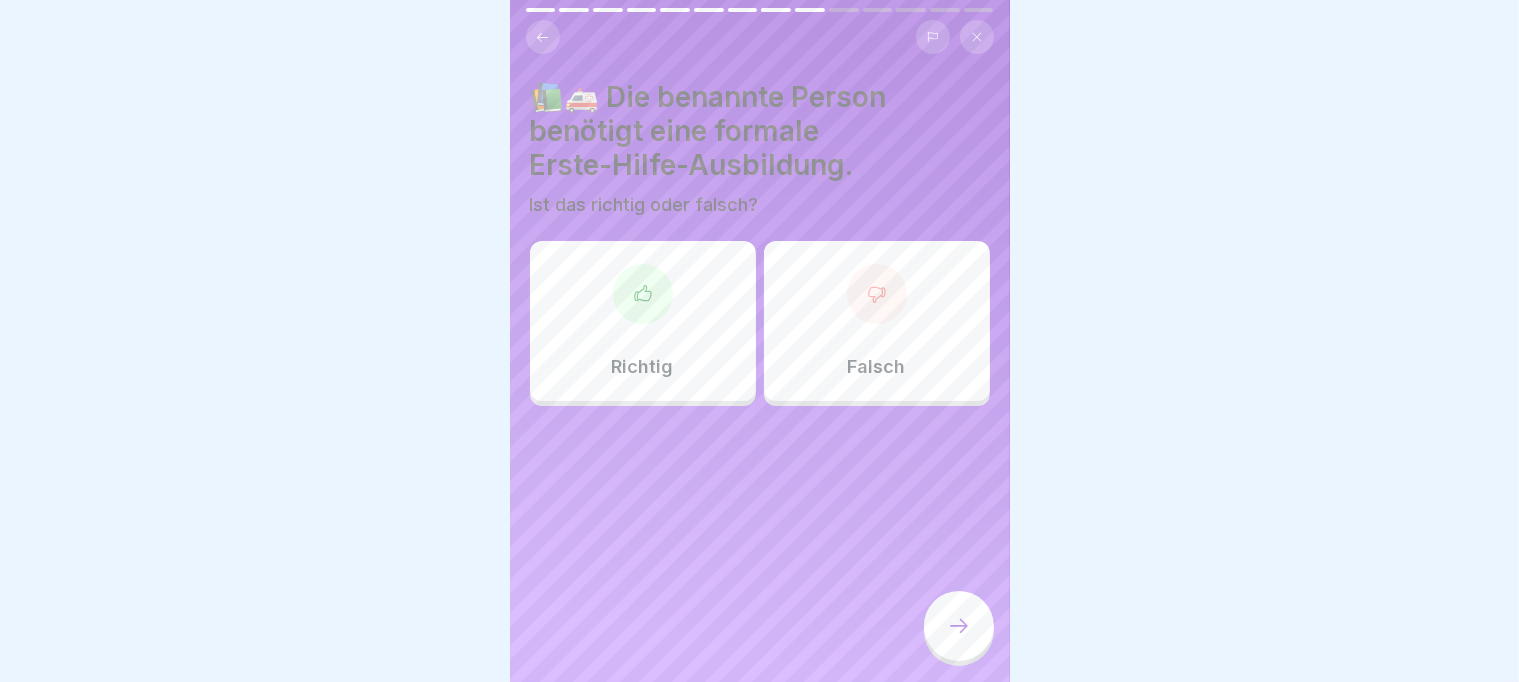 click at bounding box center (643, 294) 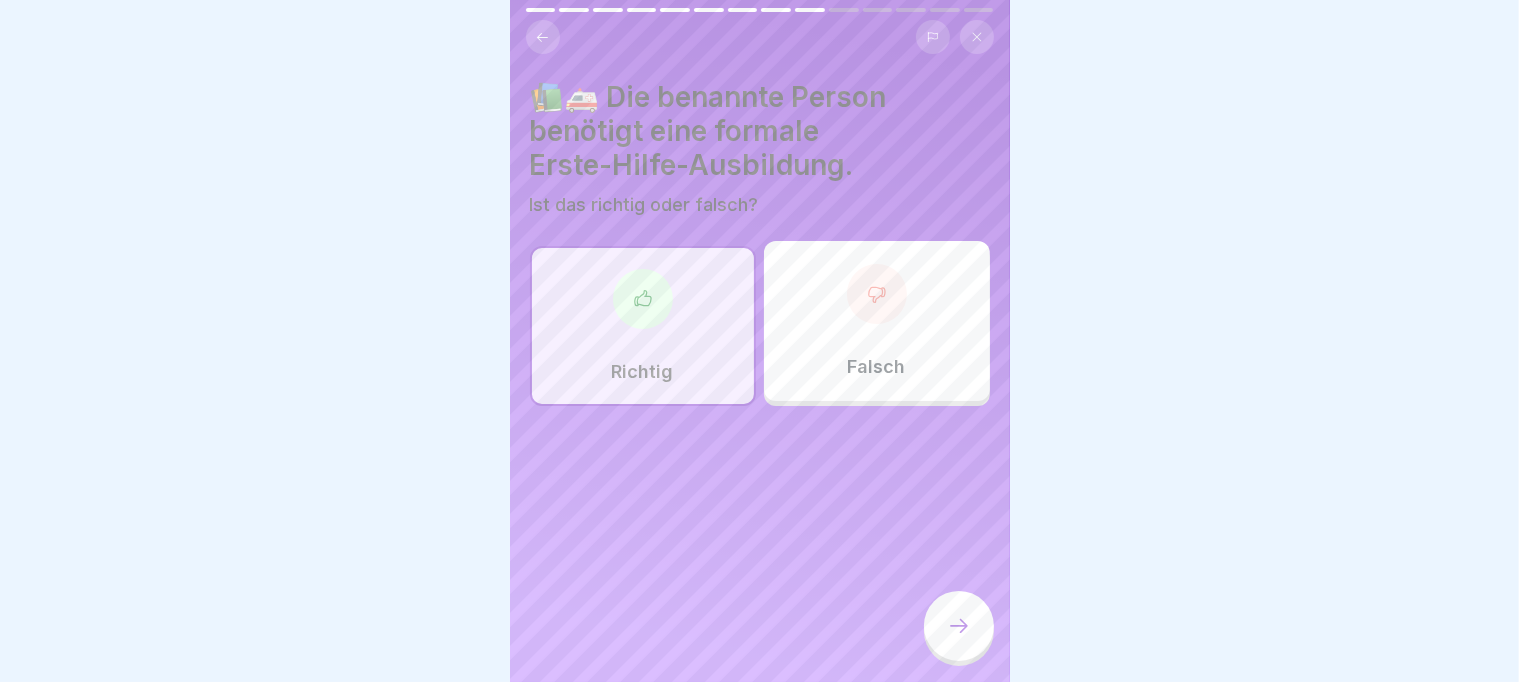 click 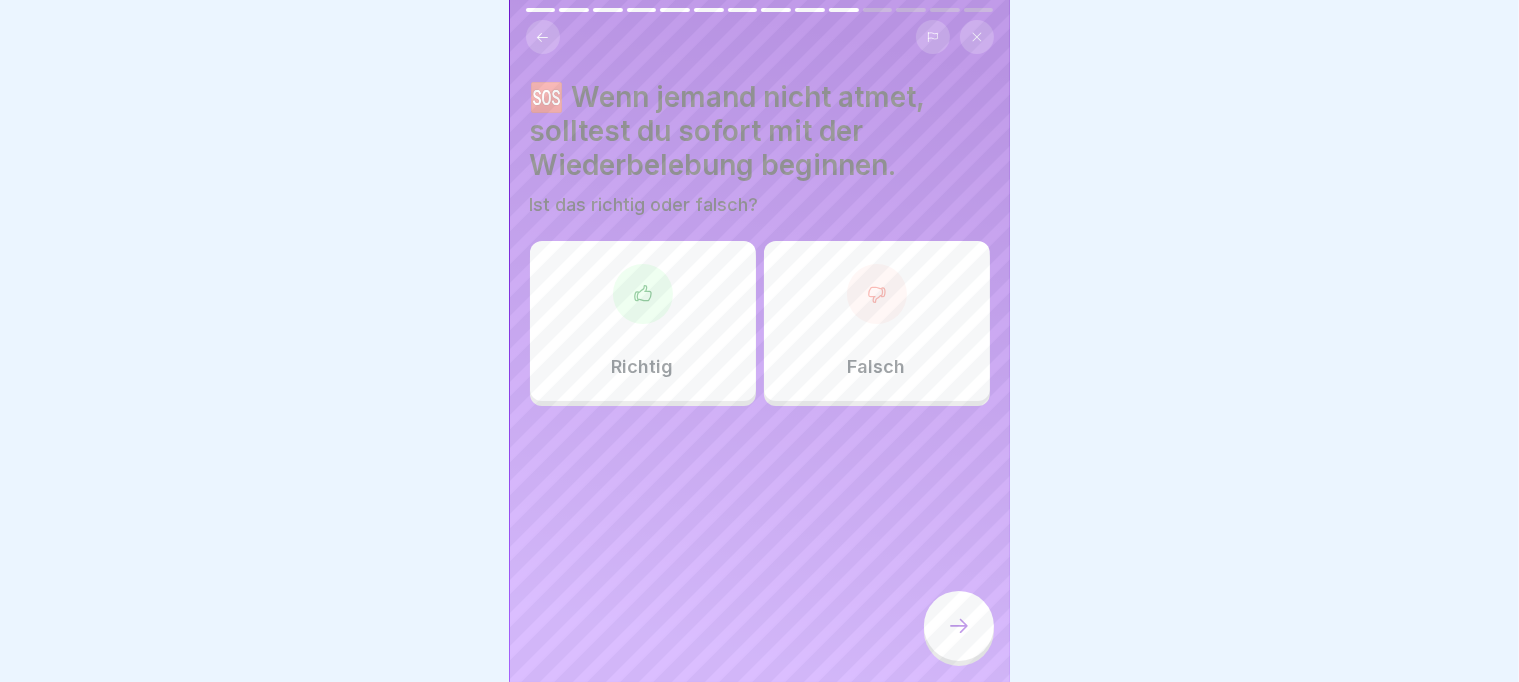 click on "Richtig" at bounding box center (643, 321) 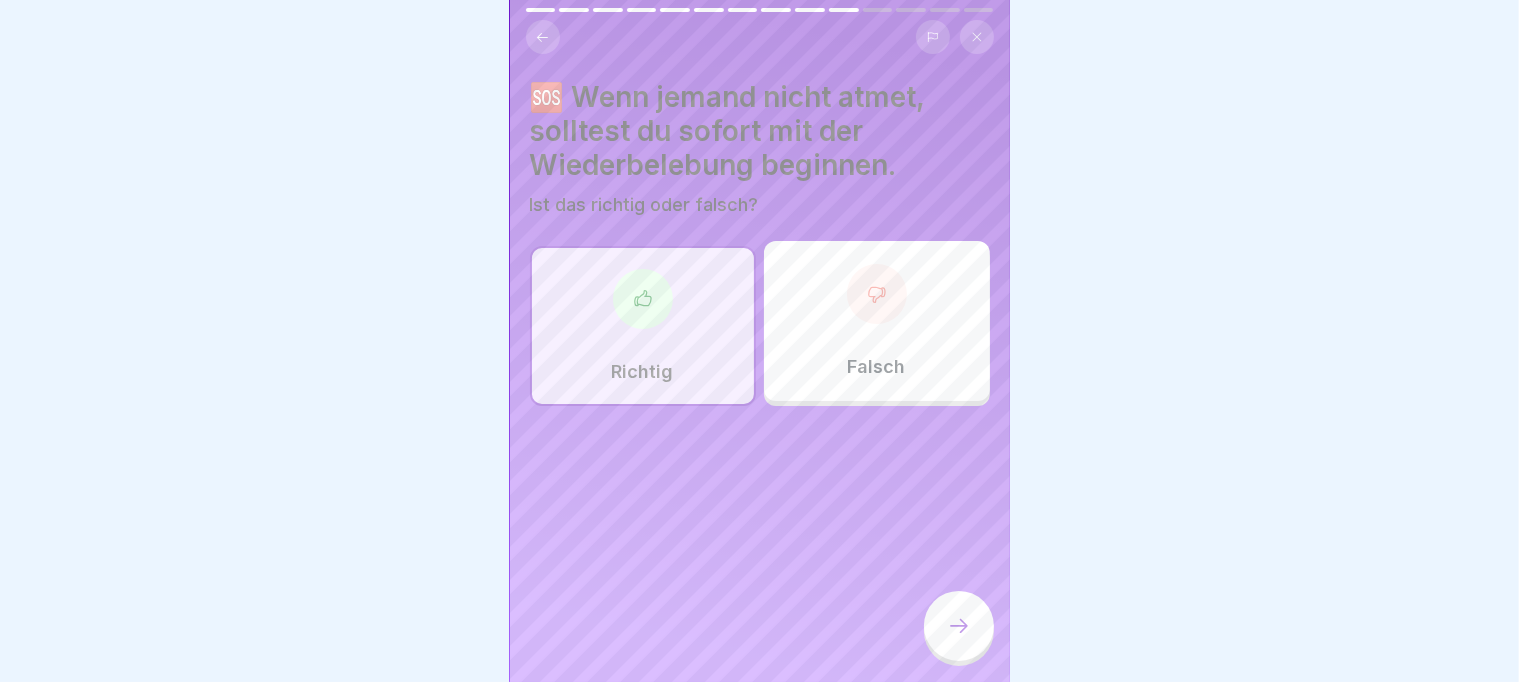 click at bounding box center (959, 626) 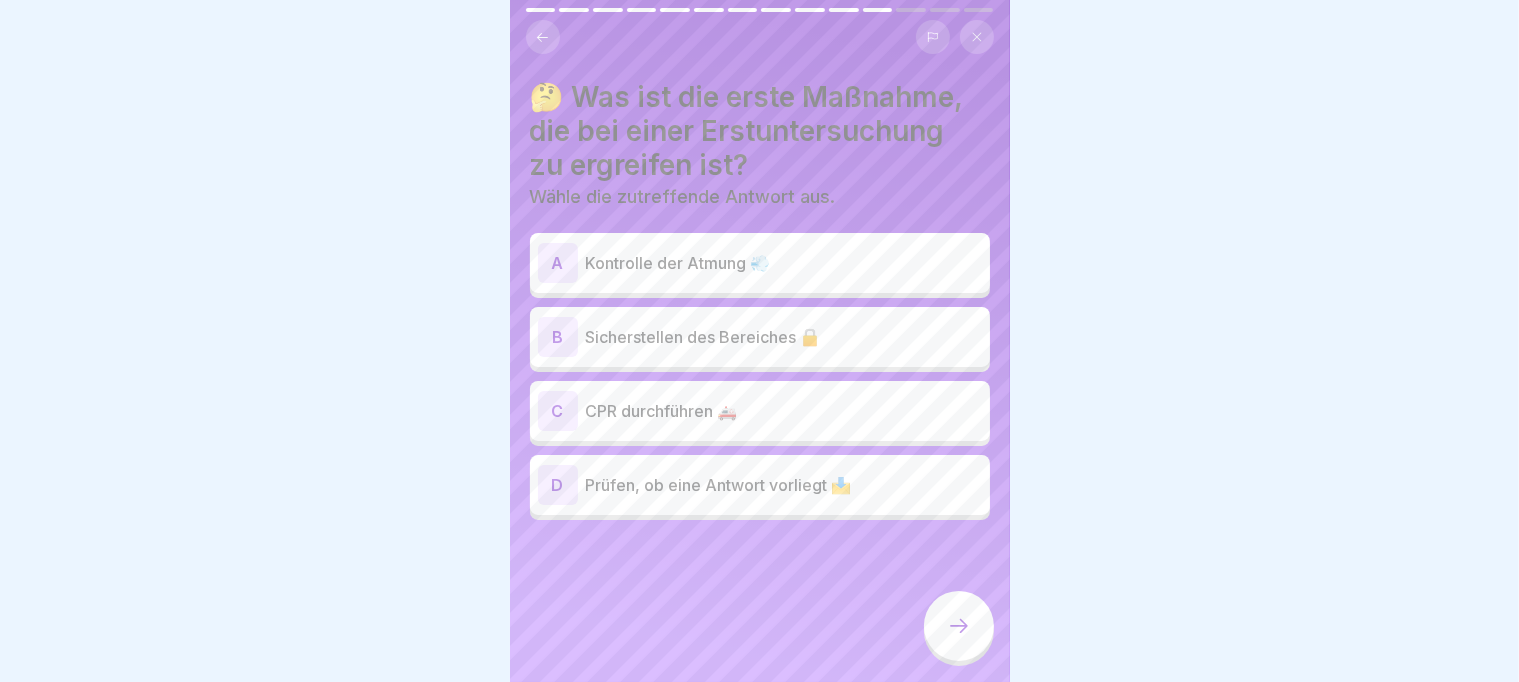 click on "Prüfen, ob eine Antwort vorliegt 📩" at bounding box center [784, 485] 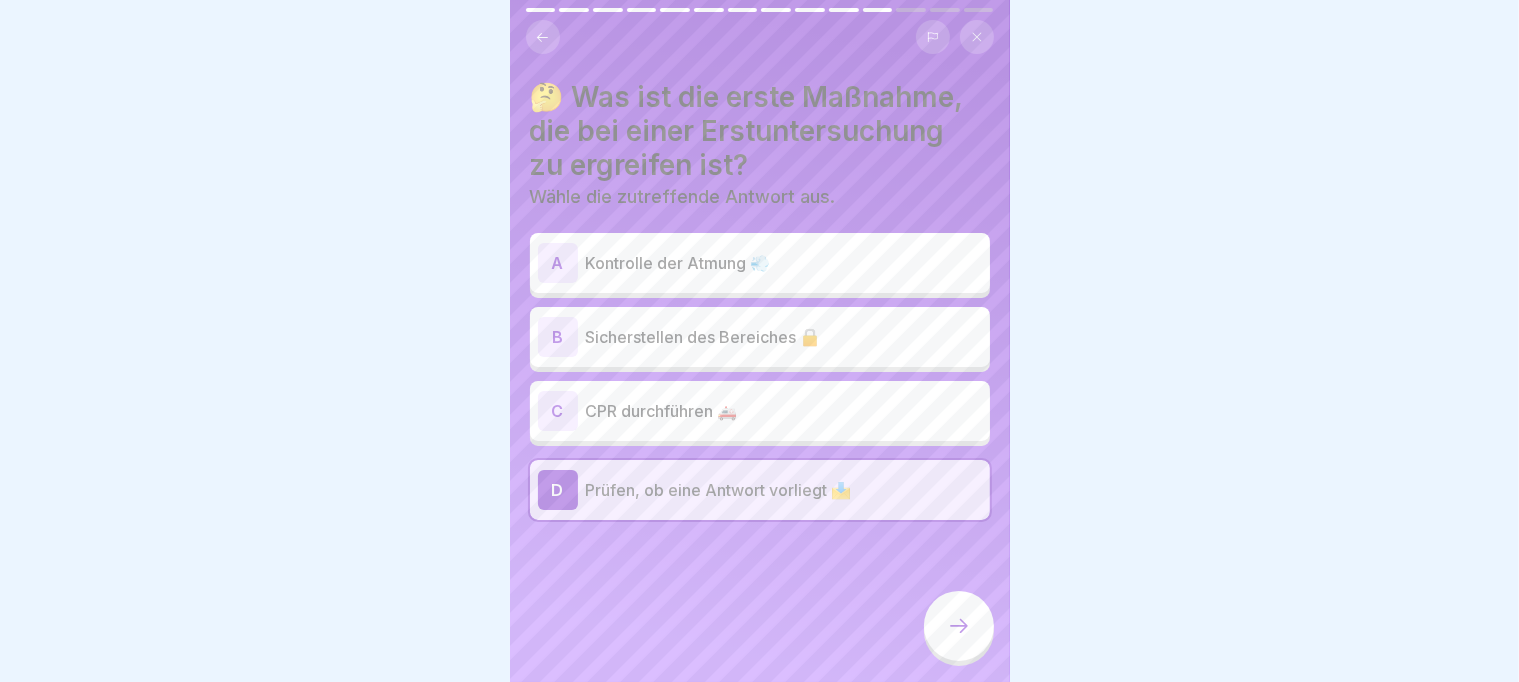 click at bounding box center [959, 626] 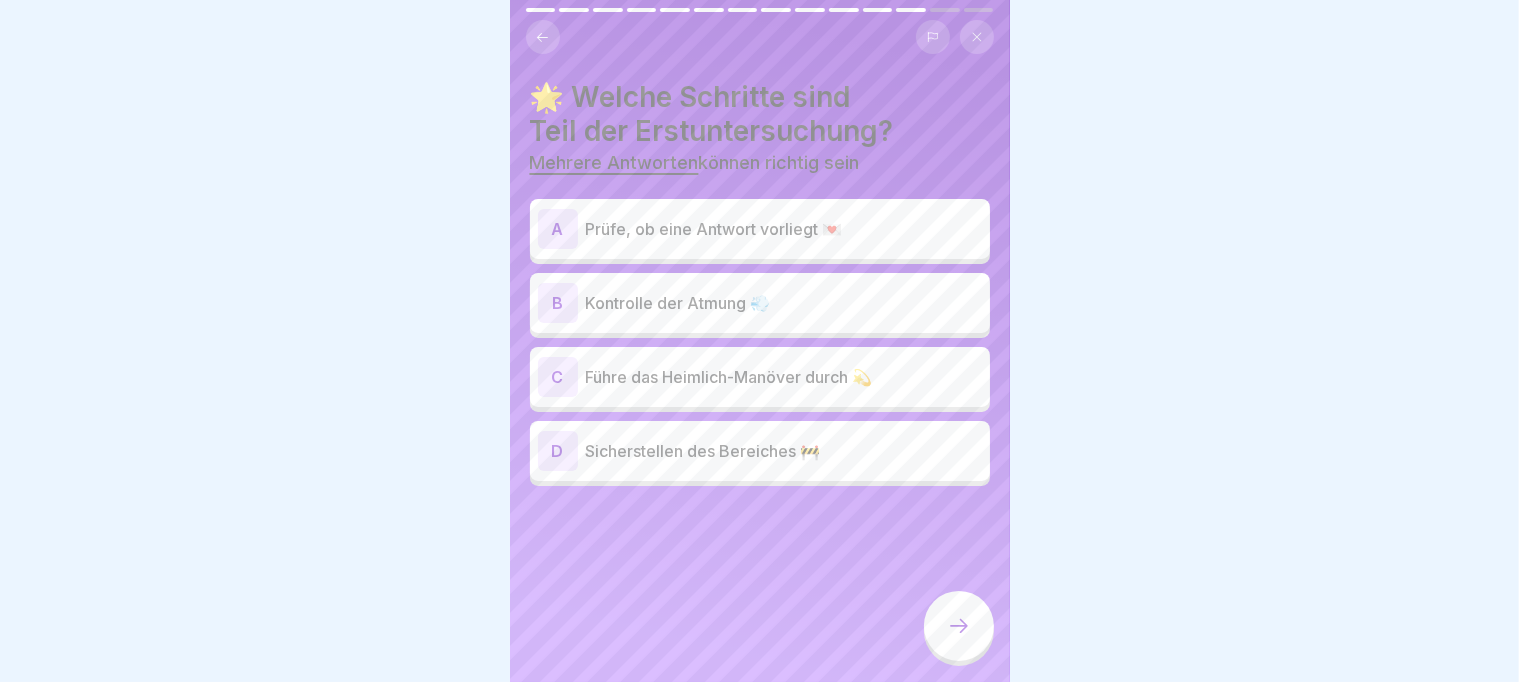 click at bounding box center [543, 37] 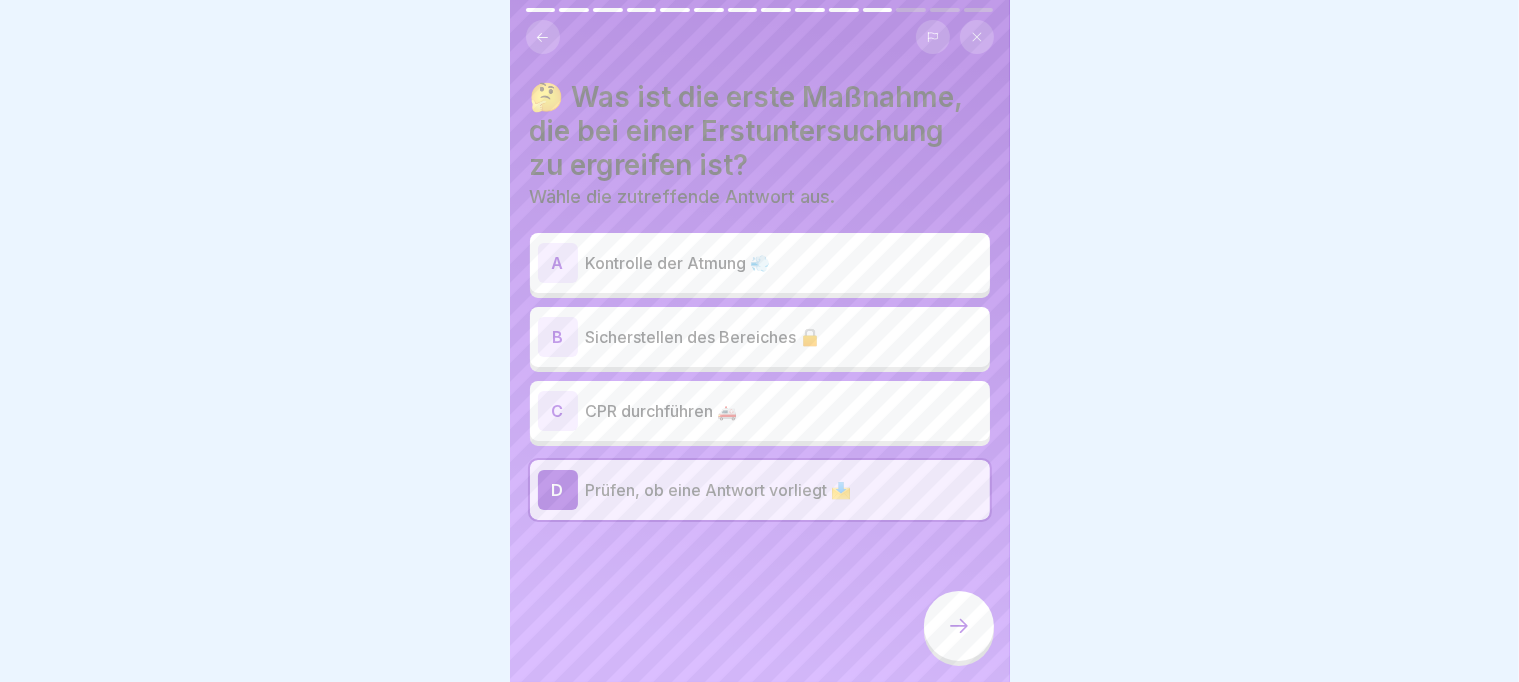 click at bounding box center [959, 626] 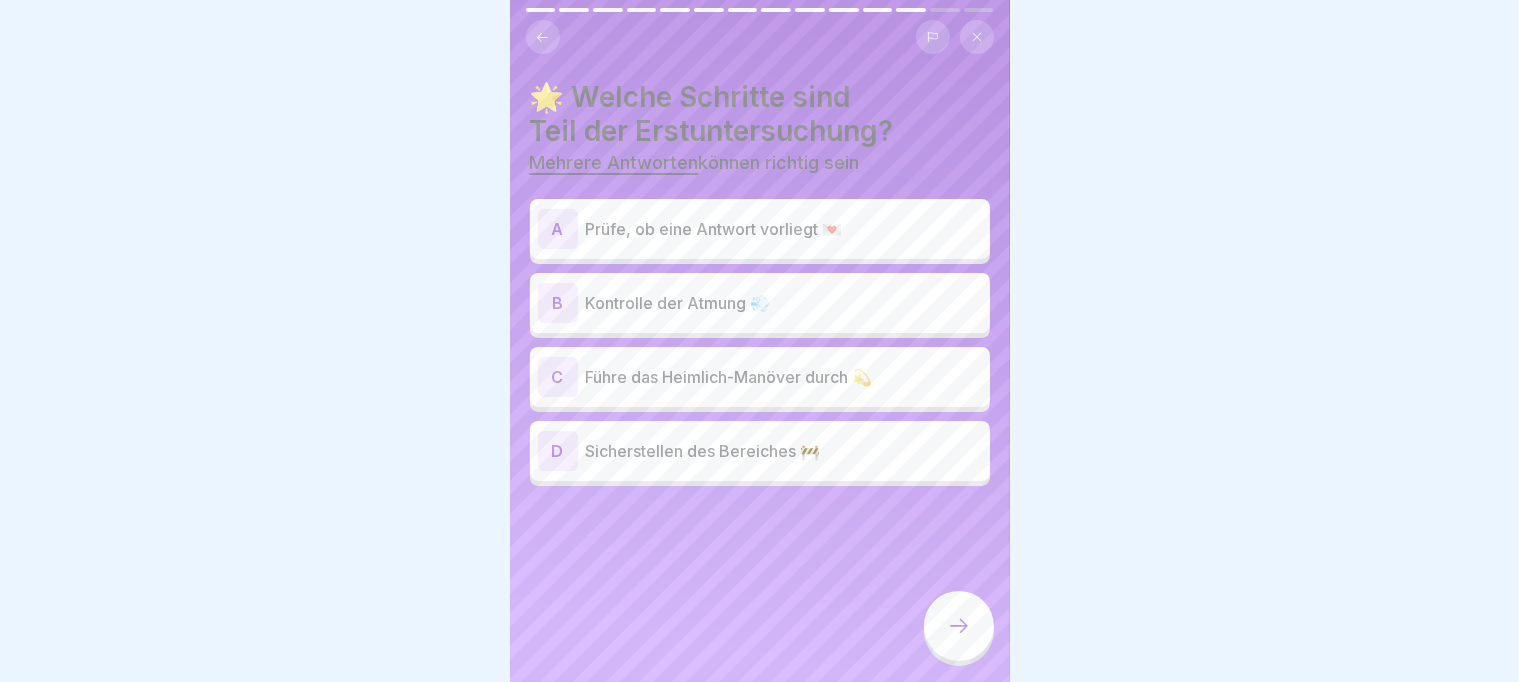 click on "B Kontrolle der Atmung 💨" at bounding box center [760, 303] 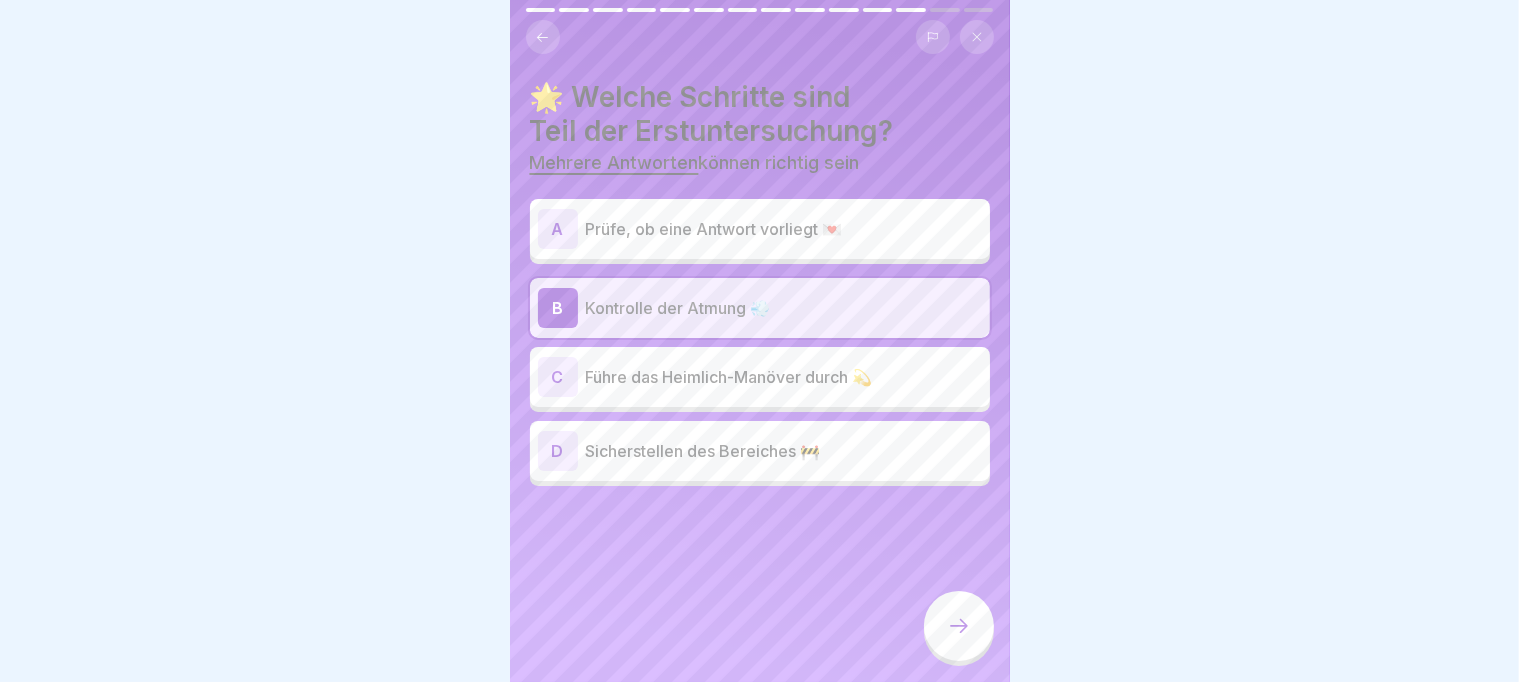 click on "Prüfe, ob eine Antwort vorliegt 💌" at bounding box center [784, 229] 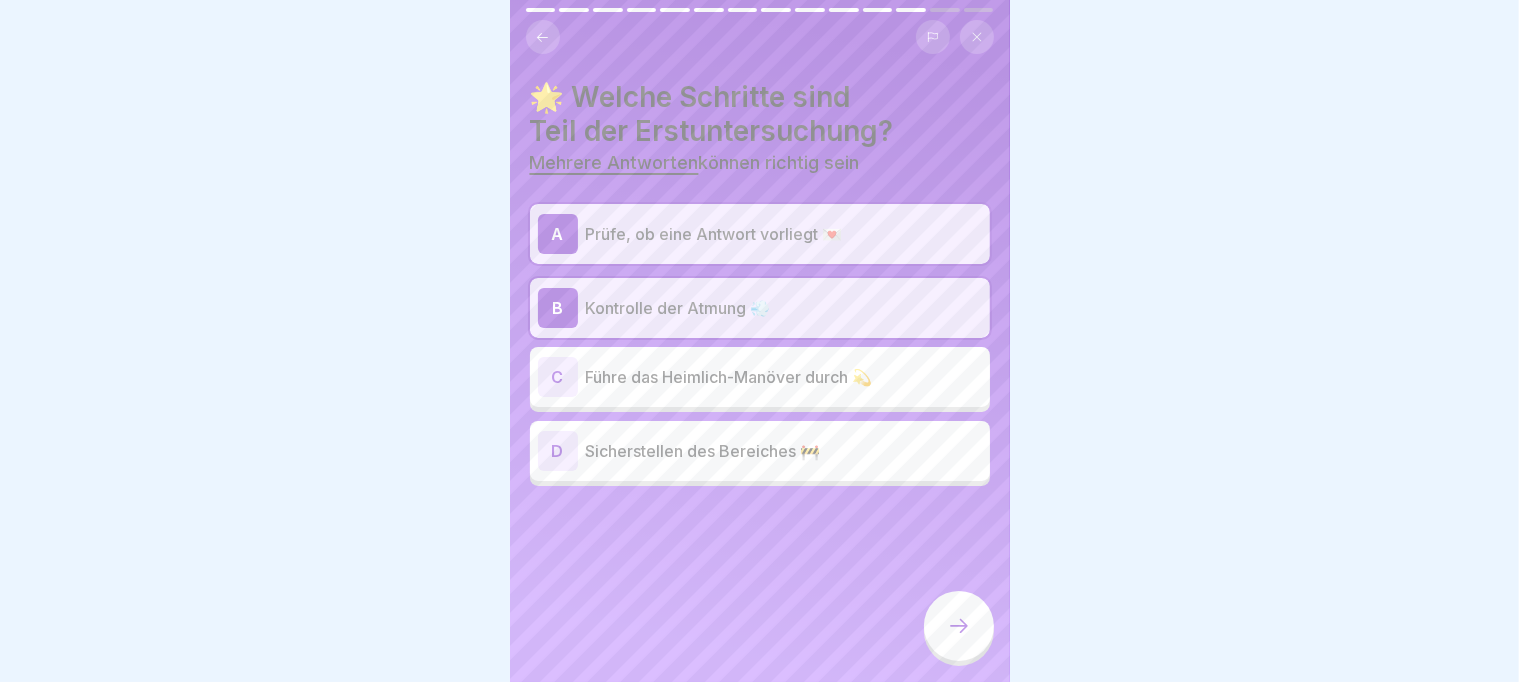 click at bounding box center [959, 626] 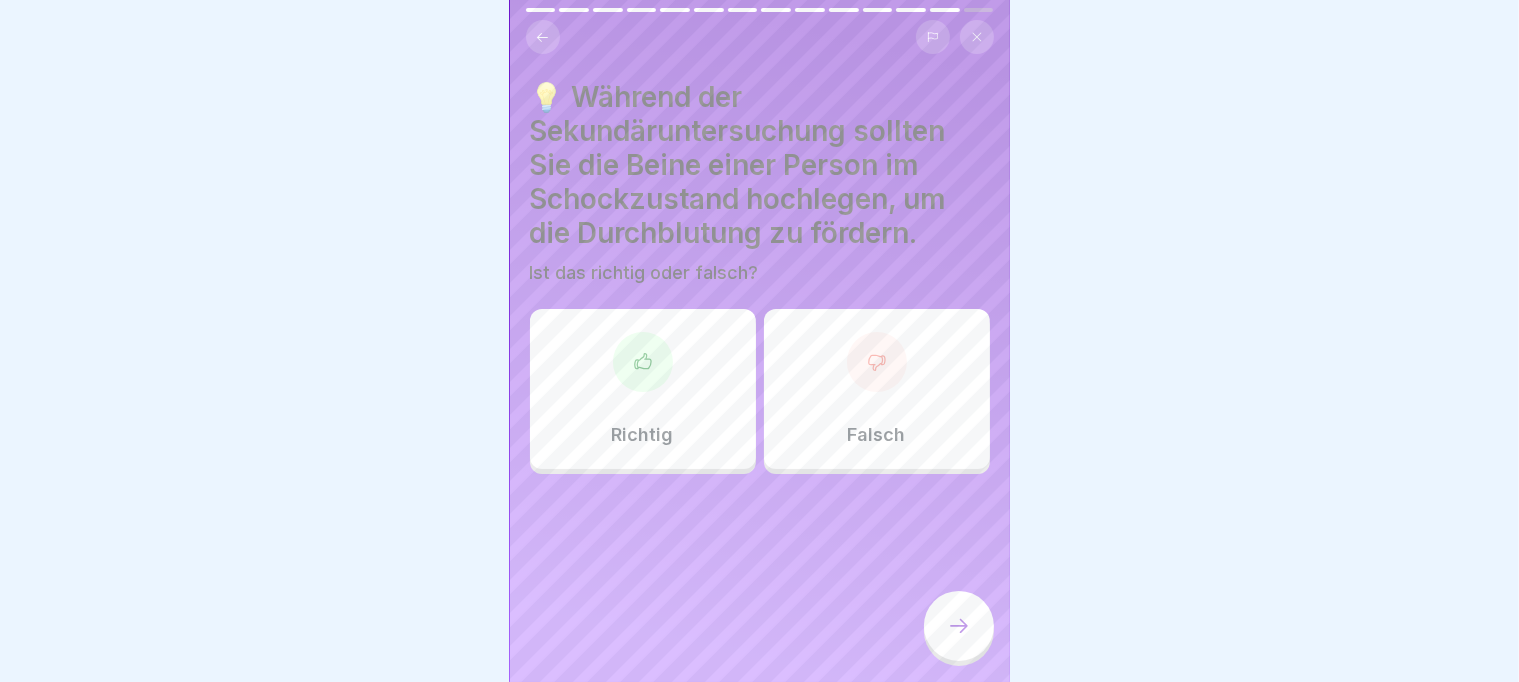 click at bounding box center (643, 362) 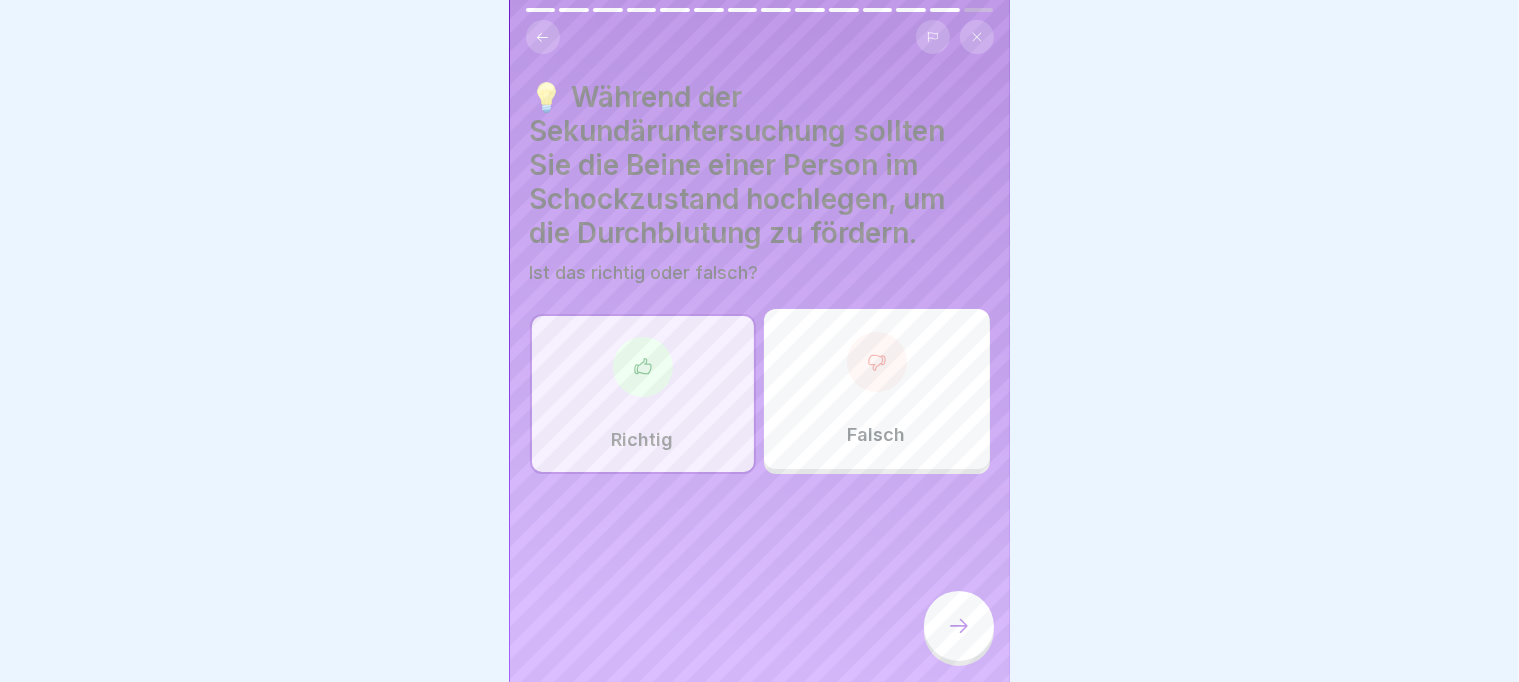 click at bounding box center (959, 626) 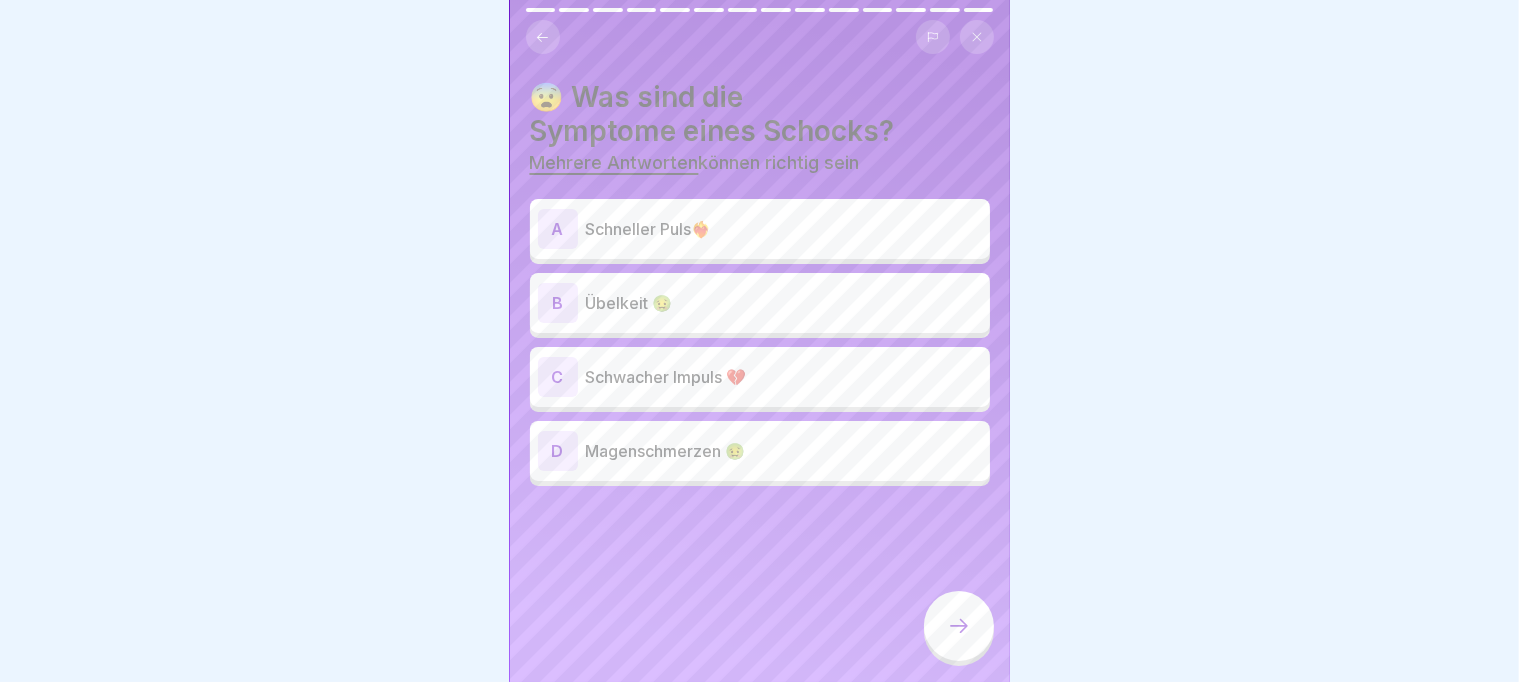 click on "A Schneller Puls❤️‍🔥" at bounding box center [760, 229] 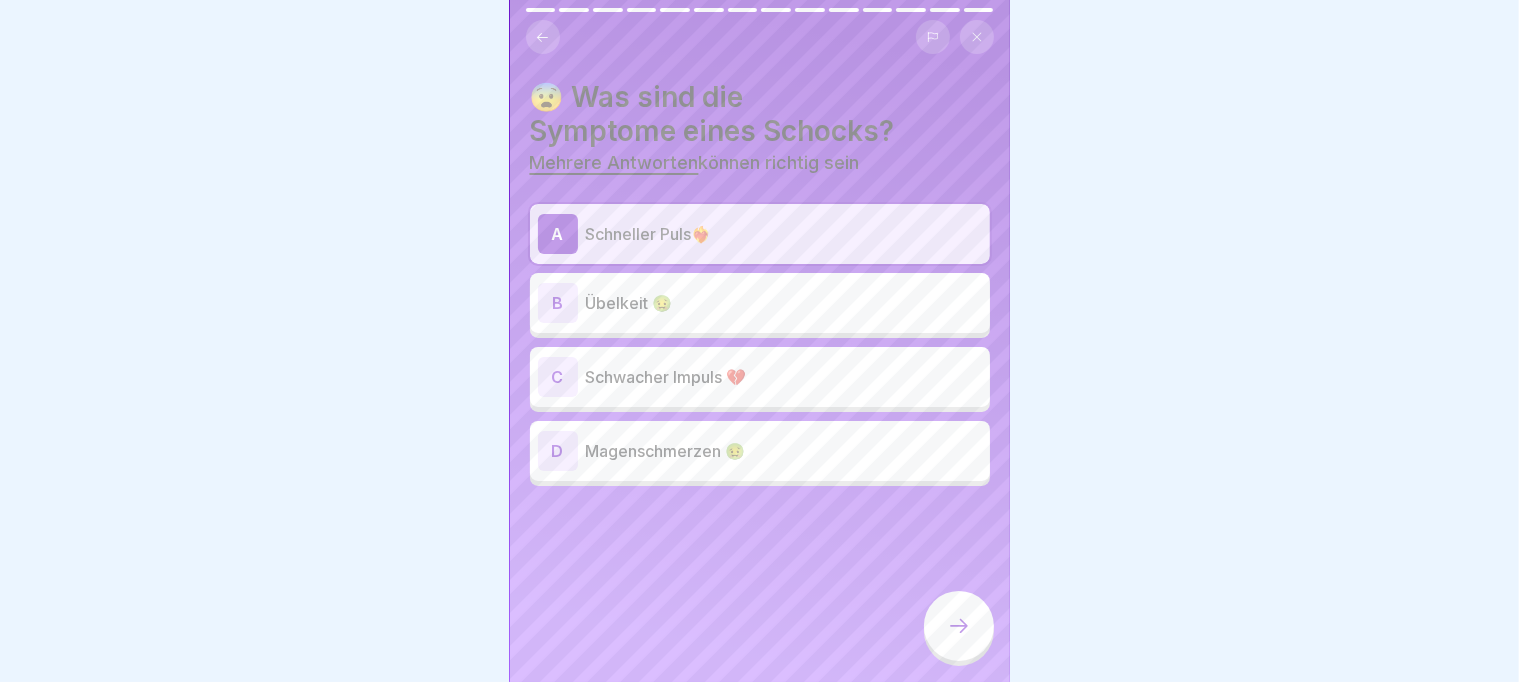 click on "Schwacher Impuls 💔" at bounding box center [784, 377] 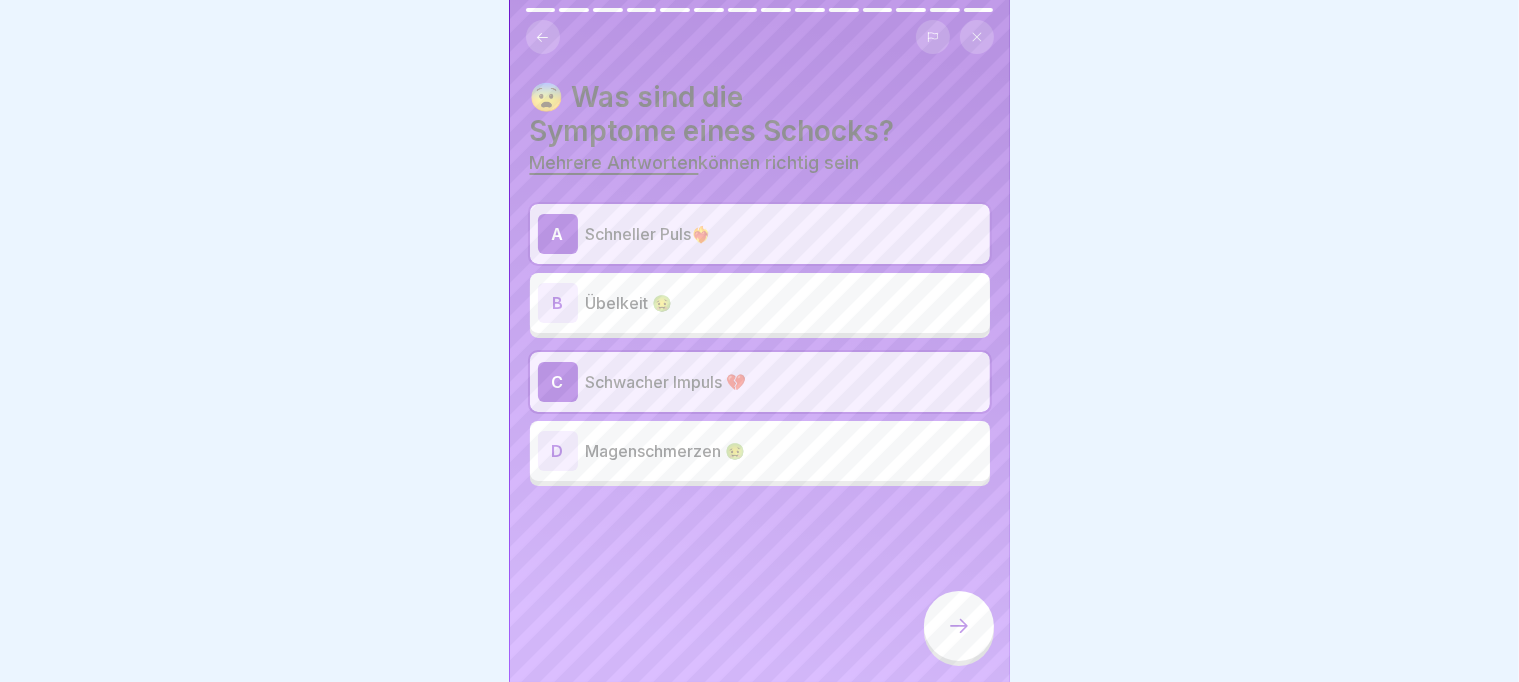 click on "B Übelkeit 🤢" at bounding box center [760, 303] 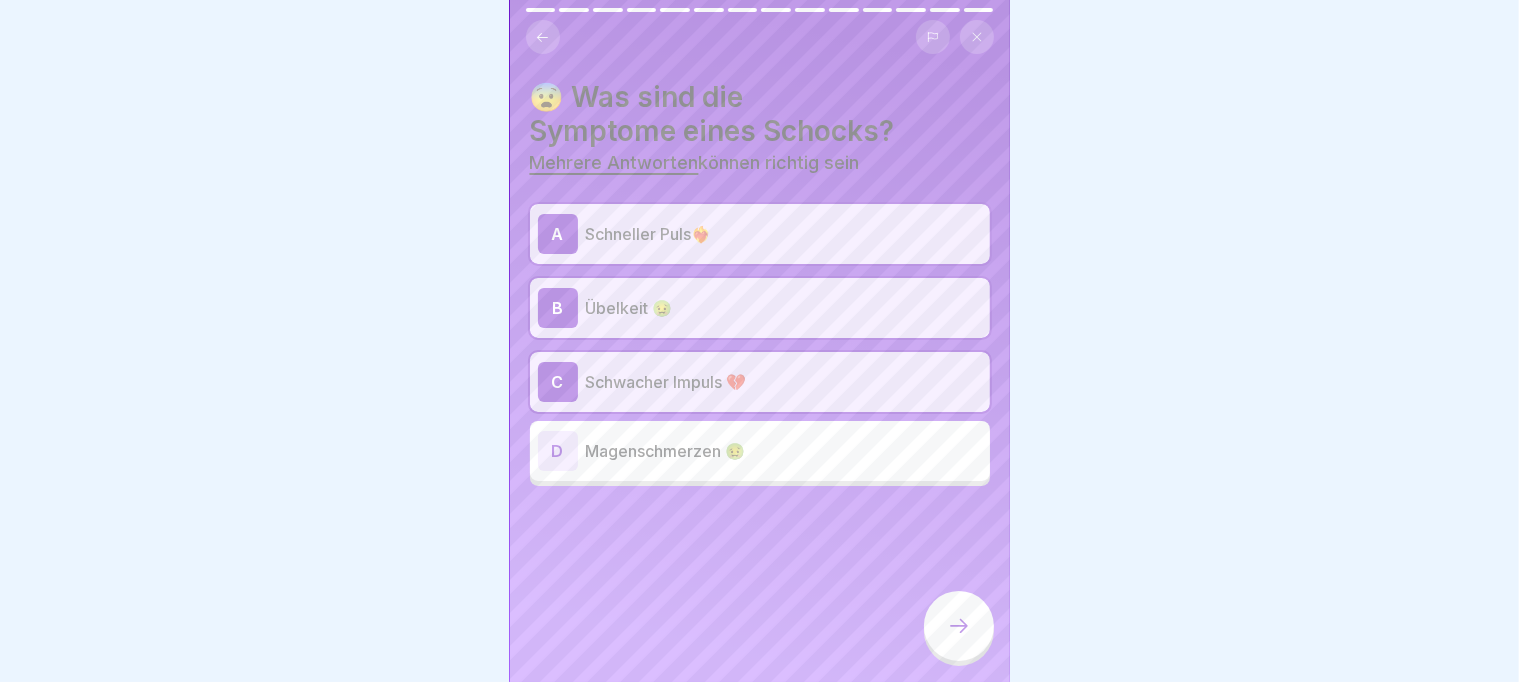 click at bounding box center [959, 626] 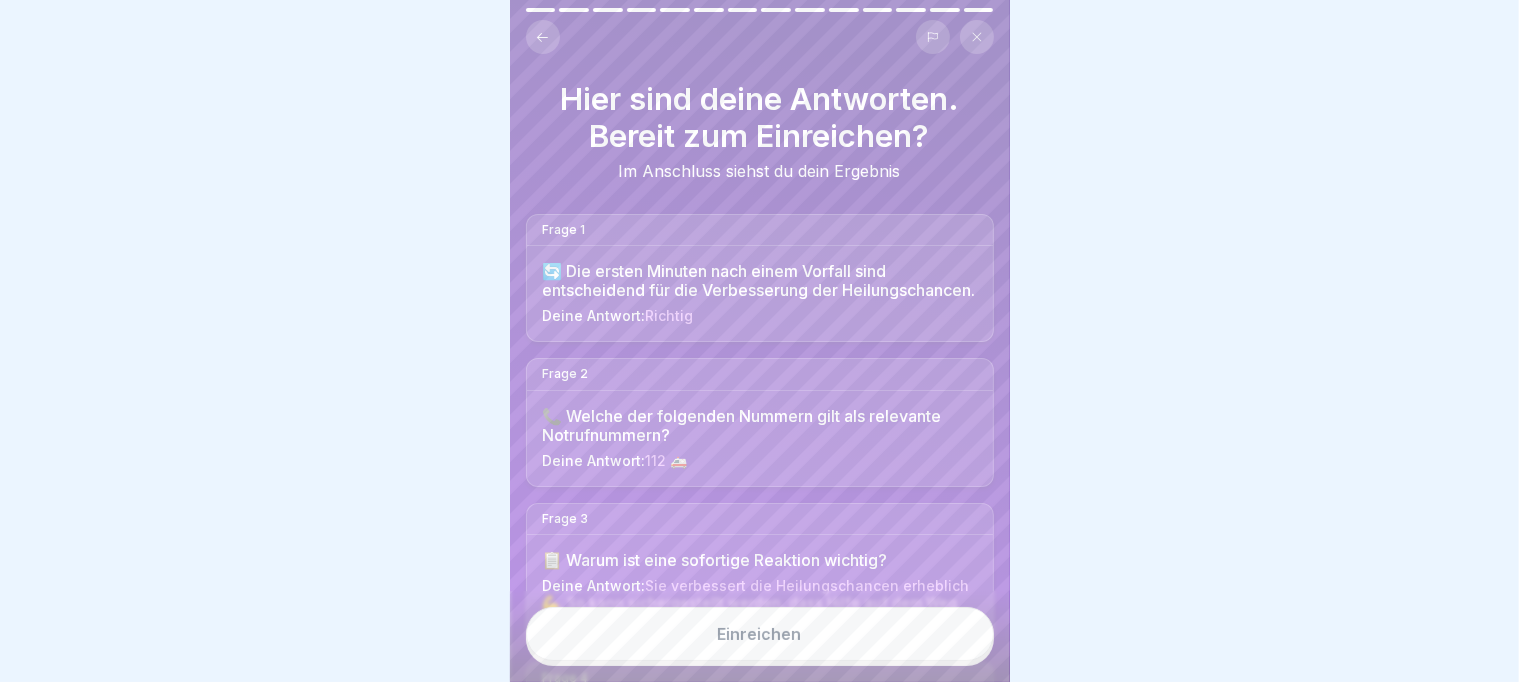 click on "Einreichen" at bounding box center [760, 634] 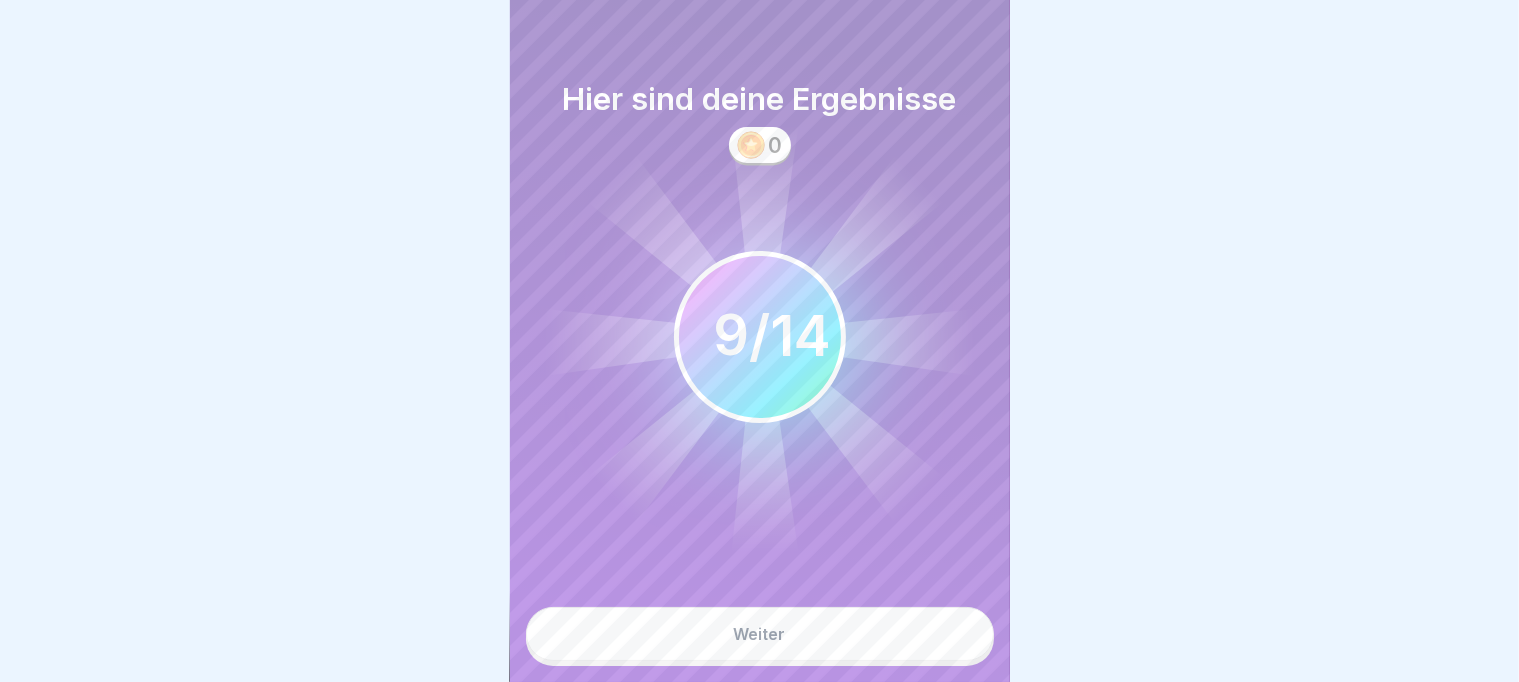 click on "Weiter" at bounding box center (760, 634) 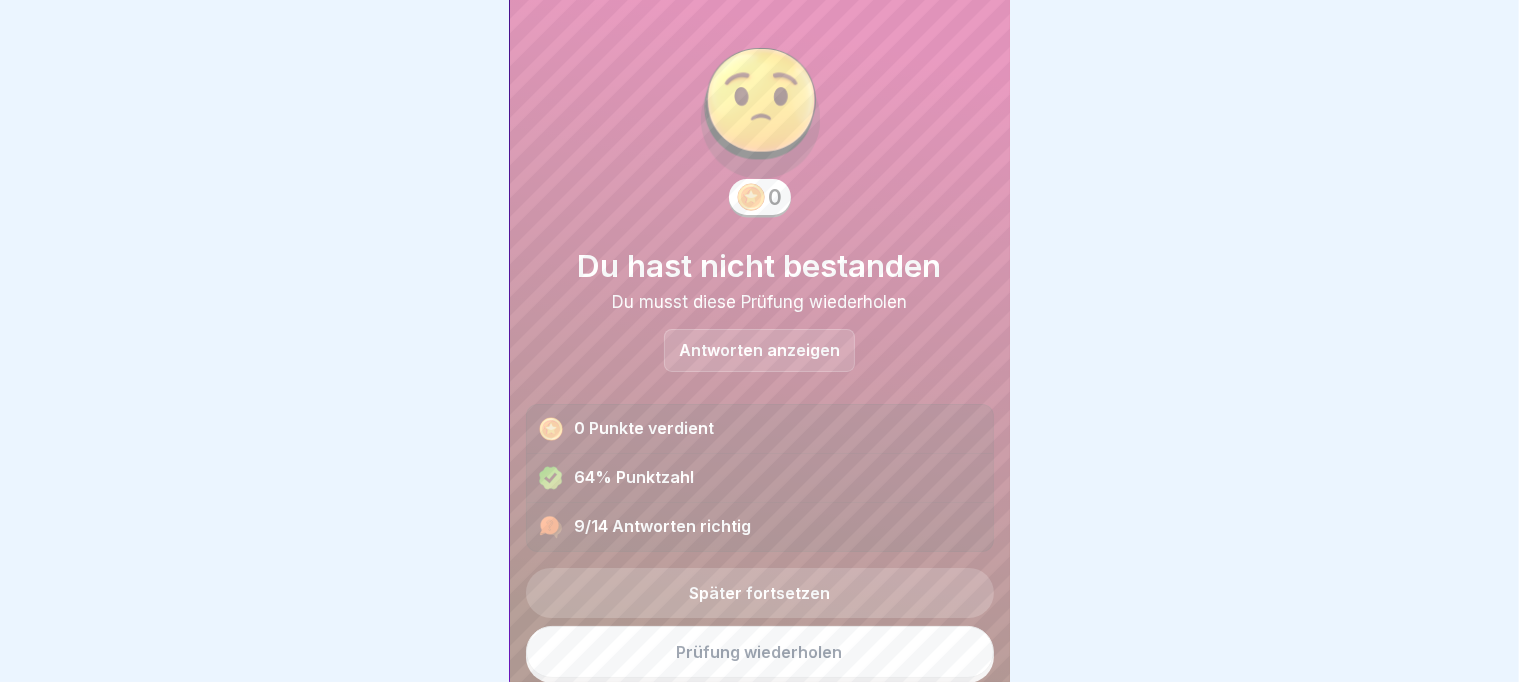 scroll, scrollTop: 16, scrollLeft: 0, axis: vertical 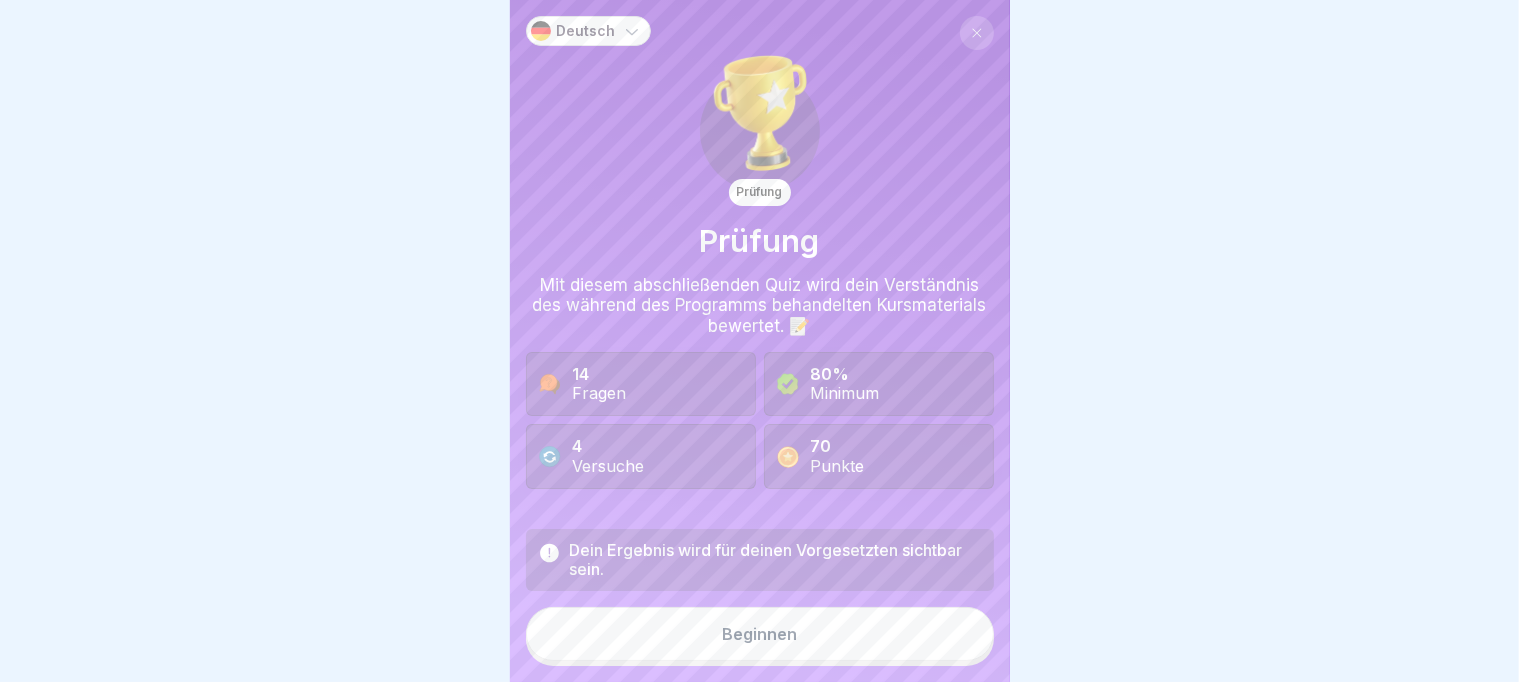 click on "Beginnen" at bounding box center [760, 634] 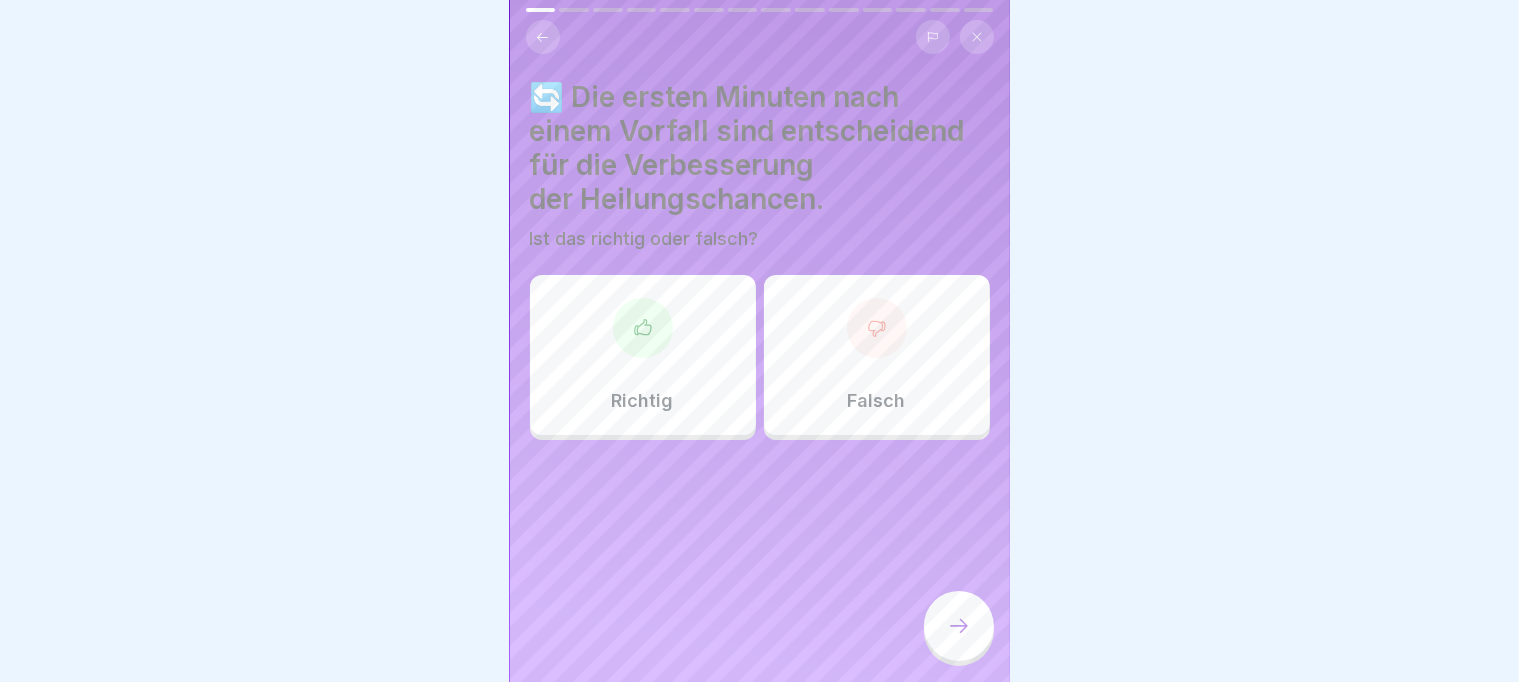 click on "Richtig" at bounding box center (643, 355) 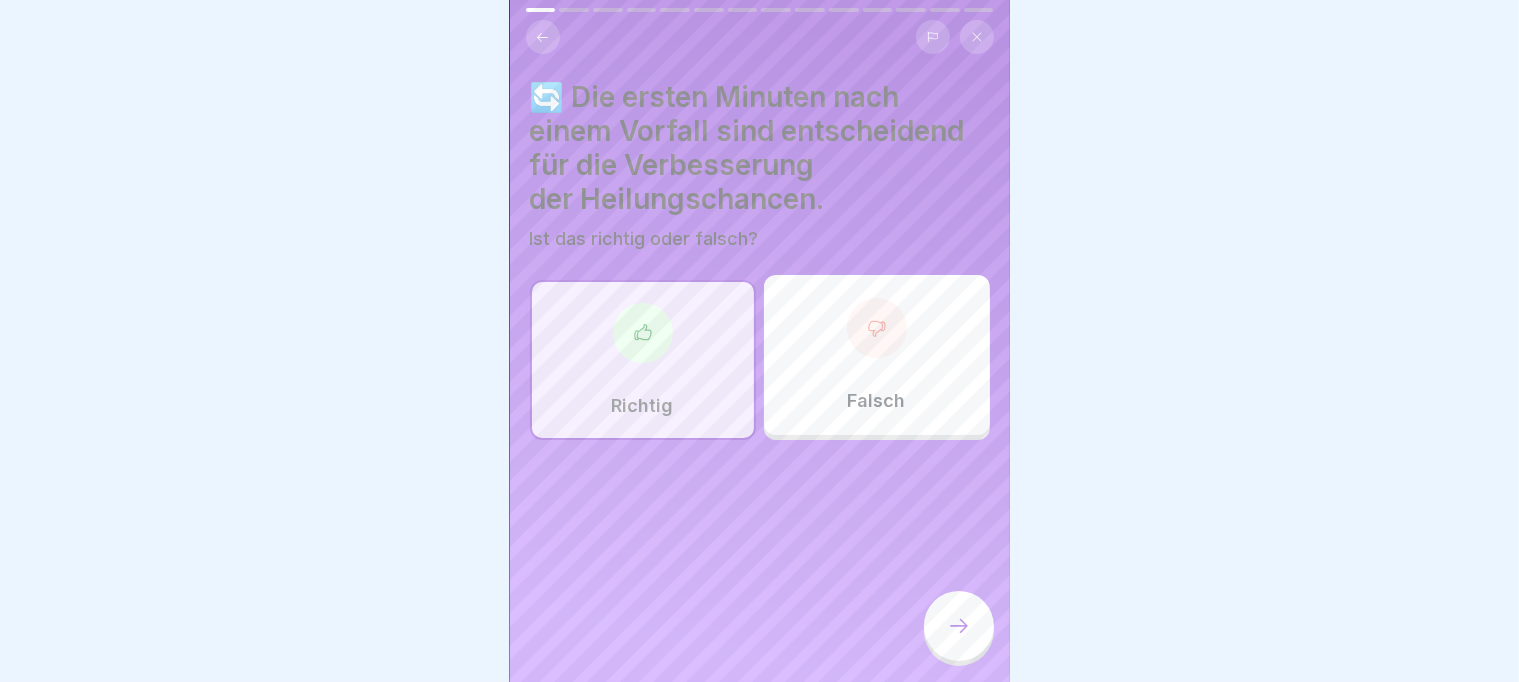 click 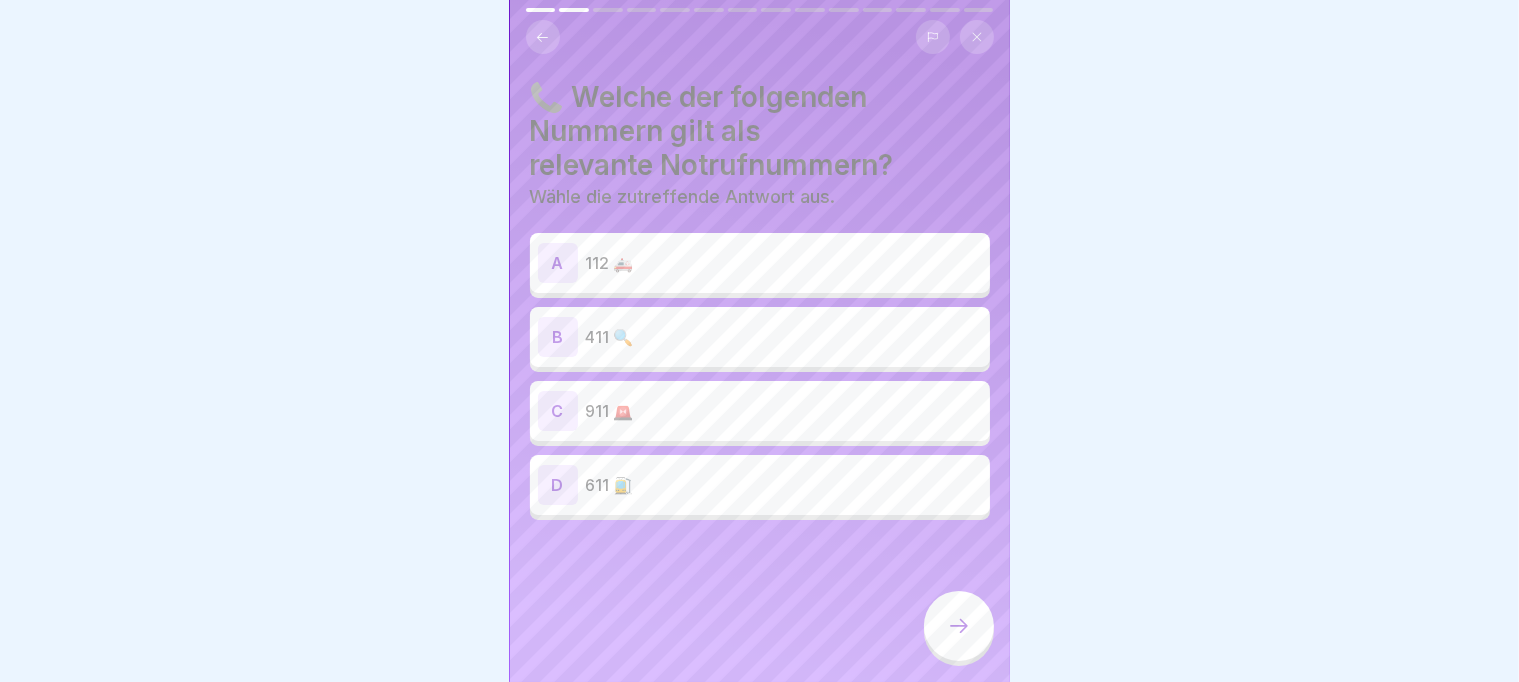click on "112 🚑" at bounding box center (784, 263) 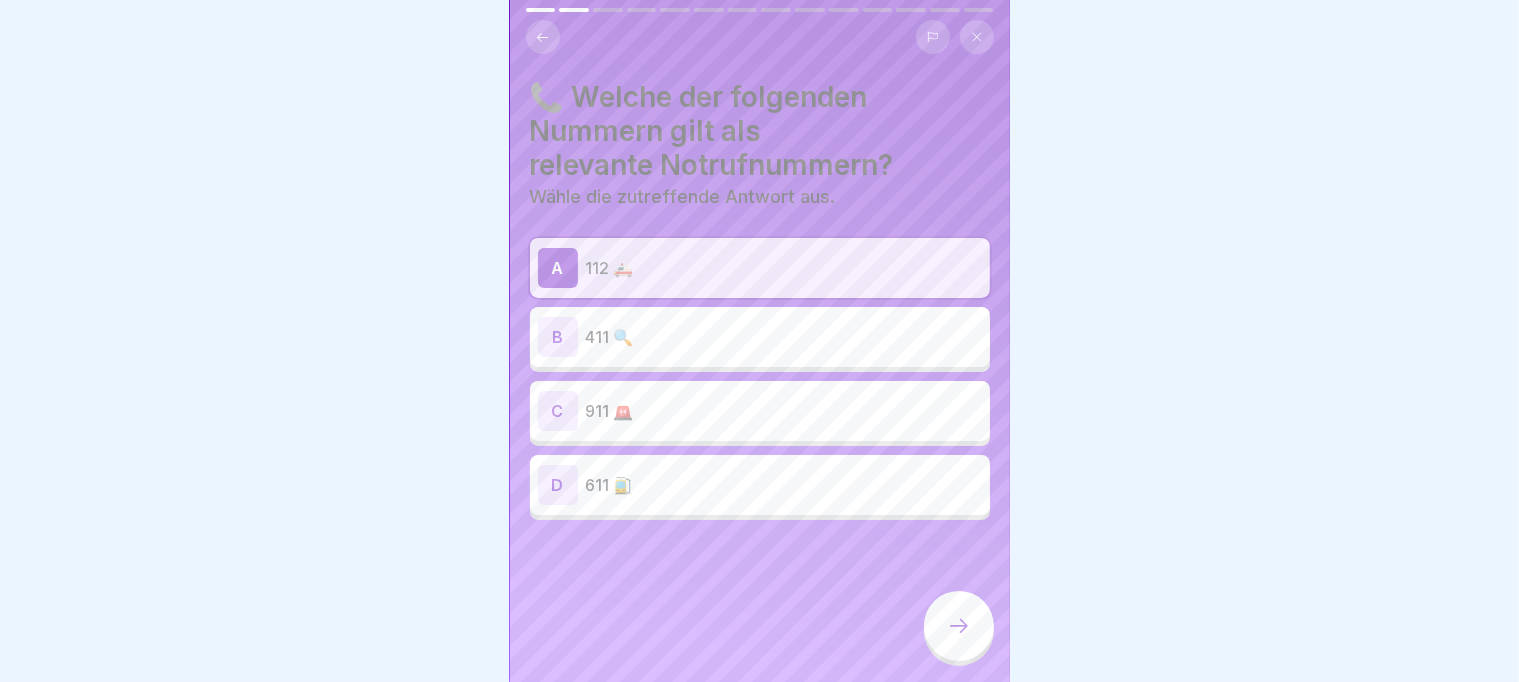 click at bounding box center [959, 626] 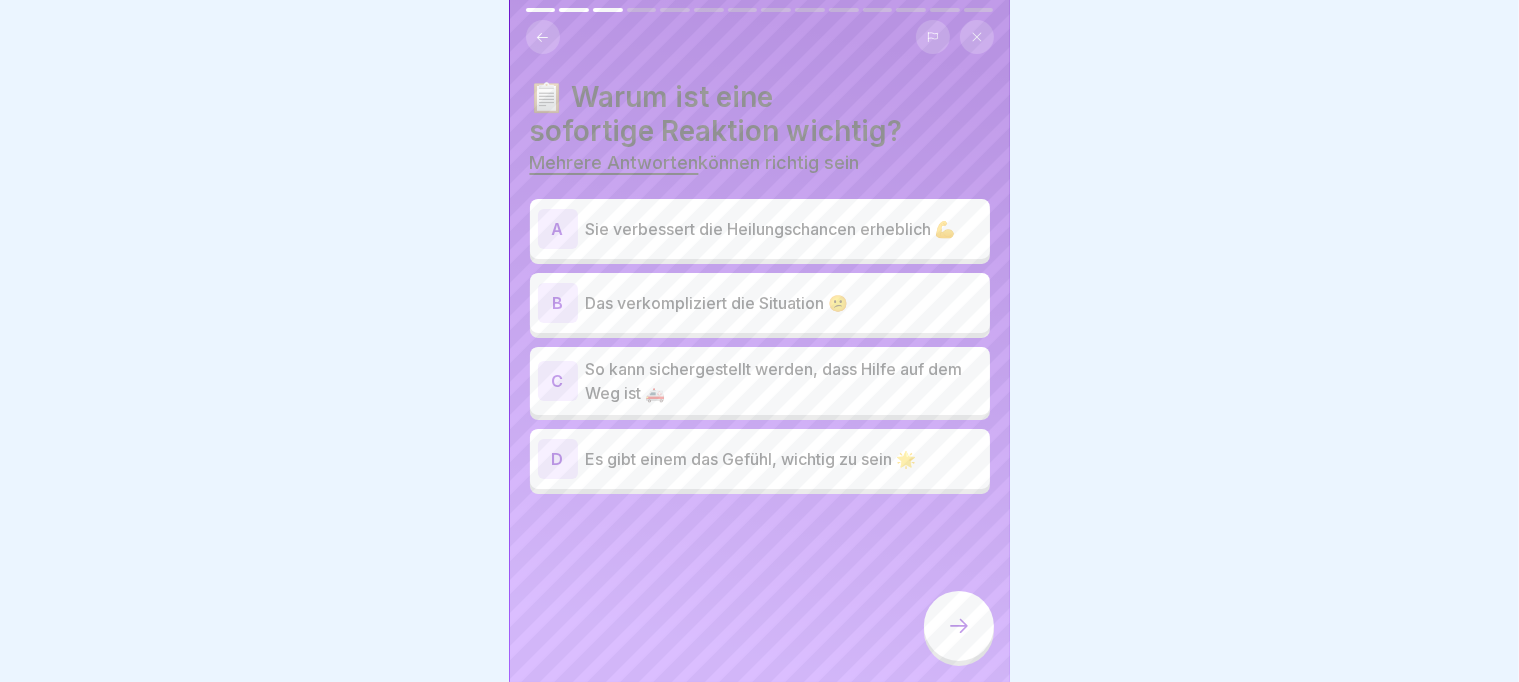 click on "A Sie verbessert die Heilungschancen erheblich 💪" at bounding box center (760, 229) 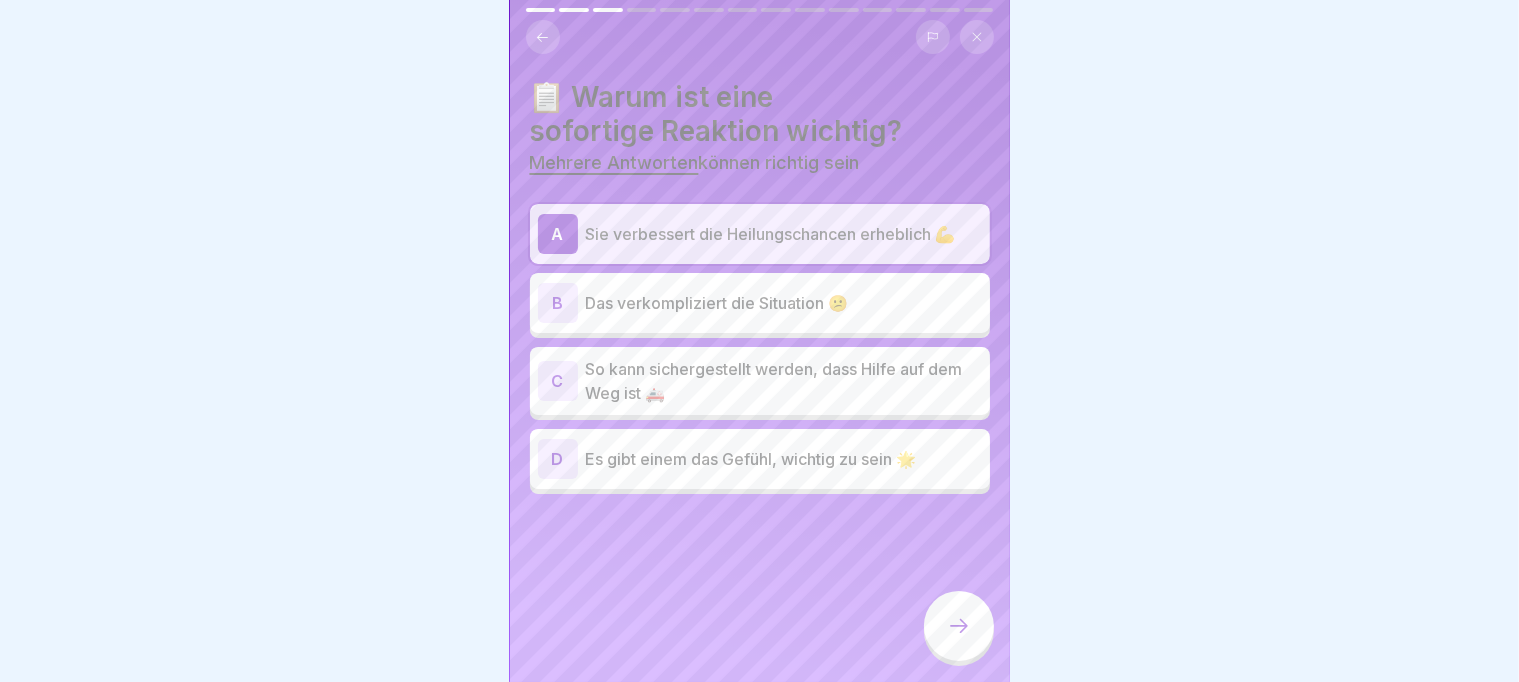 click at bounding box center [959, 626] 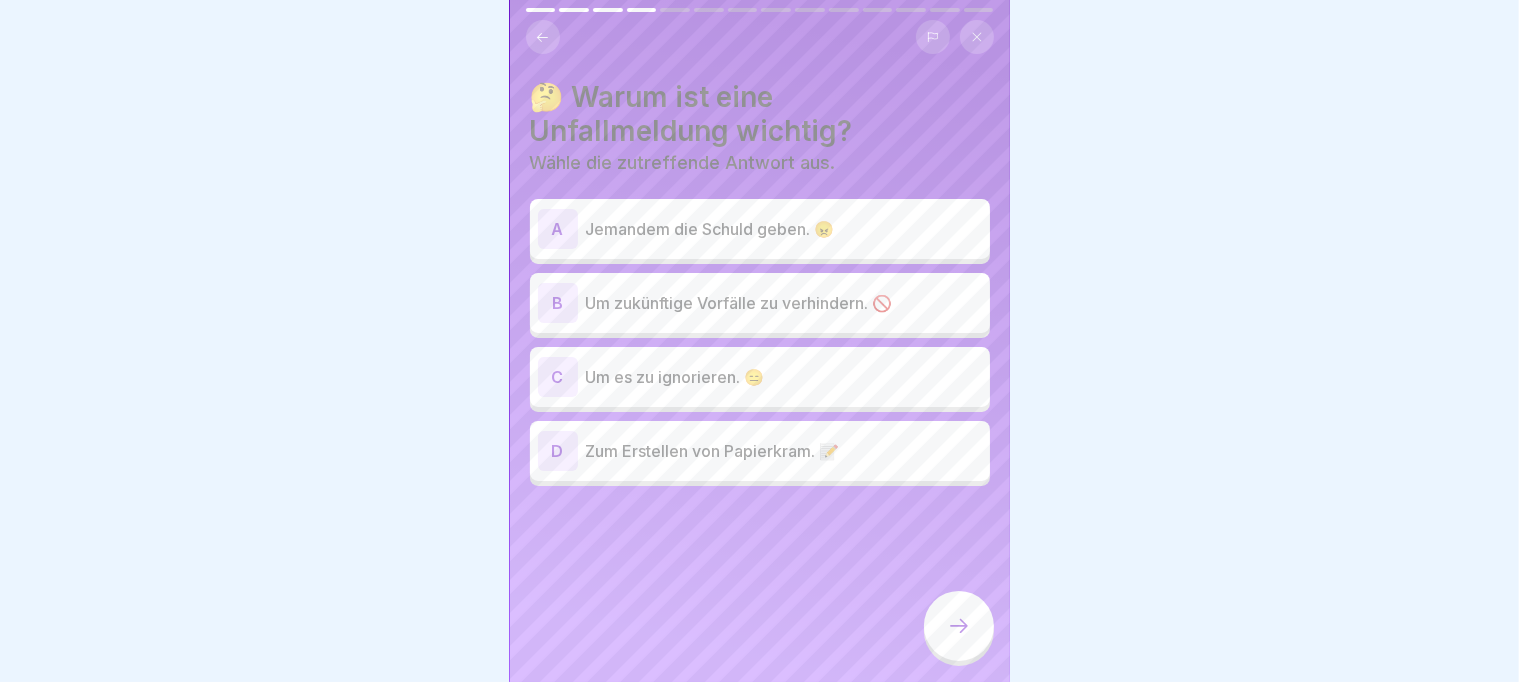 click 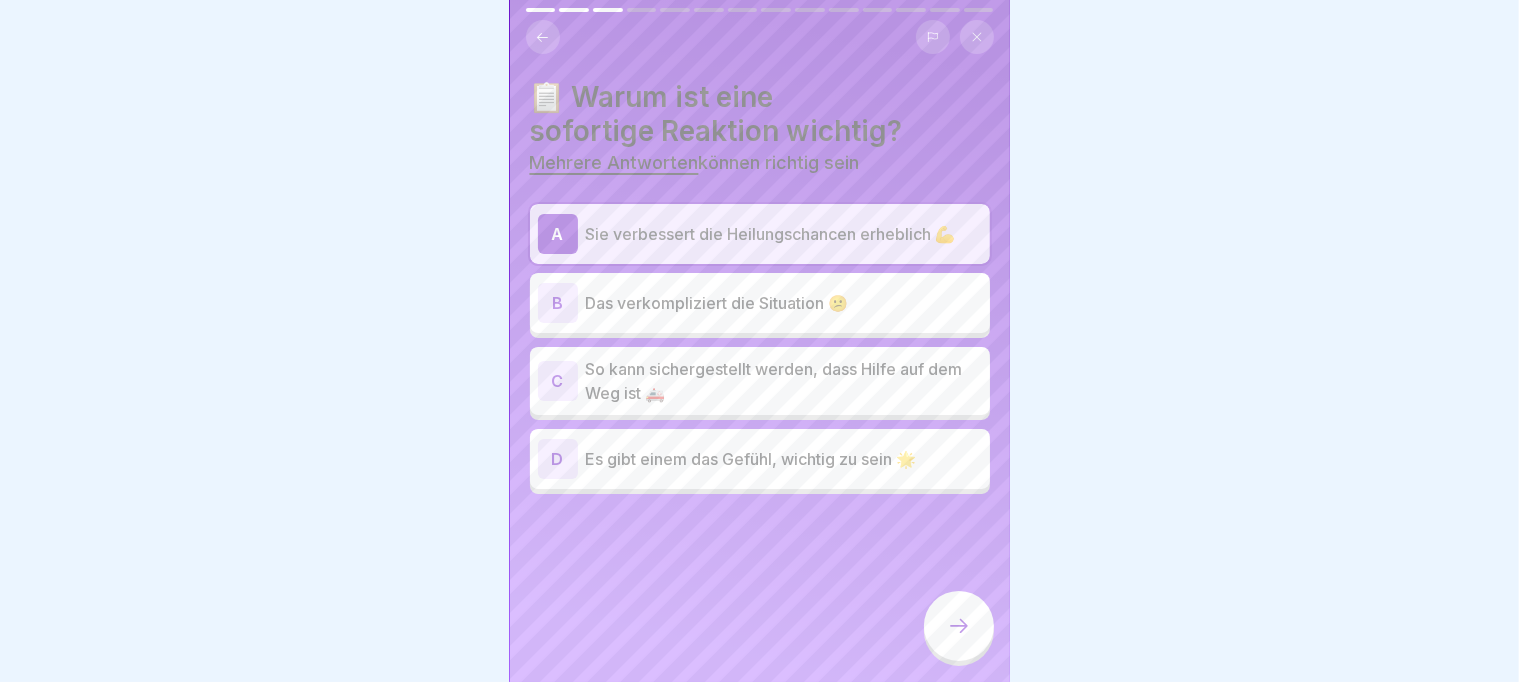 click 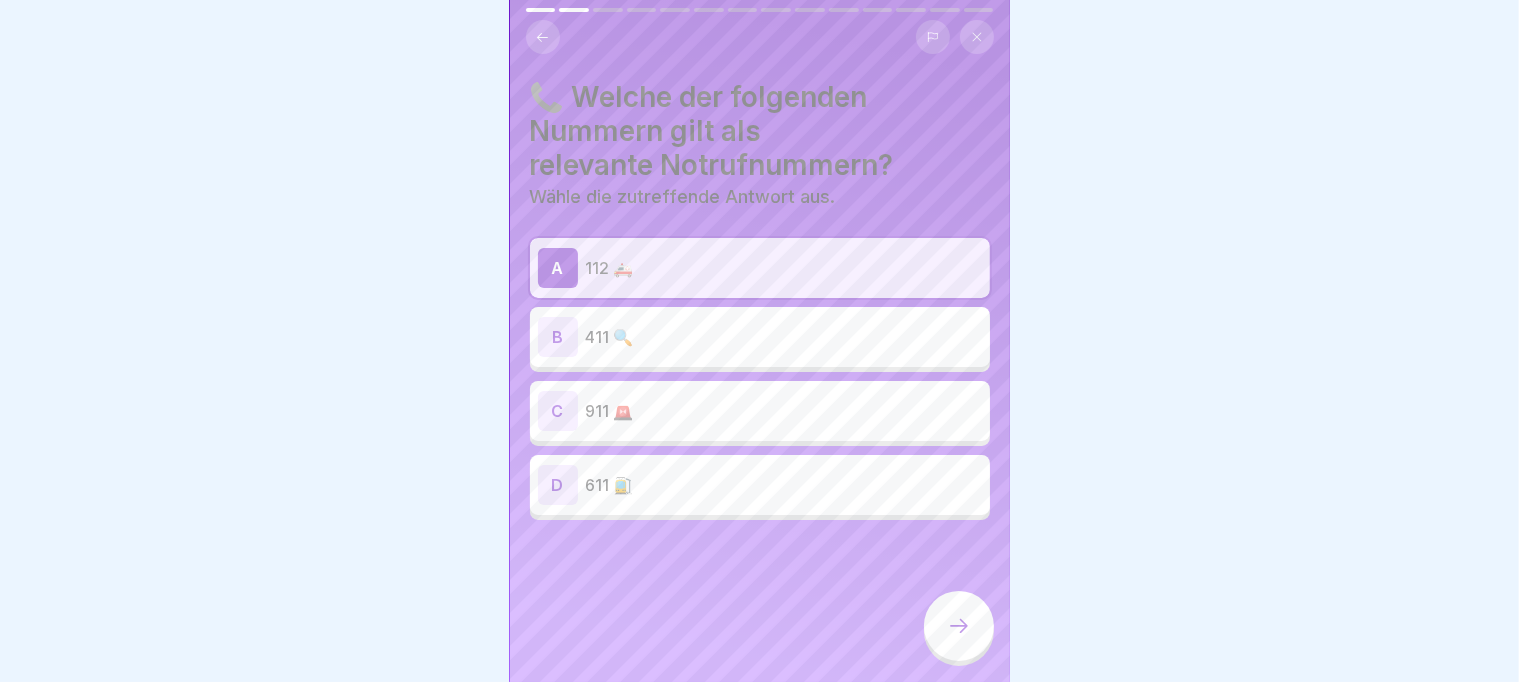 click 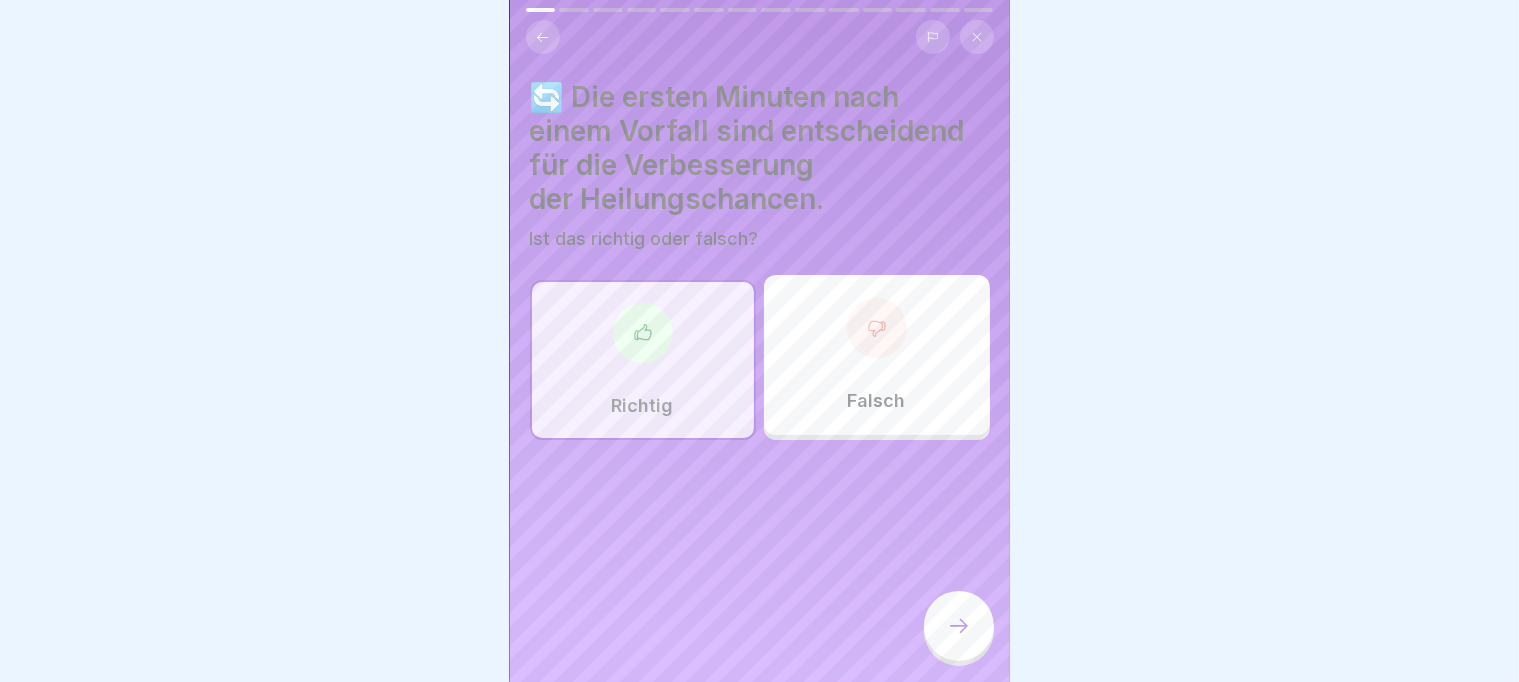 click 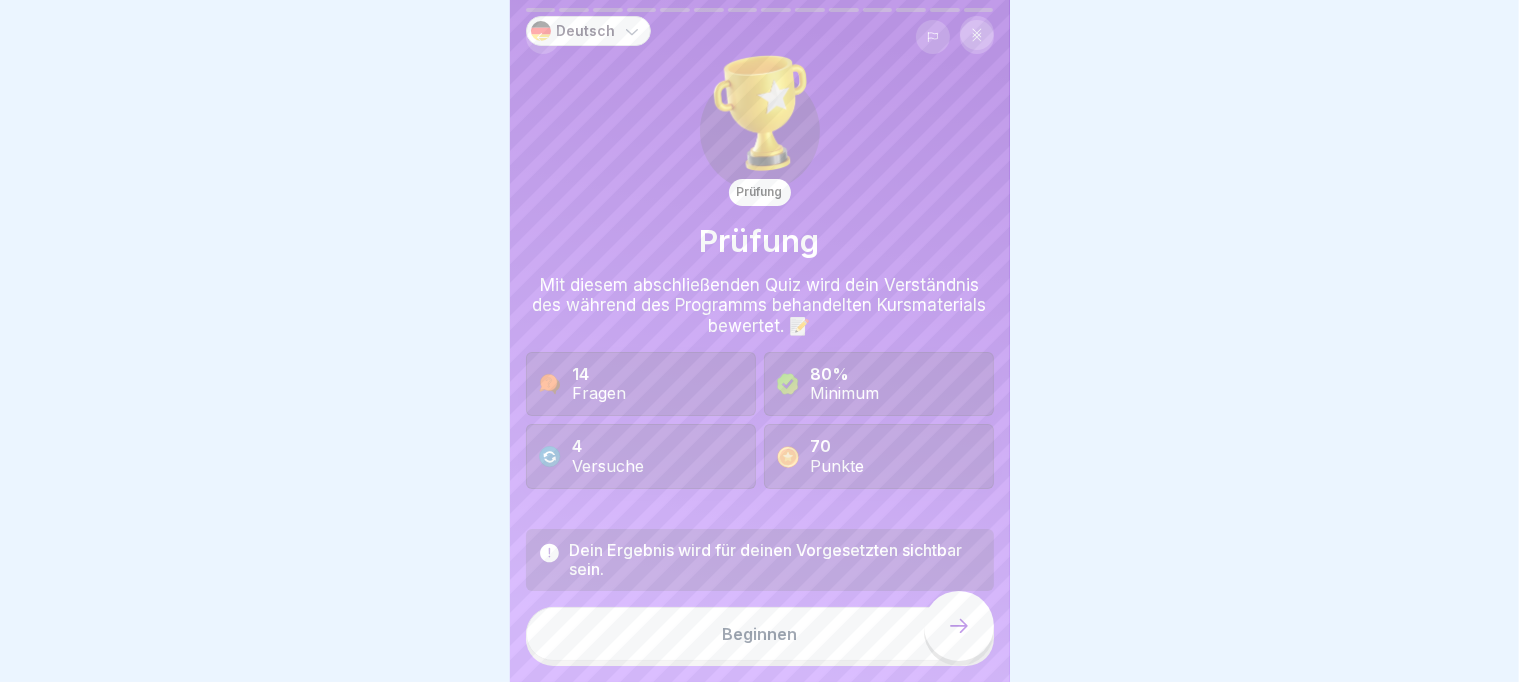 click on "Deutsch" at bounding box center [588, 31] 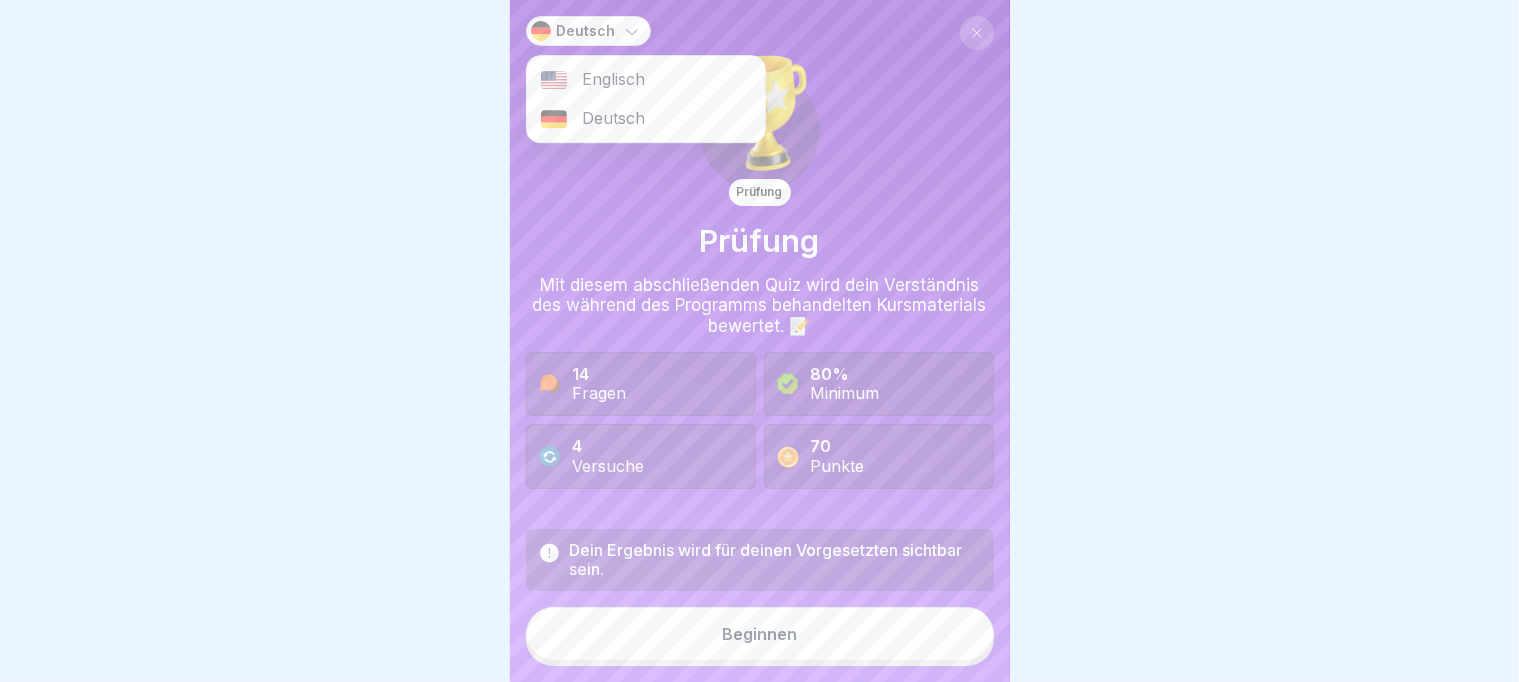 click on "Deutsch" at bounding box center (588, 31) 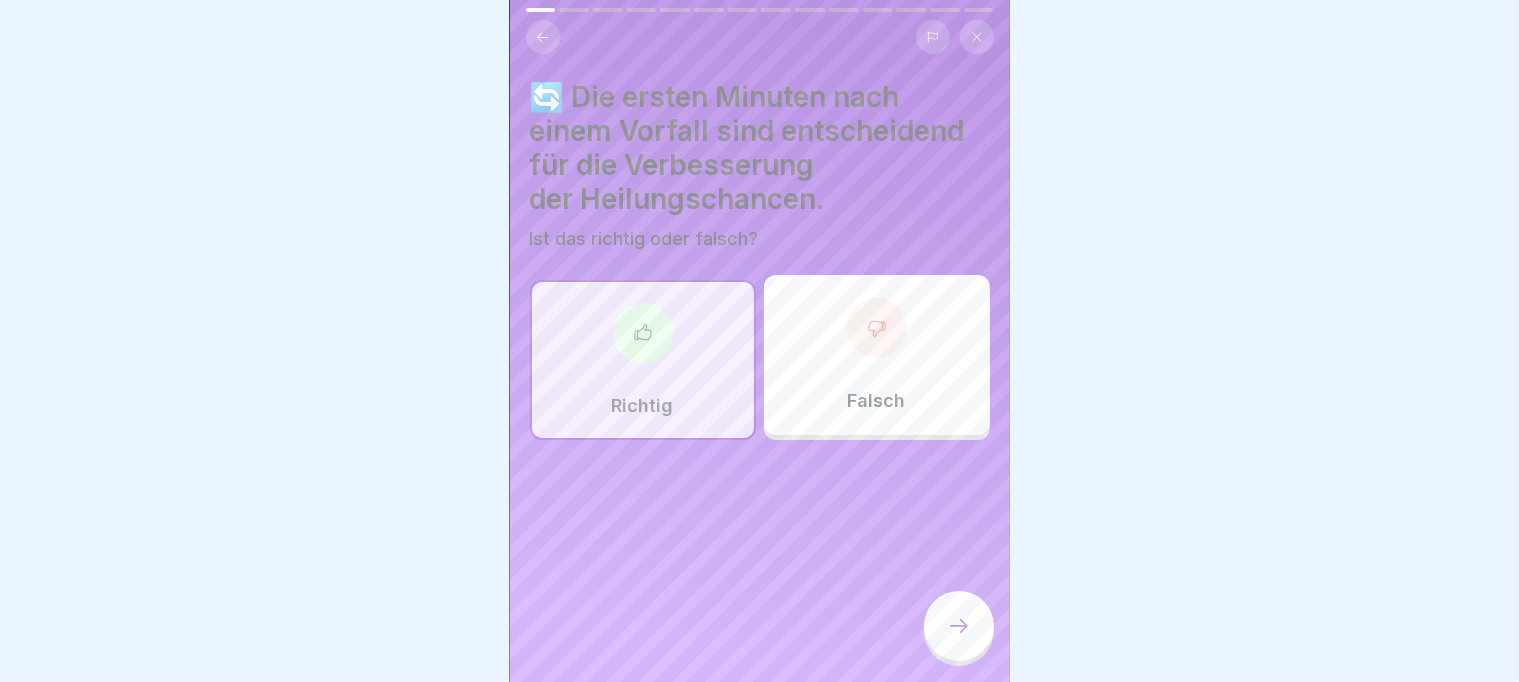 click 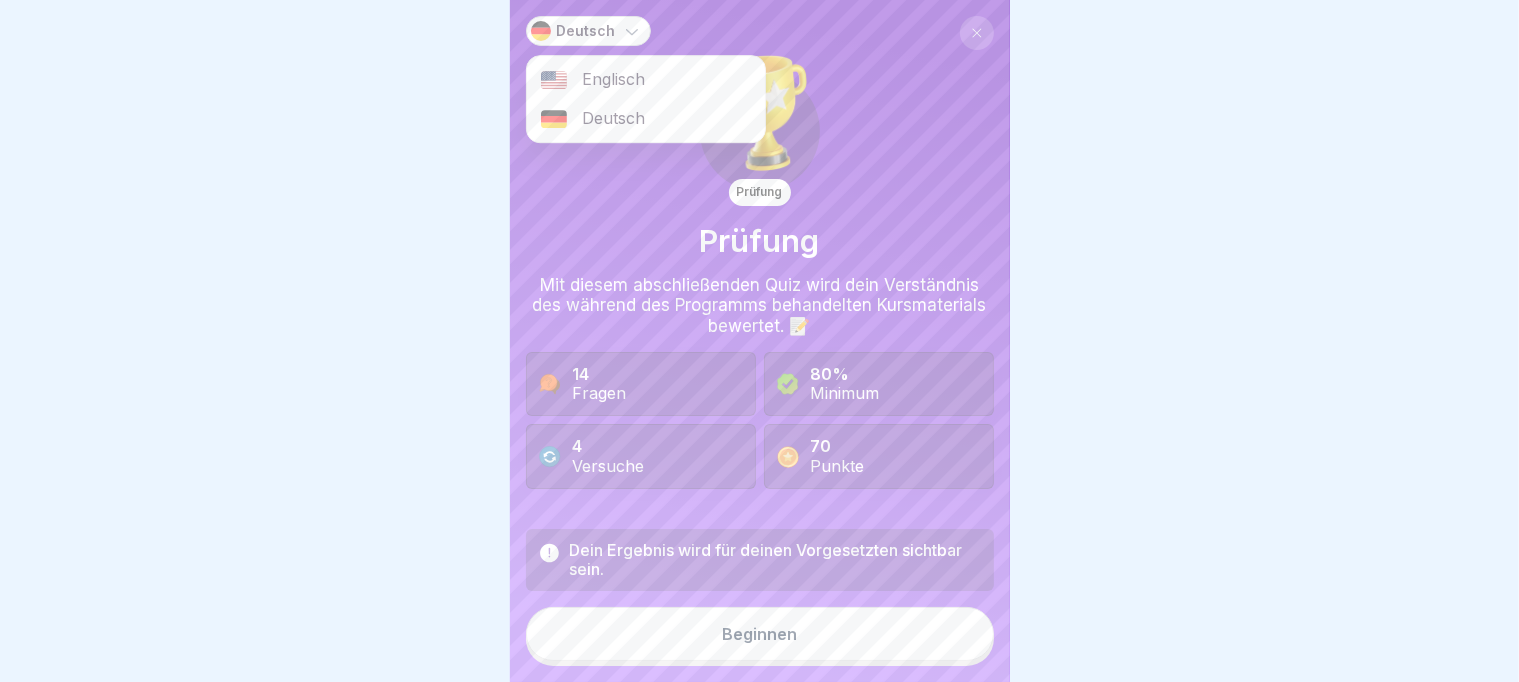 click on "Deutsch" at bounding box center (646, 118) 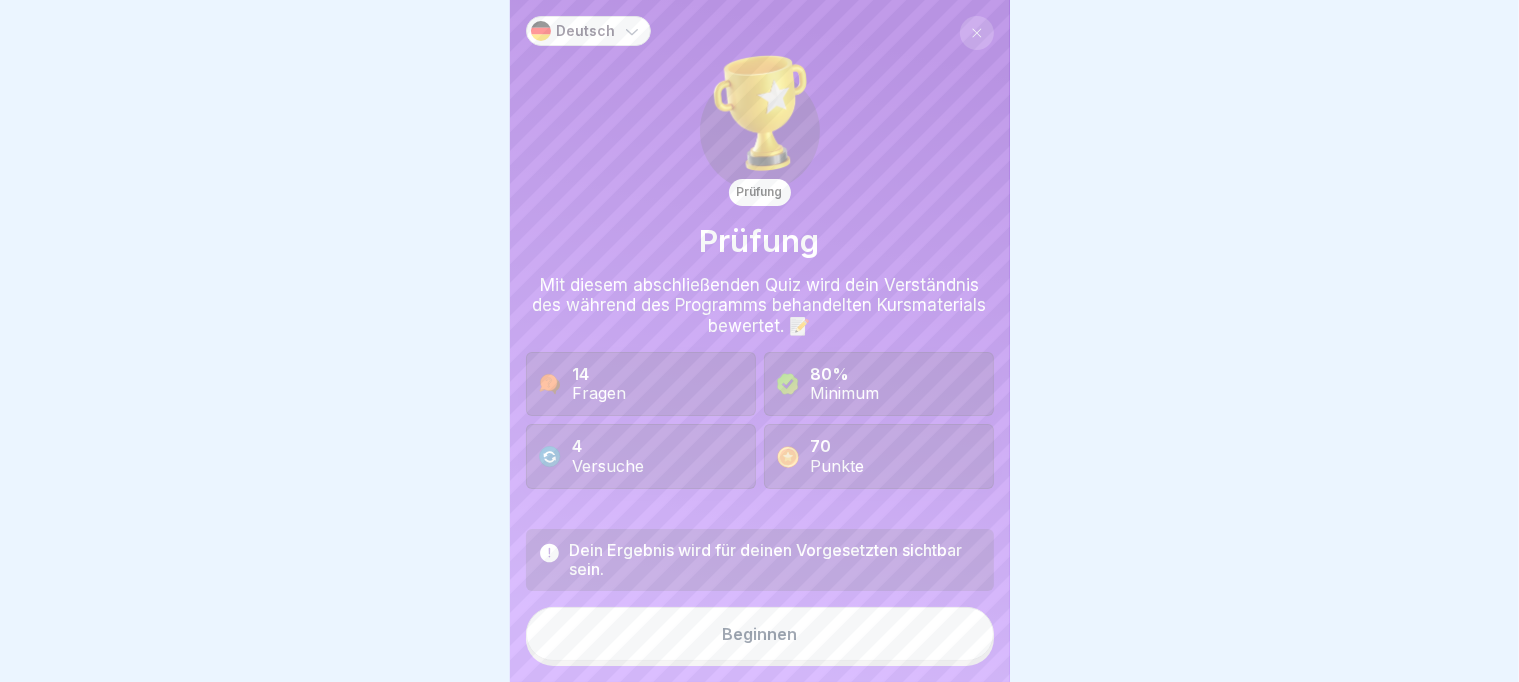 scroll, scrollTop: 16, scrollLeft: 0, axis: vertical 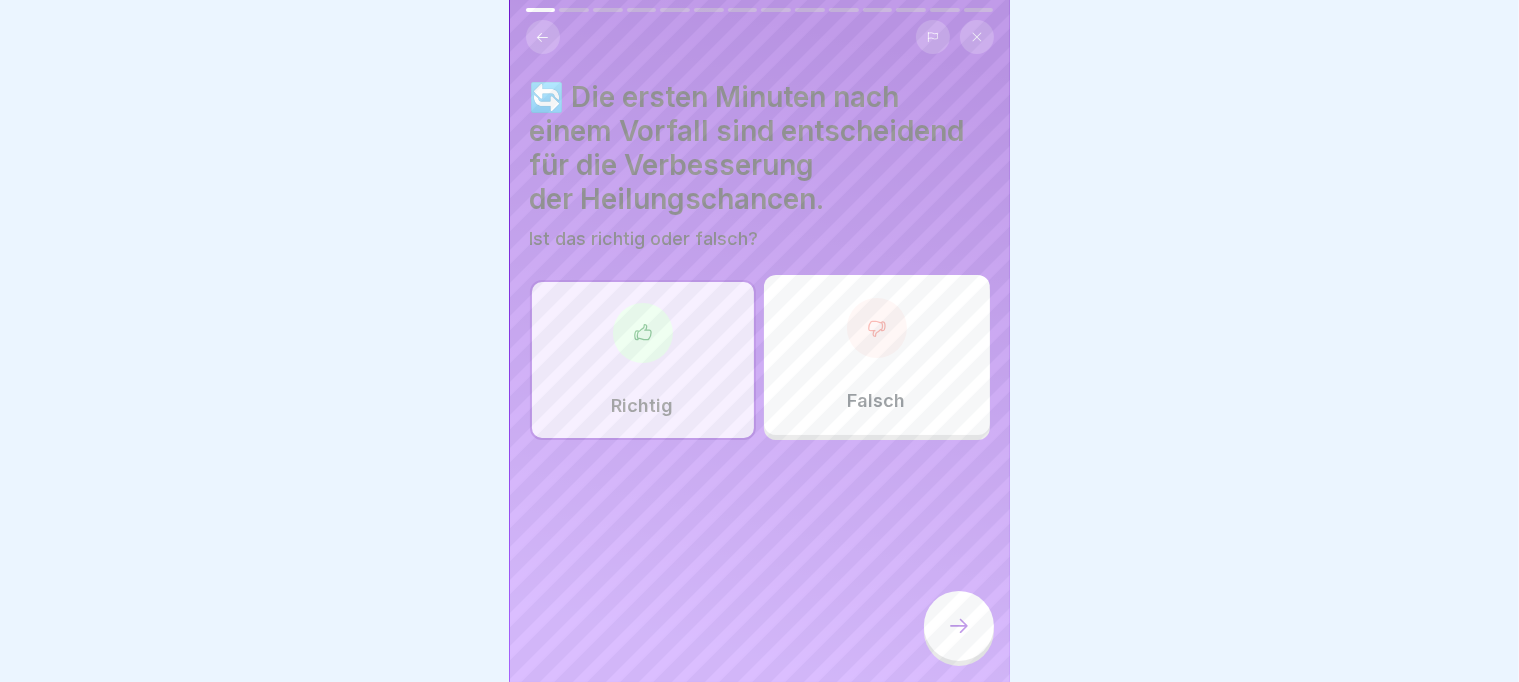 click 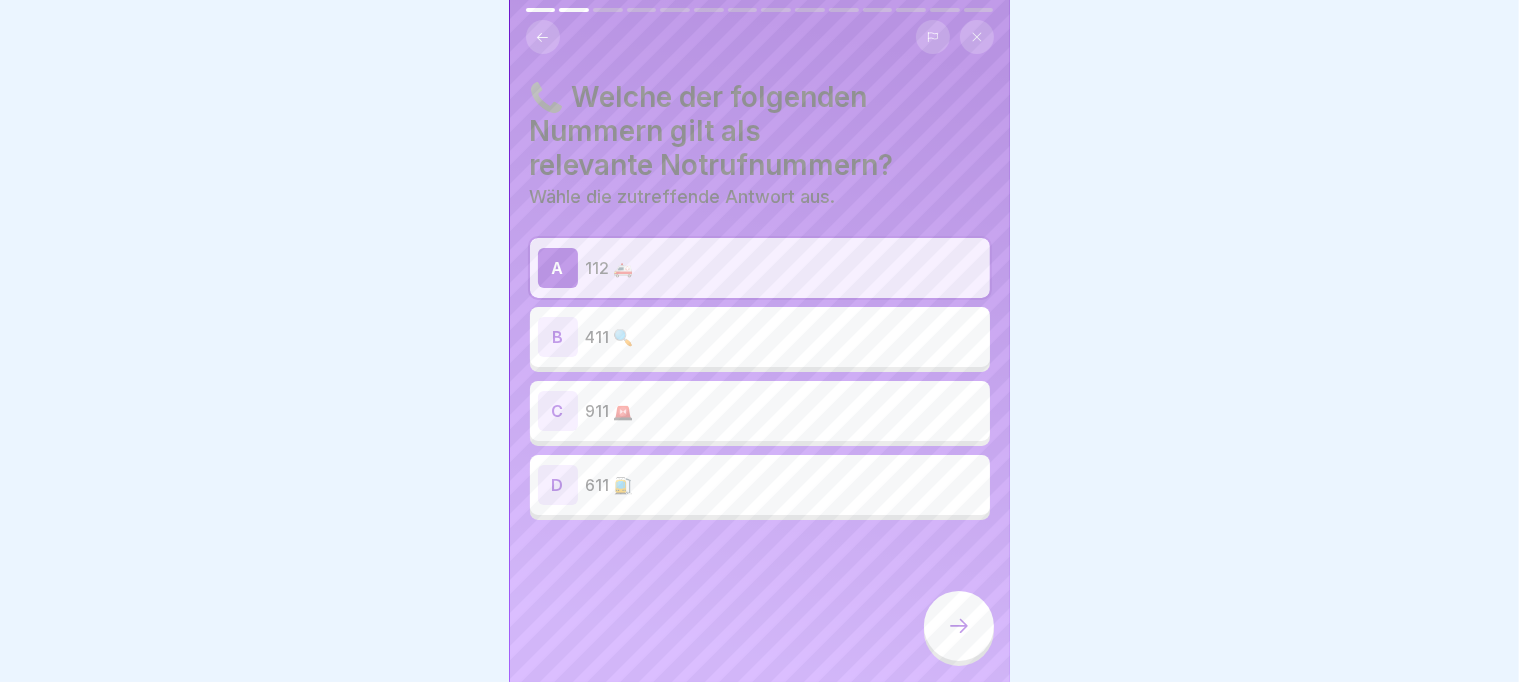 click 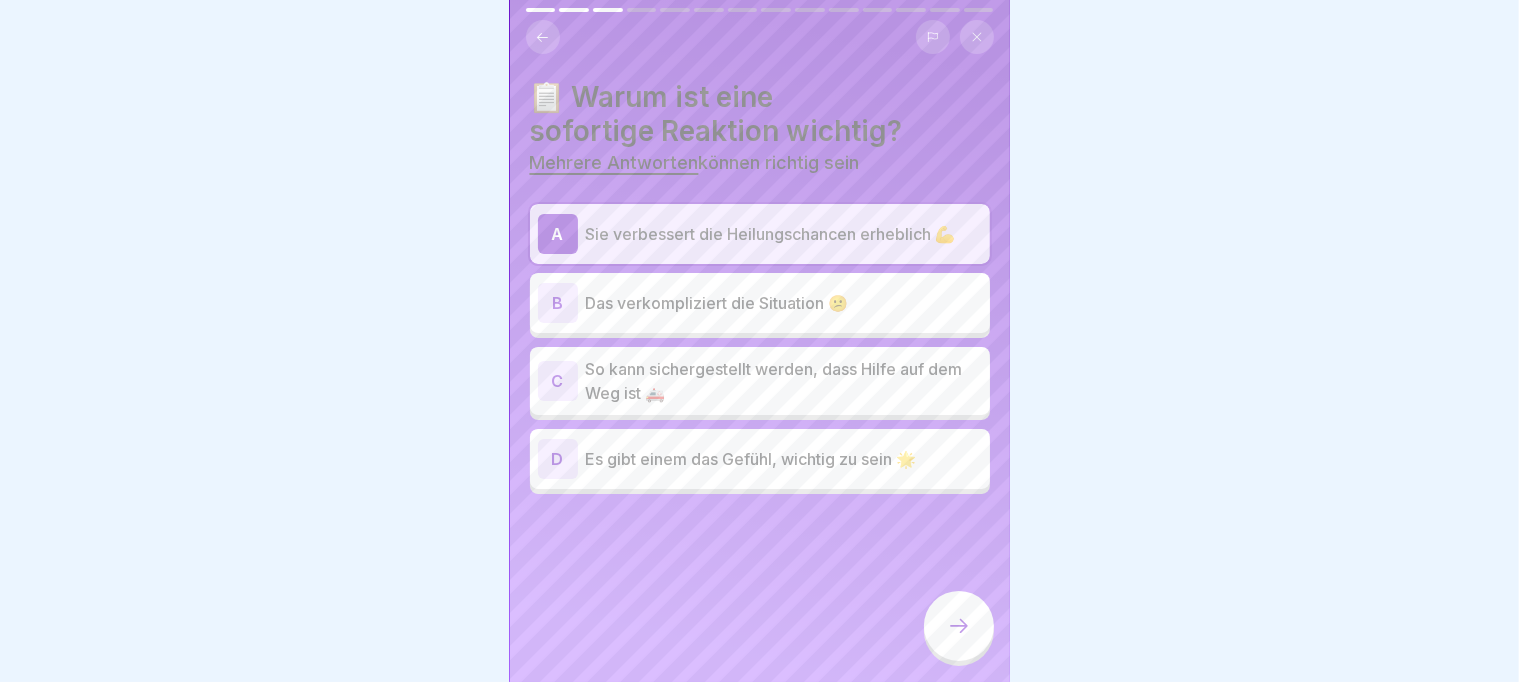 click 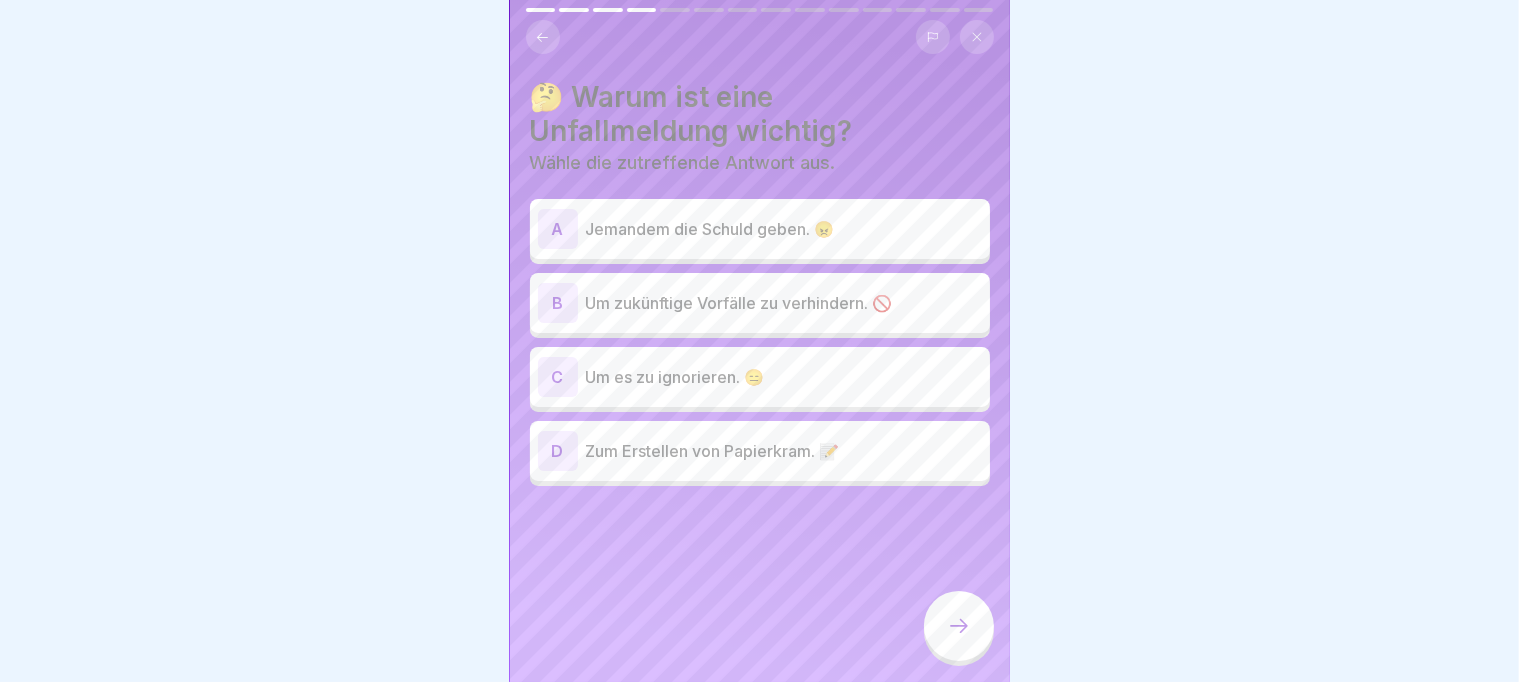 click 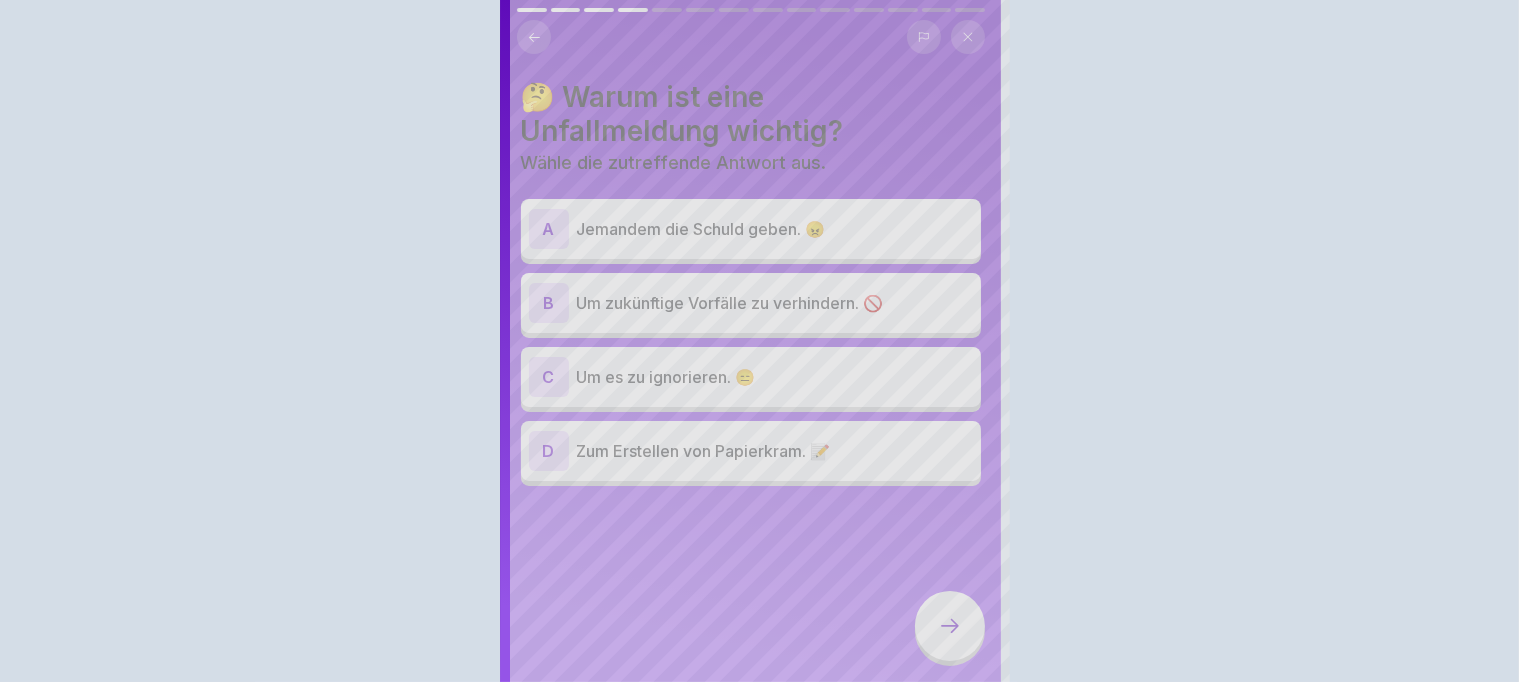 scroll, scrollTop: 0, scrollLeft: 0, axis: both 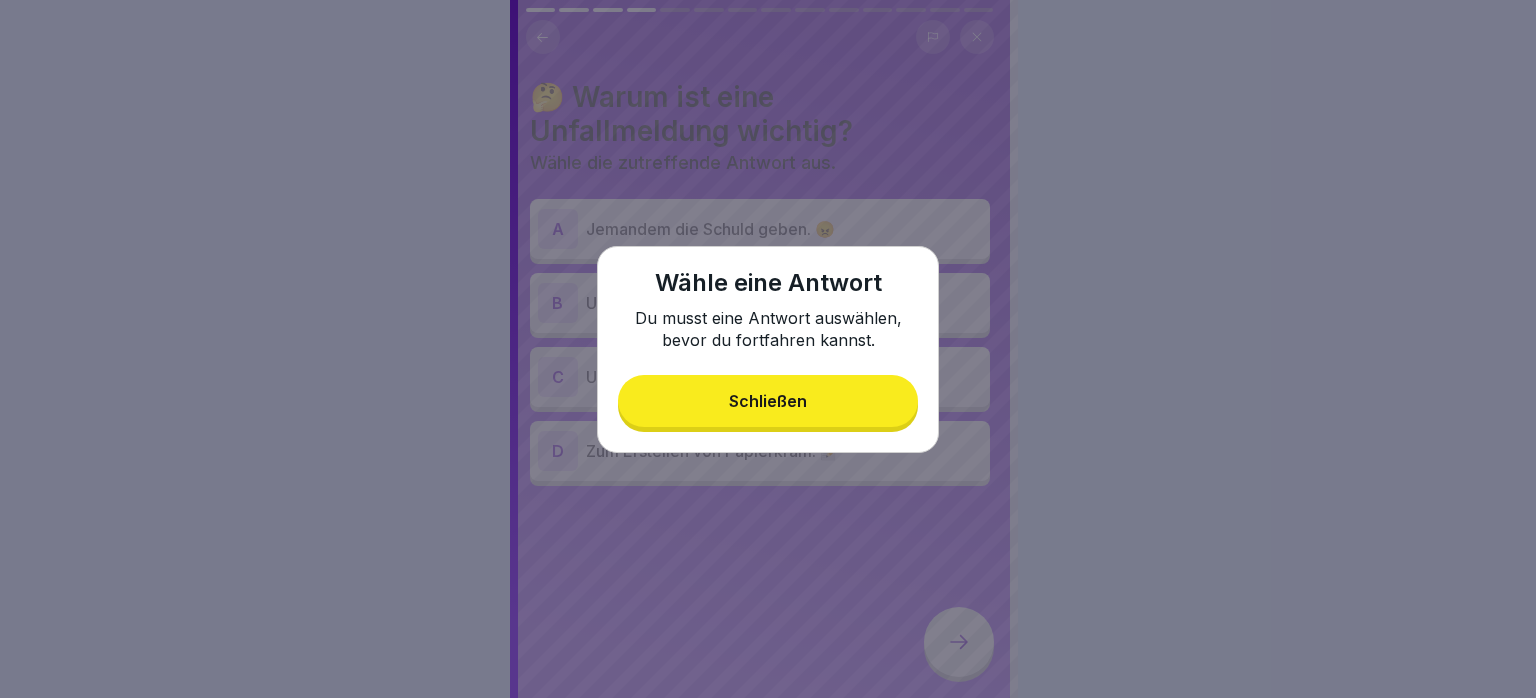 click on "Schließen" at bounding box center (768, 401) 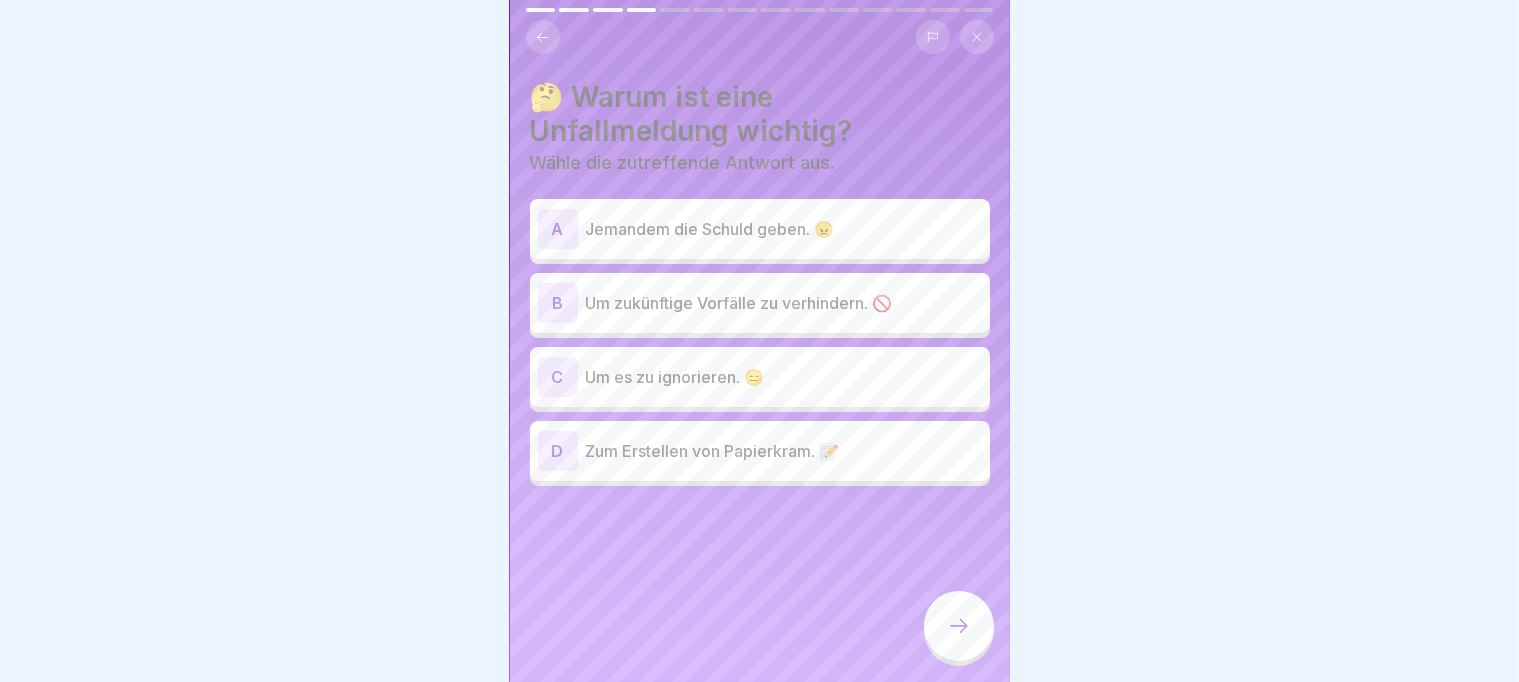 click on "Jemandem die Schuld geben. 😠" at bounding box center (784, 229) 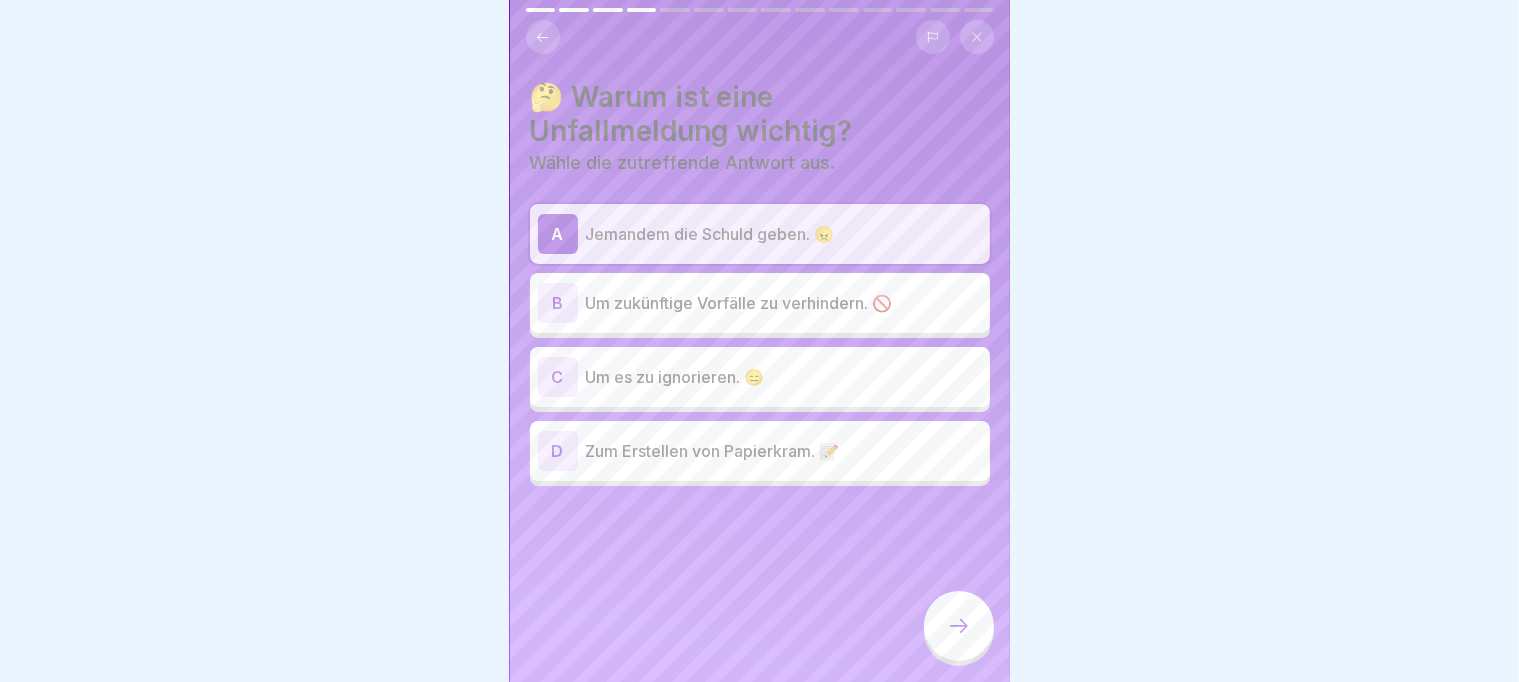 click on "Jemandem die Schuld geben. 😠" at bounding box center (784, 234) 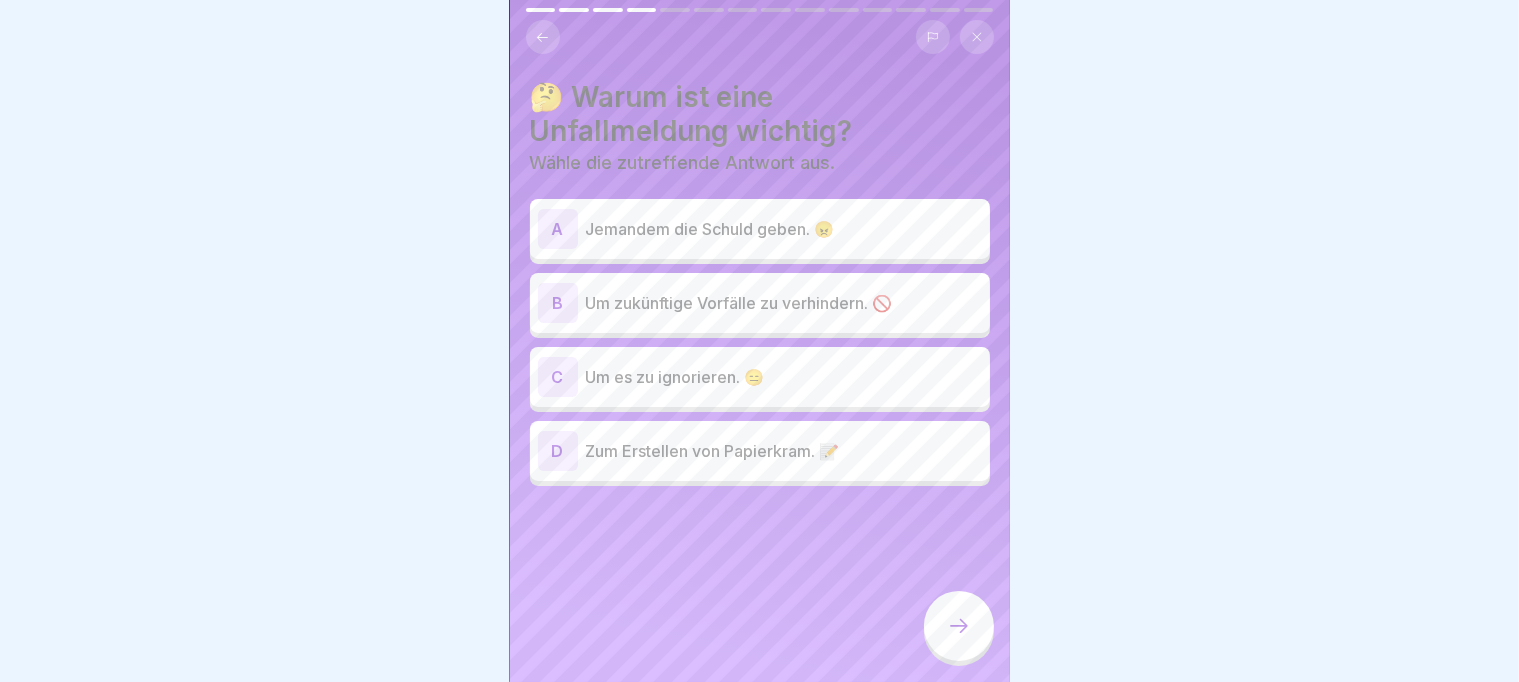 click on "Um zukünftige Vorfälle zu verhindern. 🚫" at bounding box center (784, 303) 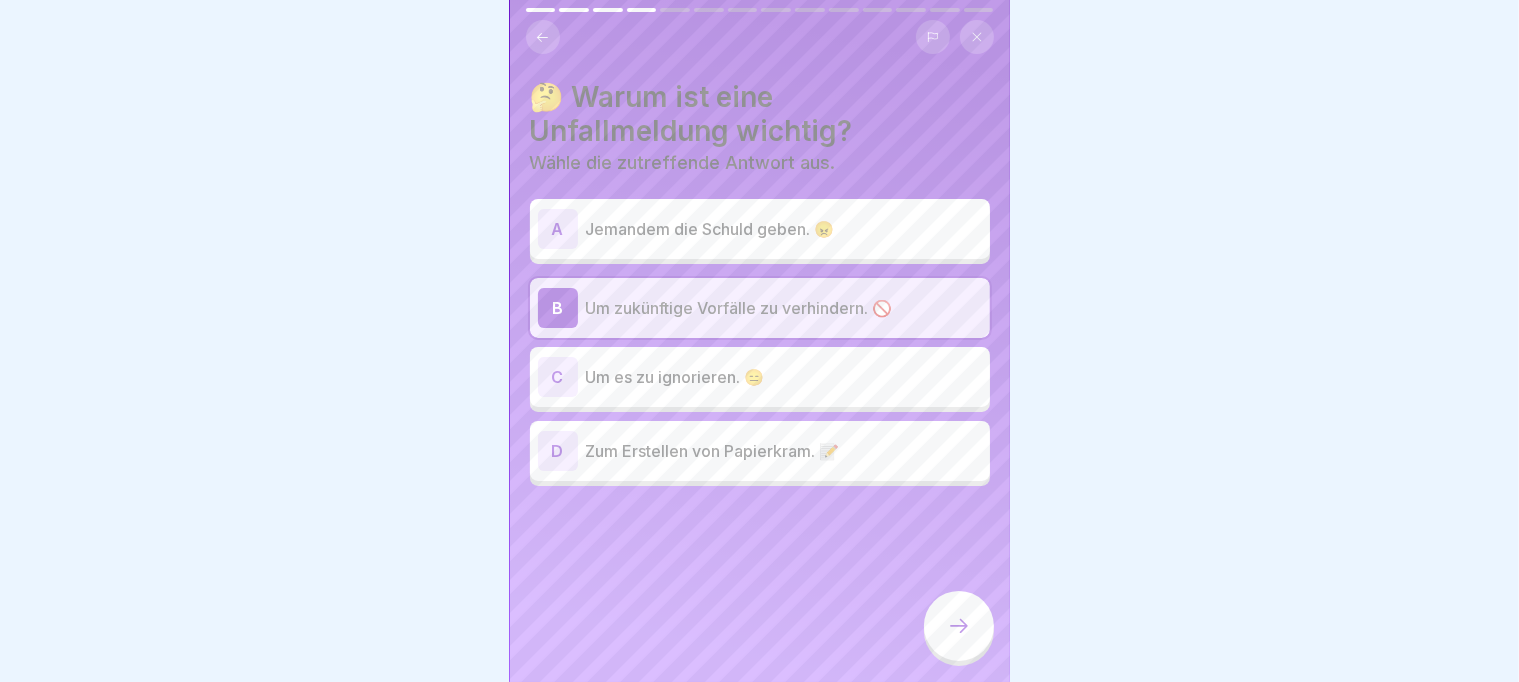 click on "Um zukünftige Vorfälle zu verhindern. 🚫" at bounding box center [784, 308] 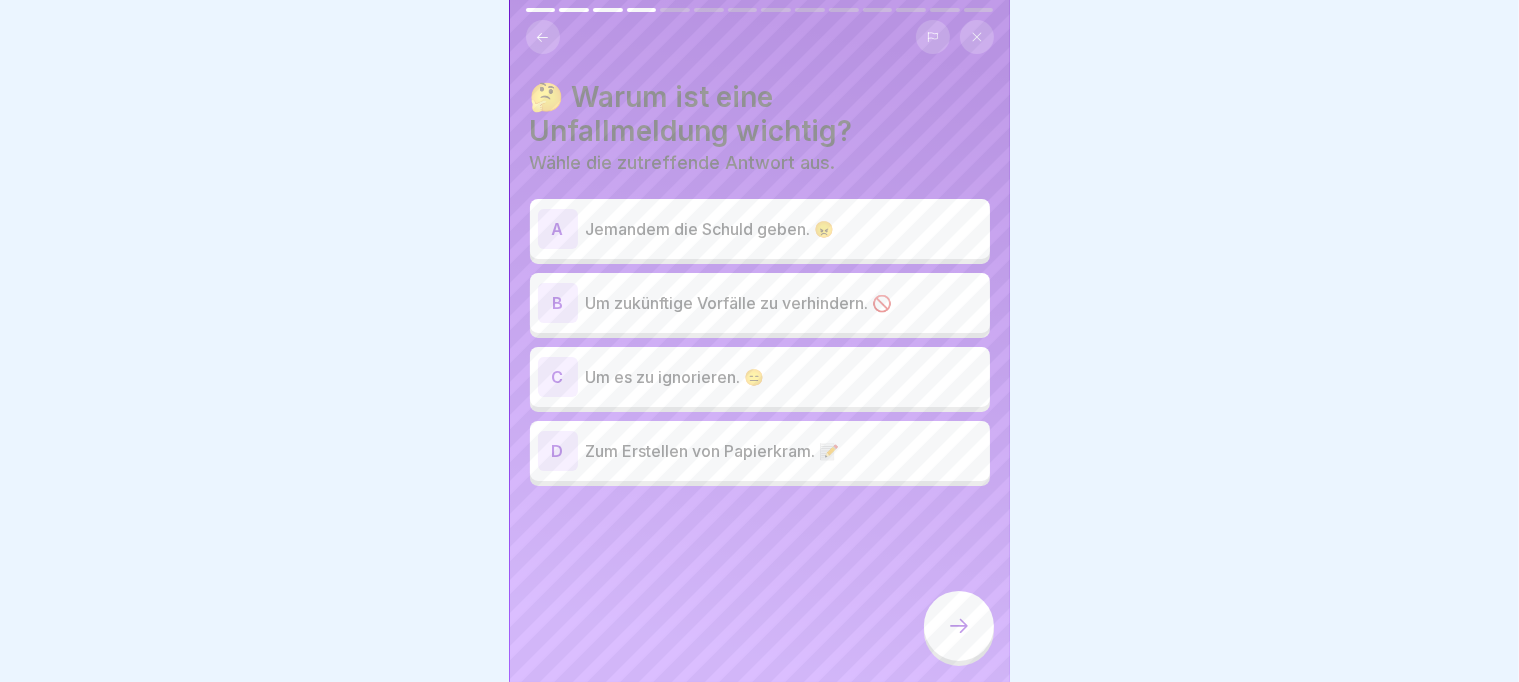 click on "Um zukünftige Vorfälle zu verhindern. 🚫" at bounding box center (784, 303) 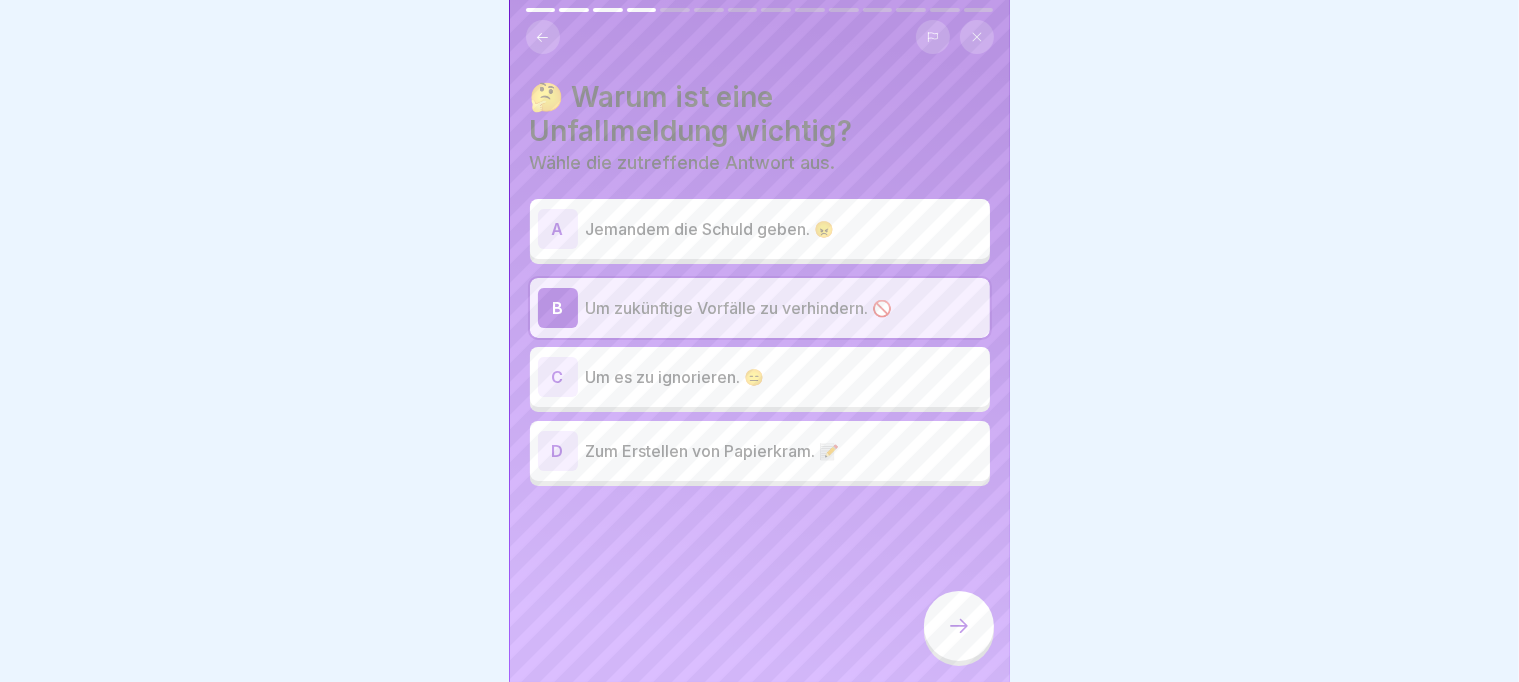 click at bounding box center (959, 626) 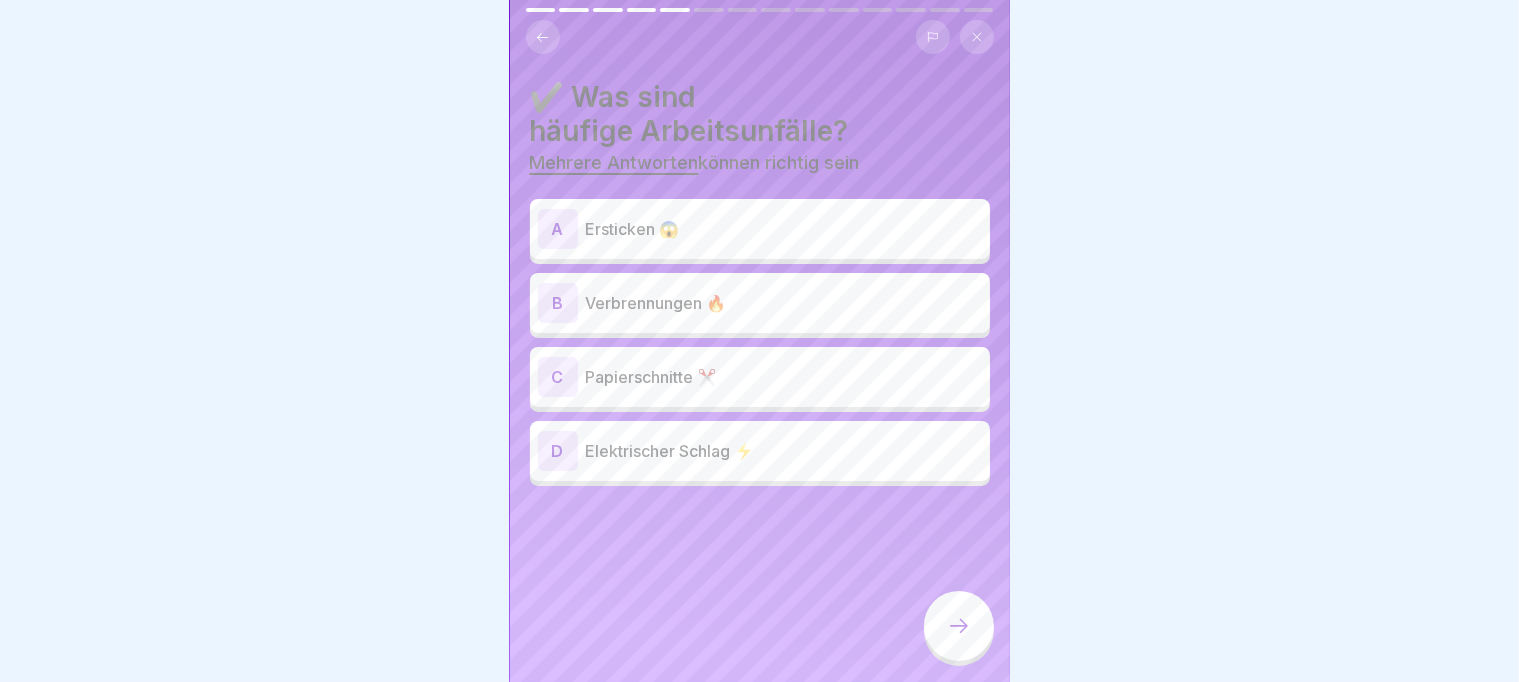 click on "Verbrennungen 🔥" at bounding box center (784, 303) 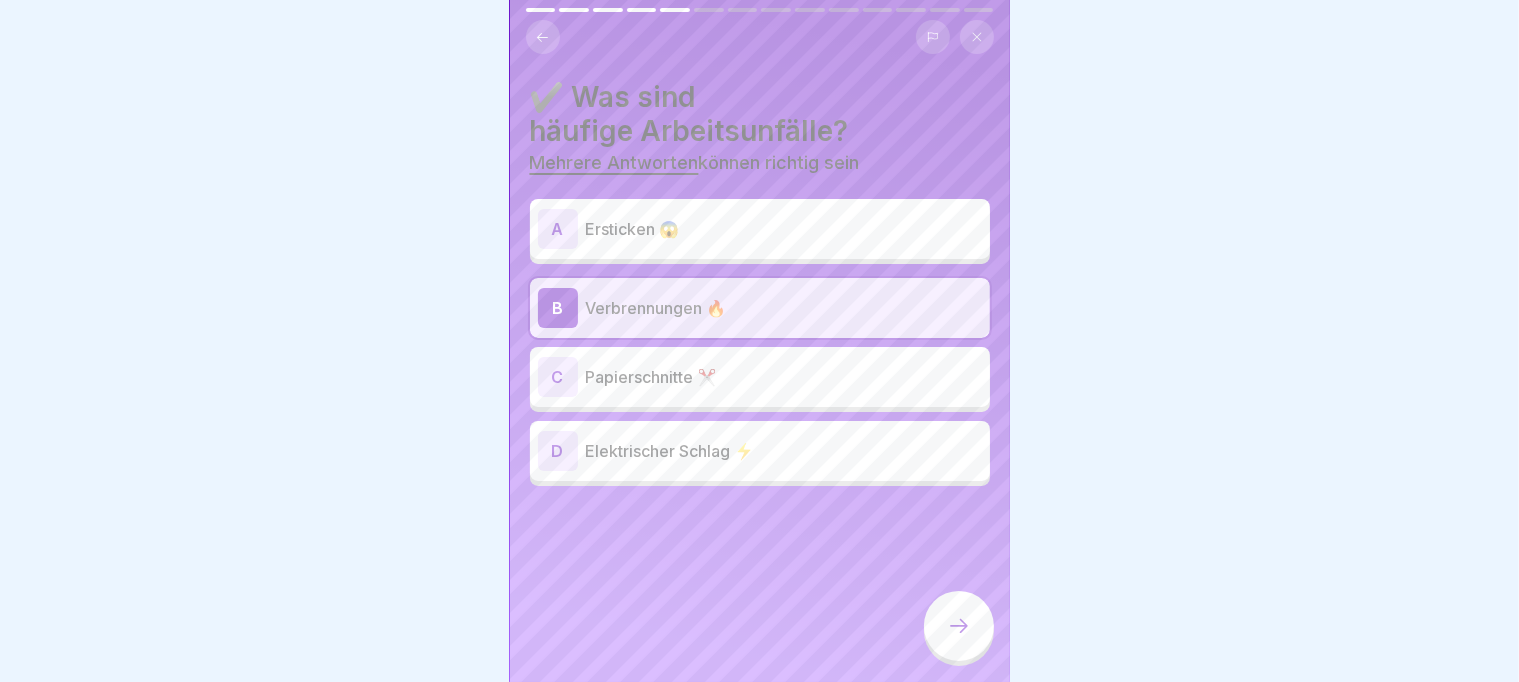 click on "D Elektrischer Schlag ⚡" at bounding box center [760, 451] 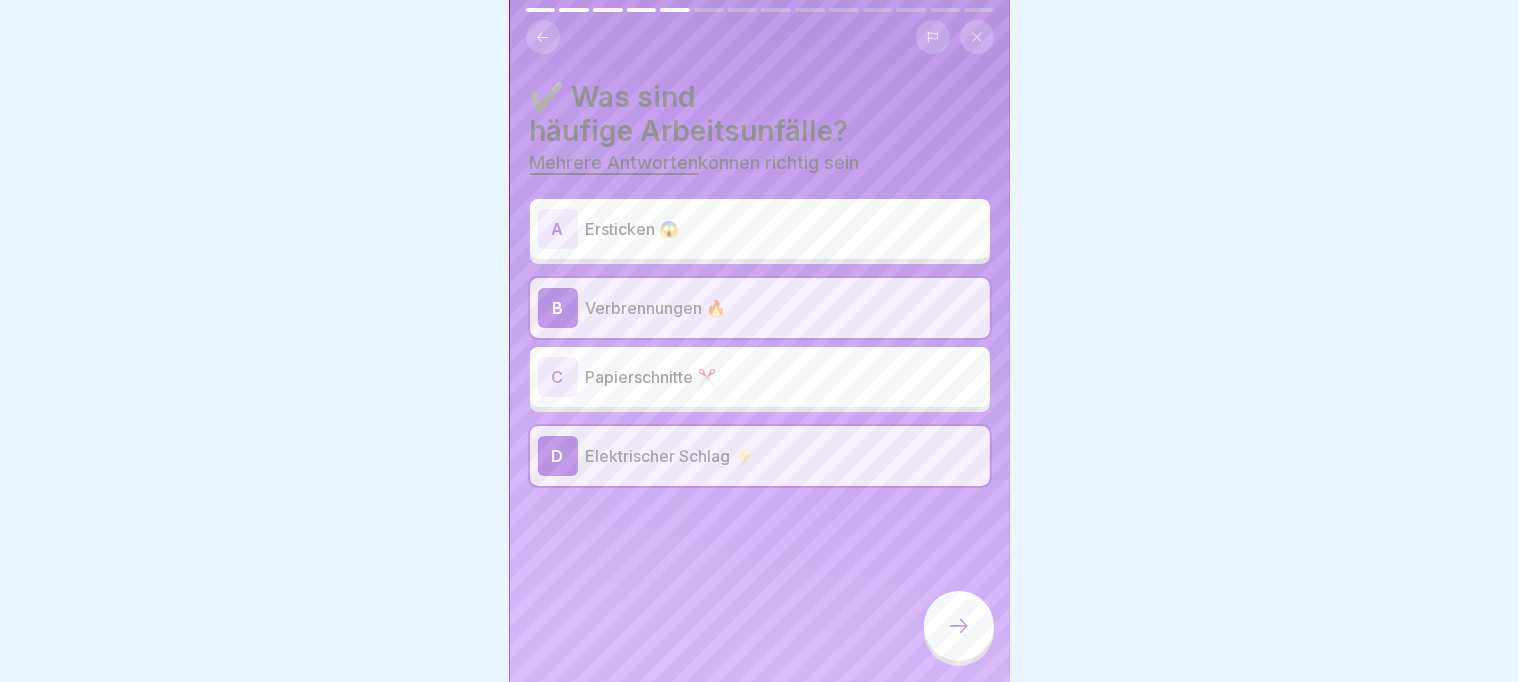 click at bounding box center (959, 626) 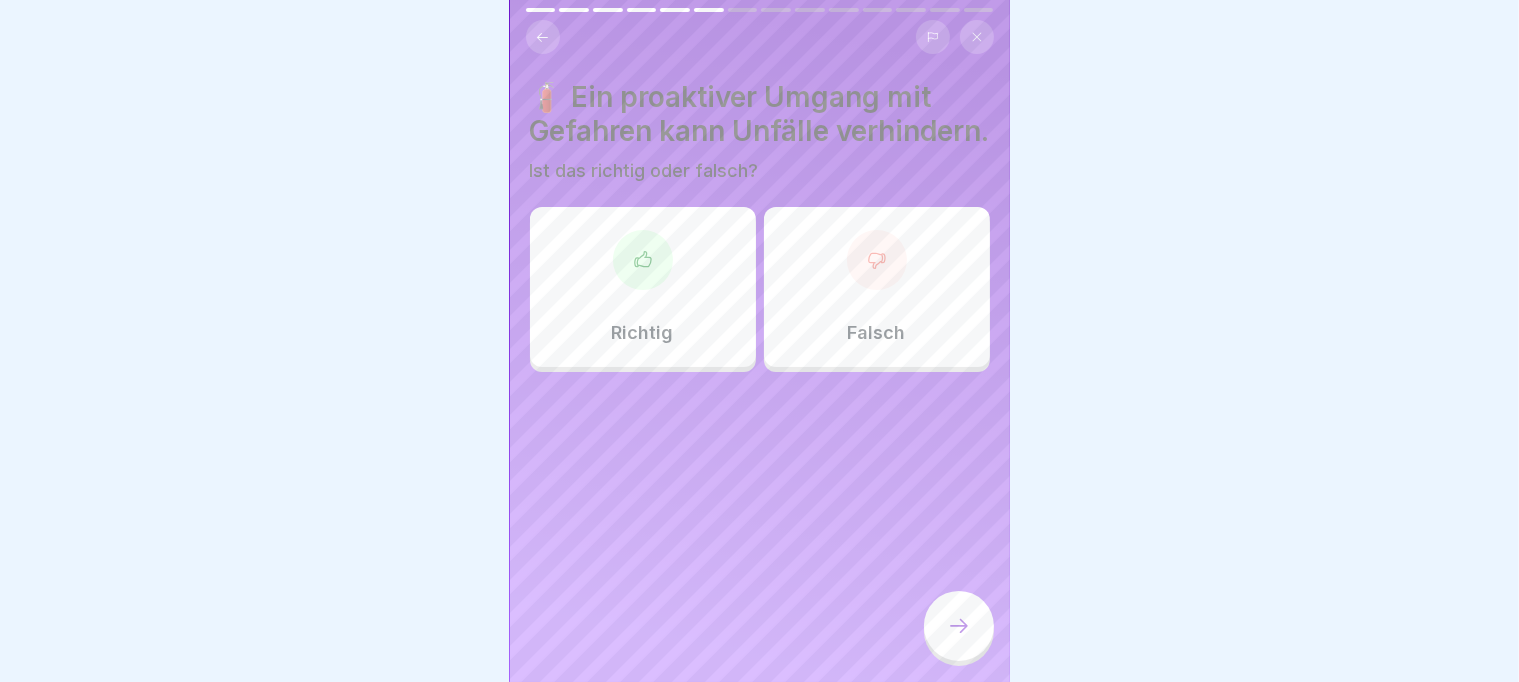 click at bounding box center (643, 260) 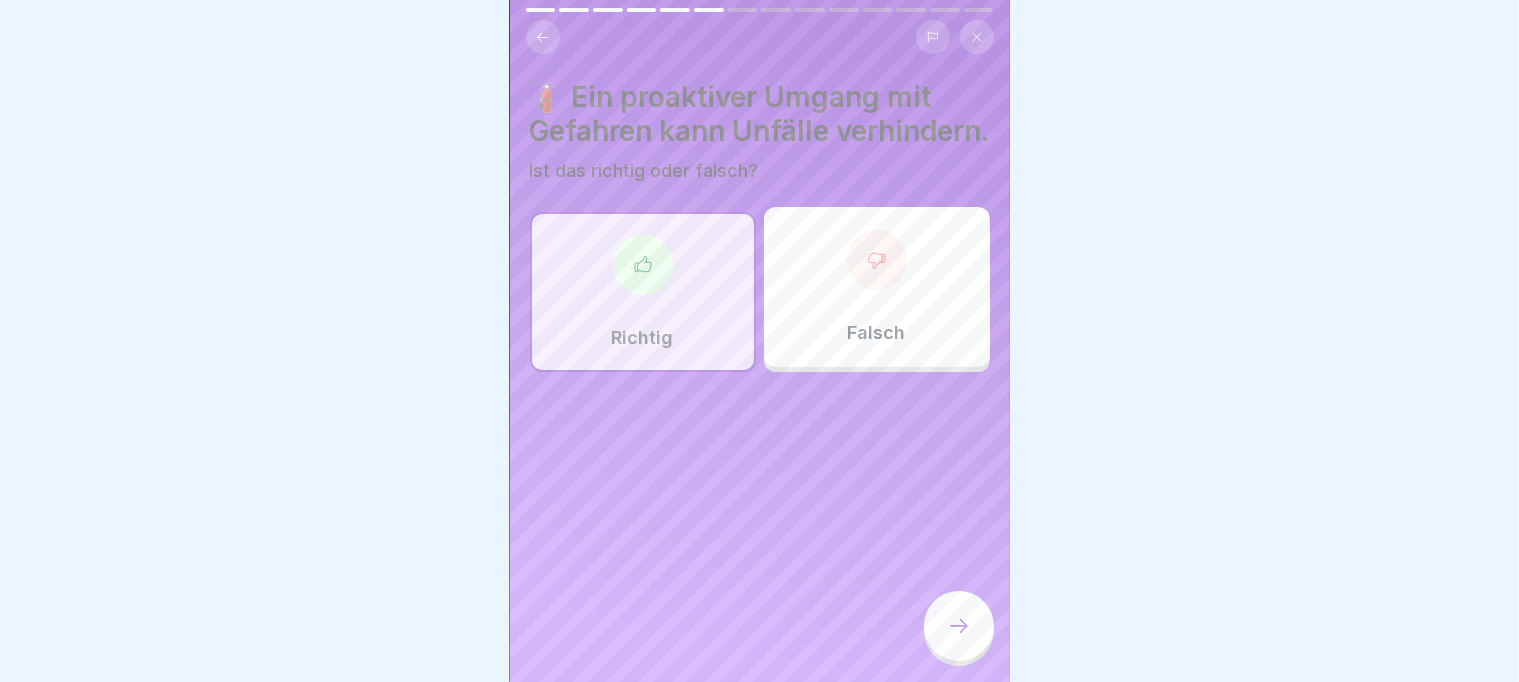 click 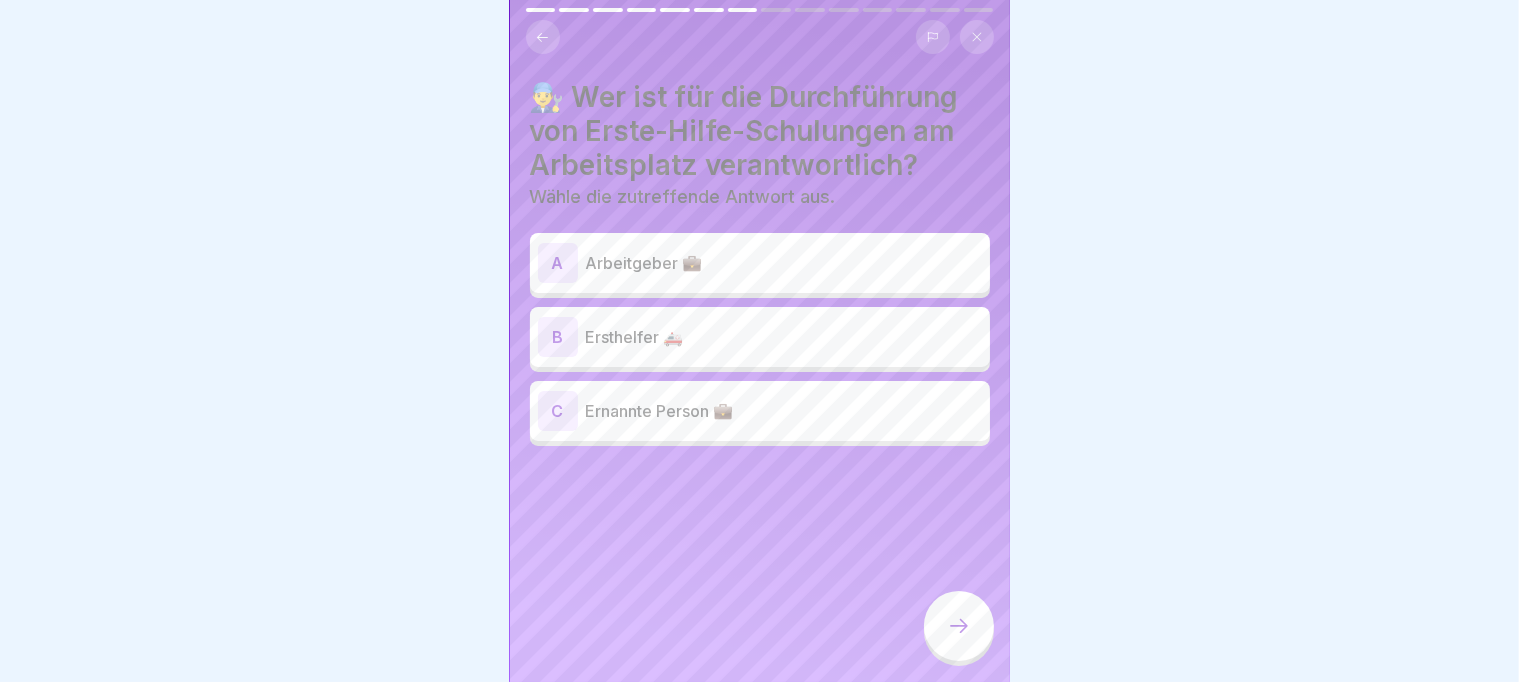 click on "Arbeitgeber 💼" at bounding box center [784, 263] 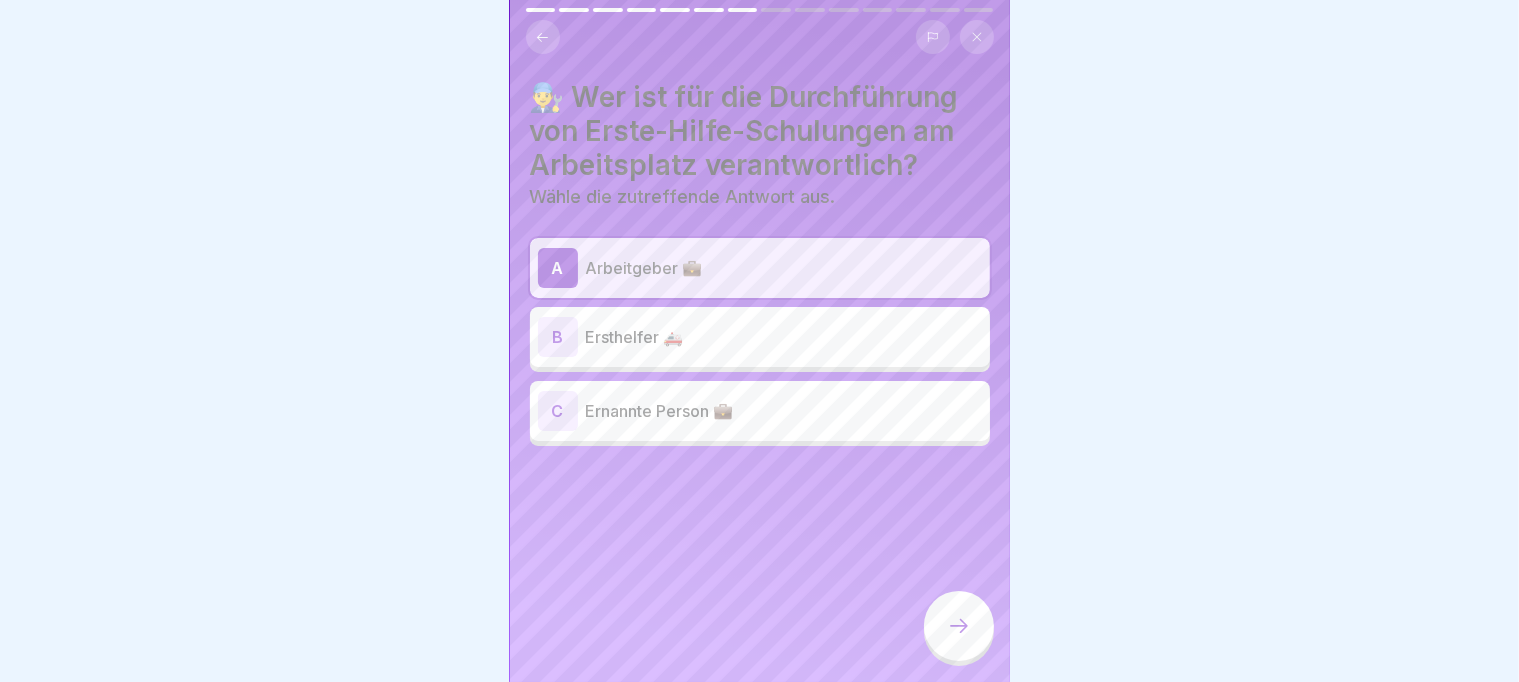 click at bounding box center (959, 626) 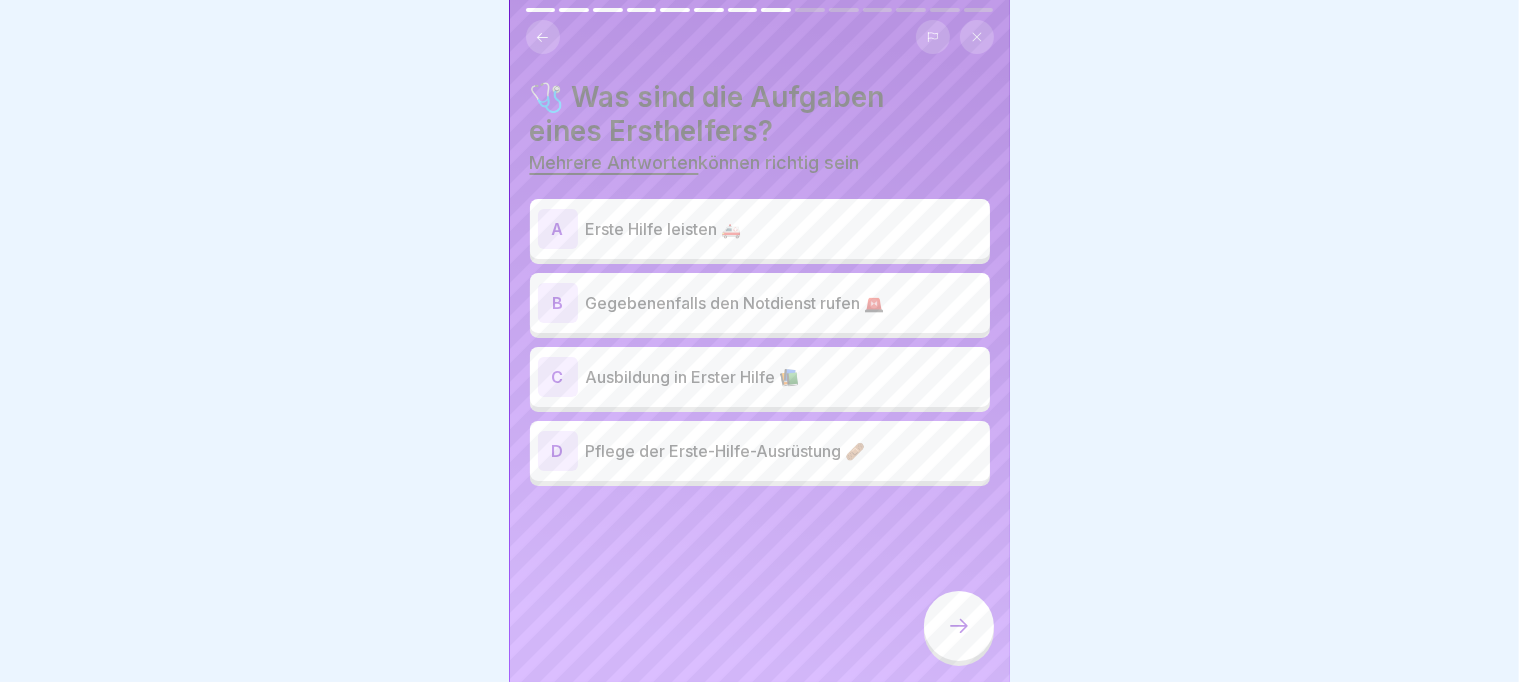 click on "A Erste Hilfe leisten 🚑" at bounding box center (760, 229) 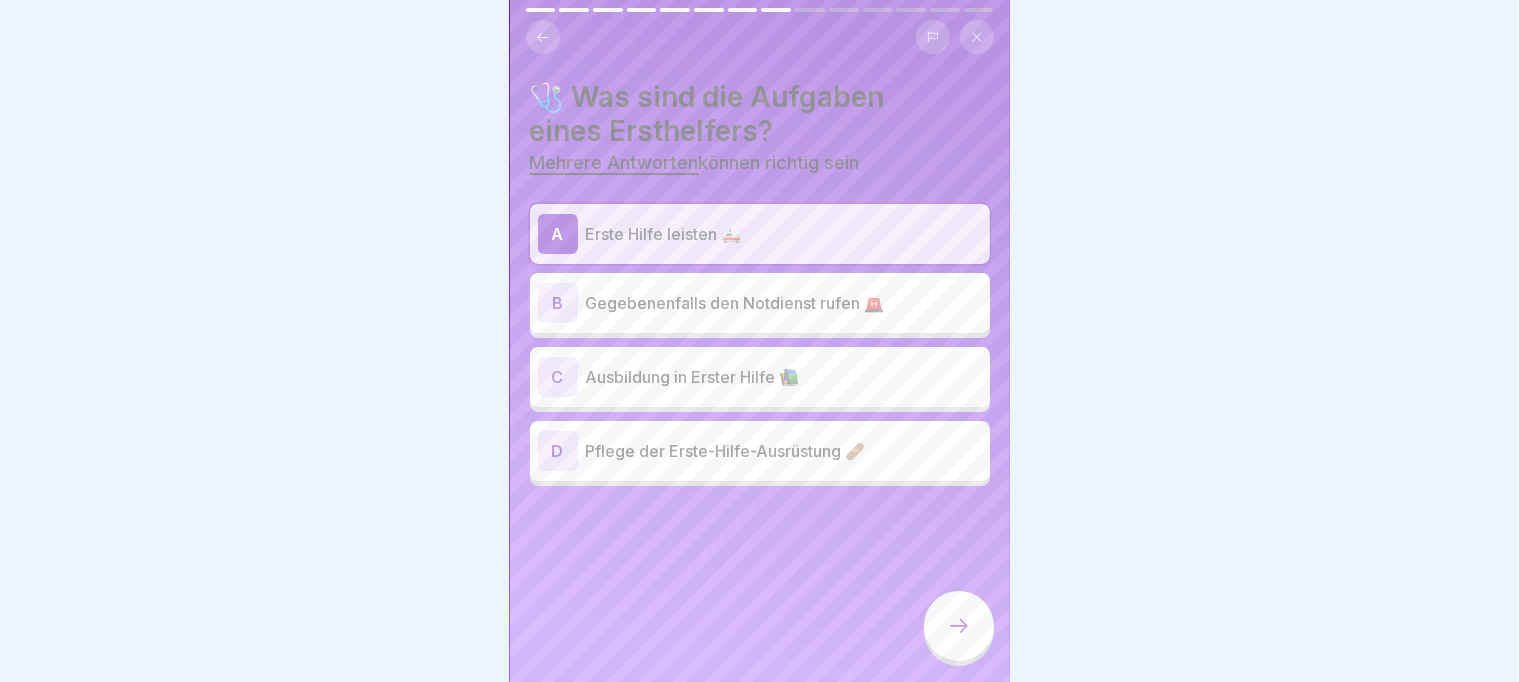 click on "Gegebenenfalls den Notdienst rufen 🚨" at bounding box center (784, 303) 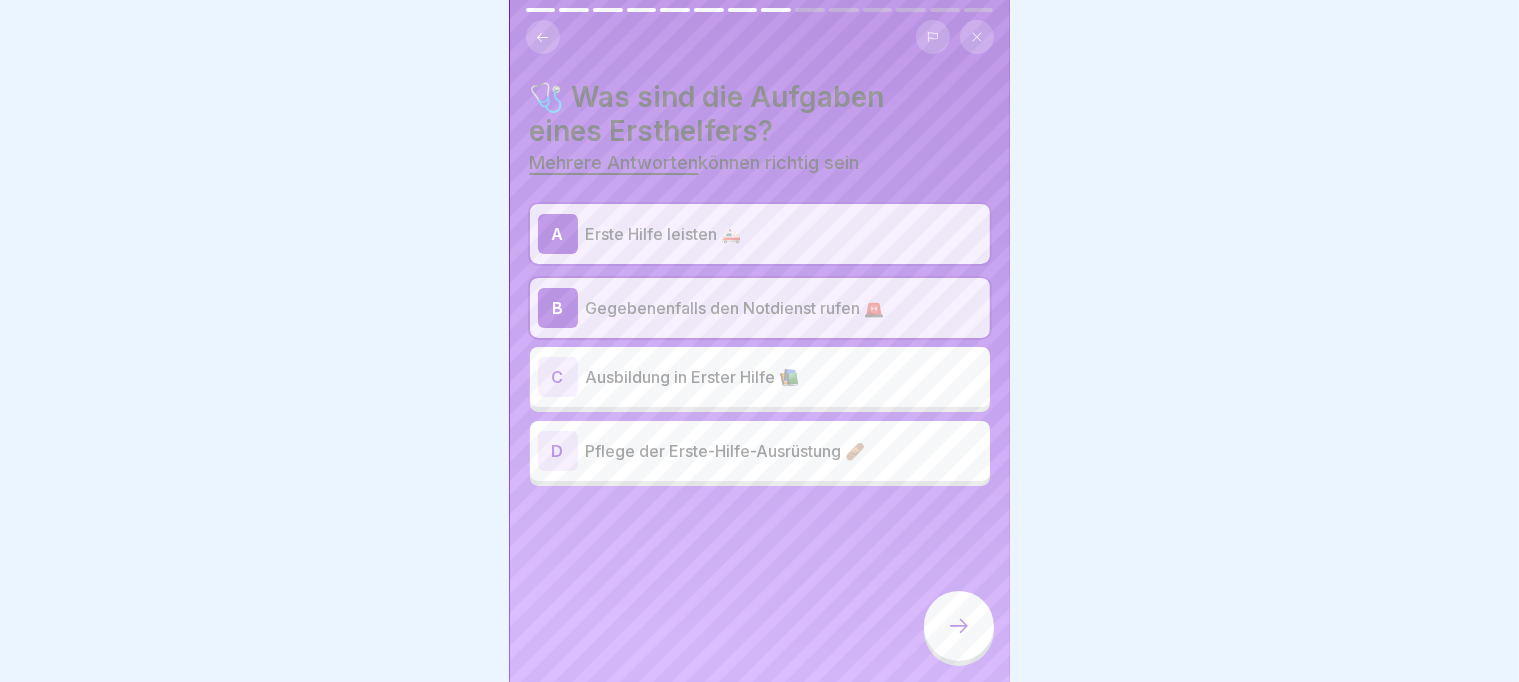click on "C Ausbildung in Erster Hilfe 📚" at bounding box center (760, 377) 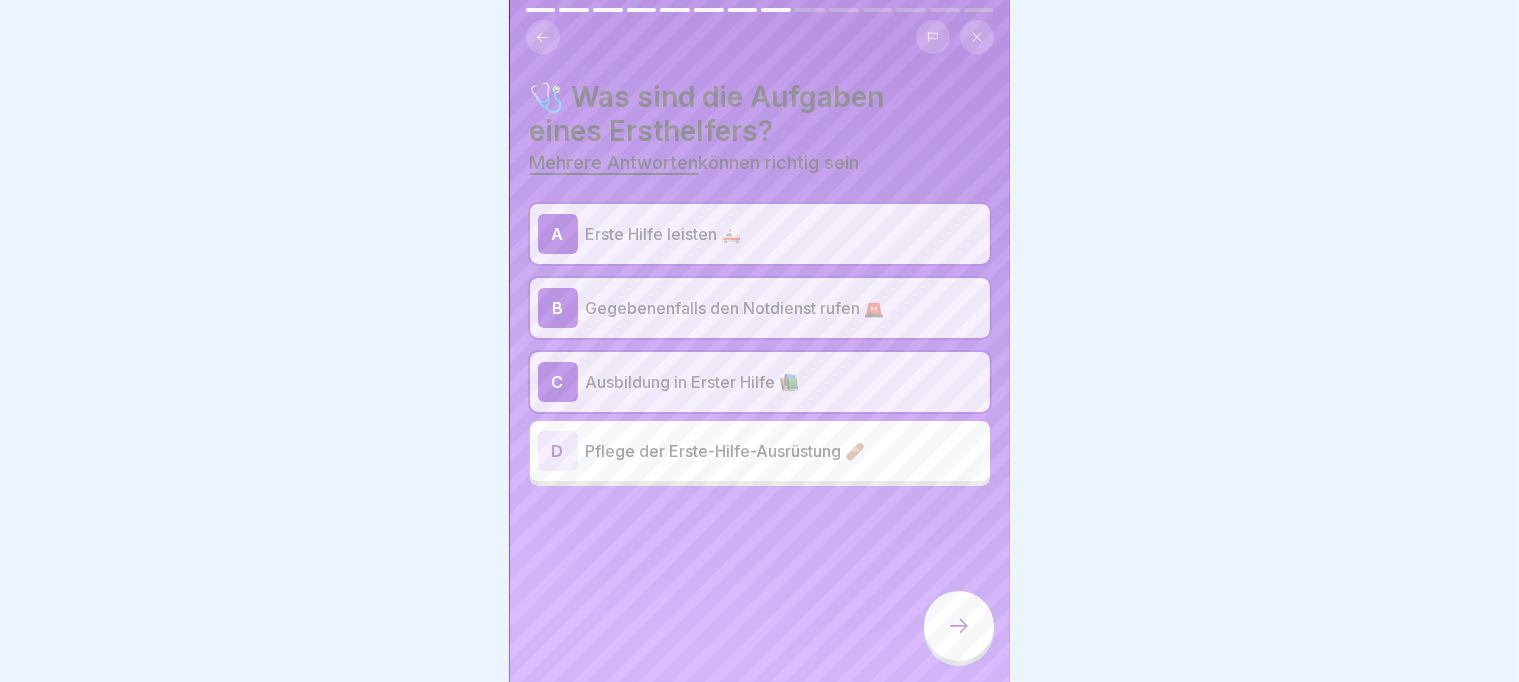 click at bounding box center [959, 626] 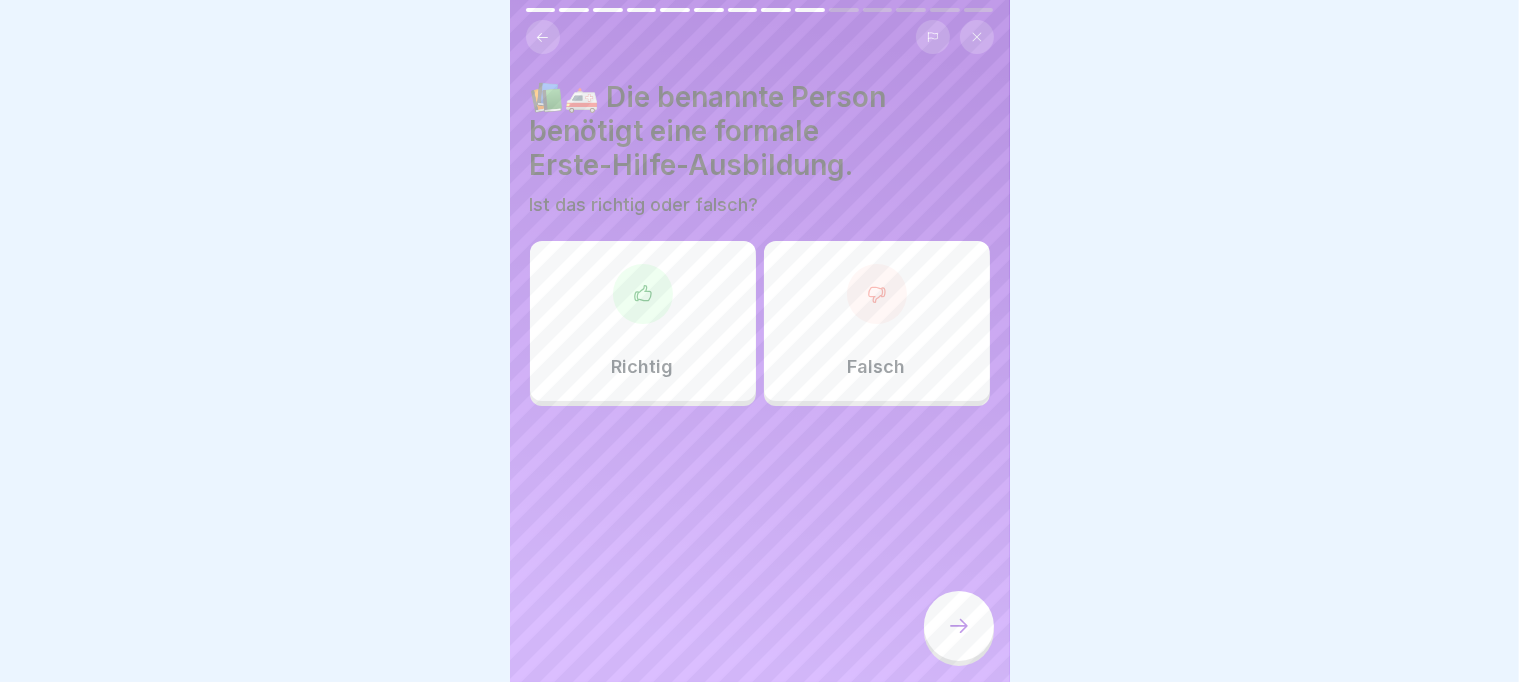 click on "Richtig" at bounding box center (643, 321) 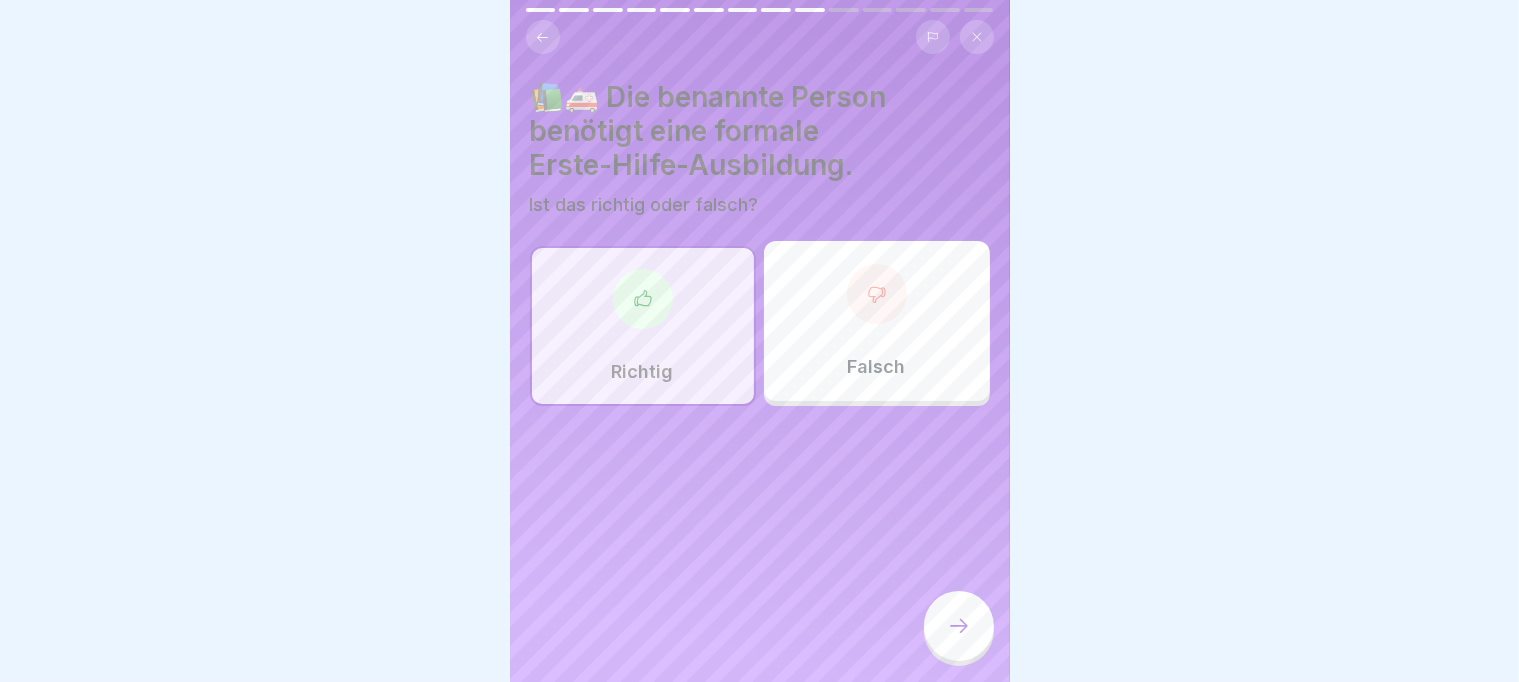 click at bounding box center (959, 626) 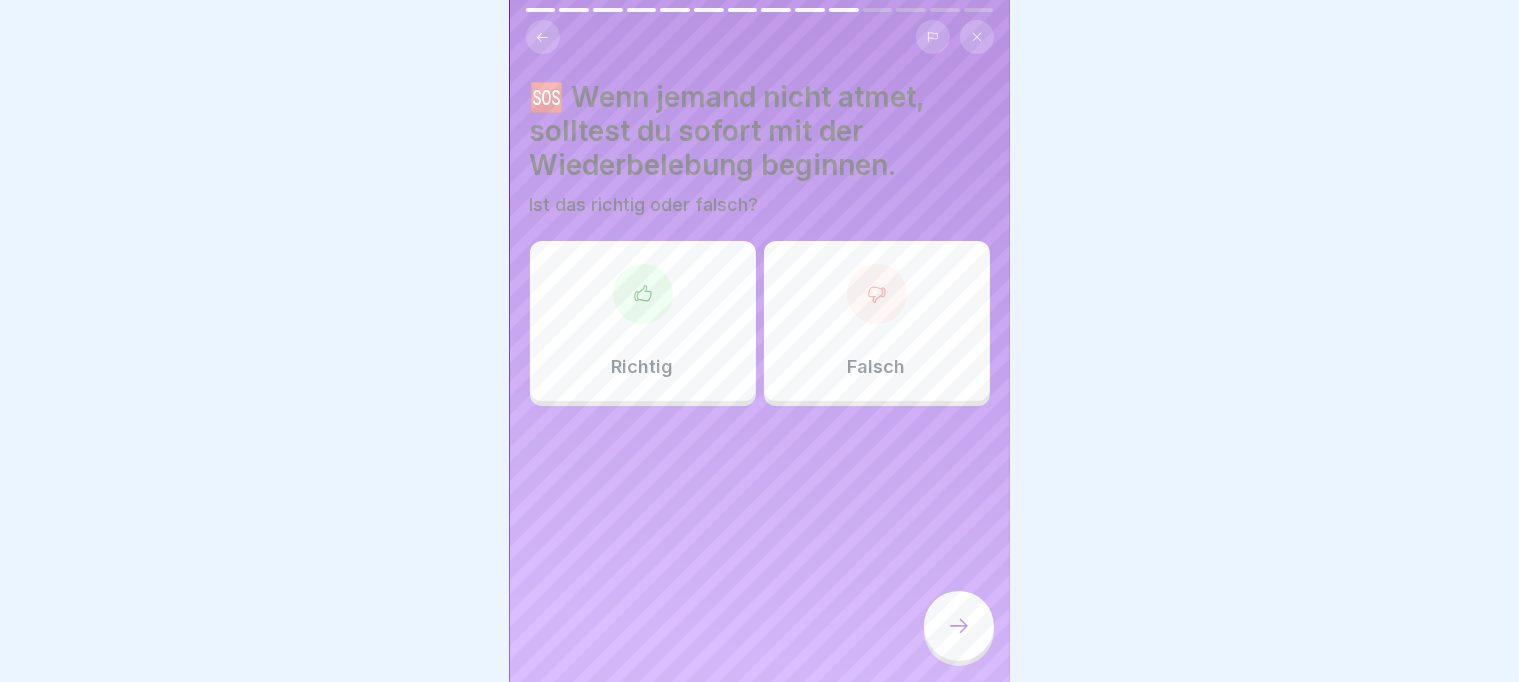 click on "Richtig" at bounding box center [643, 321] 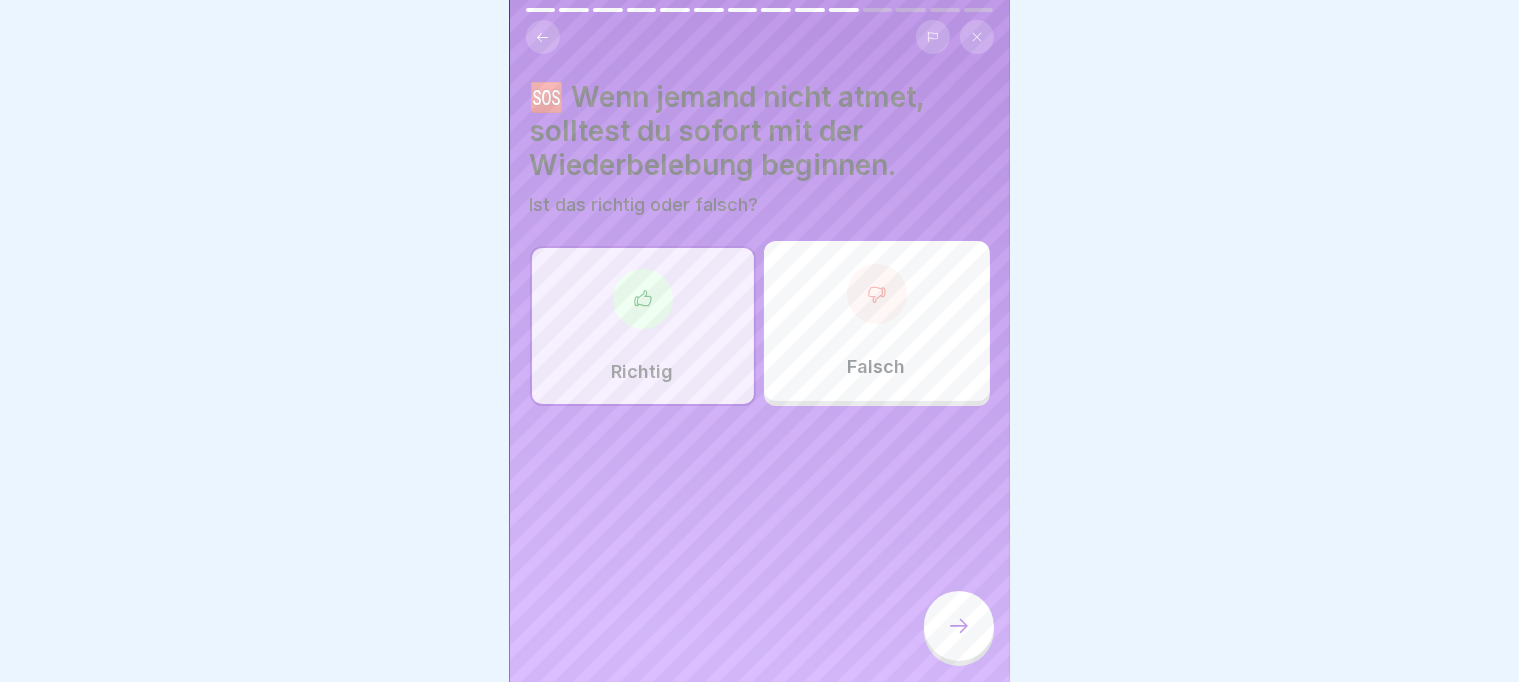 click at bounding box center [959, 628] 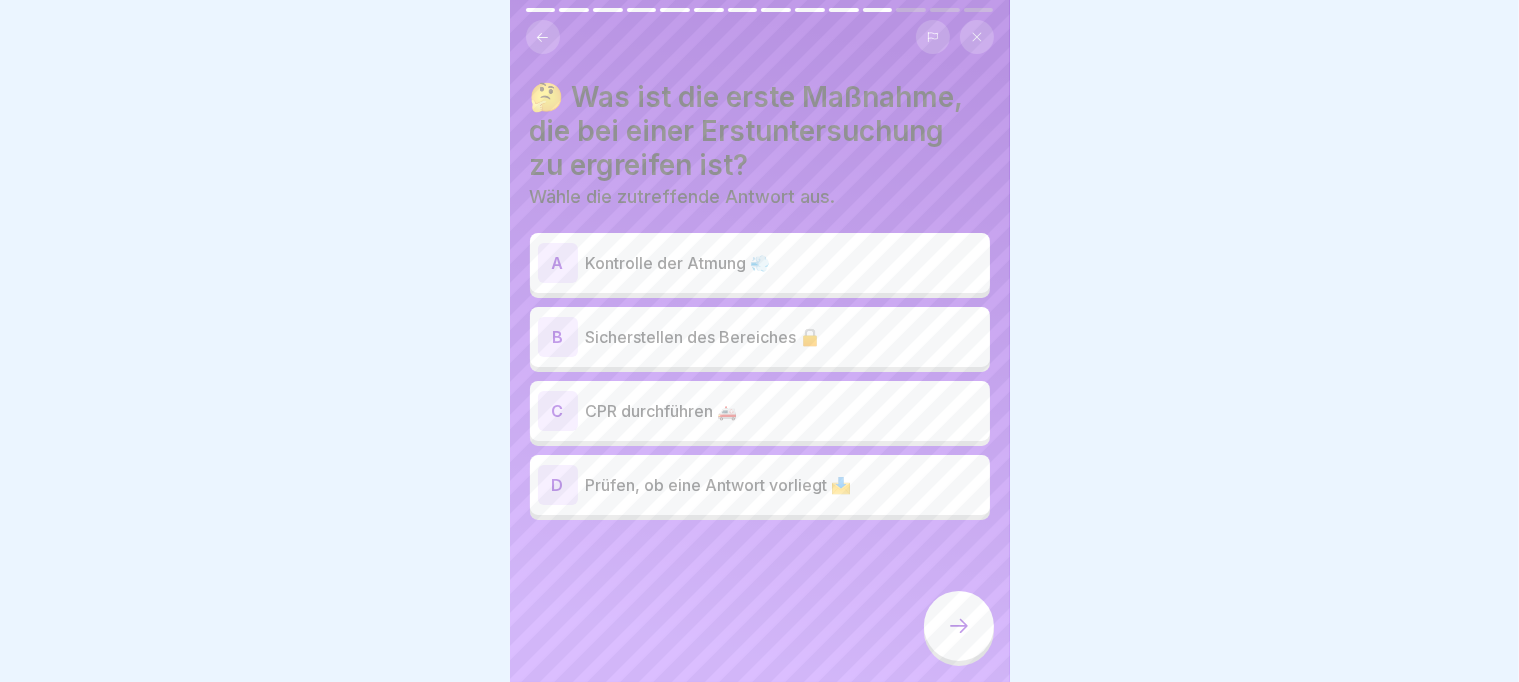 click on "Kontrolle der Atmung 💨" at bounding box center [784, 263] 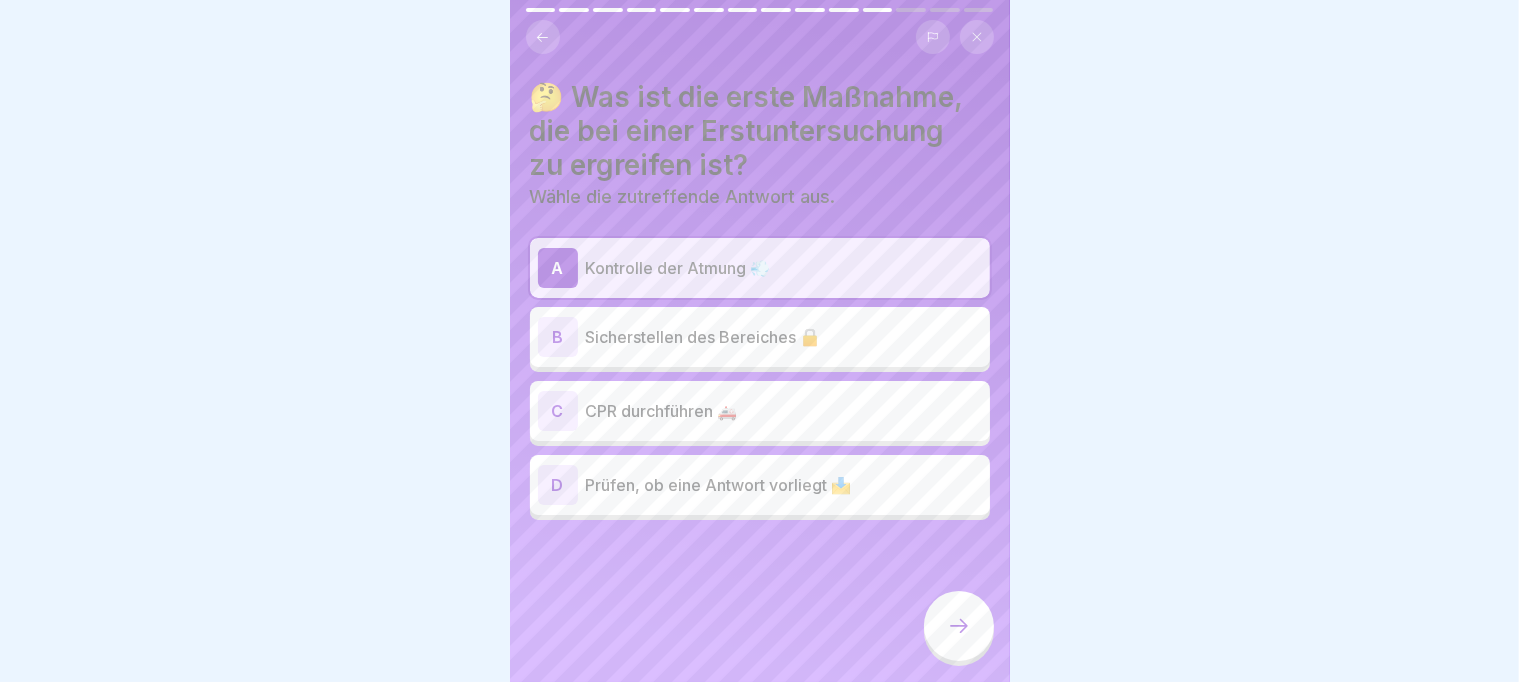 click on "Prüfen, ob eine Antwort vorliegt 📩" at bounding box center [784, 485] 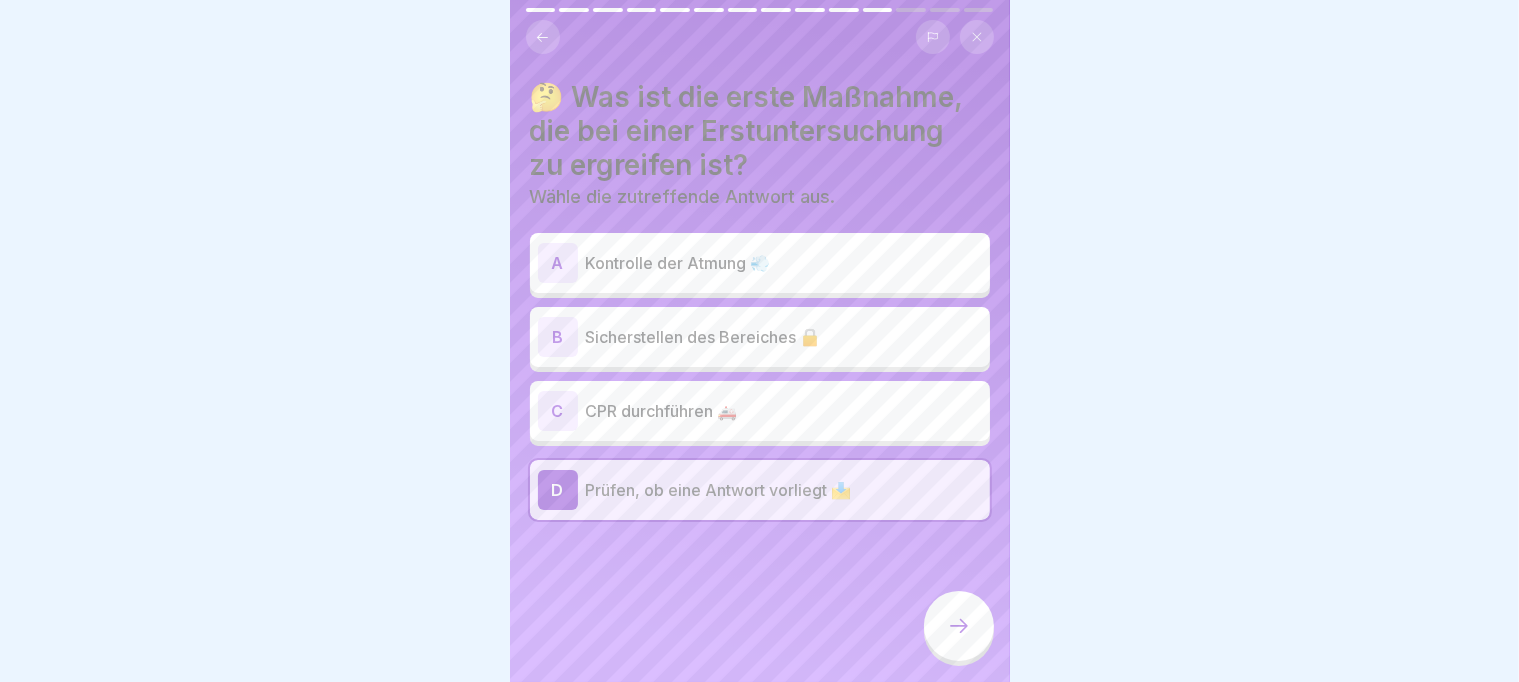 click on "A Kontrolle der Atmung 💨" at bounding box center [760, 263] 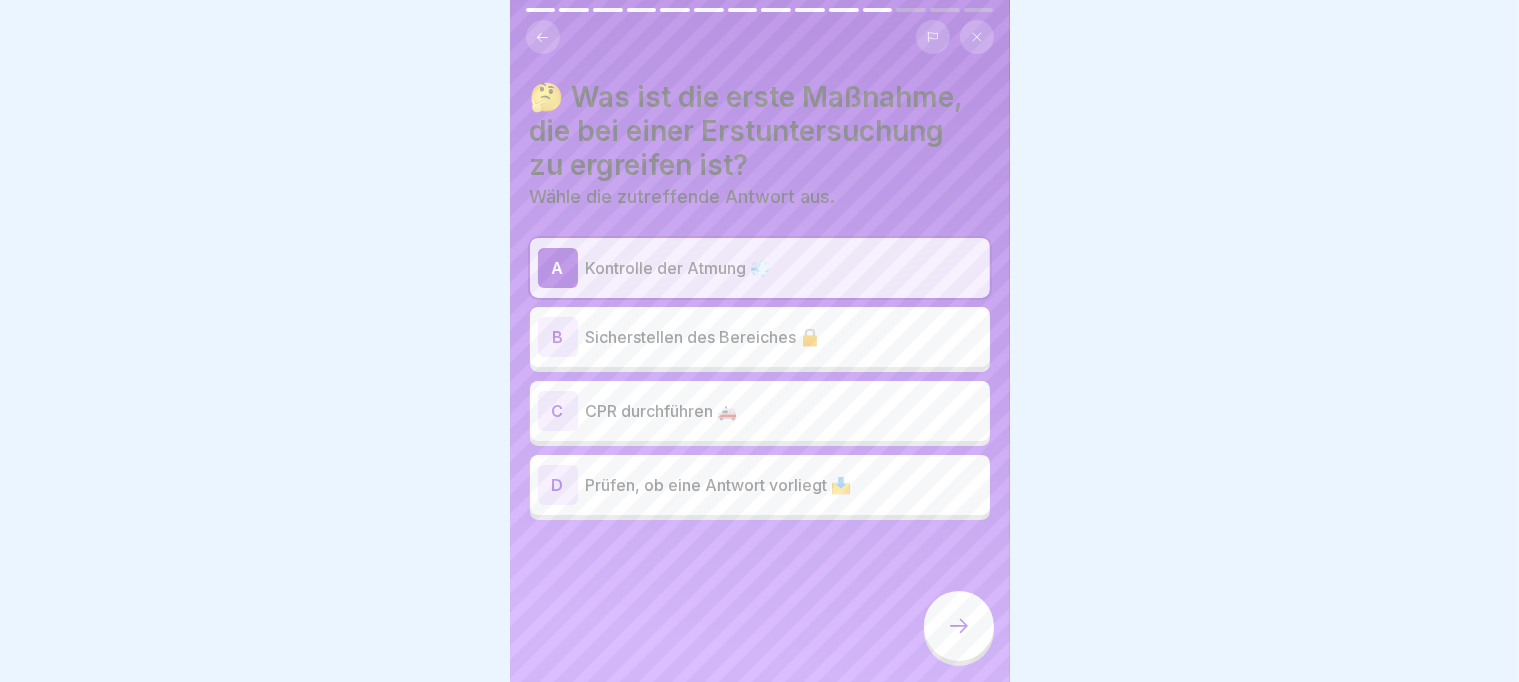 click 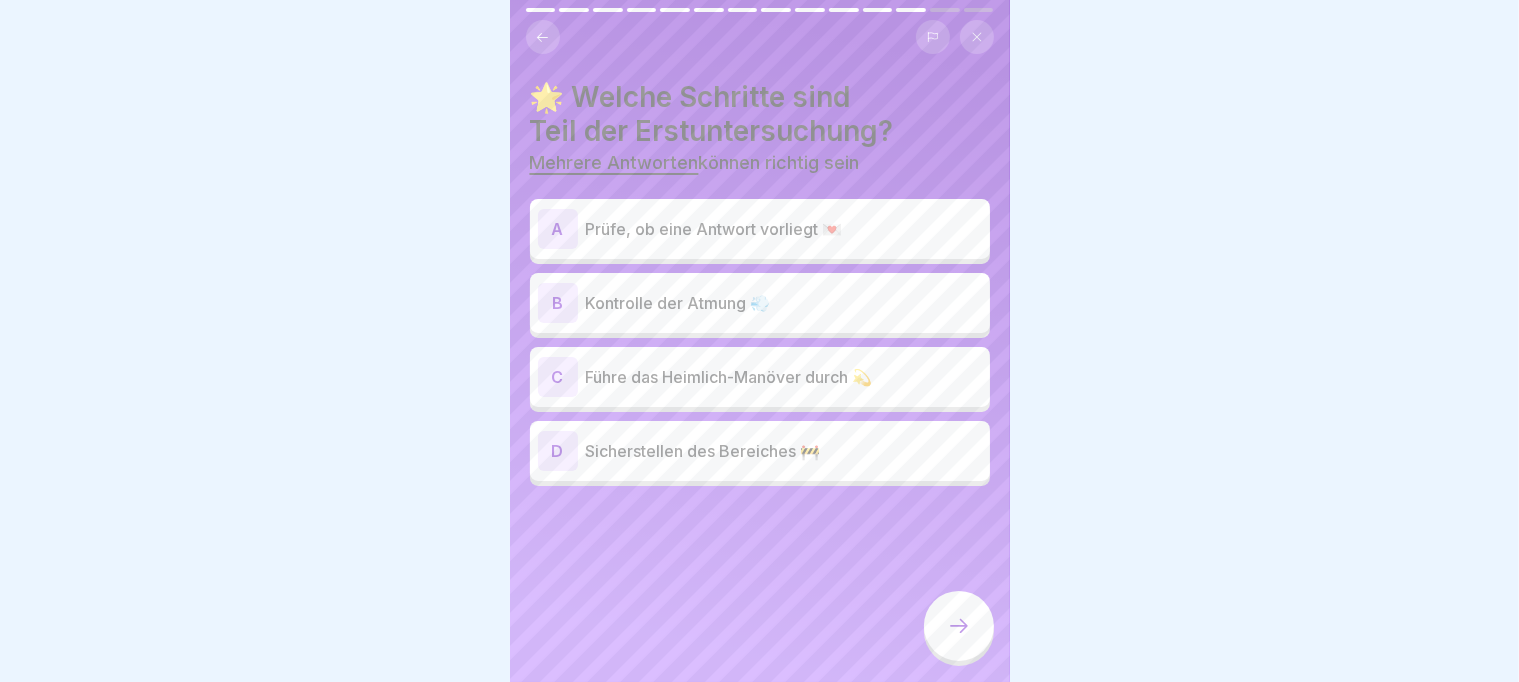 click on "Kontrolle der Atmung 💨" at bounding box center (784, 303) 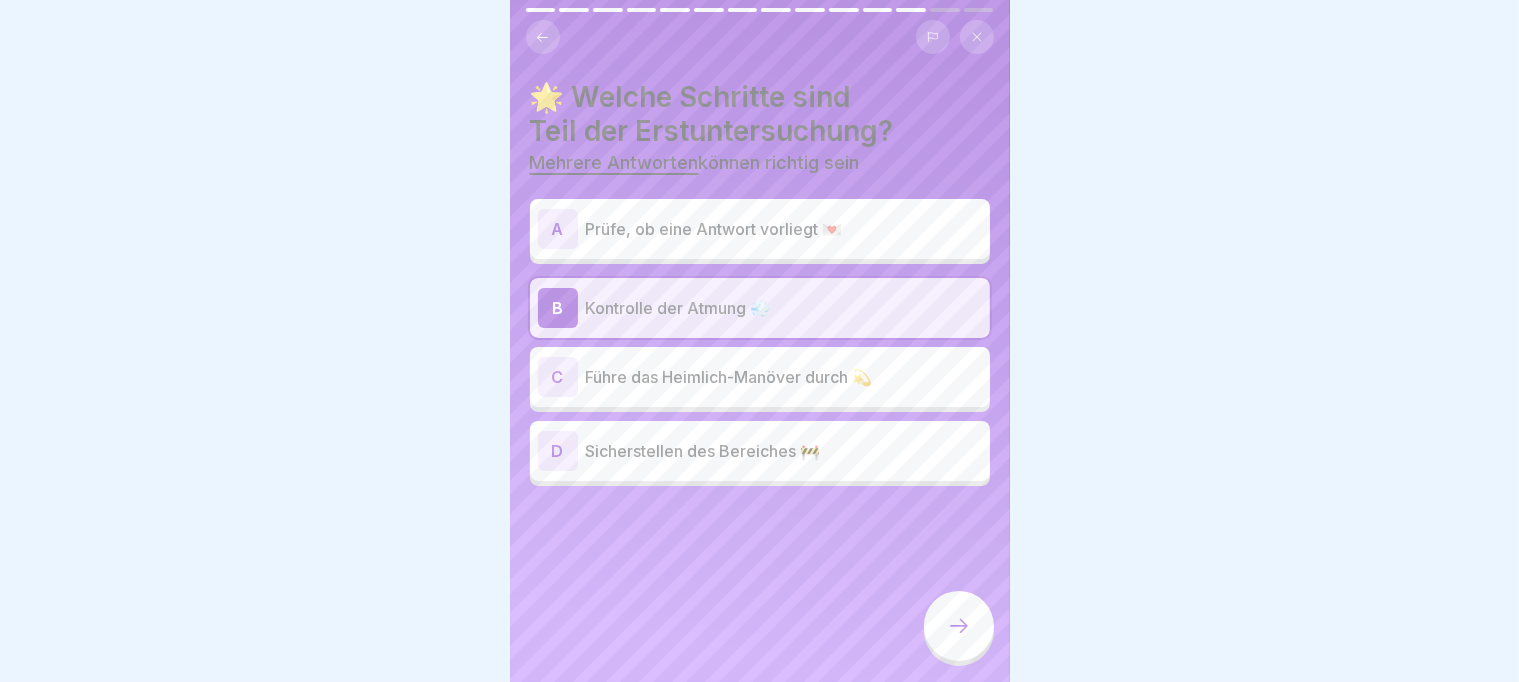 click on "D Sicherstellen des Bereiches 🚧" at bounding box center [760, 451] 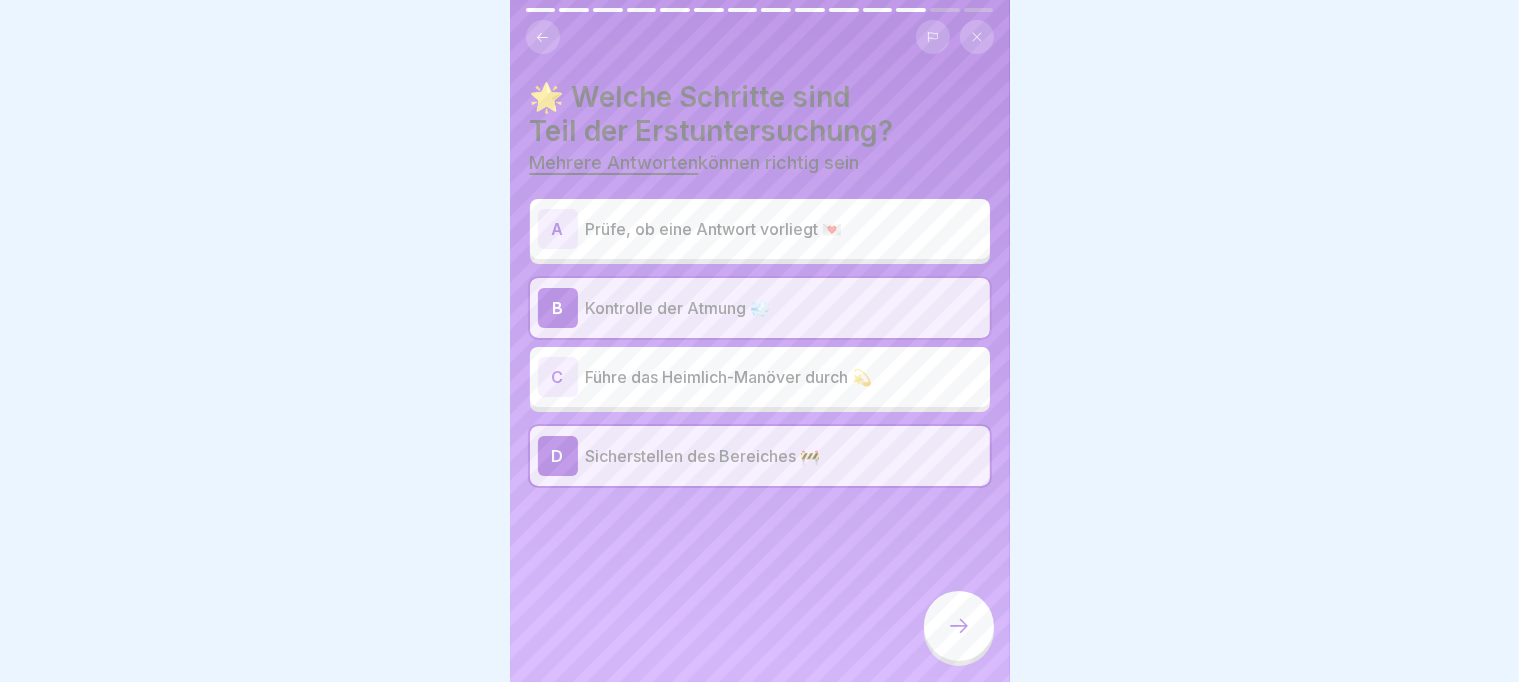 click at bounding box center [959, 626] 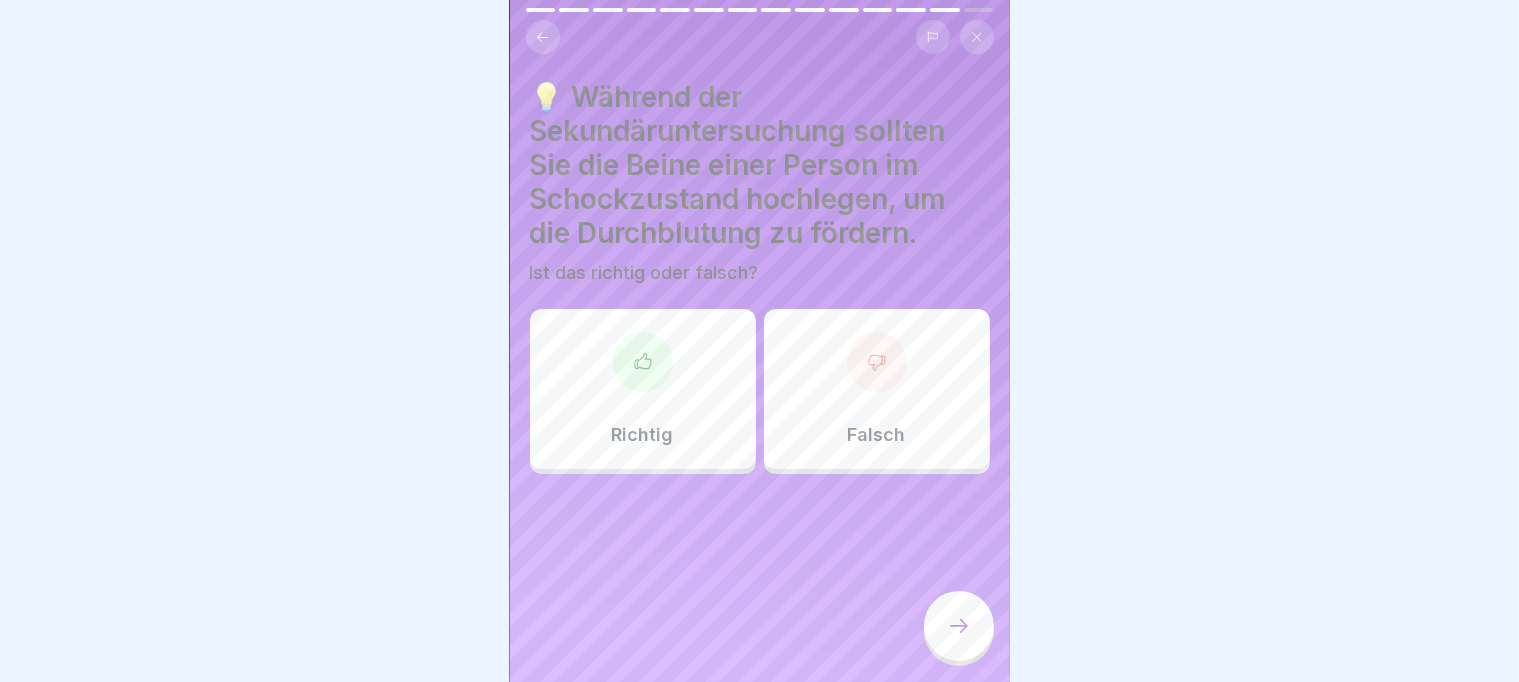 click on "Richtig" at bounding box center [643, 389] 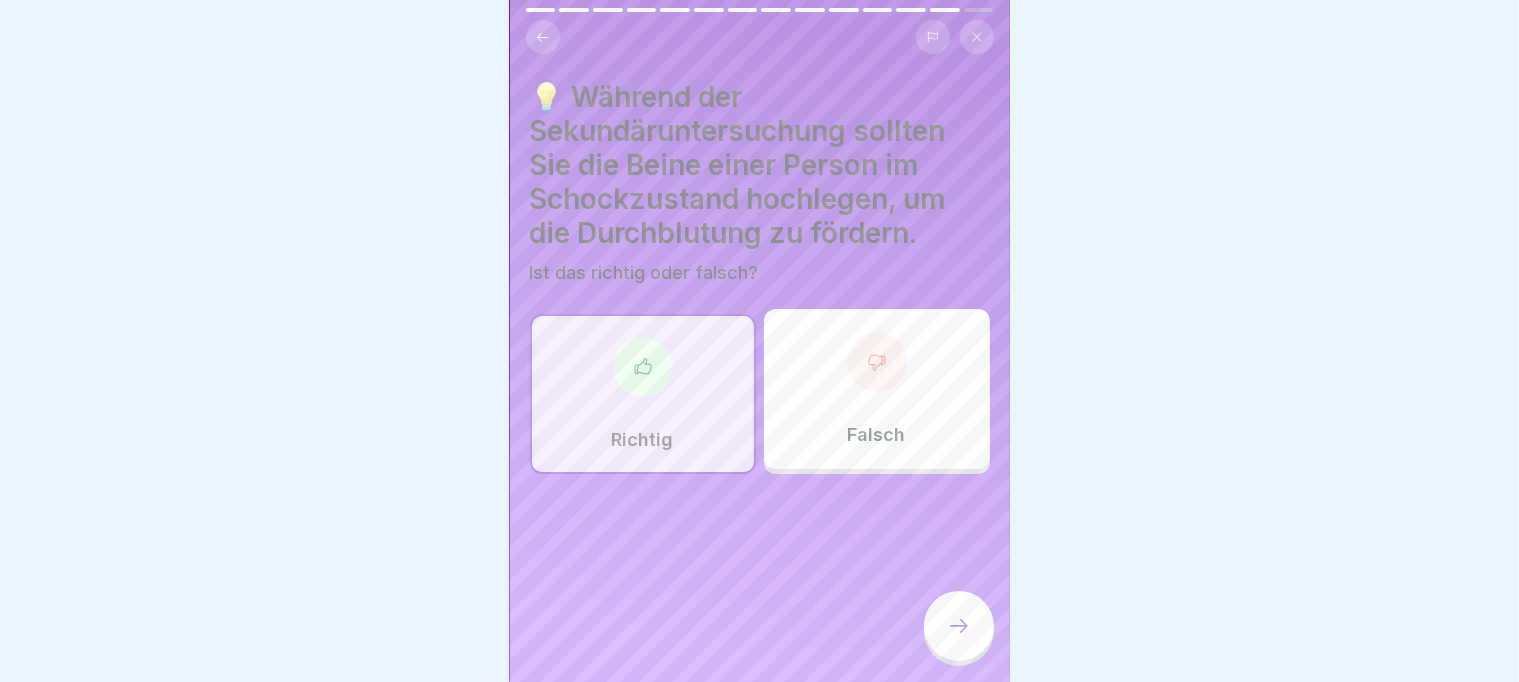click at bounding box center [959, 626] 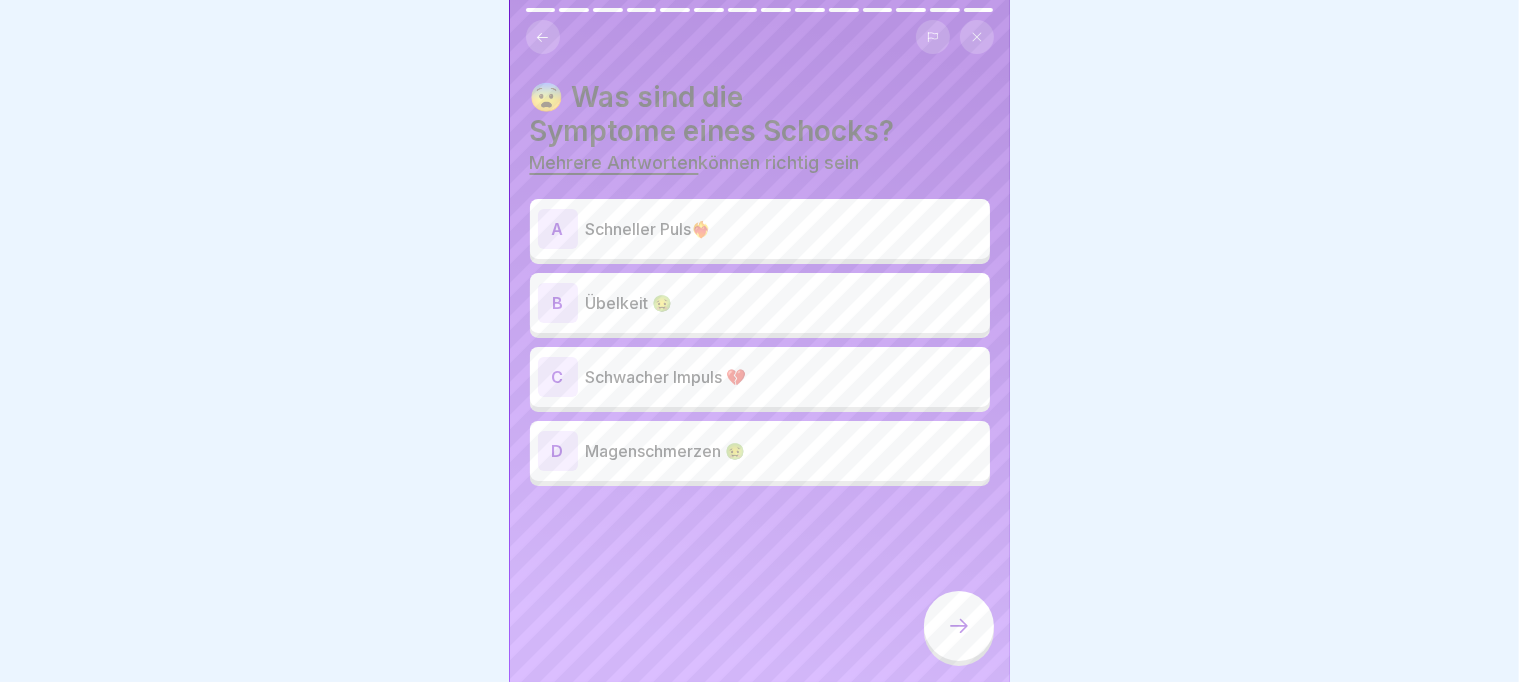 click on "A Schneller Puls❤️‍🔥 B Übelkeit 🤢 C Schwacher Impuls 💔 D Magenschmerzen 🤢" at bounding box center [760, 345] 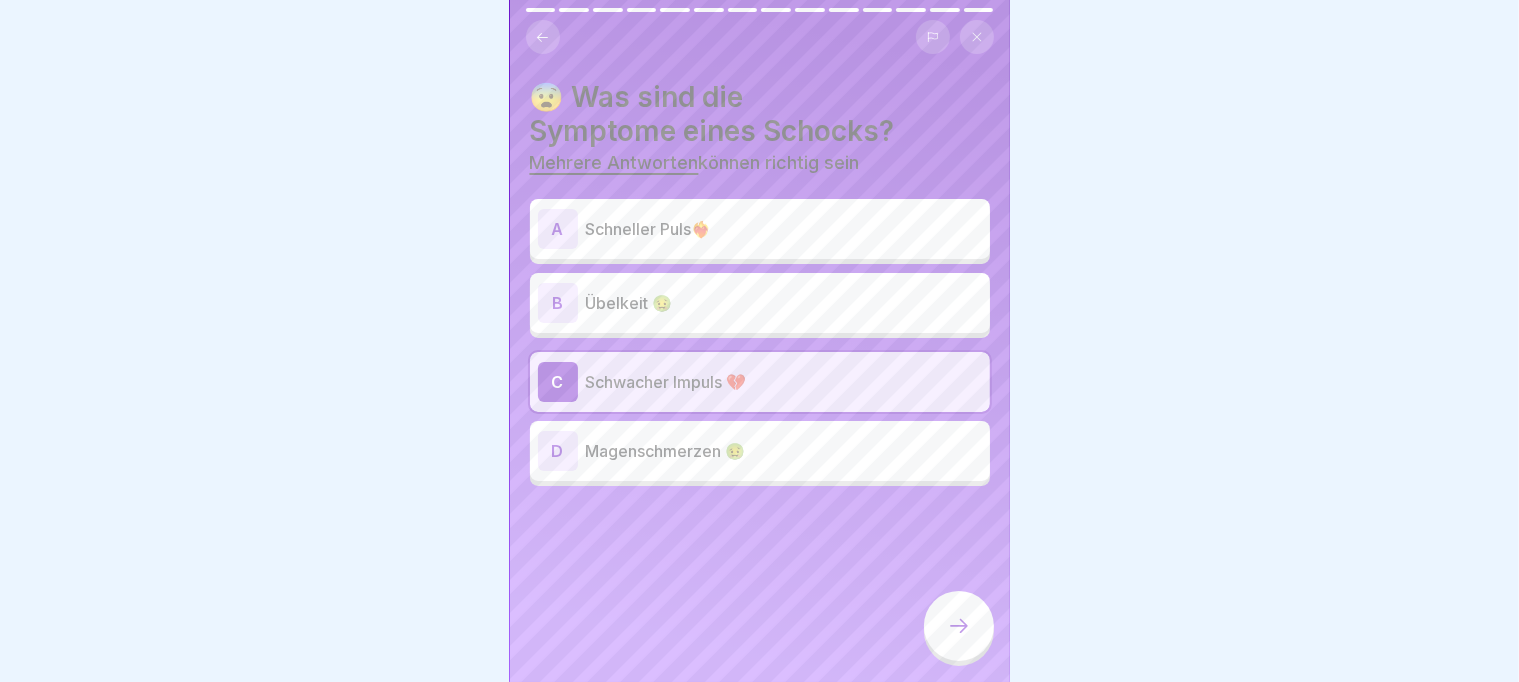 click on "Schneller Puls❤️‍🔥" at bounding box center (784, 229) 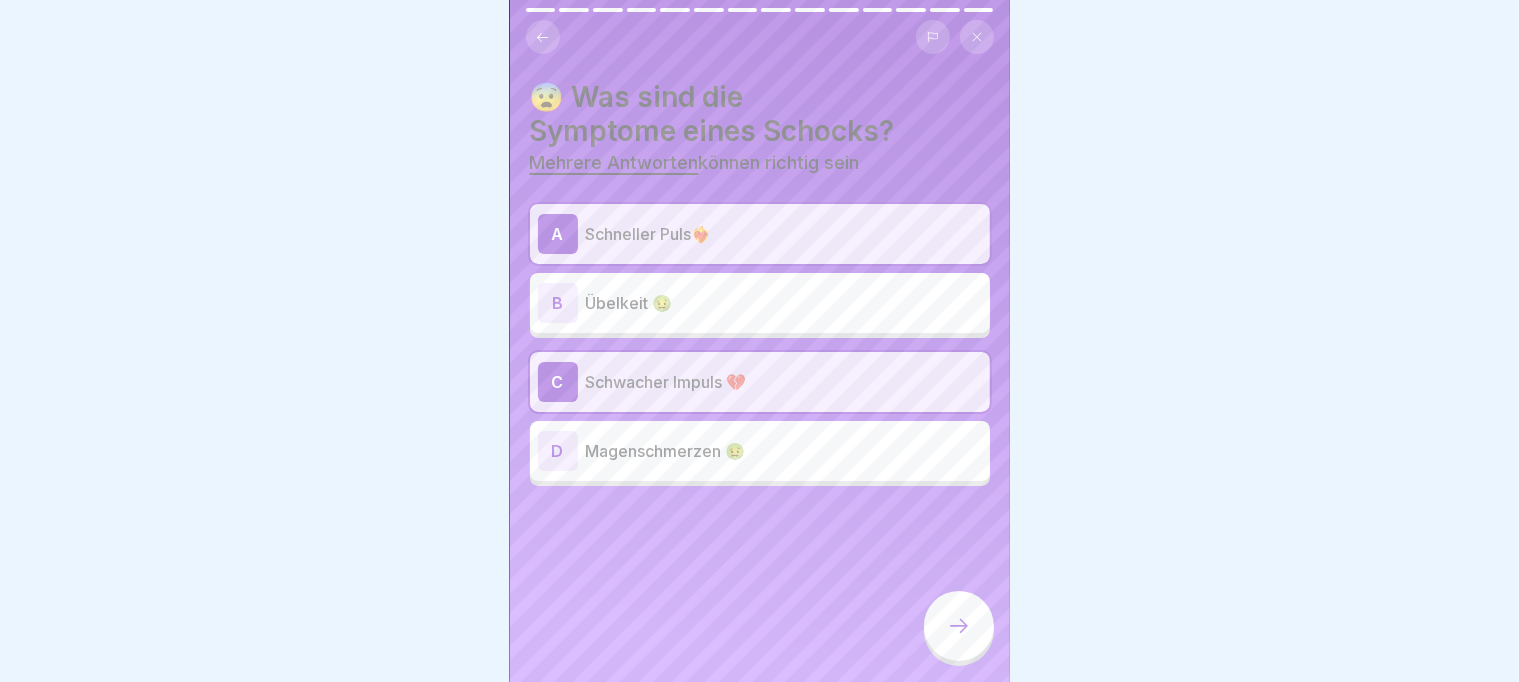 click on "B Übelkeit 🤢" at bounding box center (760, 303) 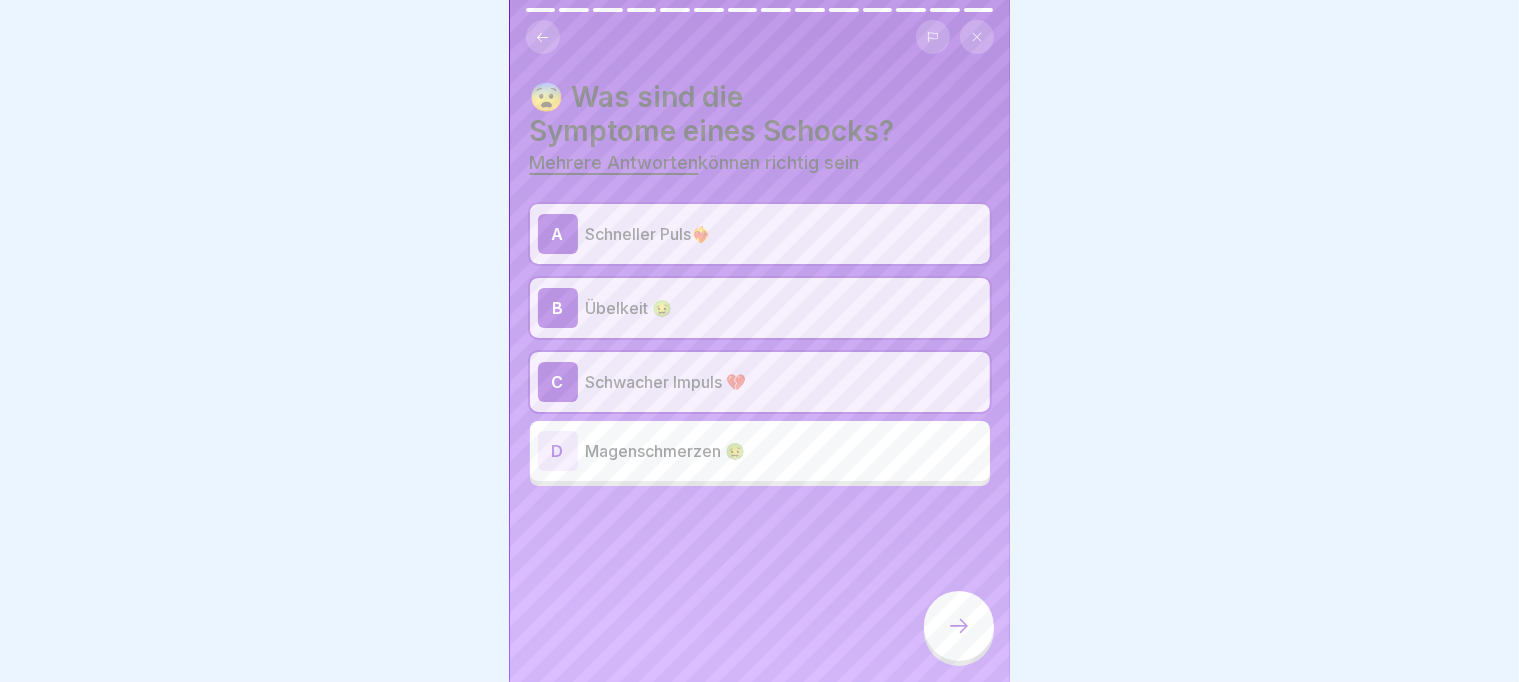 click at bounding box center (959, 626) 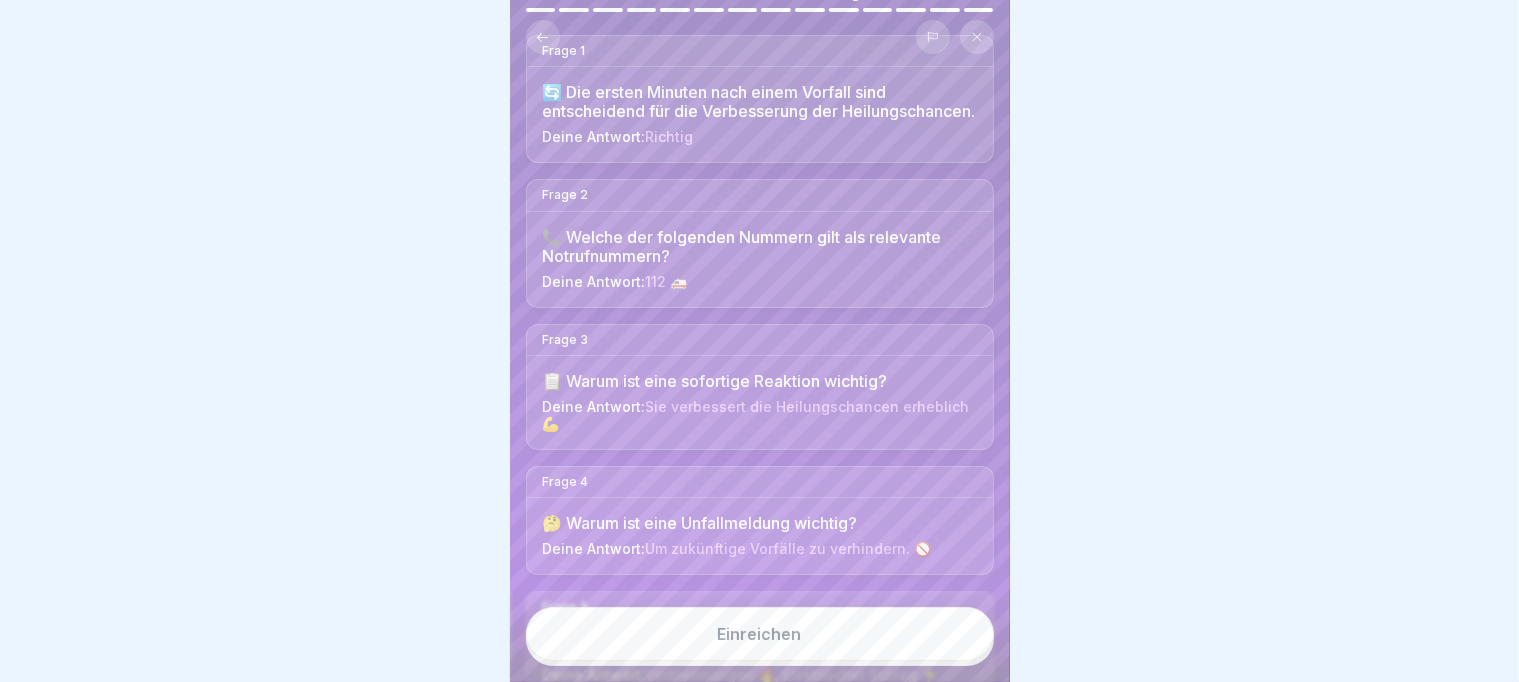 scroll, scrollTop: 200, scrollLeft: 0, axis: vertical 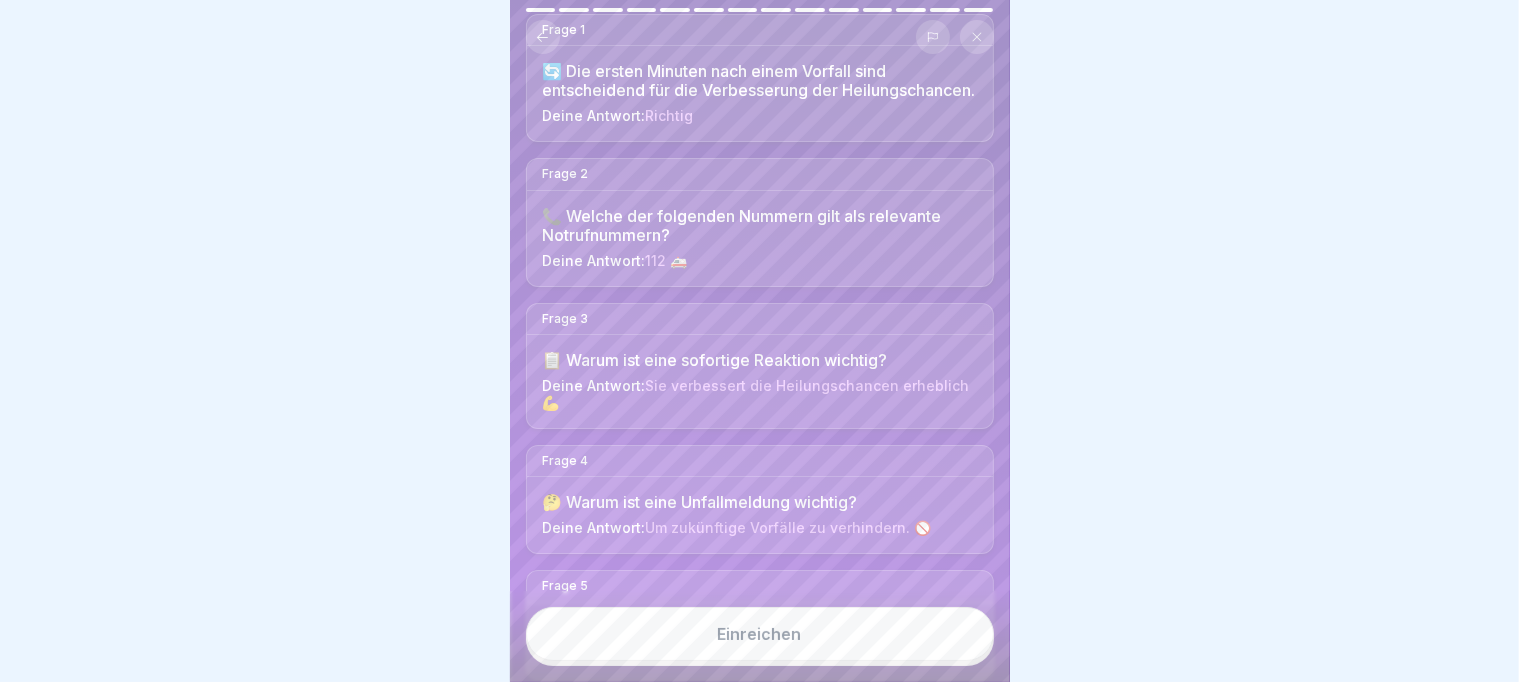 click on "Einreichen" at bounding box center (760, 634) 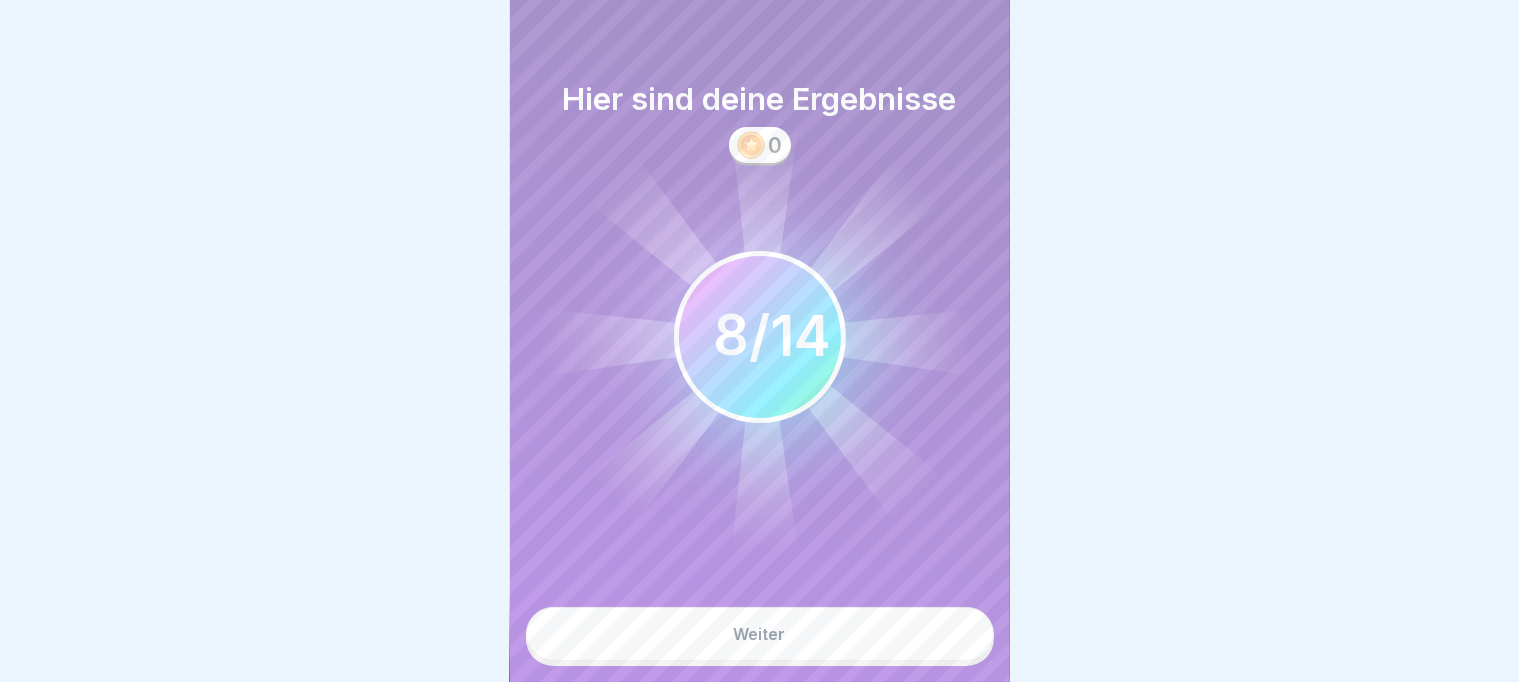 click on "Weiter" at bounding box center [760, 634] 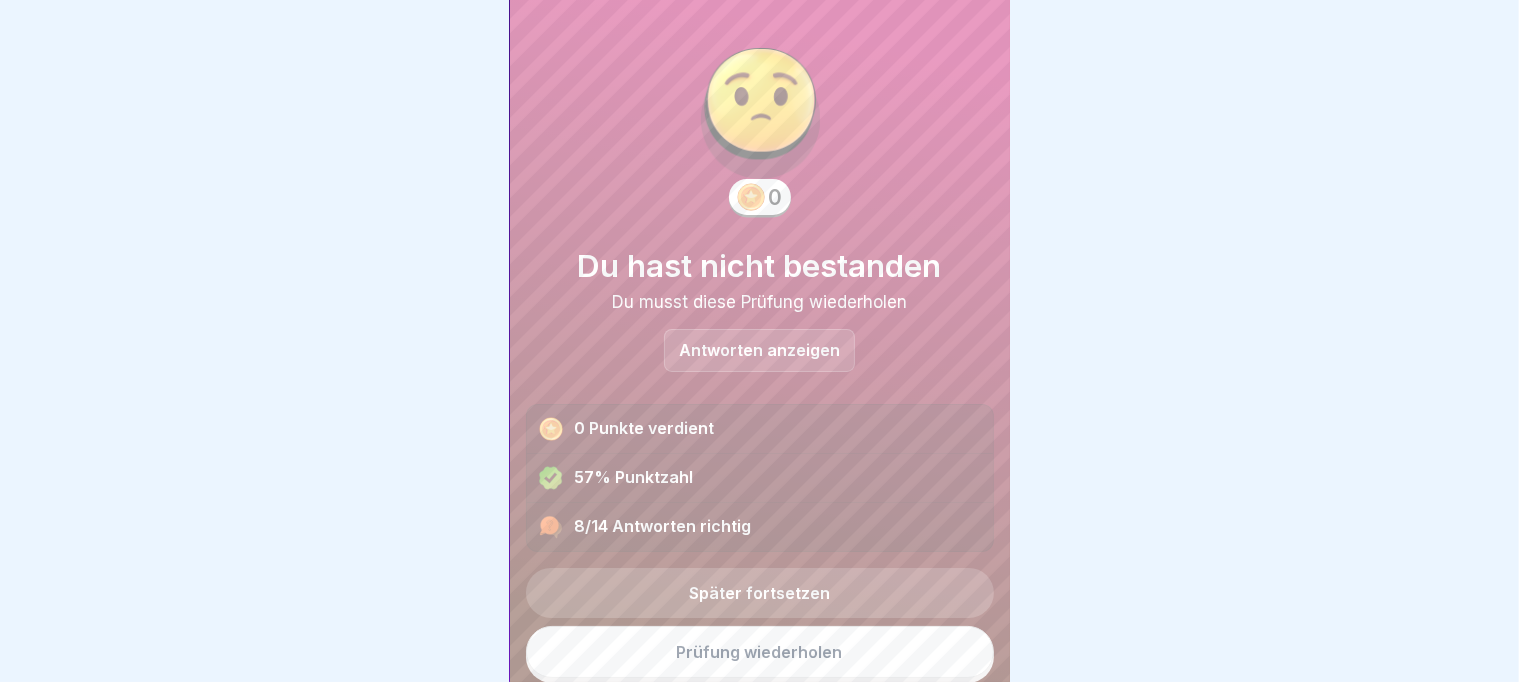 scroll, scrollTop: 16, scrollLeft: 0, axis: vertical 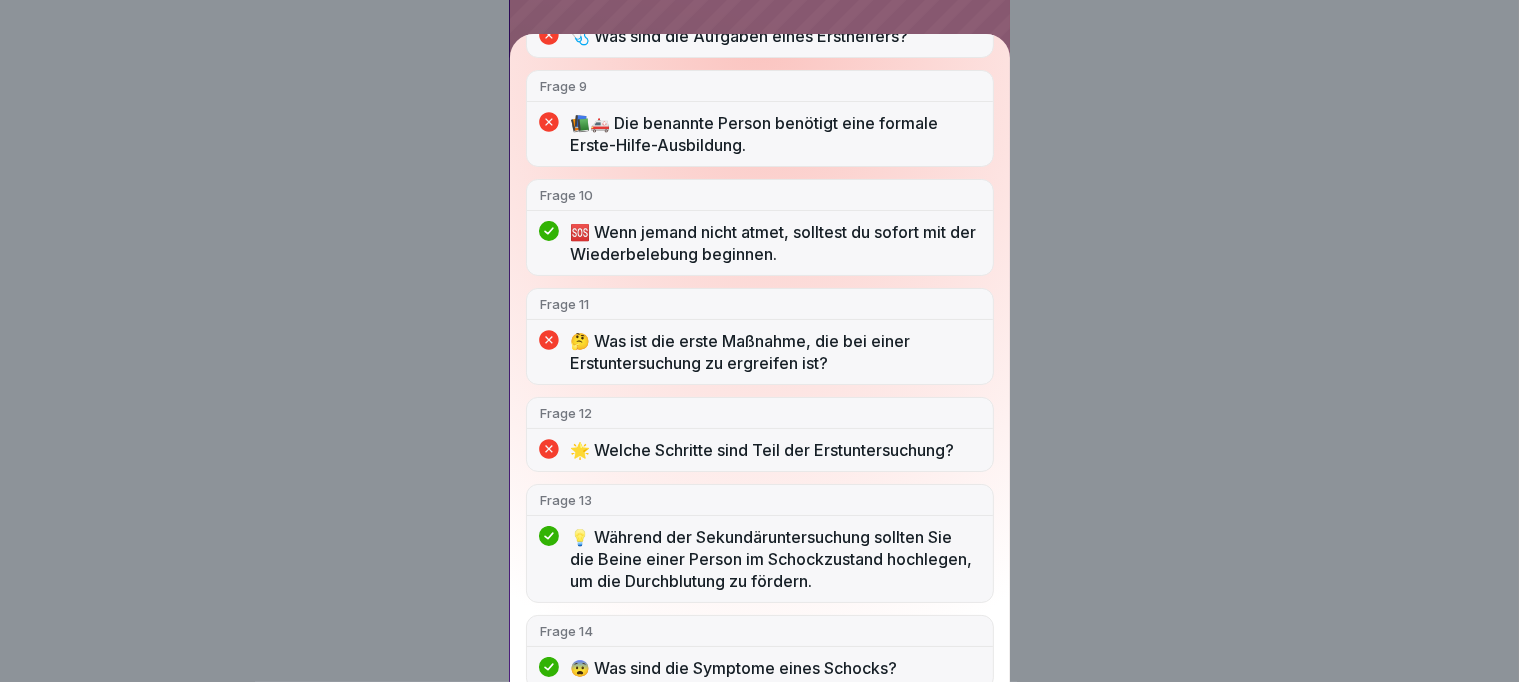 click on "Du hast nicht bestanden 8/14 Antworten richtig Frage 1 🔄 Die ersten Minuten nach einem Vorfall sind entscheidend für die Verbesserung der Heilungschancen. Frage 2 📞 Welche der folgenden Nummern gilt als relevante Notrufnummern? Frage 3 📋 Warum ist eine sofortige Reaktion wichtig? Frage 4 🤔 Warum ist eine Unfallmeldung wichtig? Frage 5 ✔️ Was sind häufige Arbeitsunfälle? Frage 6 🧯 Ein proaktiver Umgang mit Gefahren kann Unfälle verhindern. Frage 7 👨‍🔧 Wer ist für die Durchführung von Erste-Hilfe-Schulungen am Arbeitsplatz verantwortlich? Frage 8 🩺 Was sind die Aufgaben eines Ersthelfers? Frage 9 📚🚑 Die benannte Person benötigt eine formale Erste-Hilfe-Ausbildung. Frage 10 🆘 Wenn jemand nicht atmet, solltest du sofort mit der Wiederbelebung beginnen. Frage 11 🤔 Was ist die erste Maßnahme, die bei einer Erstuntersuchung zu ergreifen ist? Frage 12 🌟 Welche Schritte sind Teil der Erstuntersuchung? Frage 13 Frage 14 😨 Was sind die Symptome eines Schocks?" at bounding box center (759, 341) 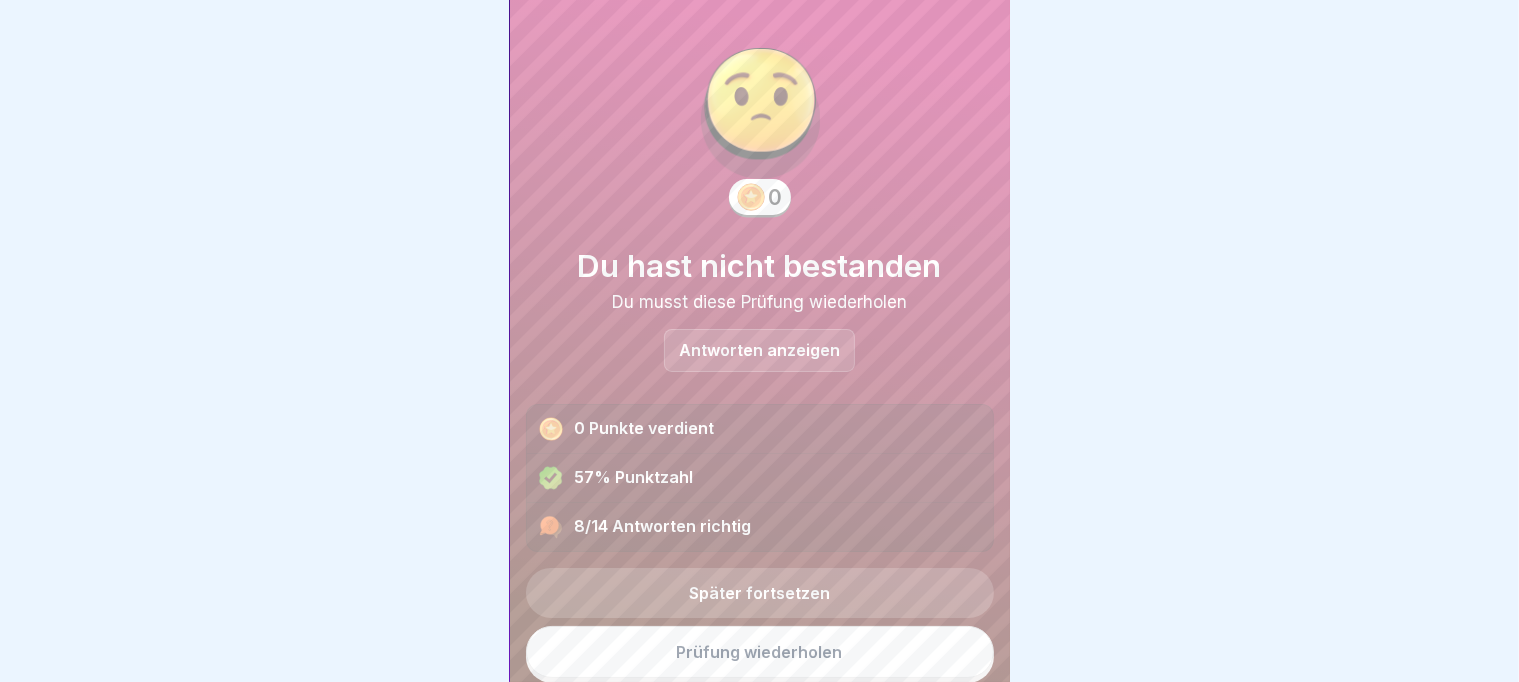 click on "Antworten anzeigen" at bounding box center [759, 350] 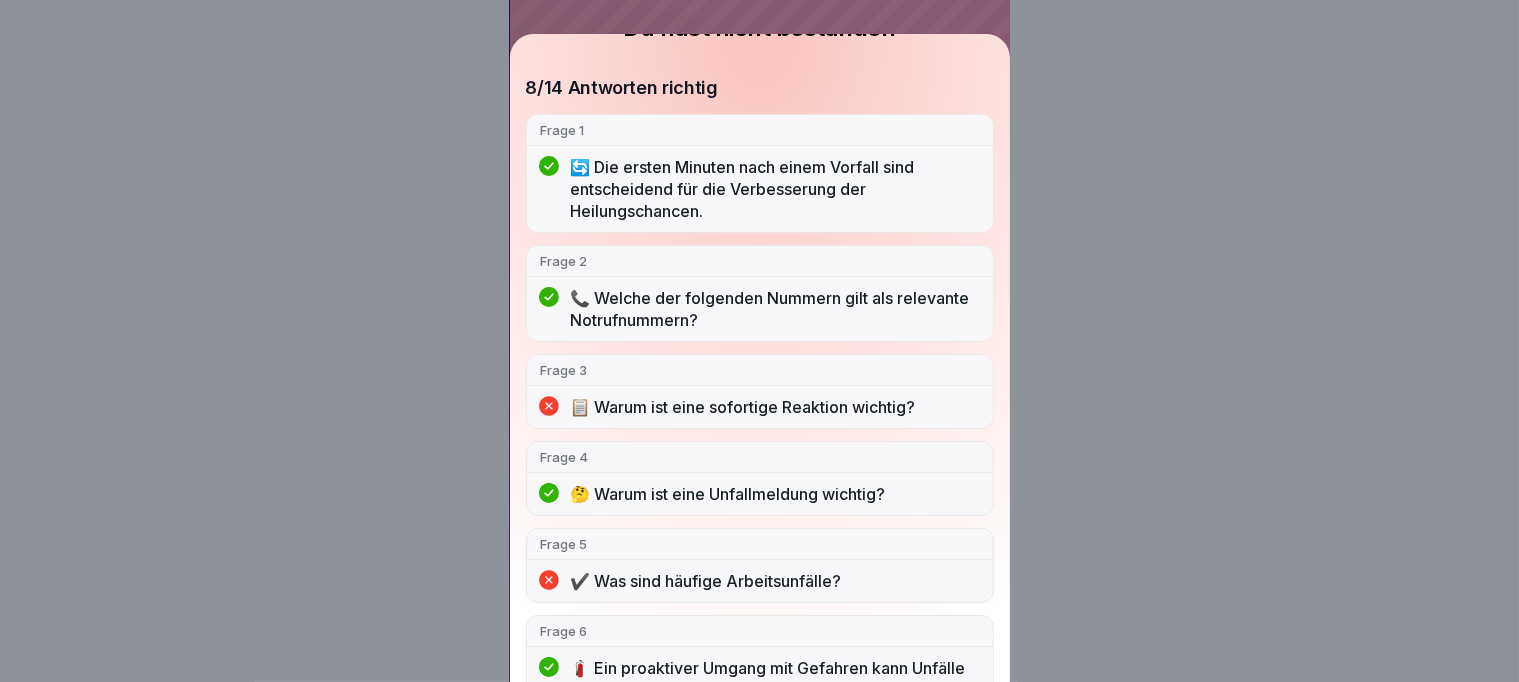 scroll, scrollTop: 200, scrollLeft: 0, axis: vertical 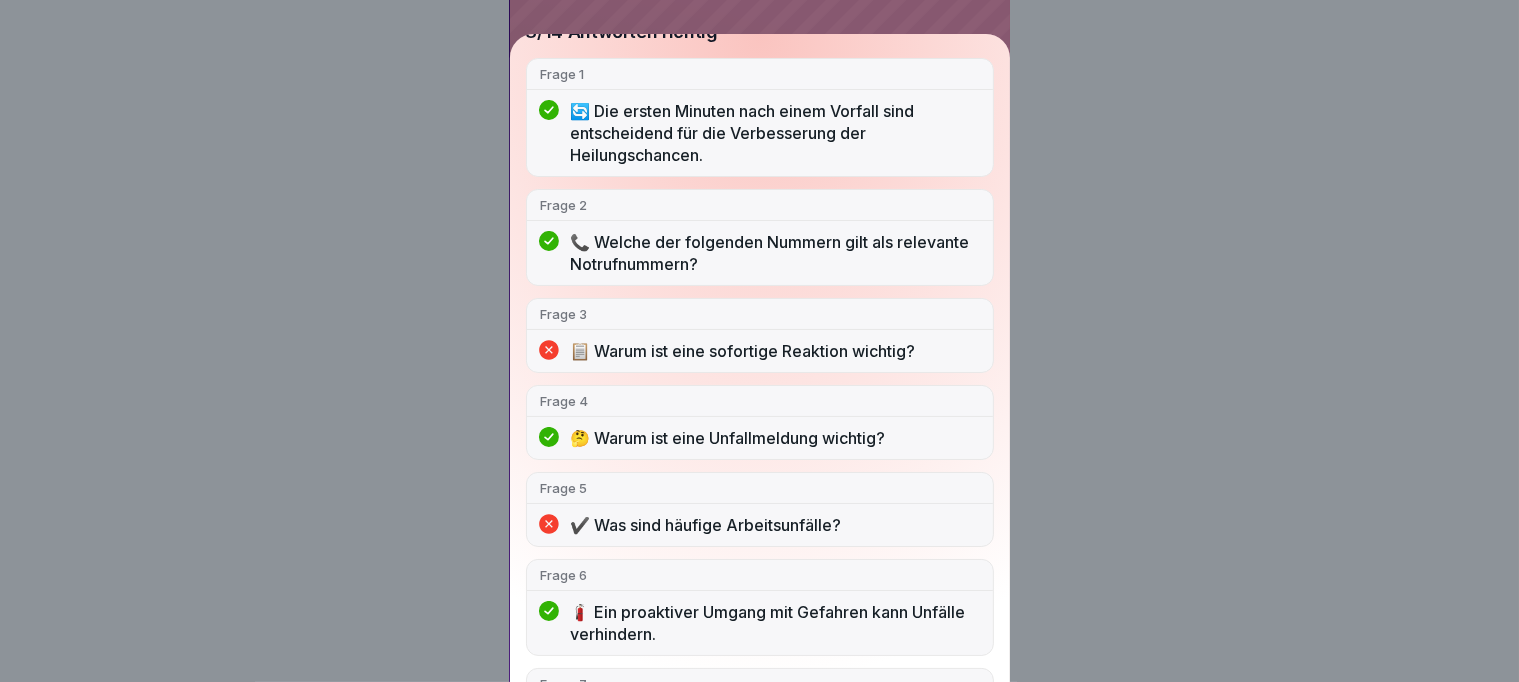 click on "Frage 3 📋 Warum ist eine sofortige Reaktion wichtig?" at bounding box center [760, 335] 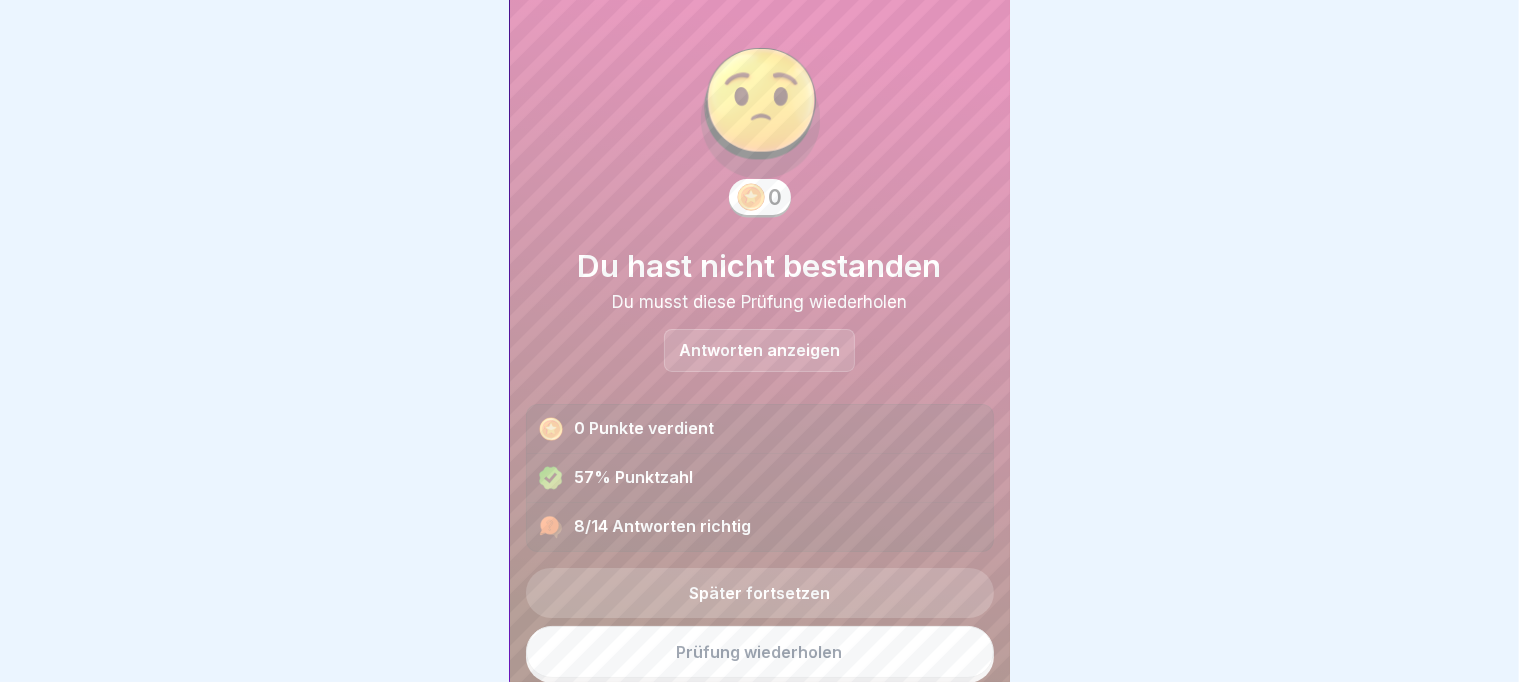 click on "Prüfung wiederholen" at bounding box center (760, 652) 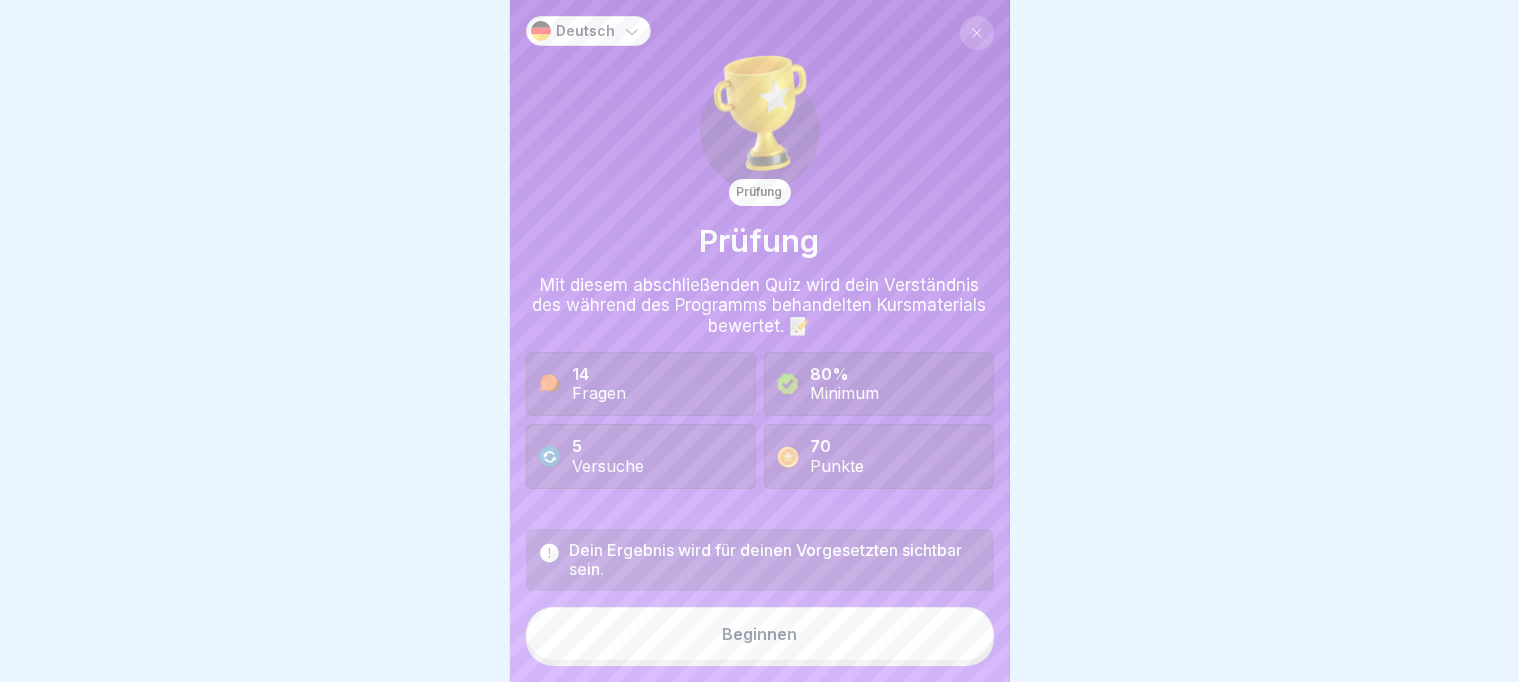 scroll, scrollTop: 16, scrollLeft: 0, axis: vertical 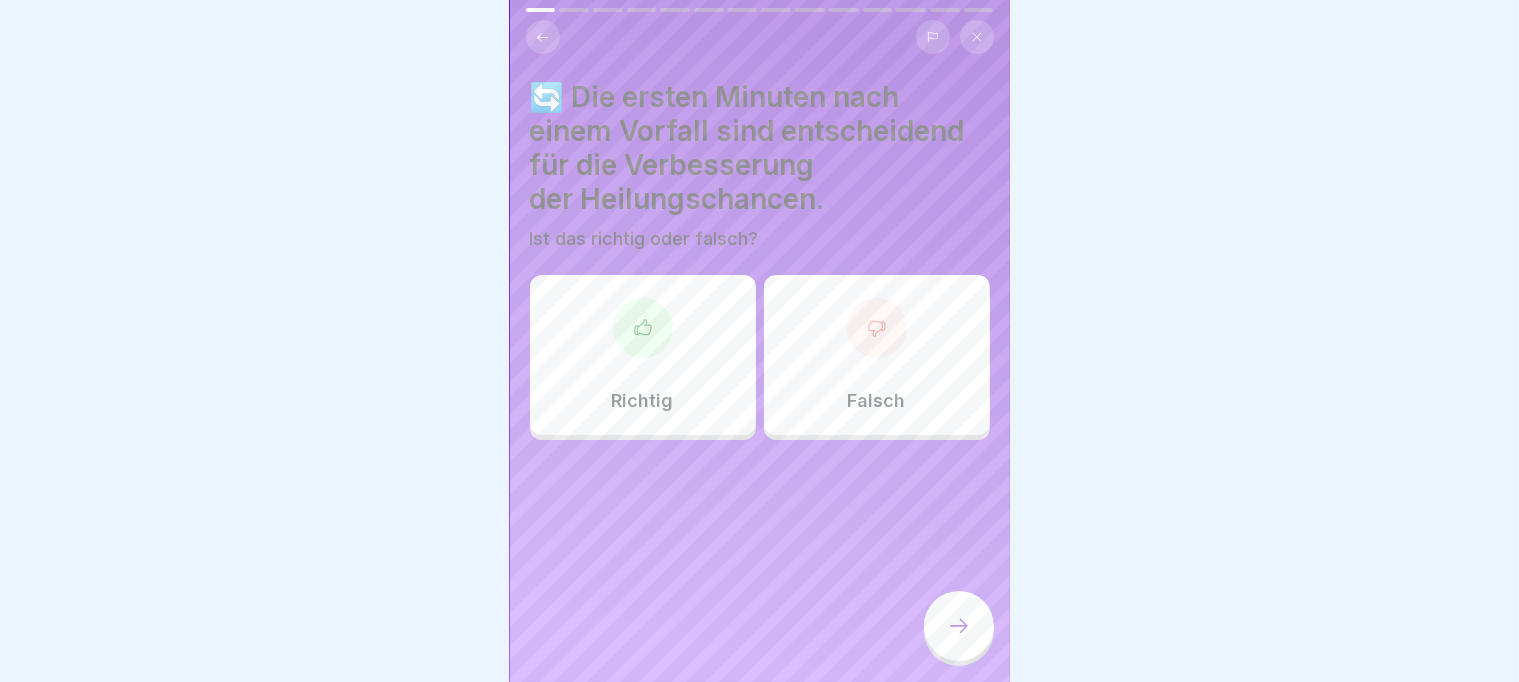 click on "Richtig" at bounding box center (643, 355) 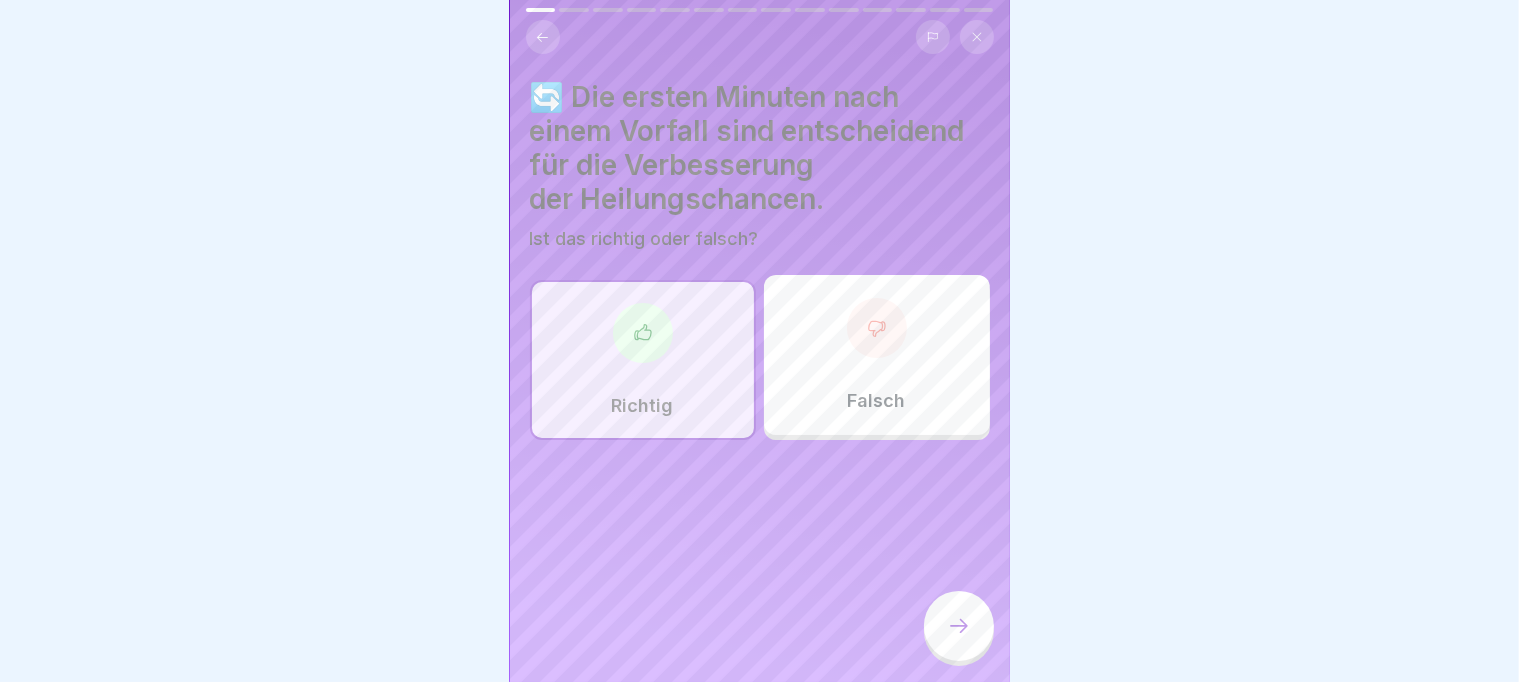click 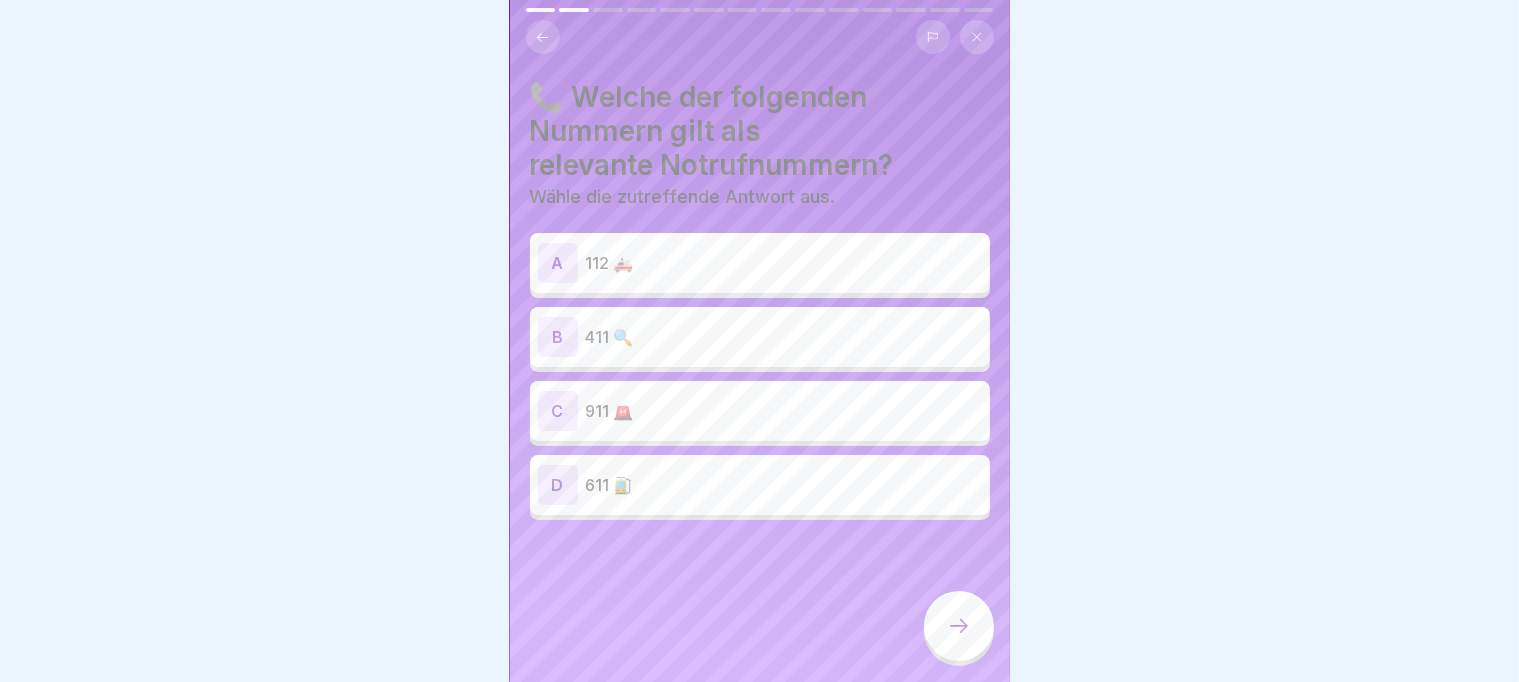 click on "112 🚑" at bounding box center (784, 263) 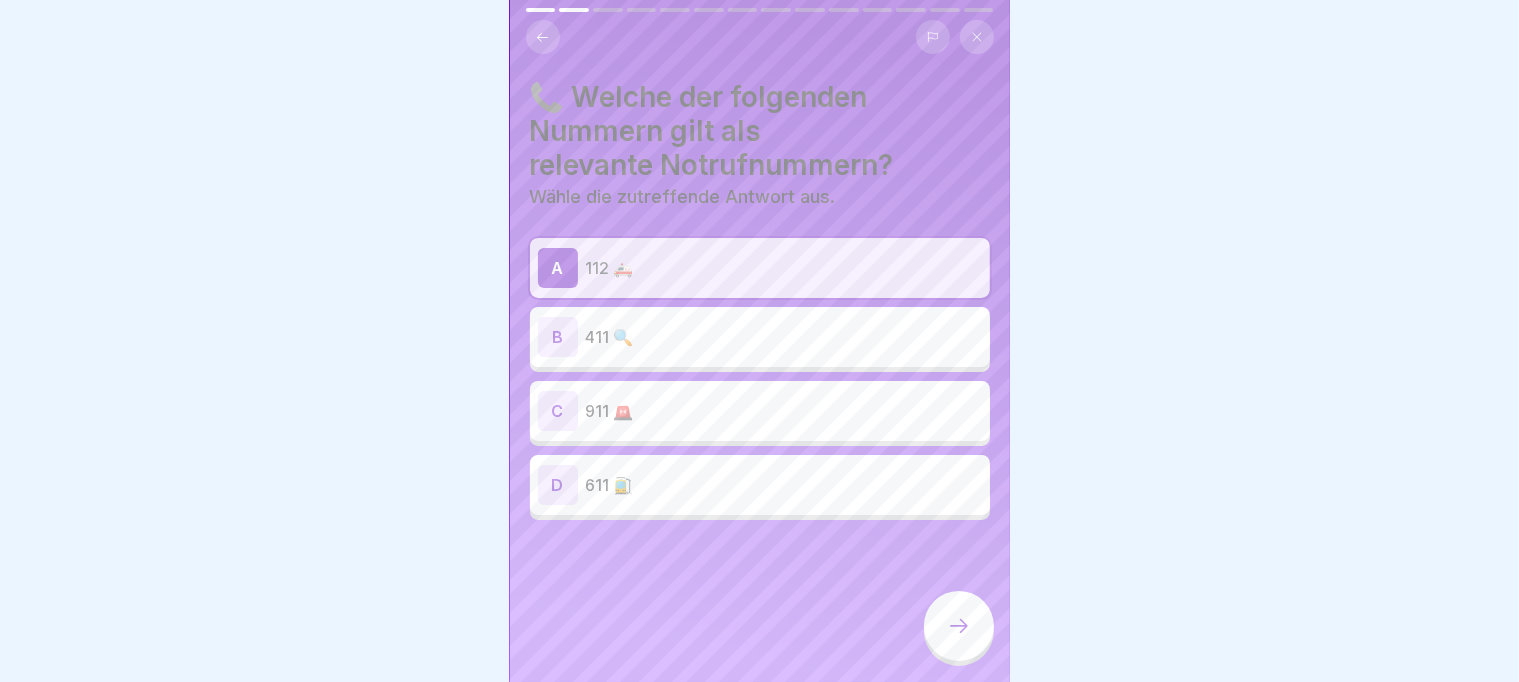 drag, startPoint x: 976, startPoint y: 642, endPoint x: 967, endPoint y: 632, distance: 13.453624 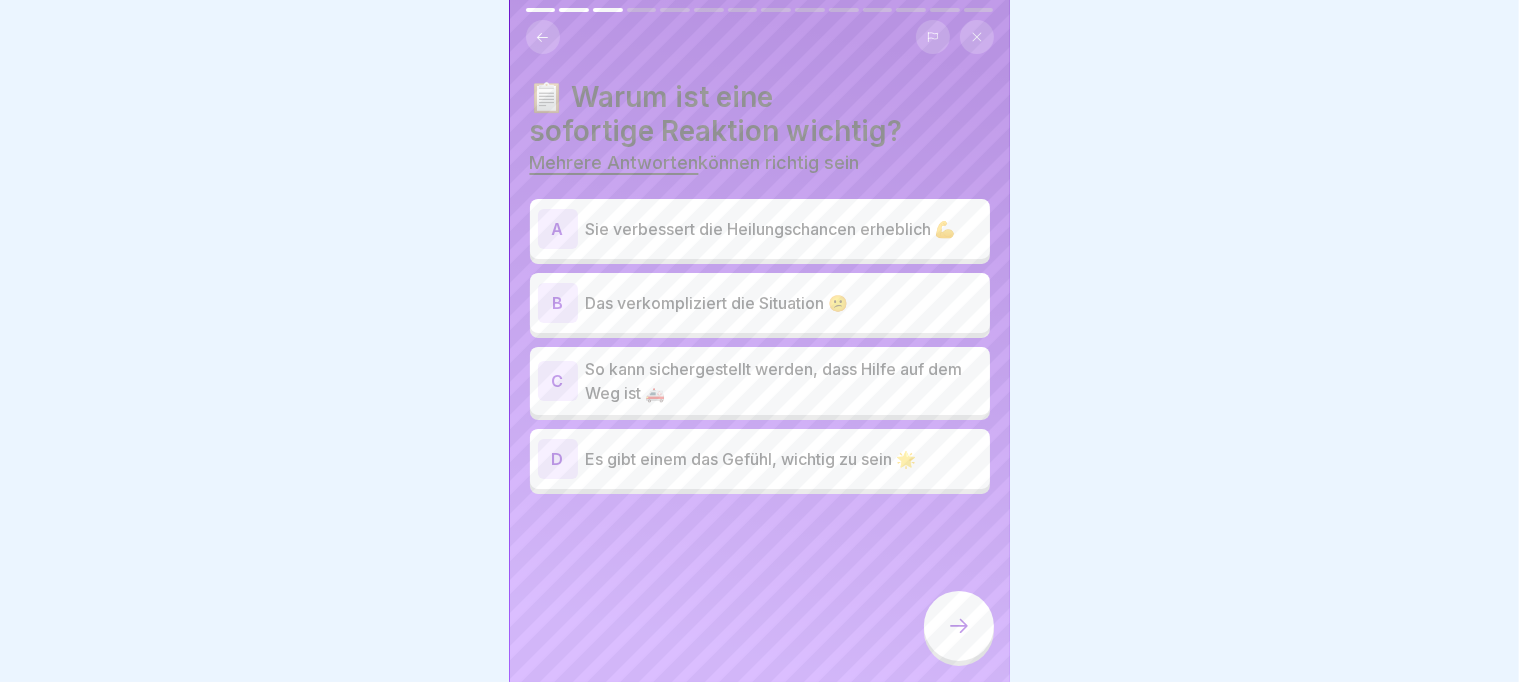 click on "Sie verbessert die Heilungschancen erheblich 💪" at bounding box center (784, 229) 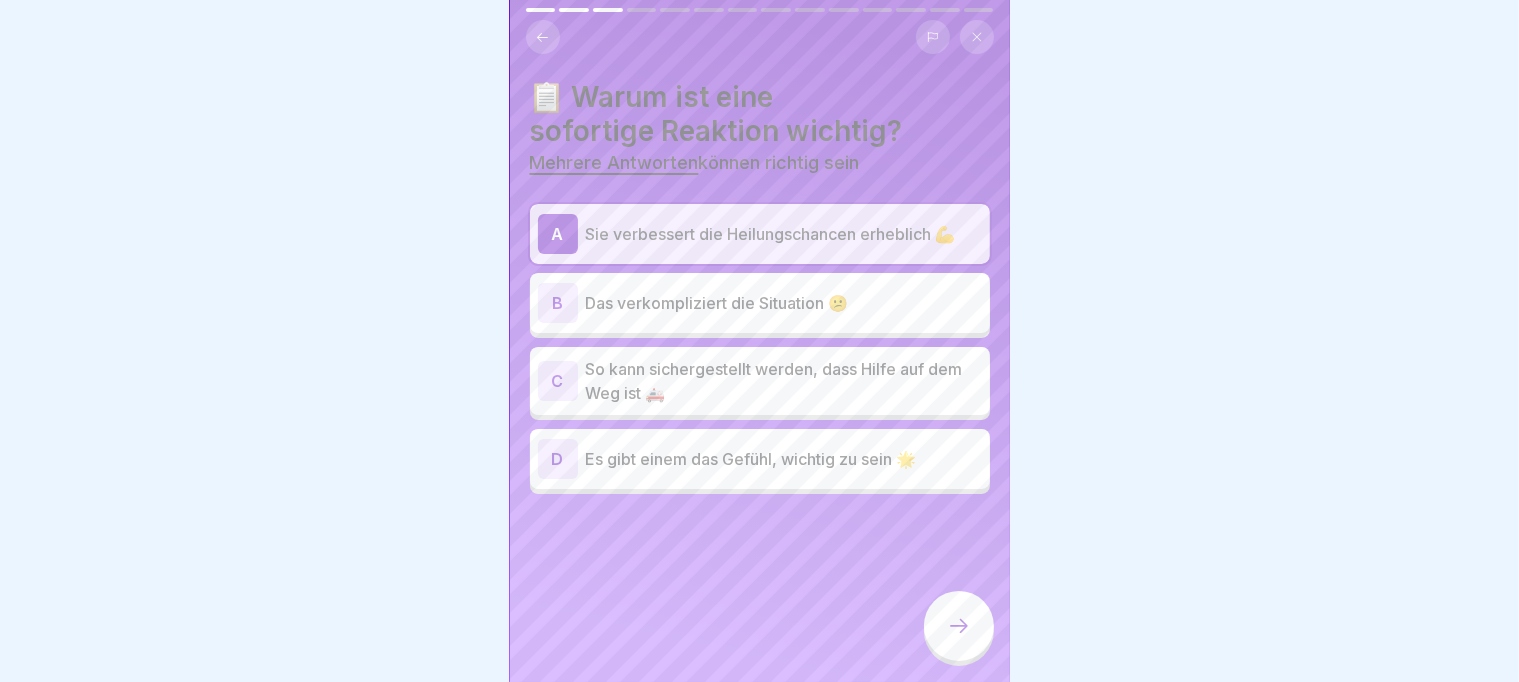 click on "So kann sichergestellt werden, dass Hilfe auf dem Weg ist 🚑" at bounding box center [784, 381] 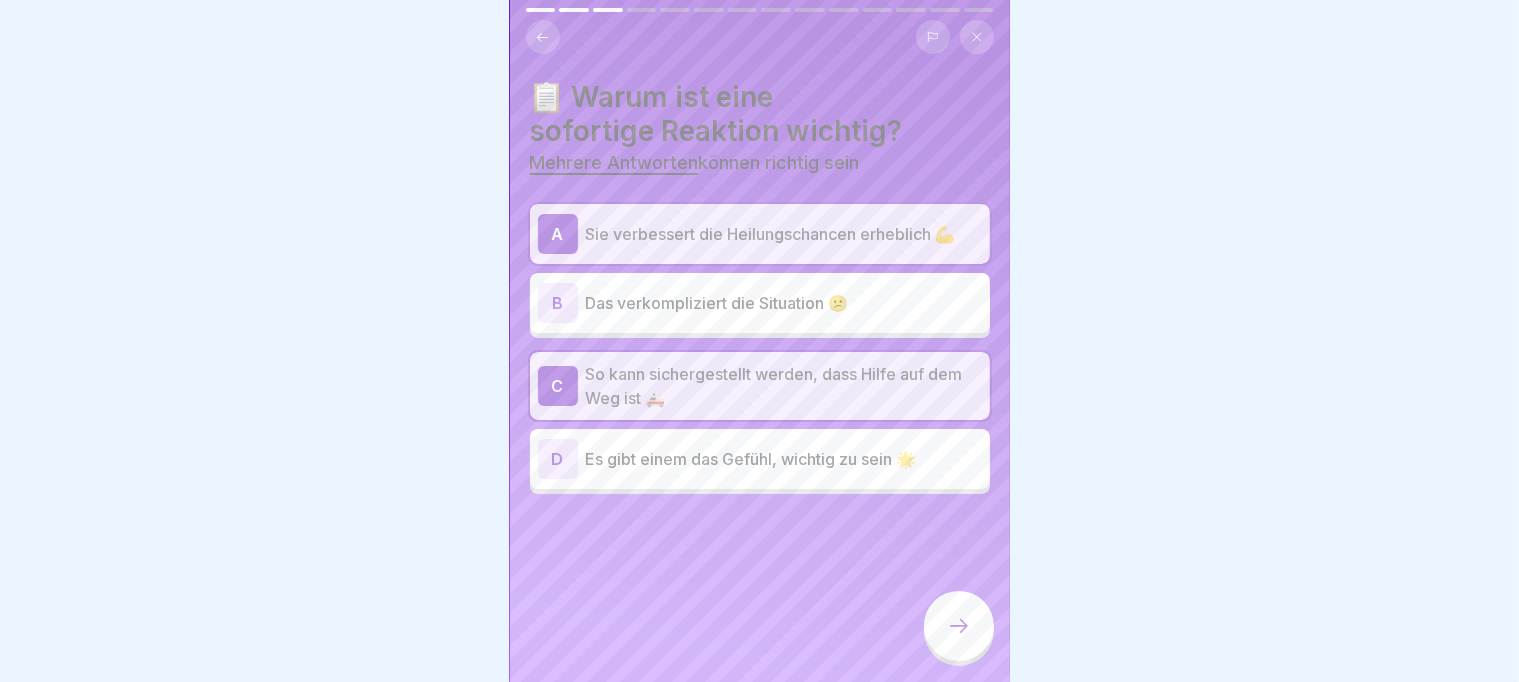 click on "Das verkompliziert die Situation 😕" at bounding box center (784, 303) 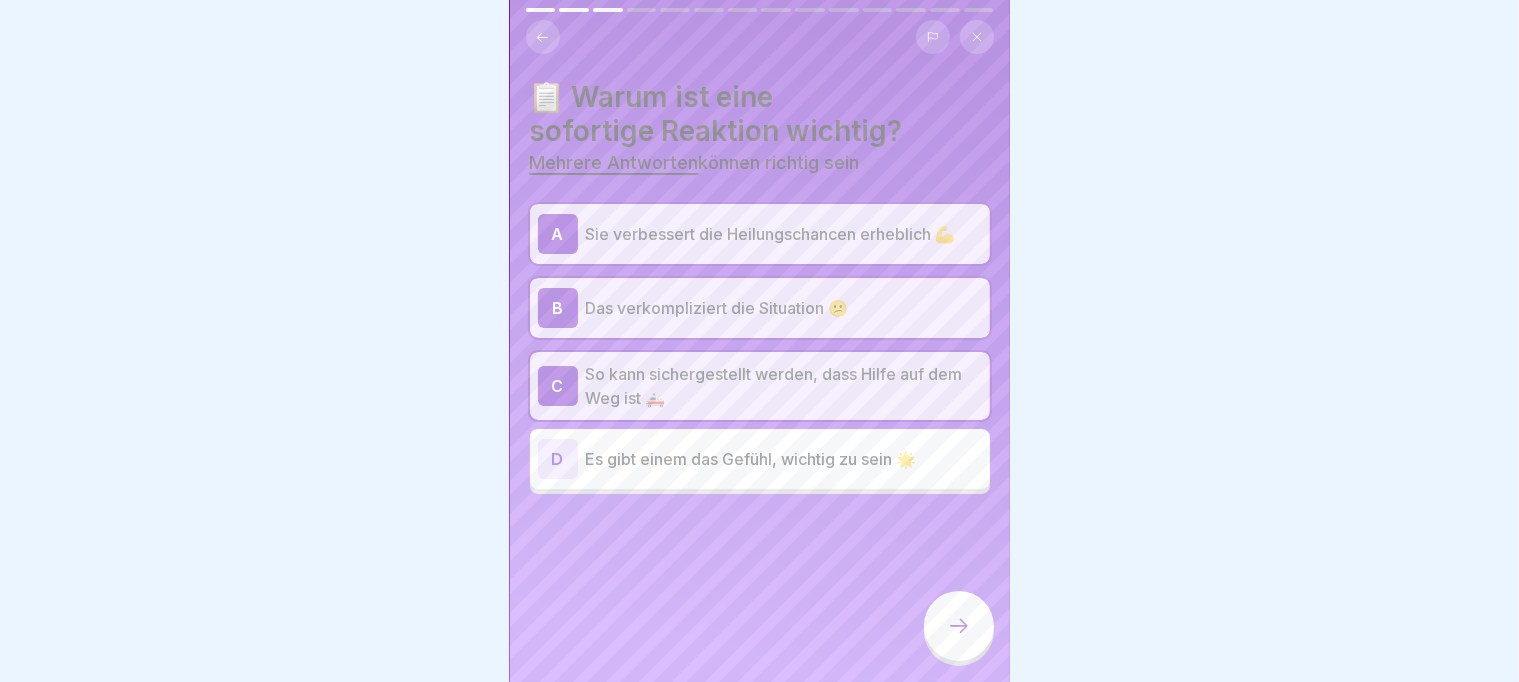 click on "Es gibt einem das Gefühl, wichtig zu sein 🌟" at bounding box center (784, 459) 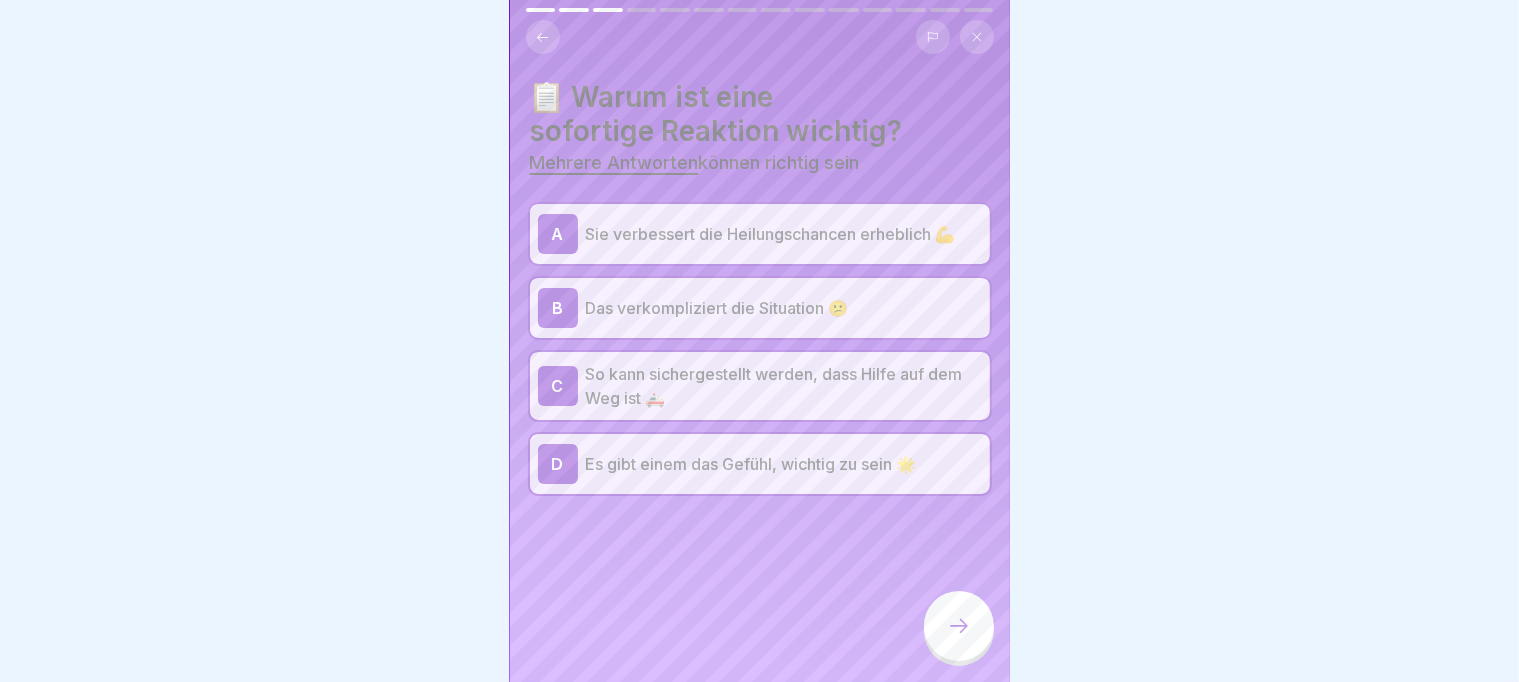 click 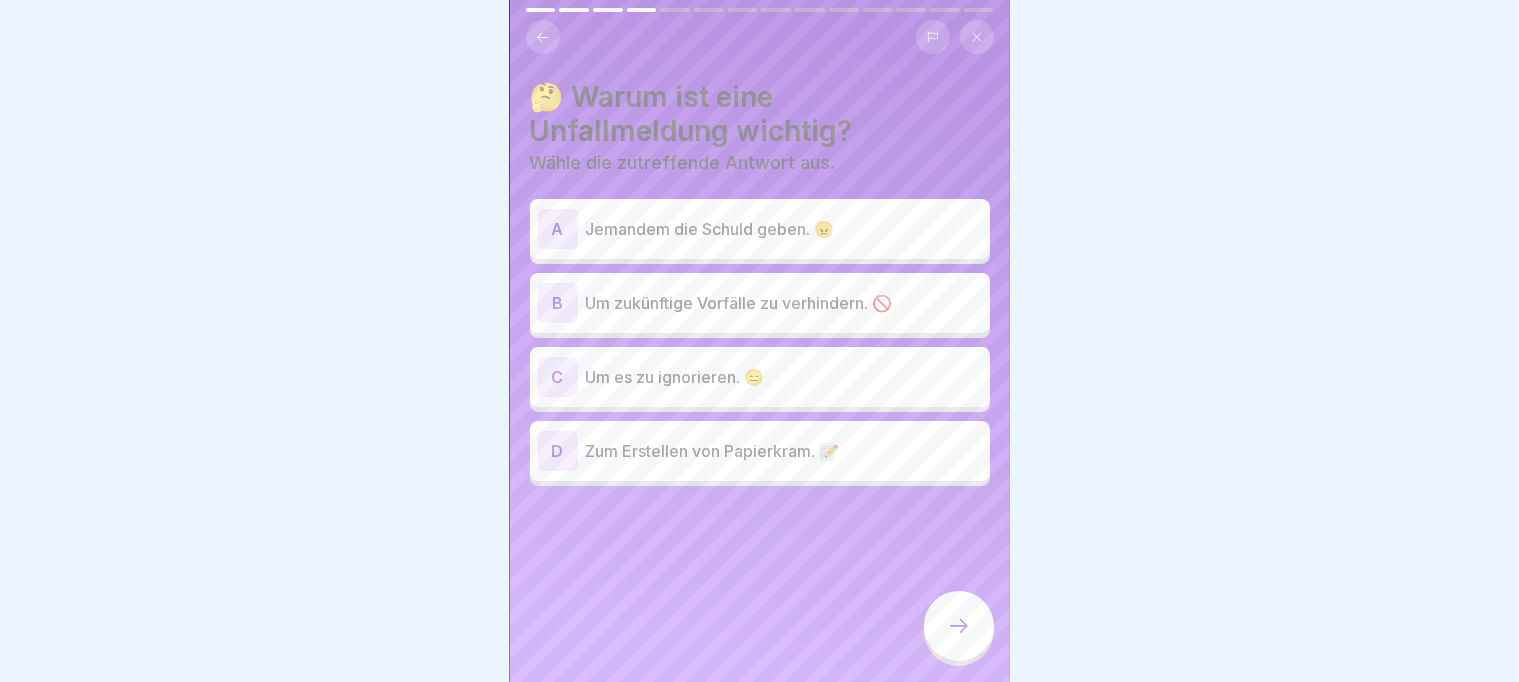 click on "A Jemandem die Schuld geben. 😠" at bounding box center [760, 229] 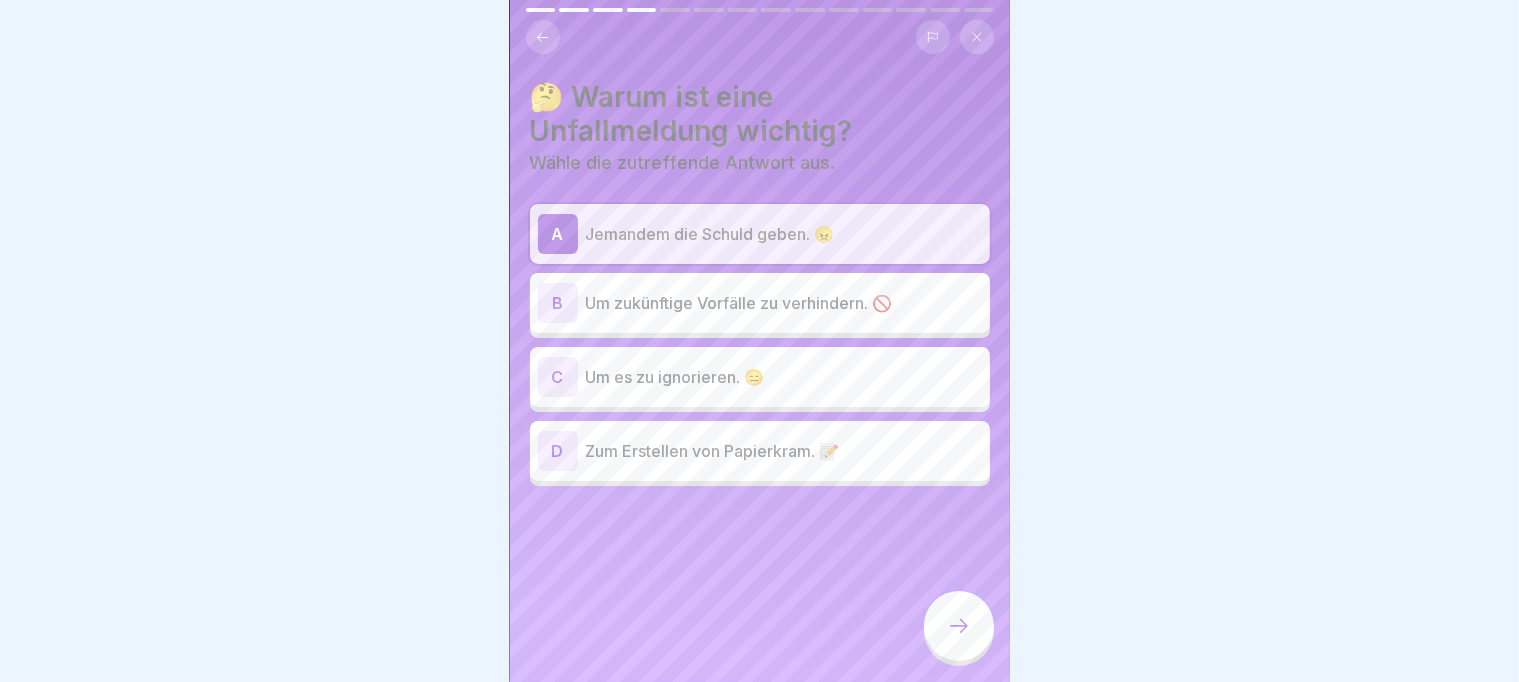 click on "B Um zukünftige Vorfälle zu verhindern. 🚫" at bounding box center [760, 303] 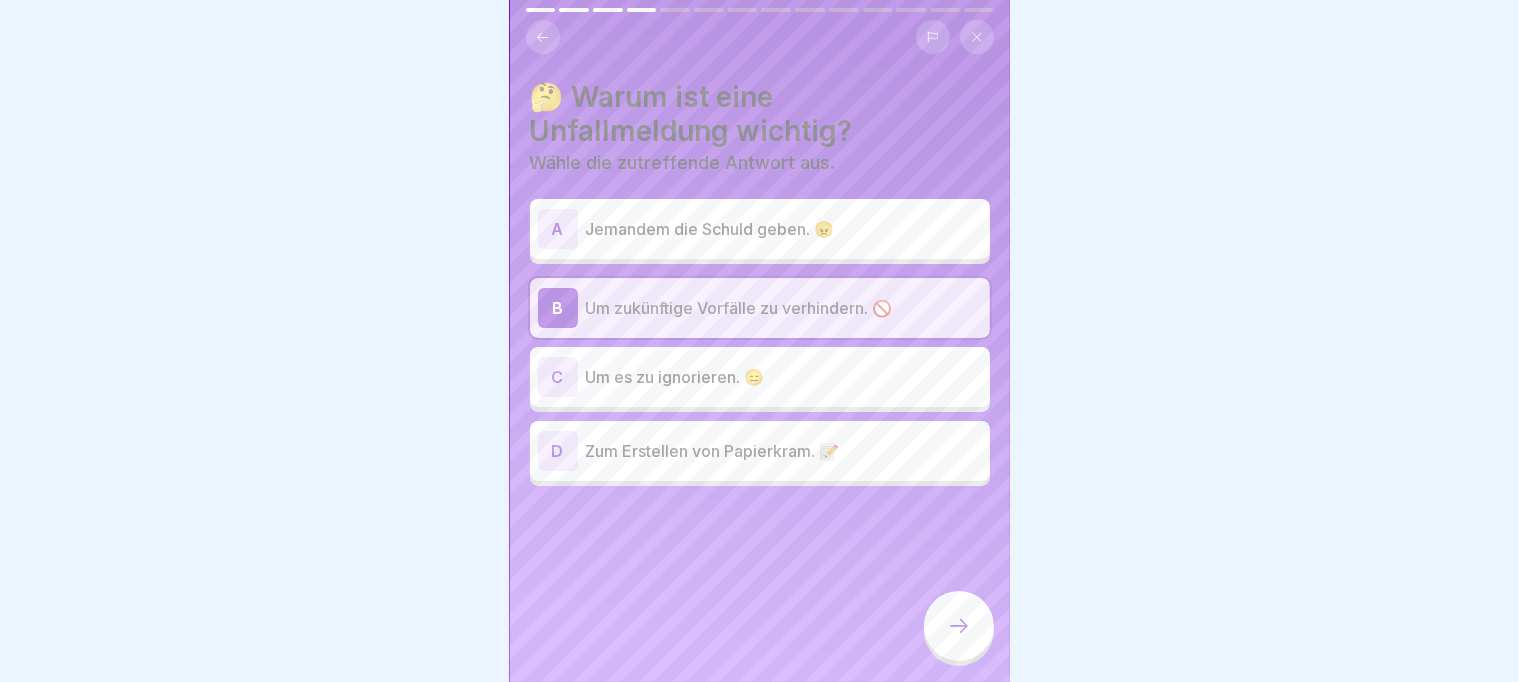 click on "C Um es zu ignorieren. 😑" at bounding box center (760, 377) 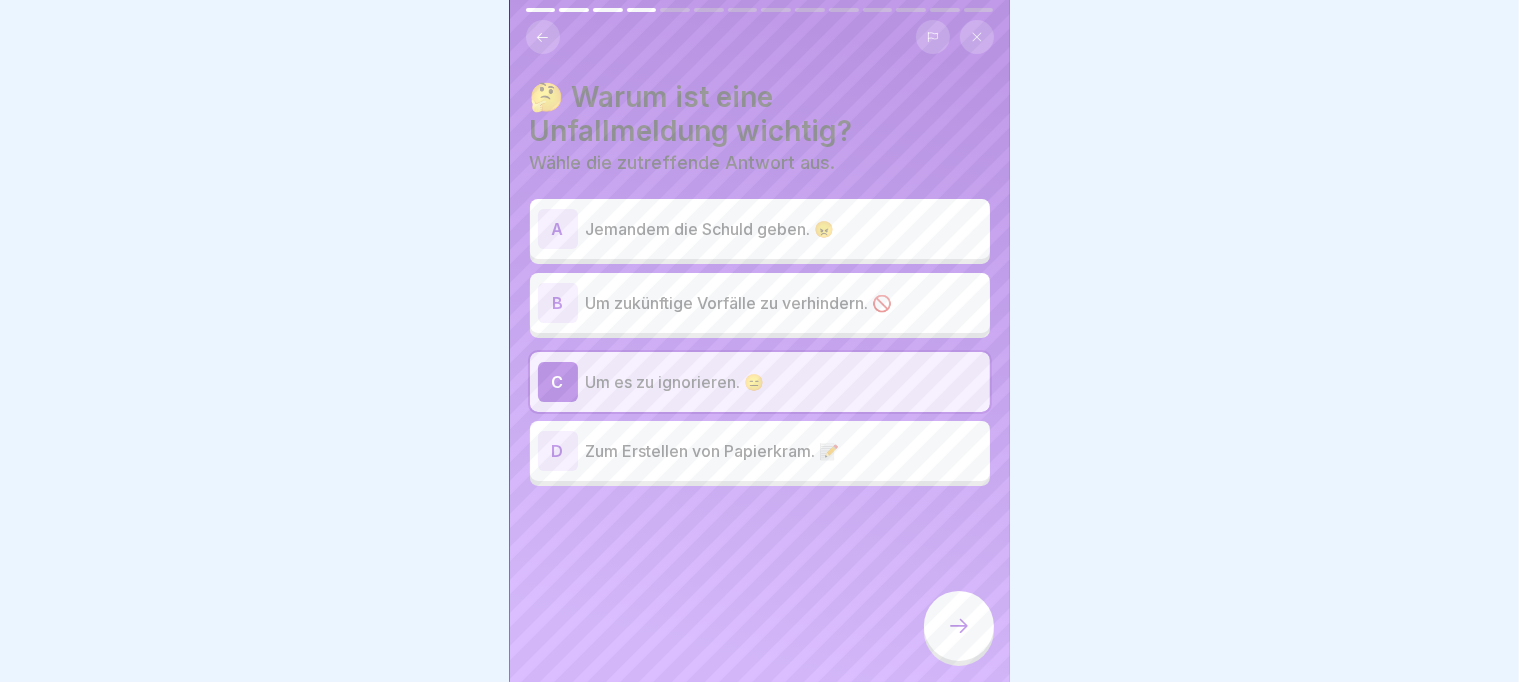 click on "Um zukünftige Vorfälle zu verhindern. 🚫" at bounding box center (784, 303) 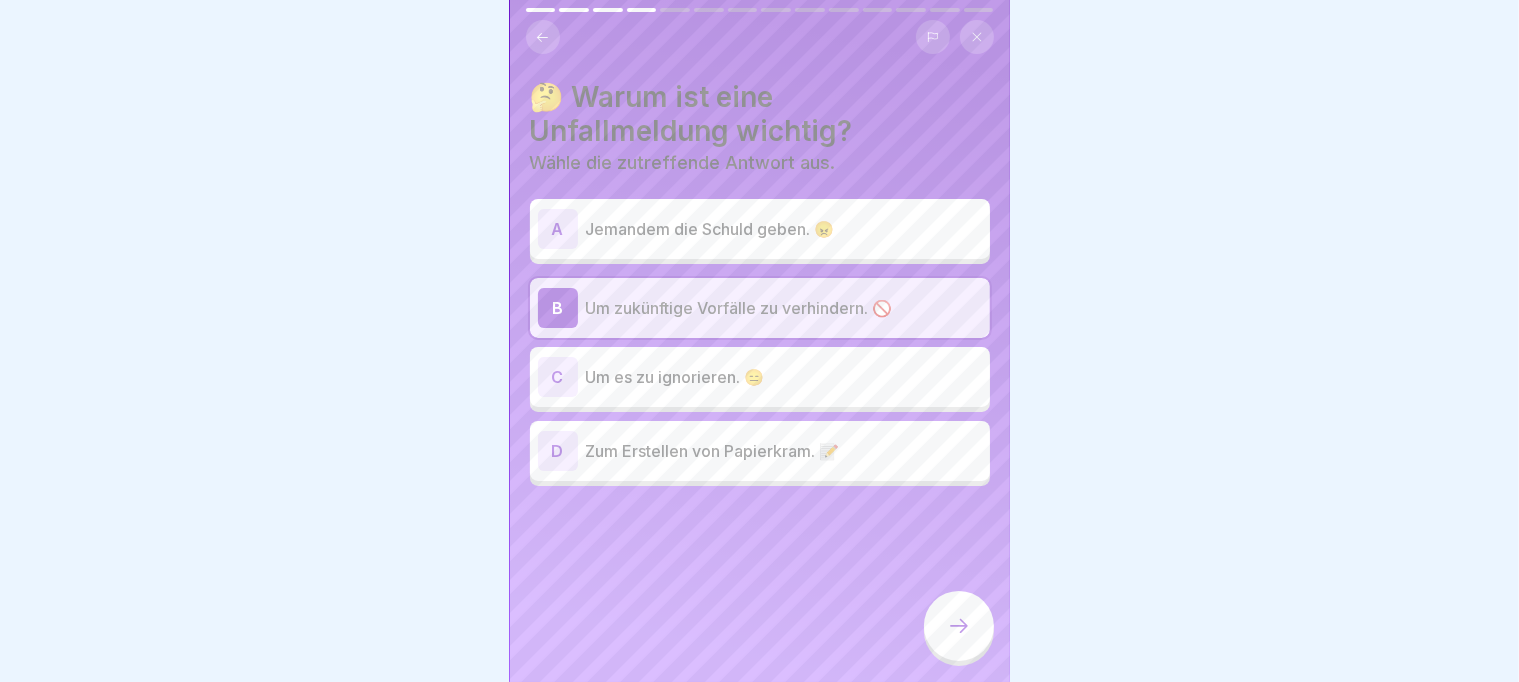 click 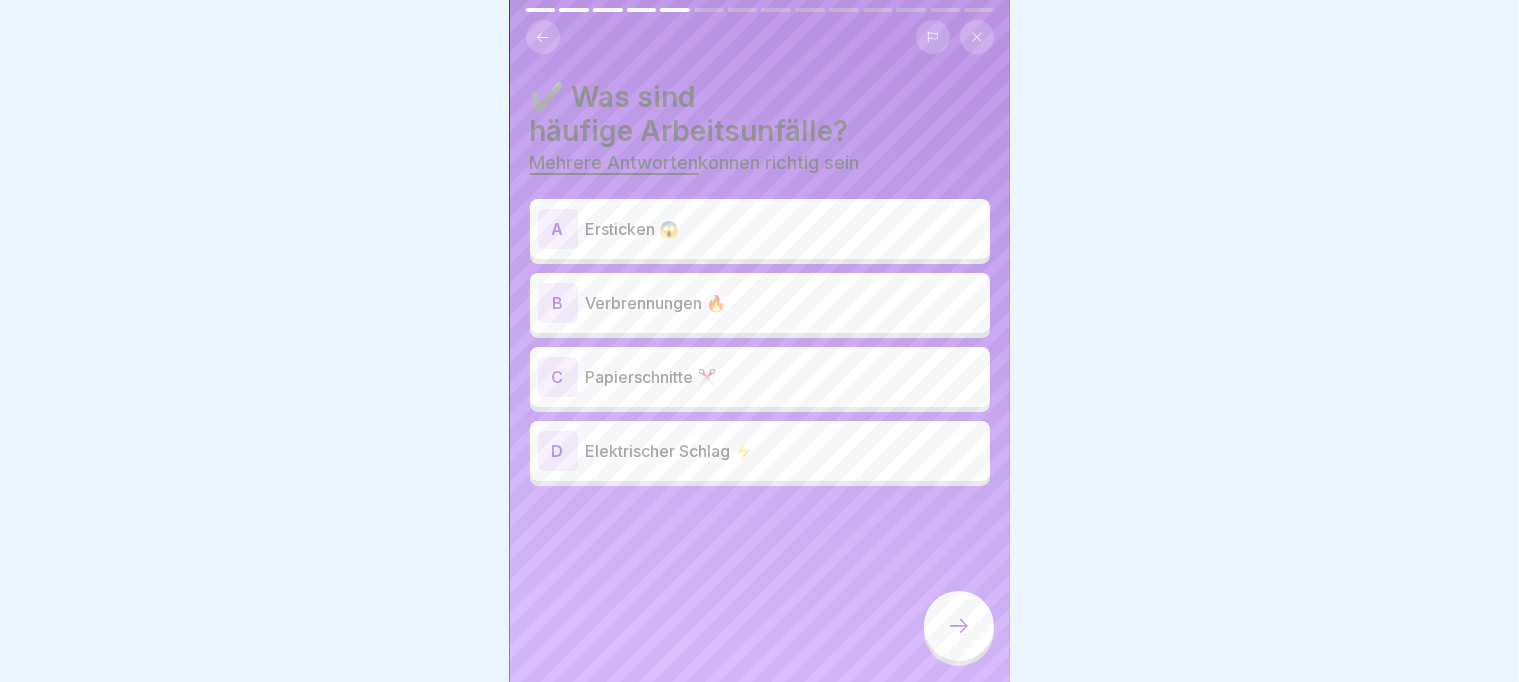 click on "A Ersticken 😱" at bounding box center [760, 229] 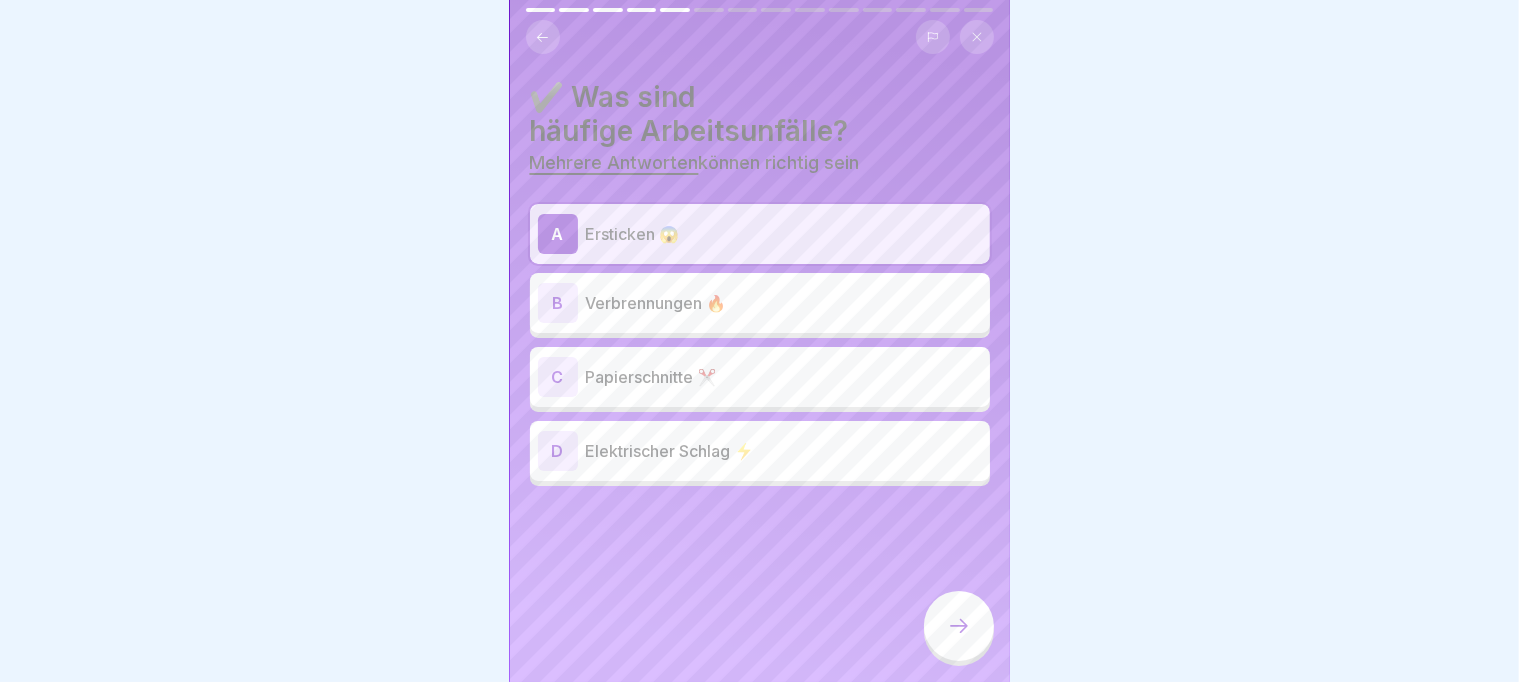click on "Verbrennungen 🔥" at bounding box center [784, 303] 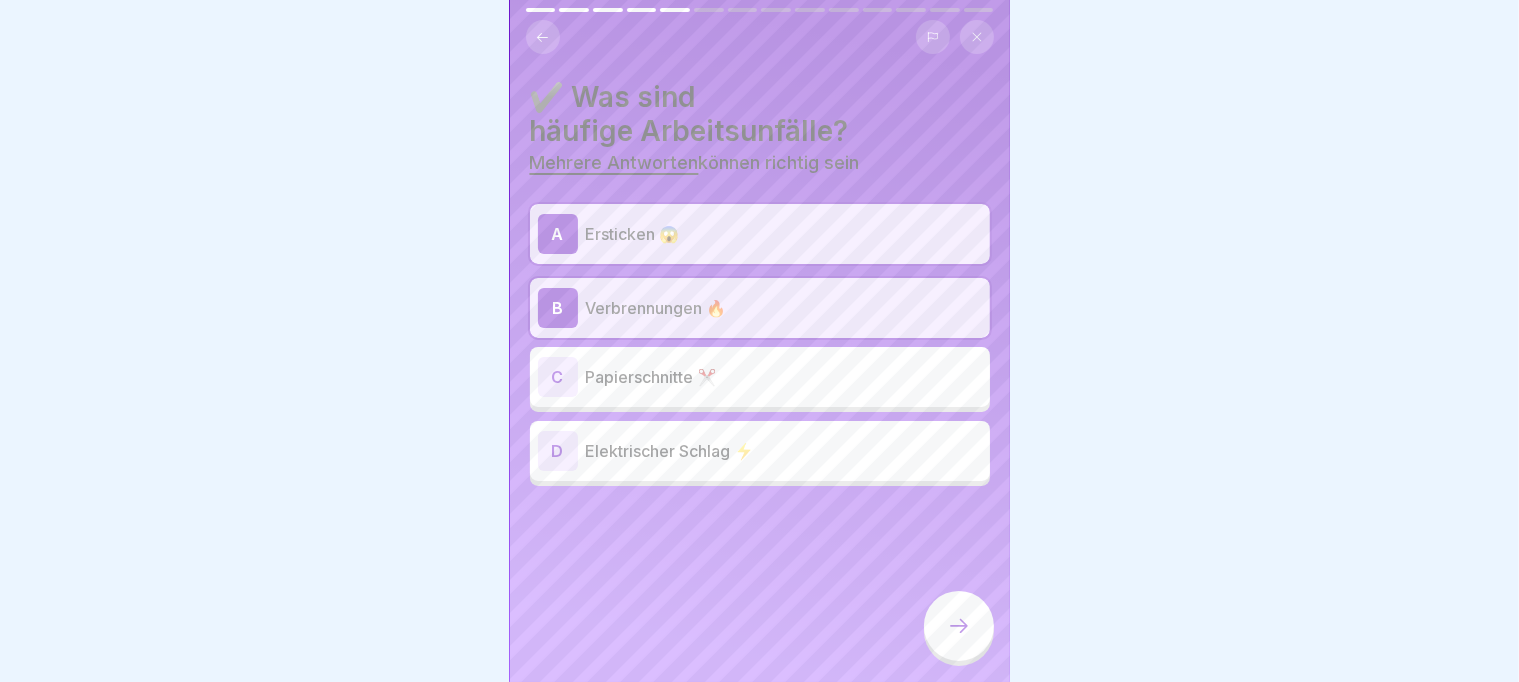 click on "Ersticken 😱" at bounding box center [784, 234] 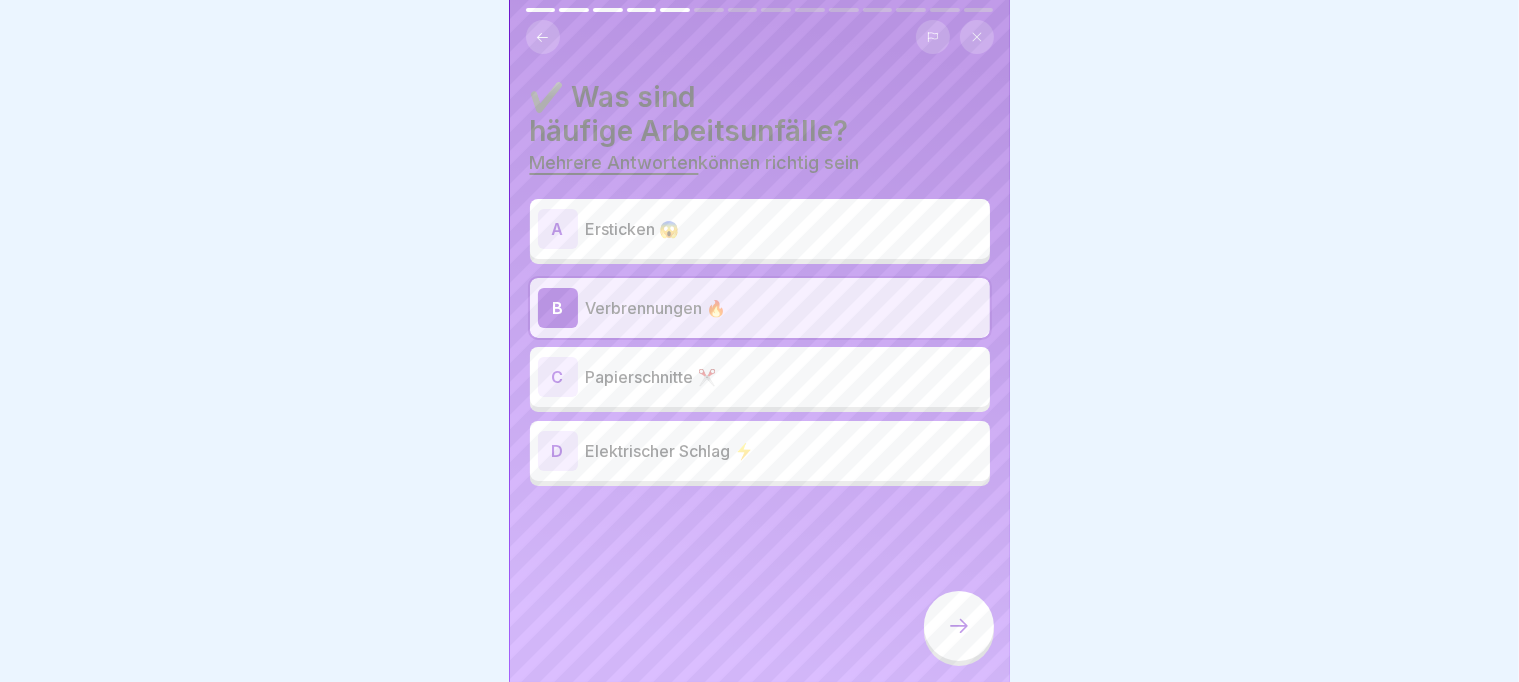 click on "Elektrischer Schlag ⚡" at bounding box center (784, 451) 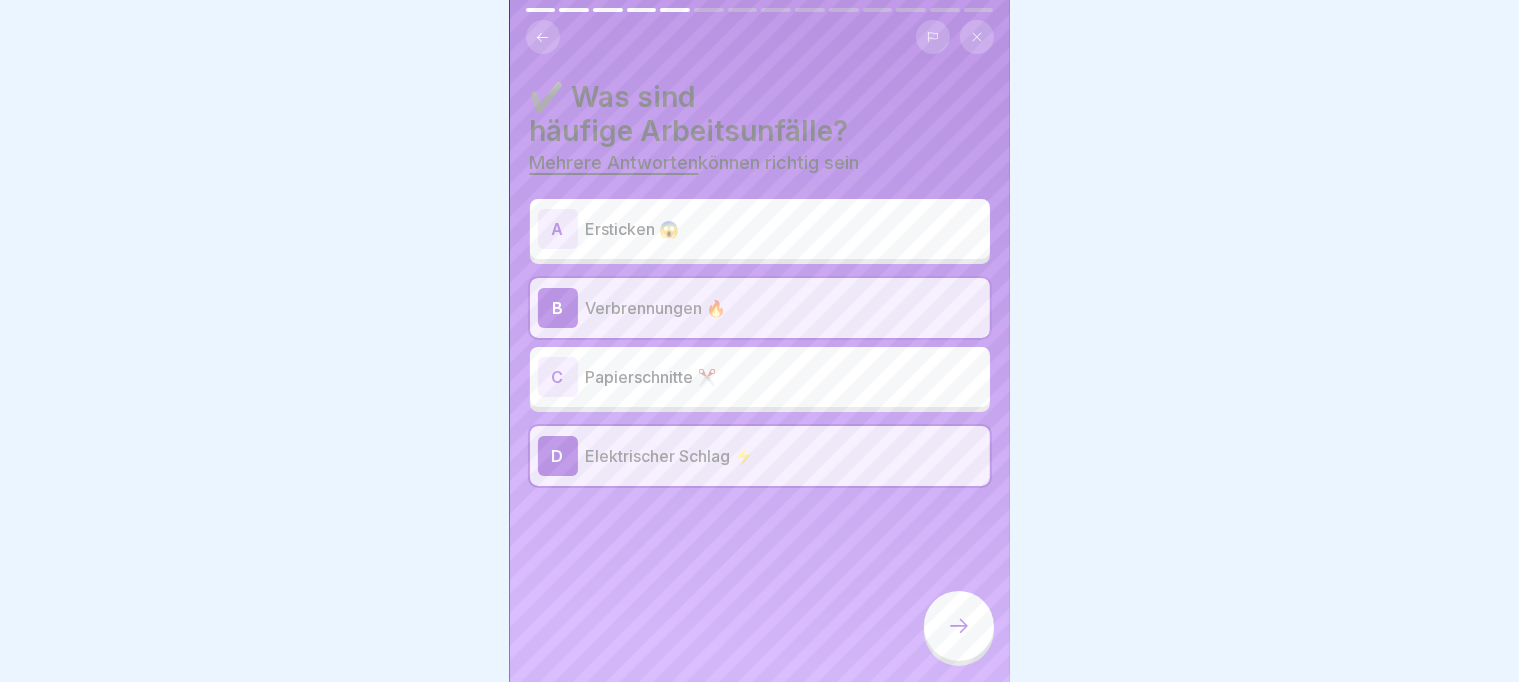 click 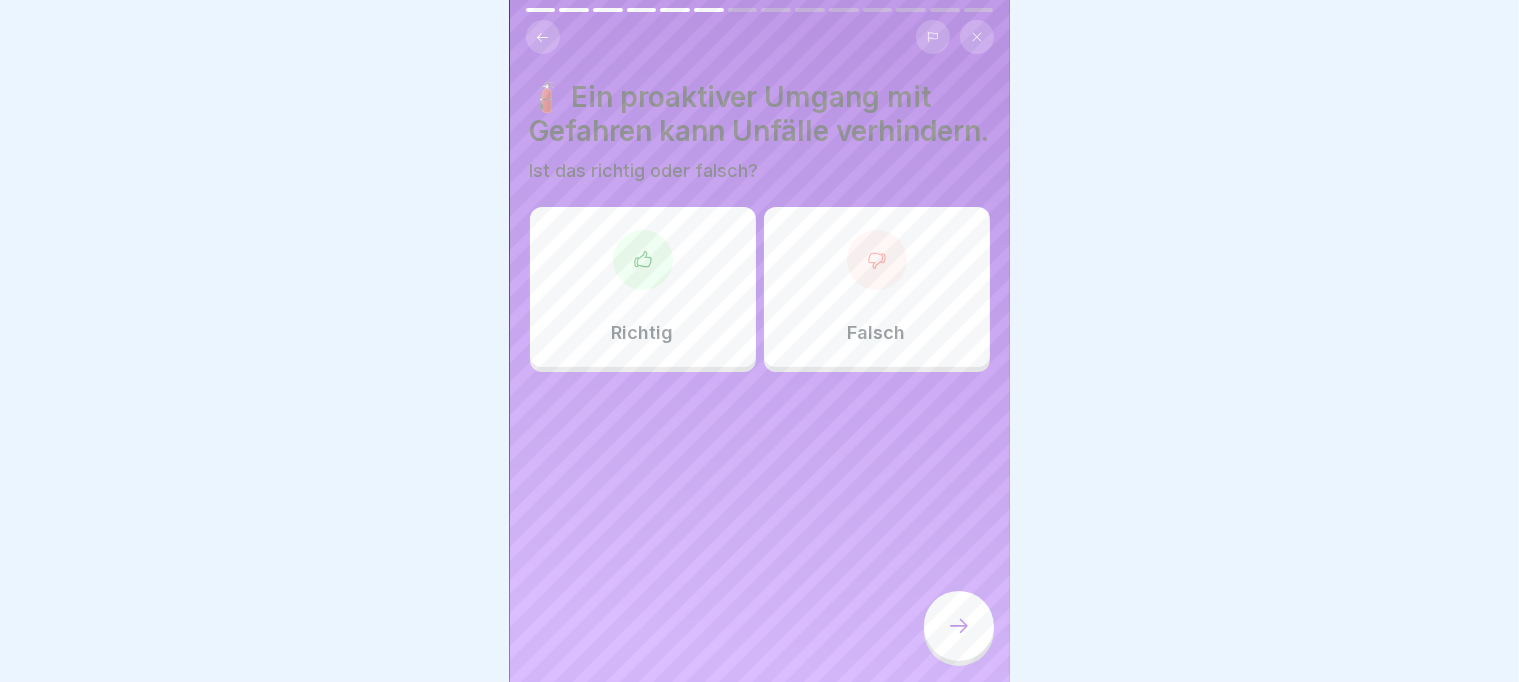 click on "Richtig" at bounding box center (643, 287) 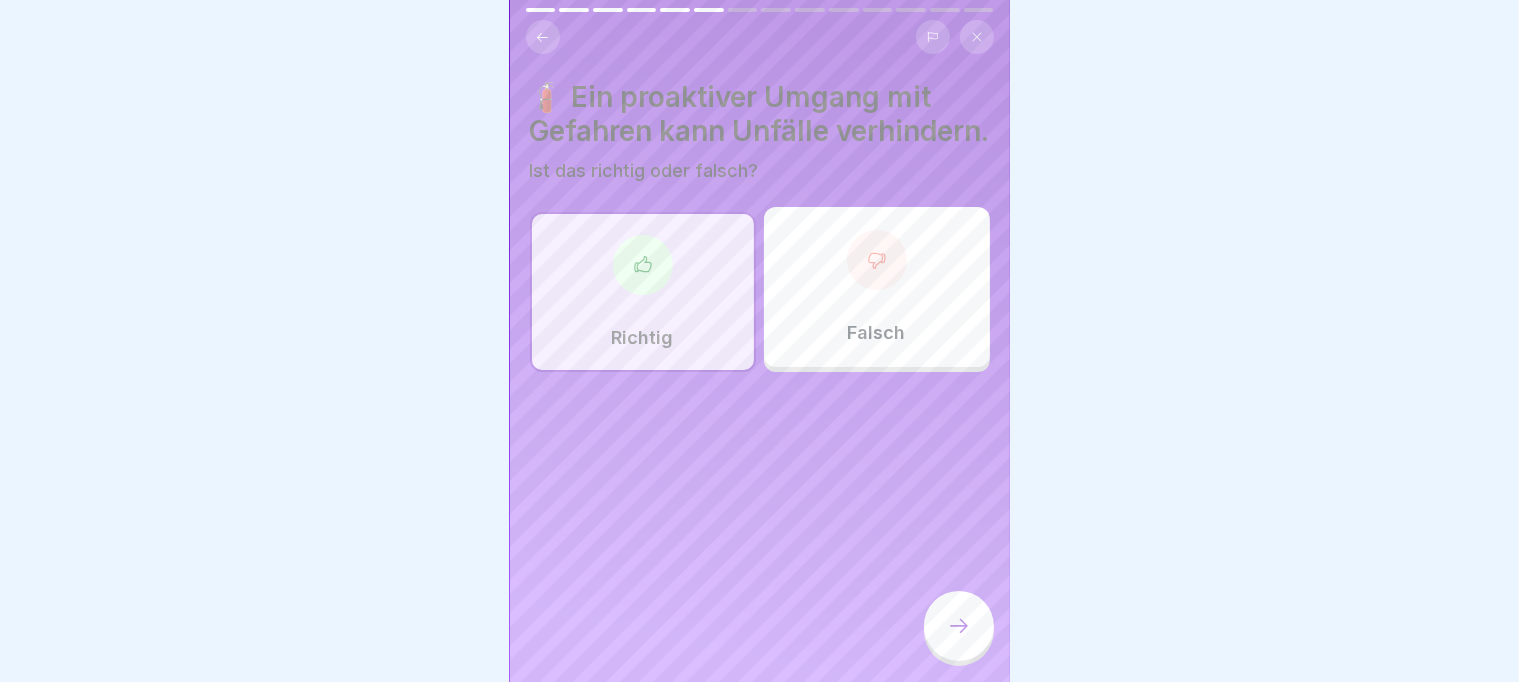 click on "Richtig" at bounding box center [643, 292] 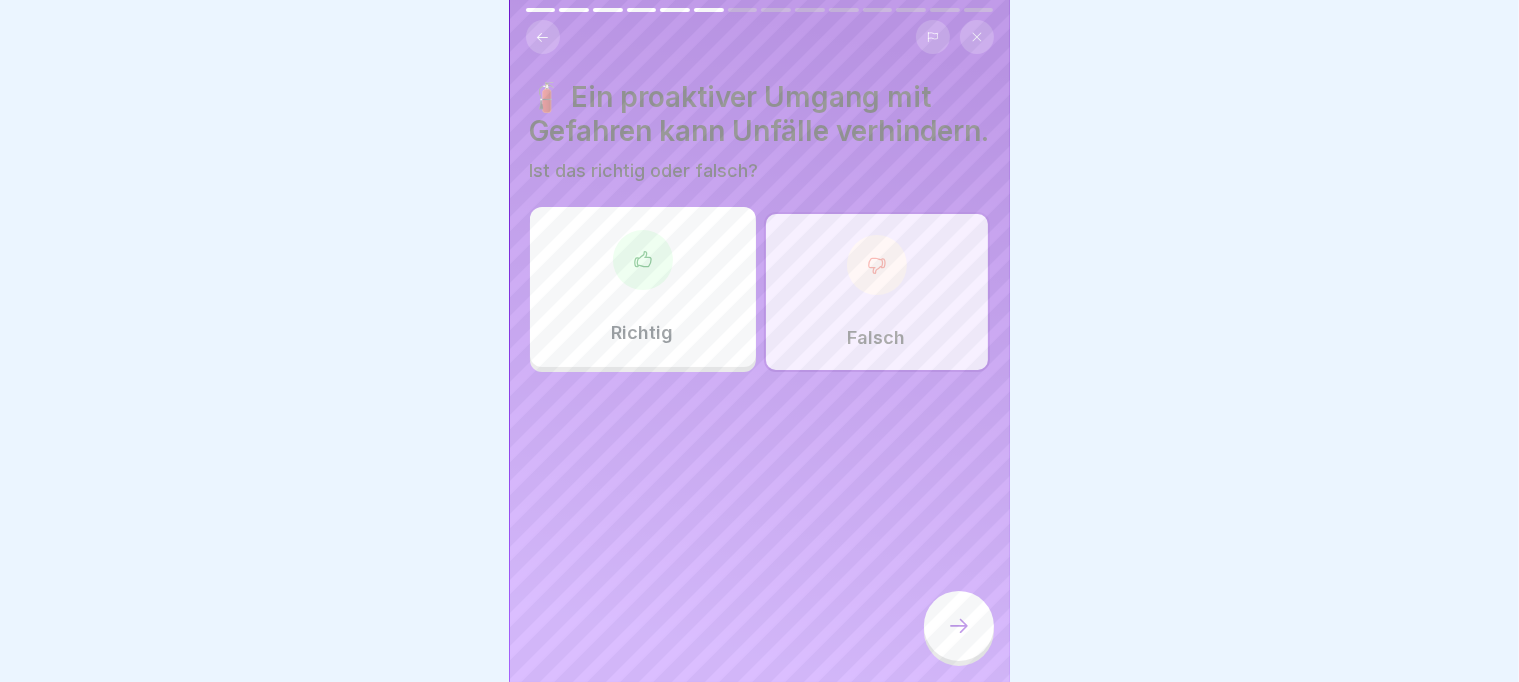 drag, startPoint x: 988, startPoint y: 645, endPoint x: 981, endPoint y: 635, distance: 12.206555 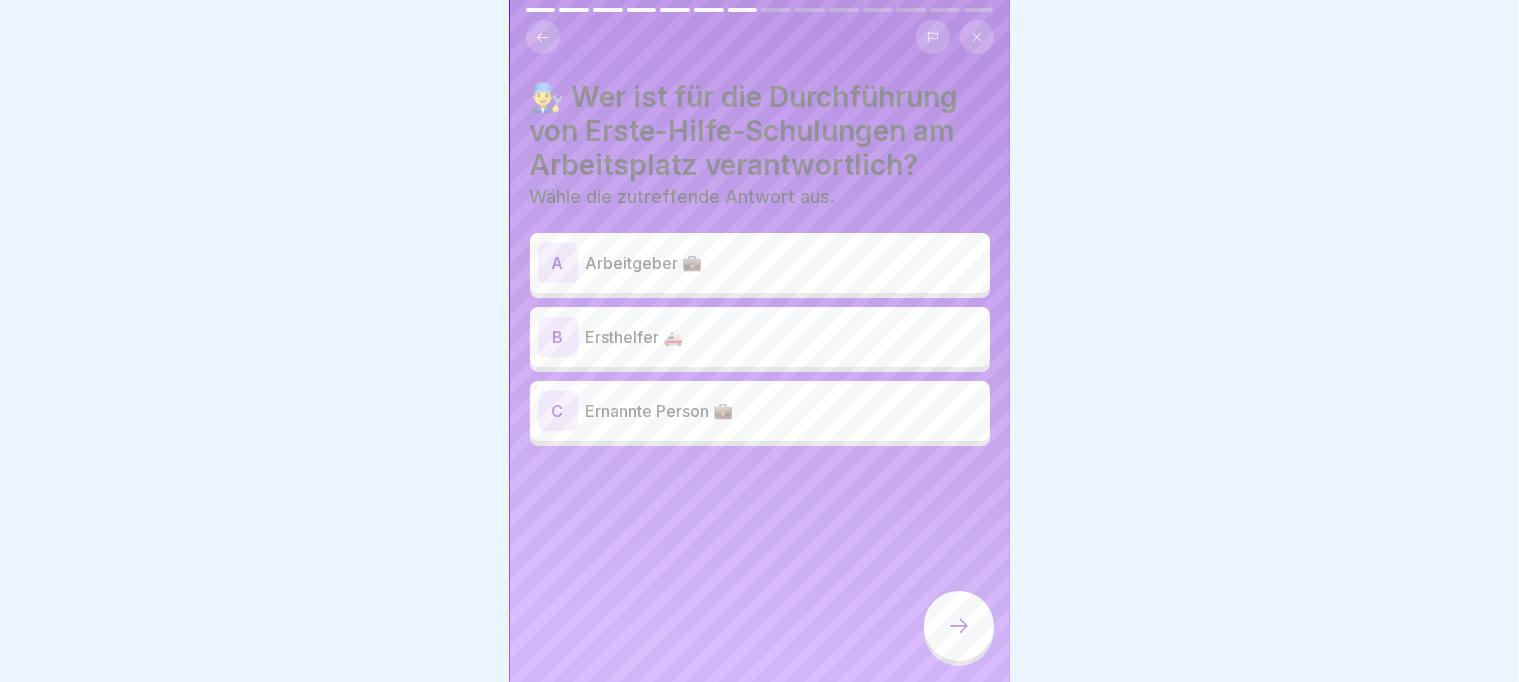 click on "Arbeitgeber 💼" at bounding box center (784, 263) 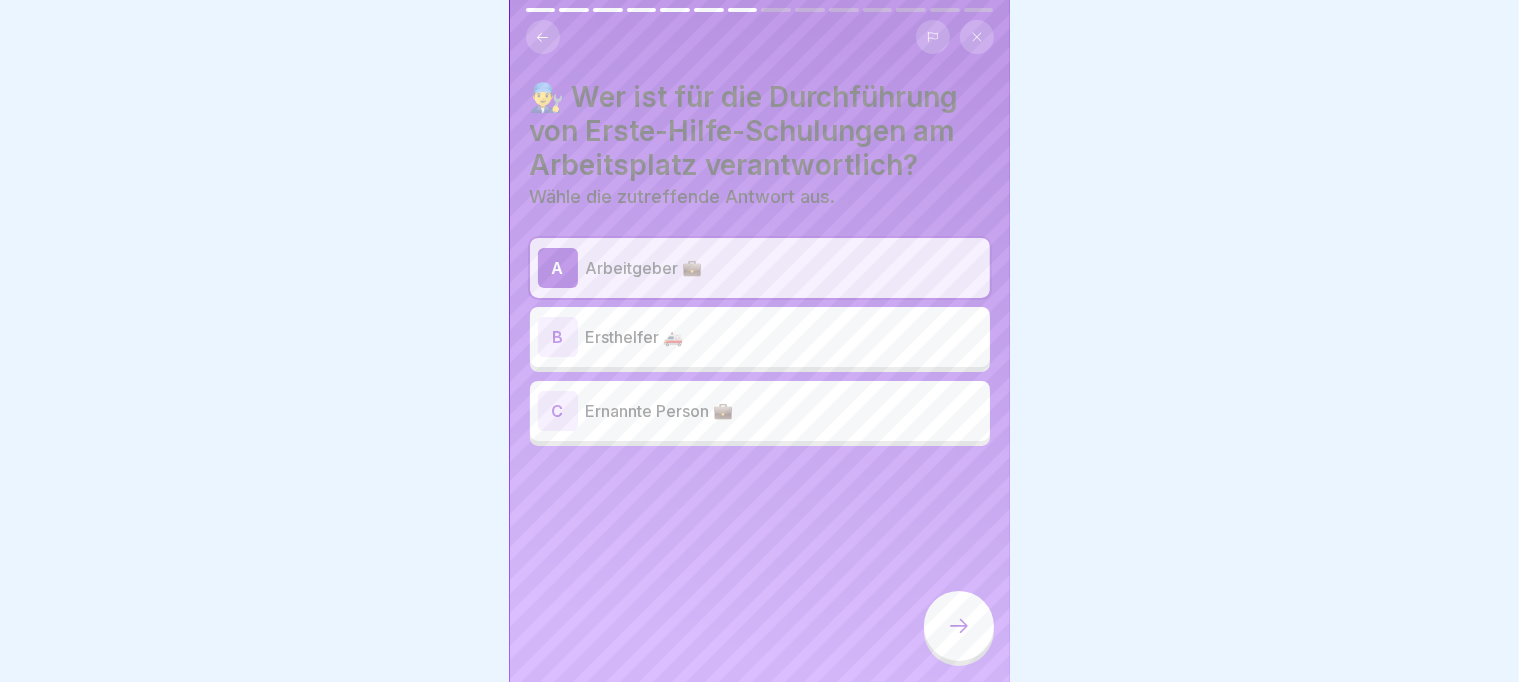 click at bounding box center (959, 626) 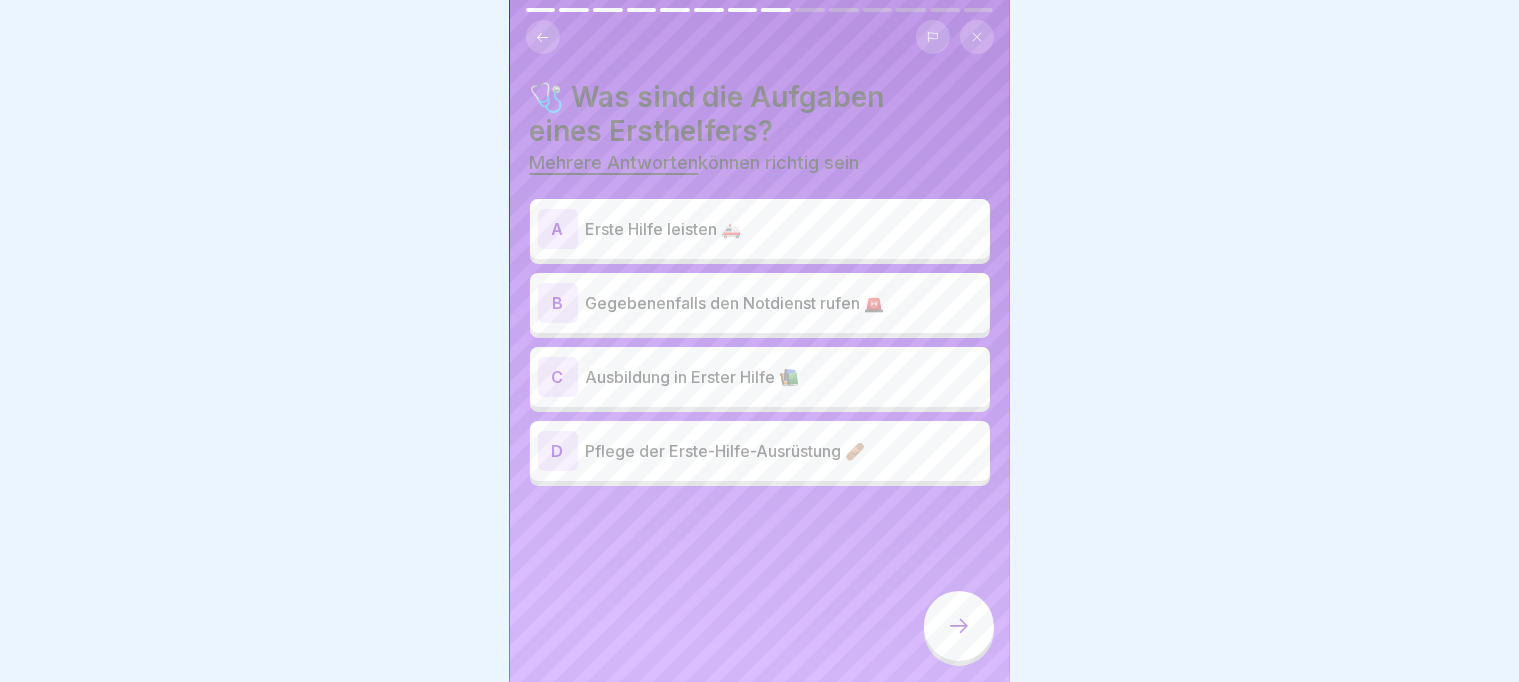 click on "Ausbildung in Erster Hilfe 📚" at bounding box center (784, 377) 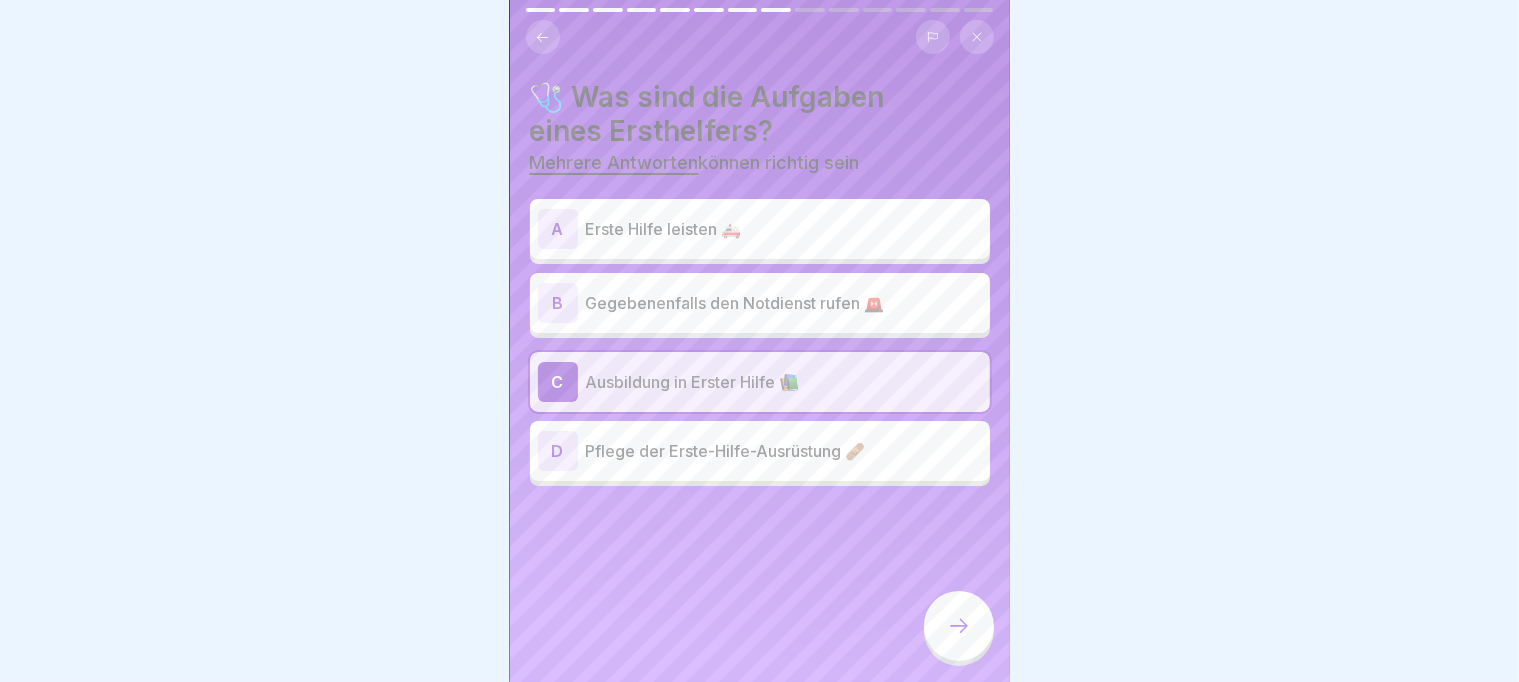 click on "Ausbildung in Erster Hilfe 📚" at bounding box center (784, 382) 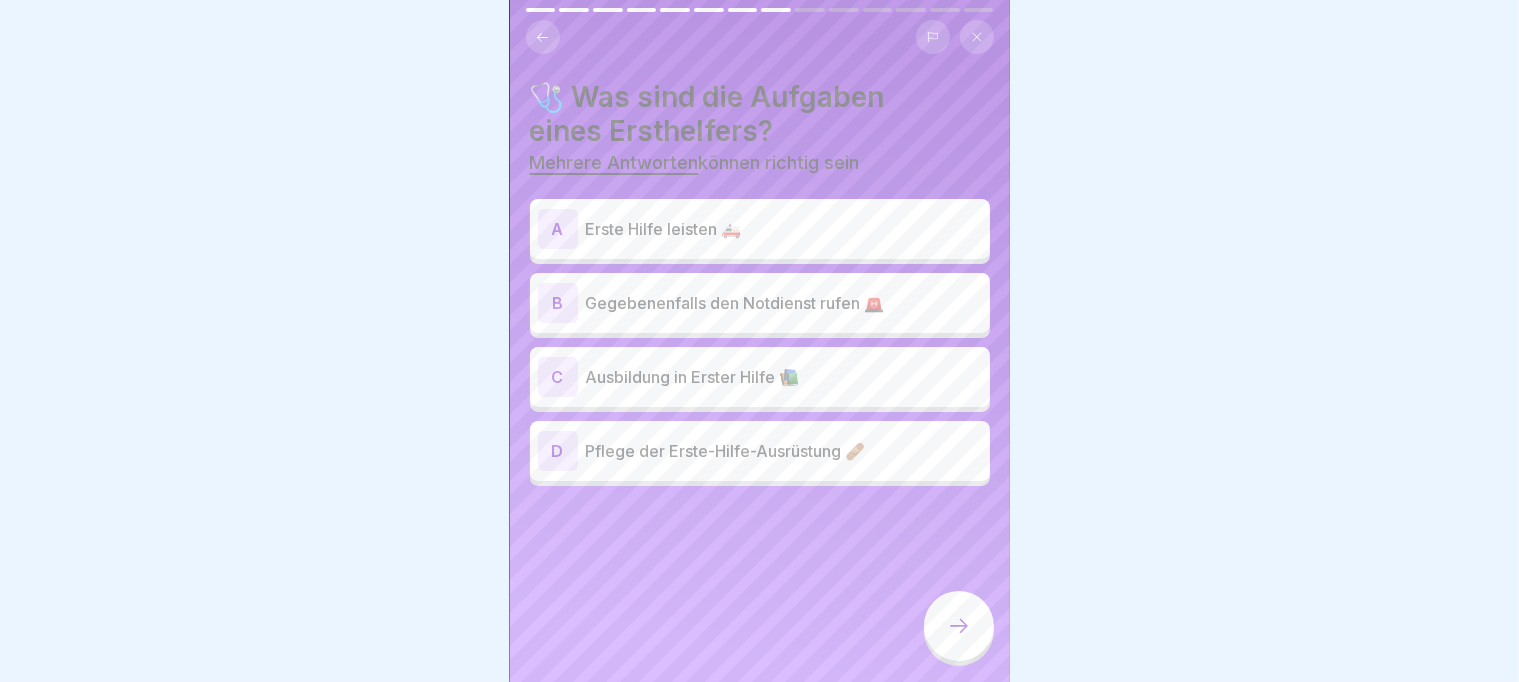 click on "Erste Hilfe leisten 🚑" at bounding box center [784, 229] 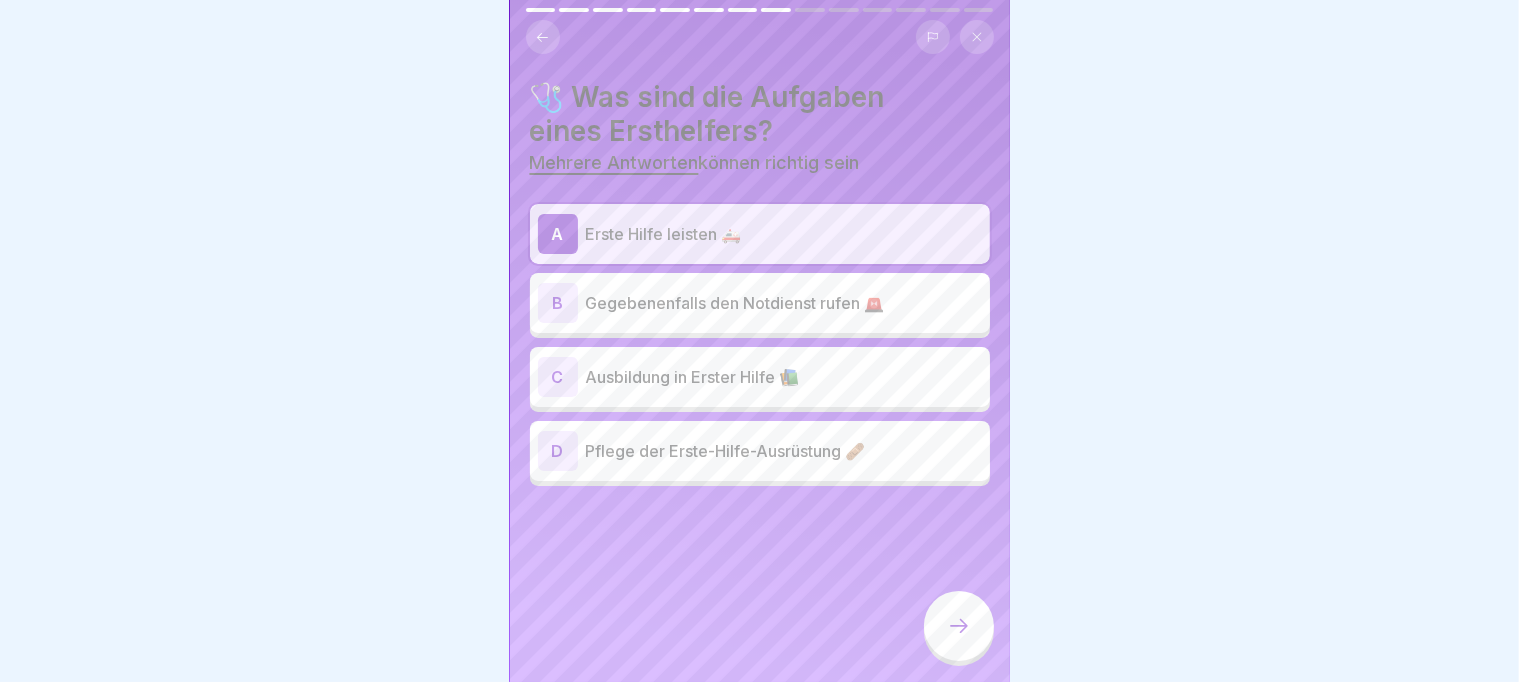 click at bounding box center [959, 626] 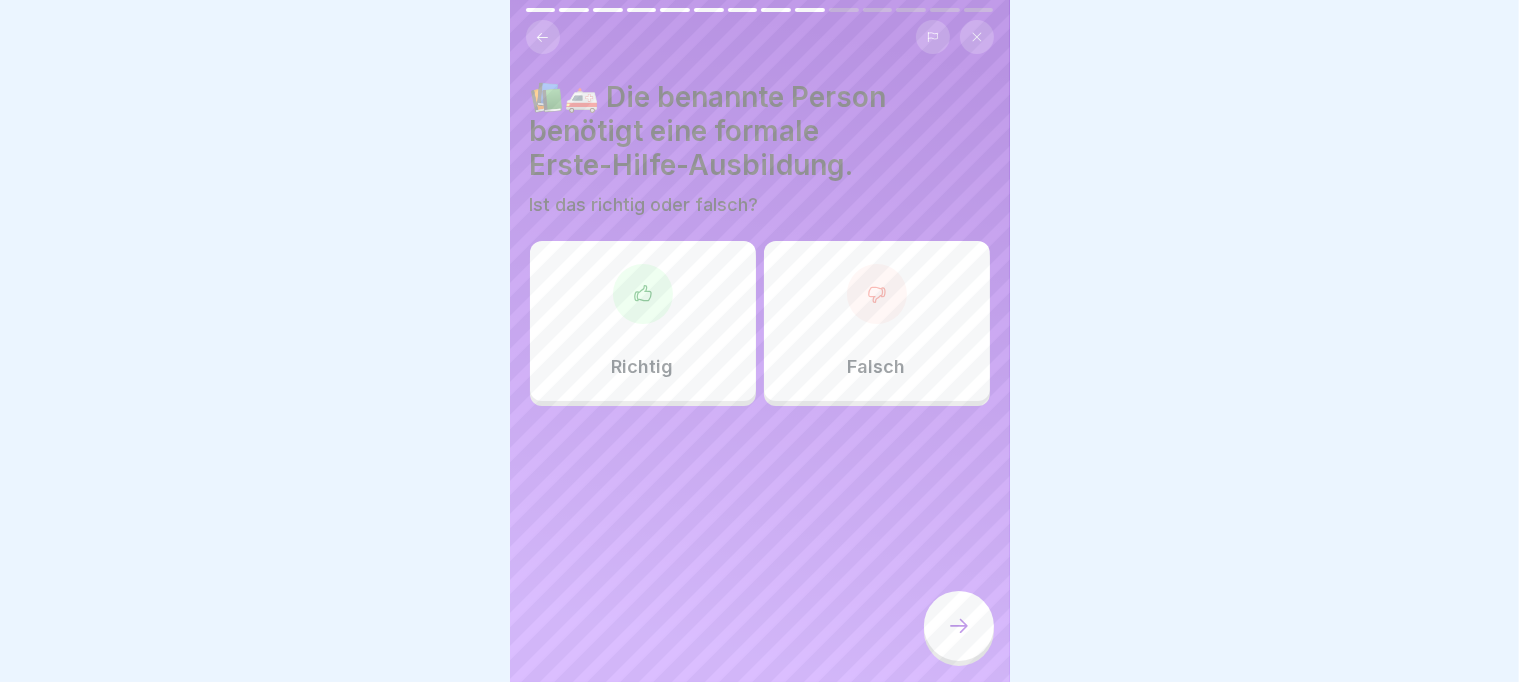 click on "Richtig" at bounding box center (643, 321) 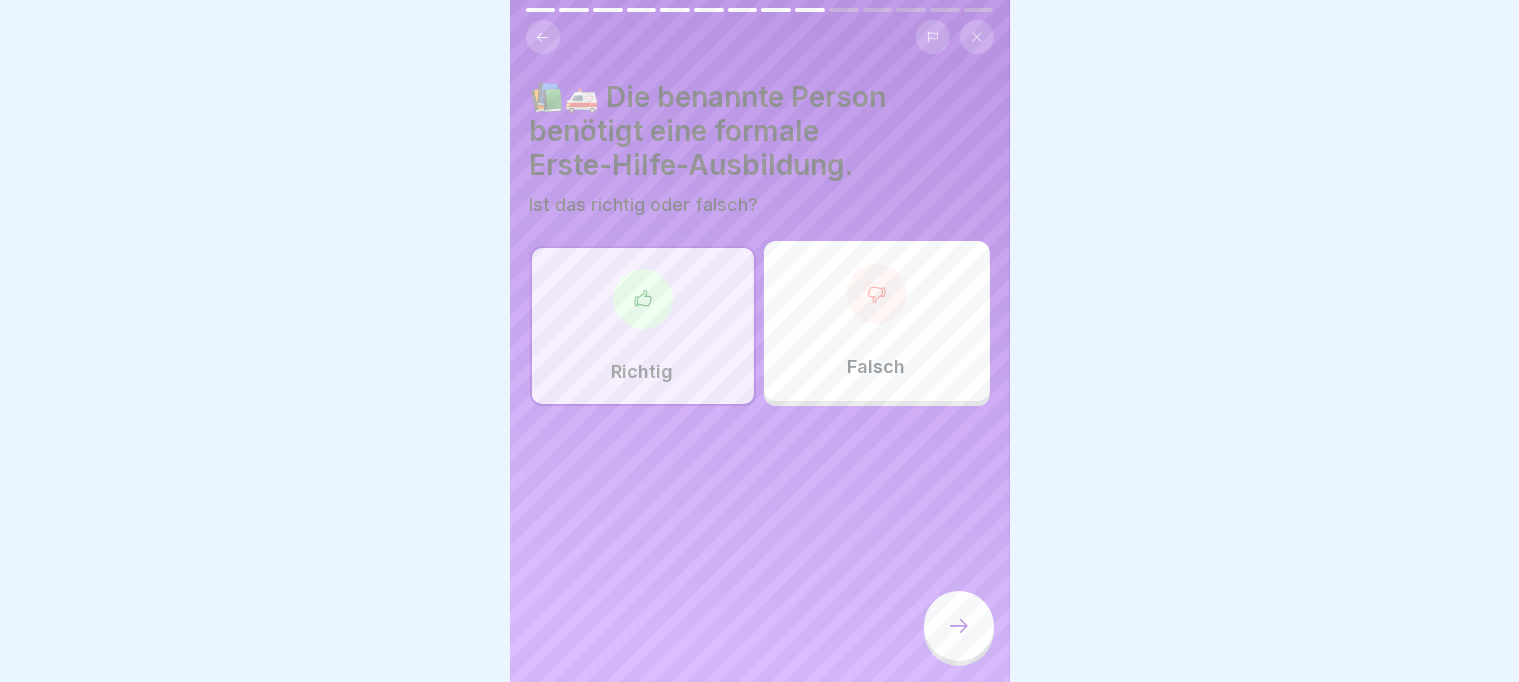click 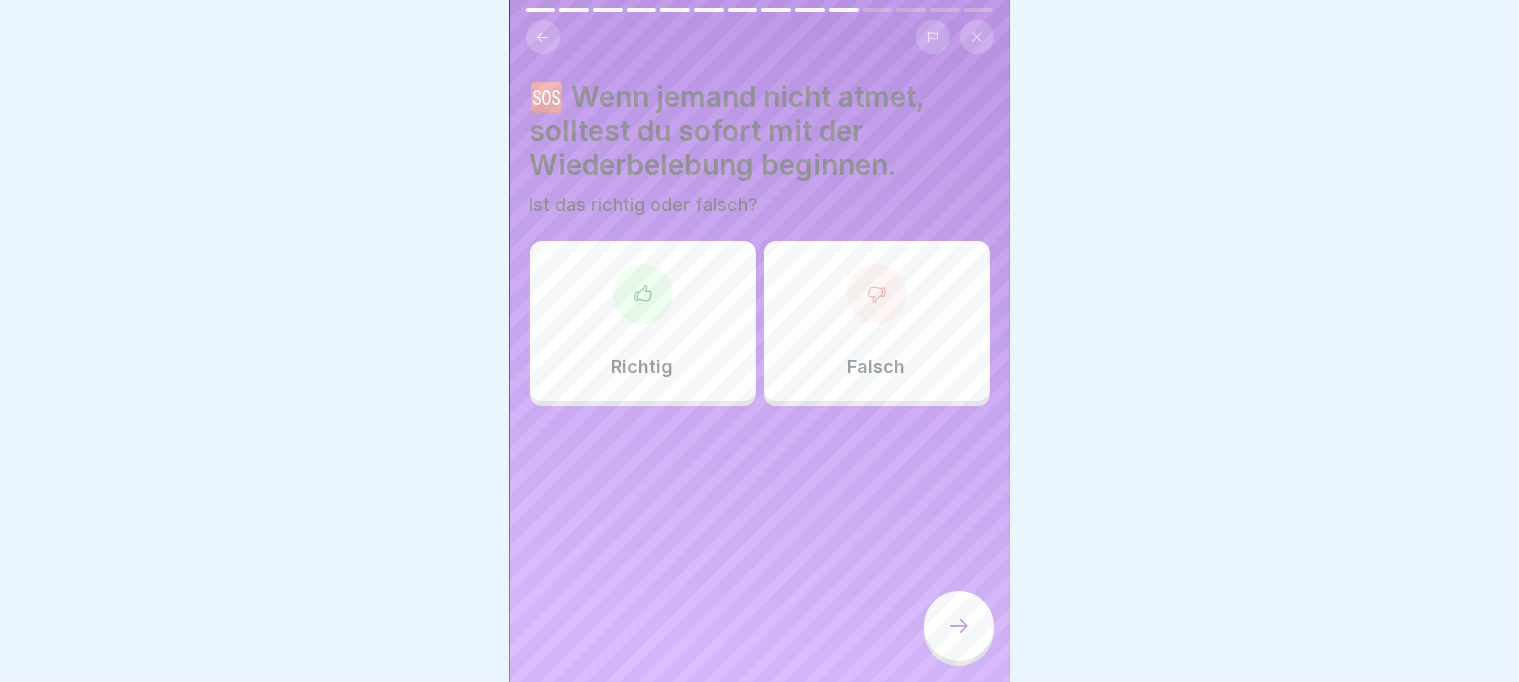 click on "Richtig" at bounding box center (643, 321) 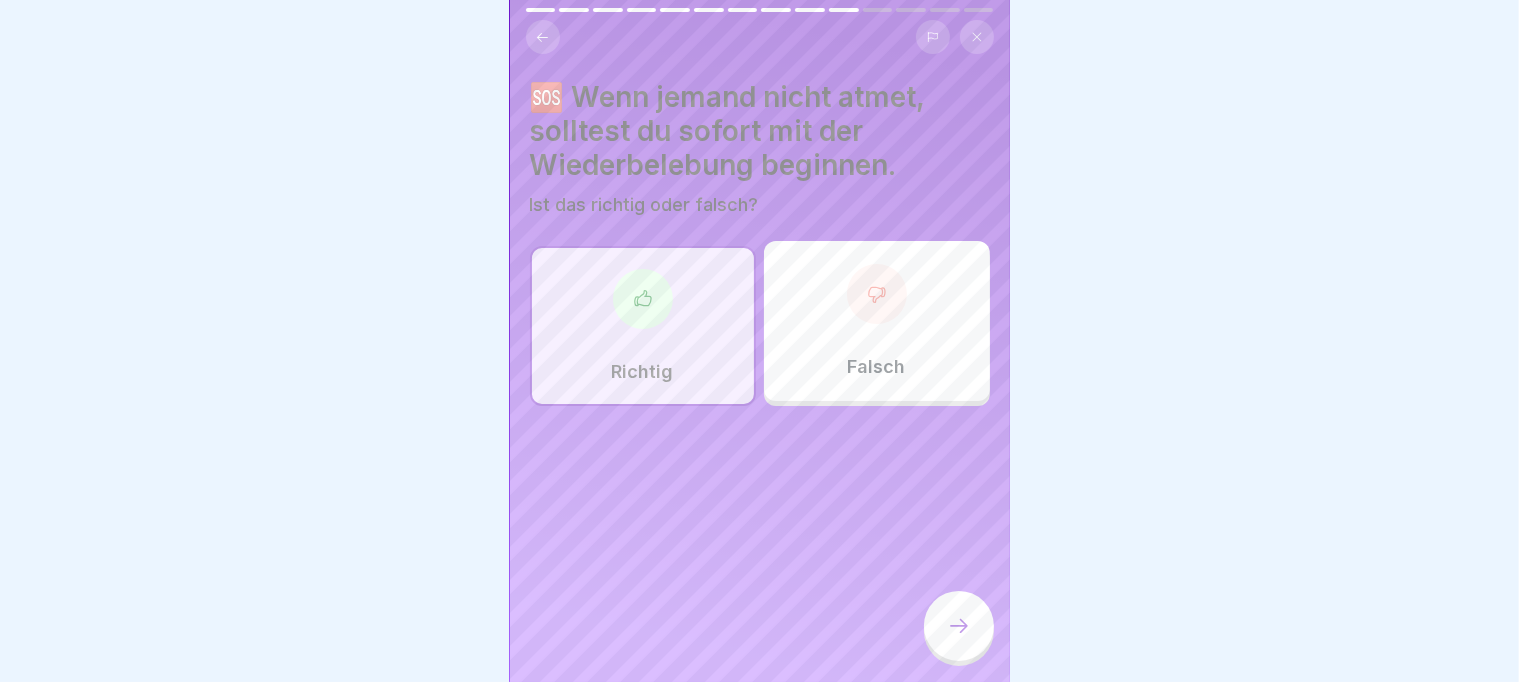 click on "🆘 Wenn jemand nicht atmet, solltest du sofort mit der Wiederbelebung beginnen. Ist das richtig oder falsch? Richtig Falsch" at bounding box center (760, 341) 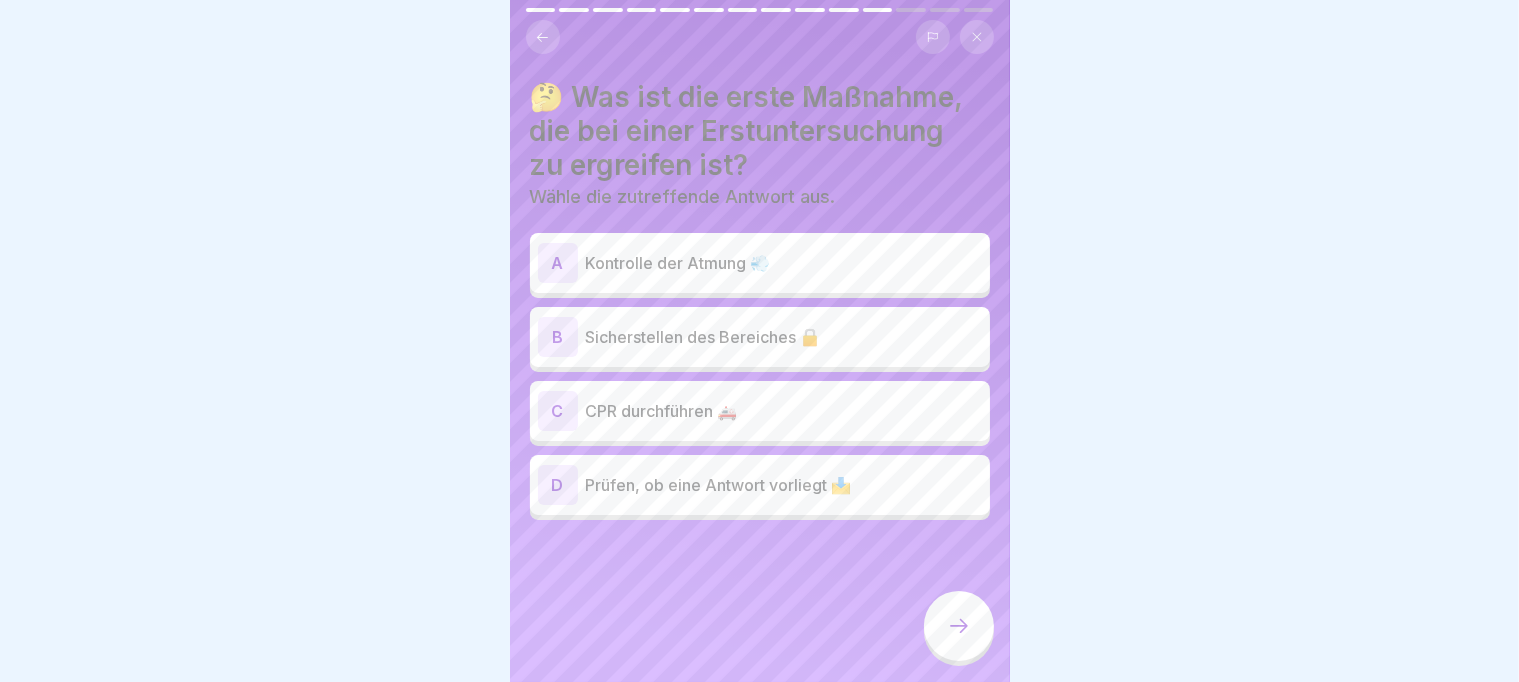 scroll, scrollTop: 0, scrollLeft: 0, axis: both 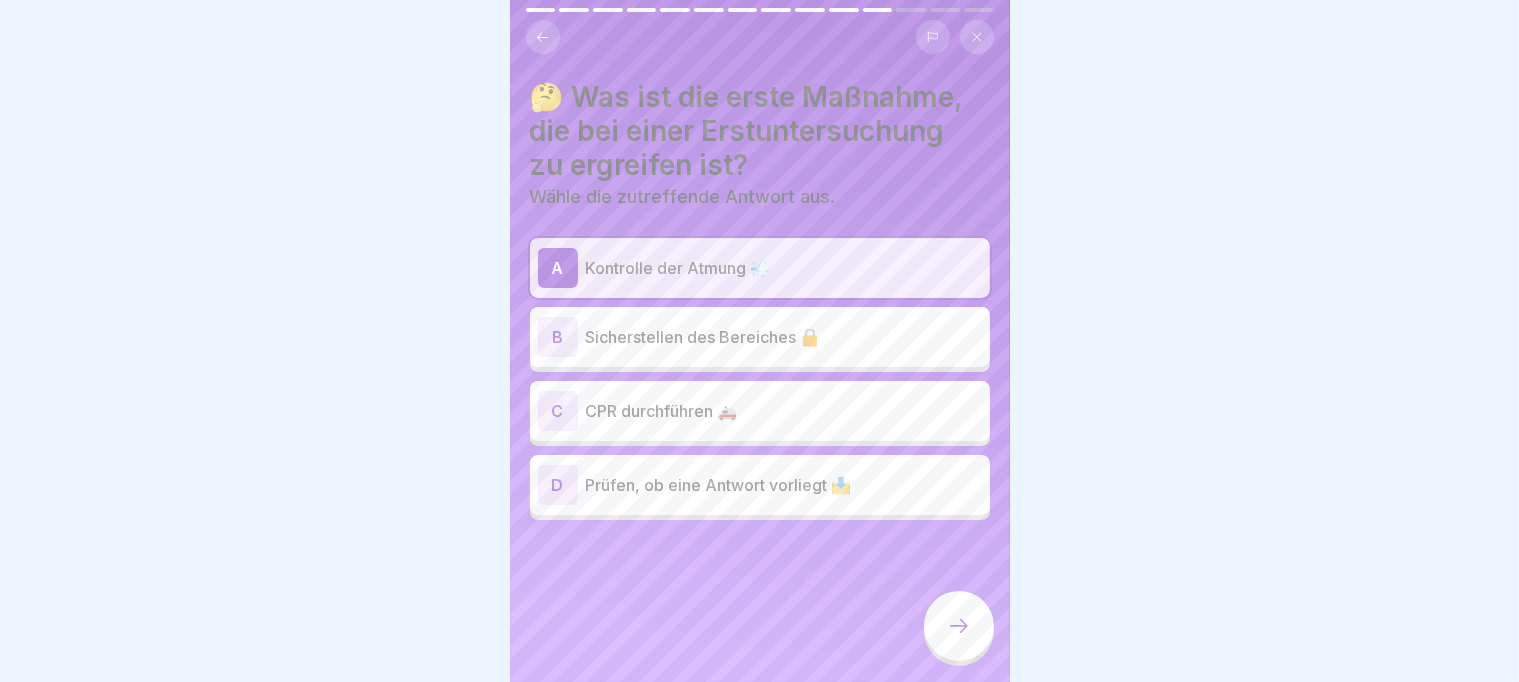 click on "Prüfen, ob eine Antwort vorliegt 📩" at bounding box center [784, 485] 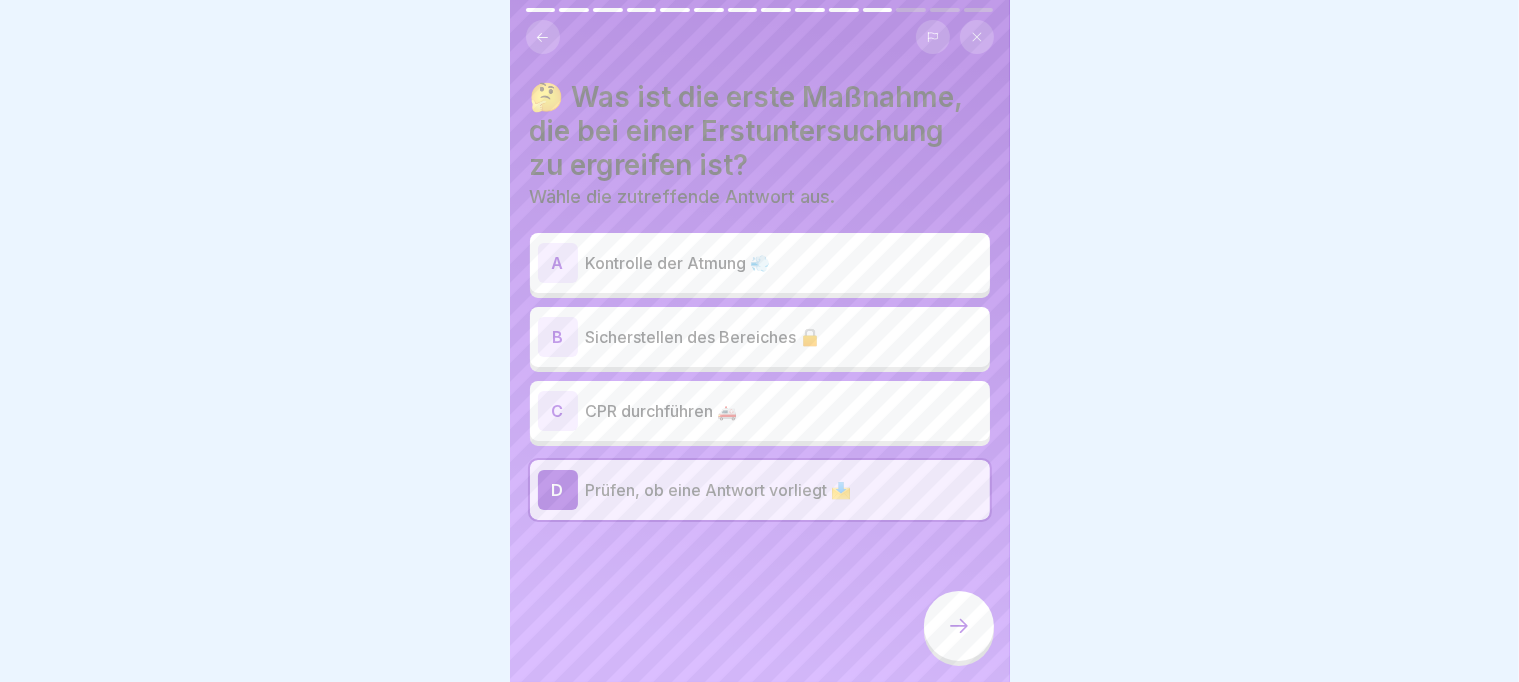 click at bounding box center [959, 626] 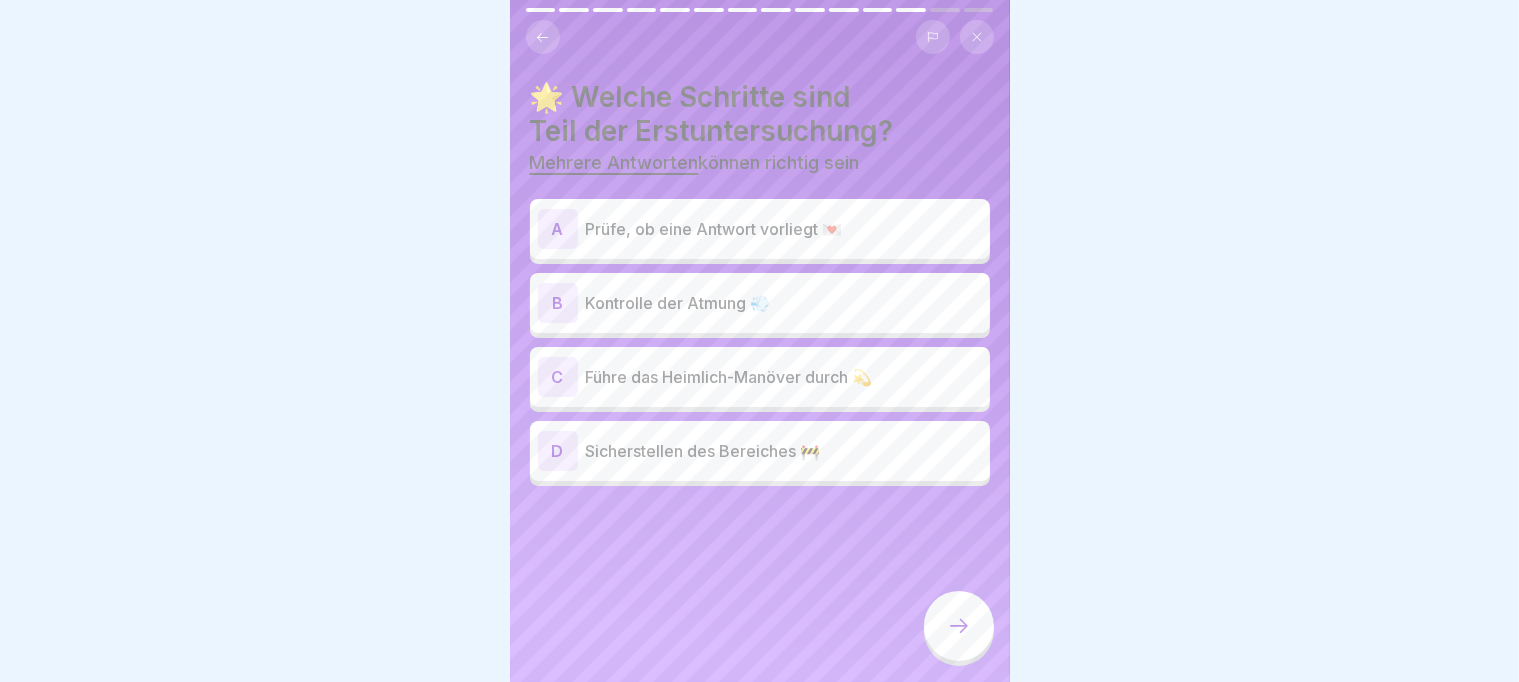 click on "Prüfe, ob eine Antwort vorliegt 💌" at bounding box center (784, 229) 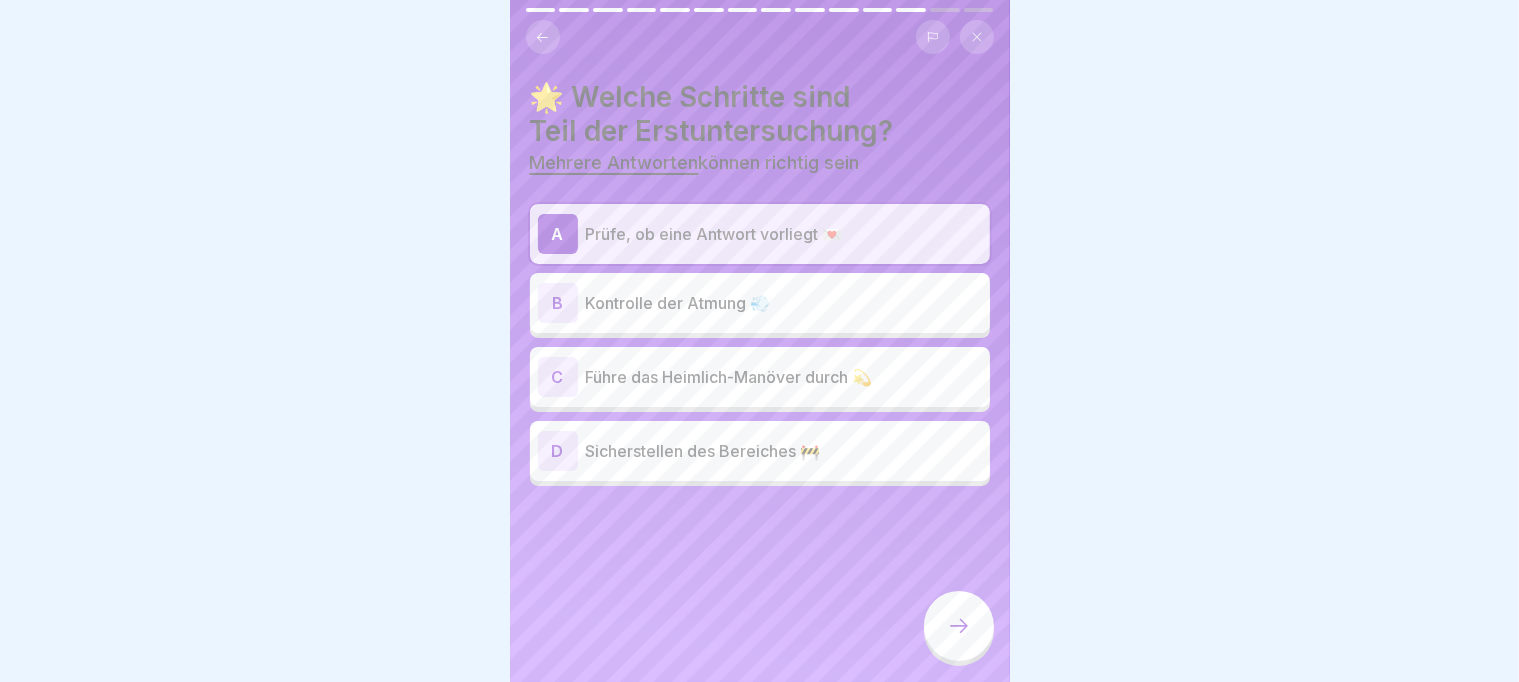 click at bounding box center [959, 626] 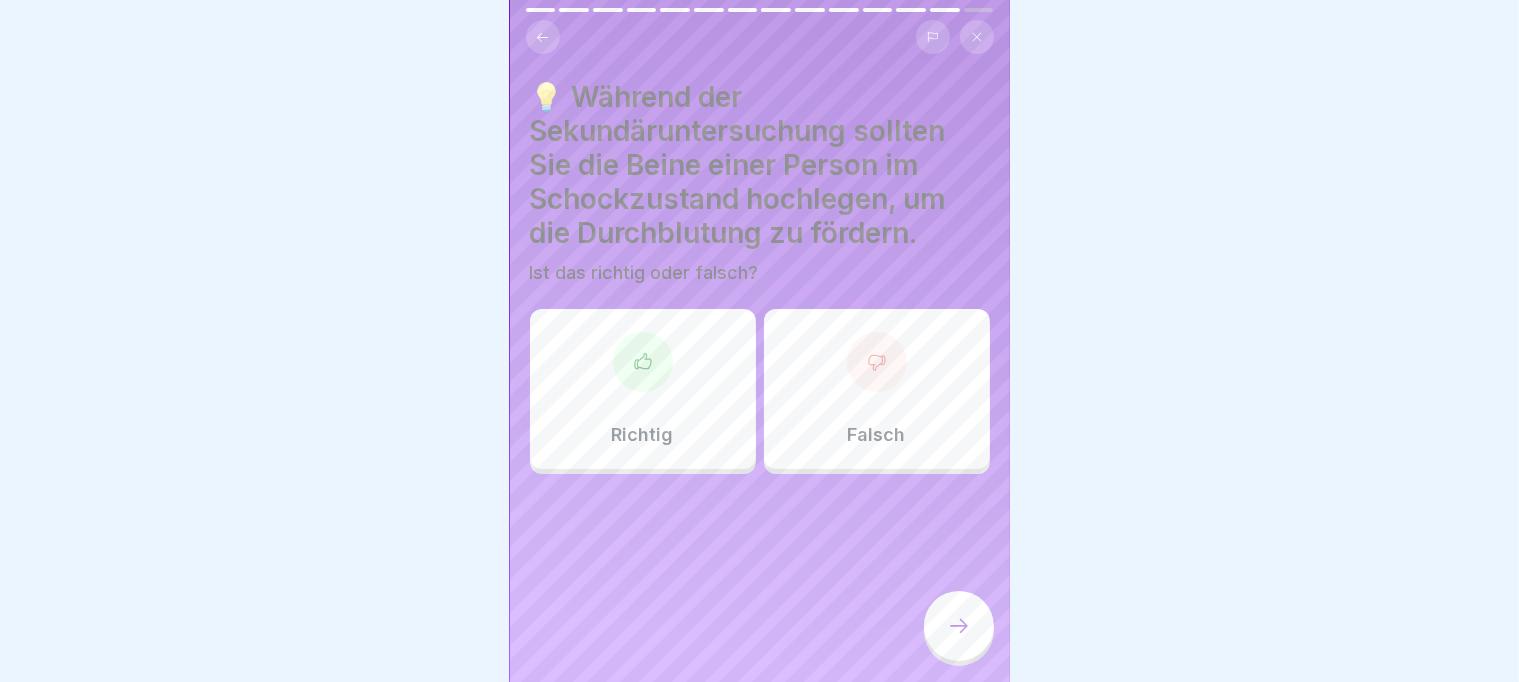 click on "Richtig" at bounding box center [643, 389] 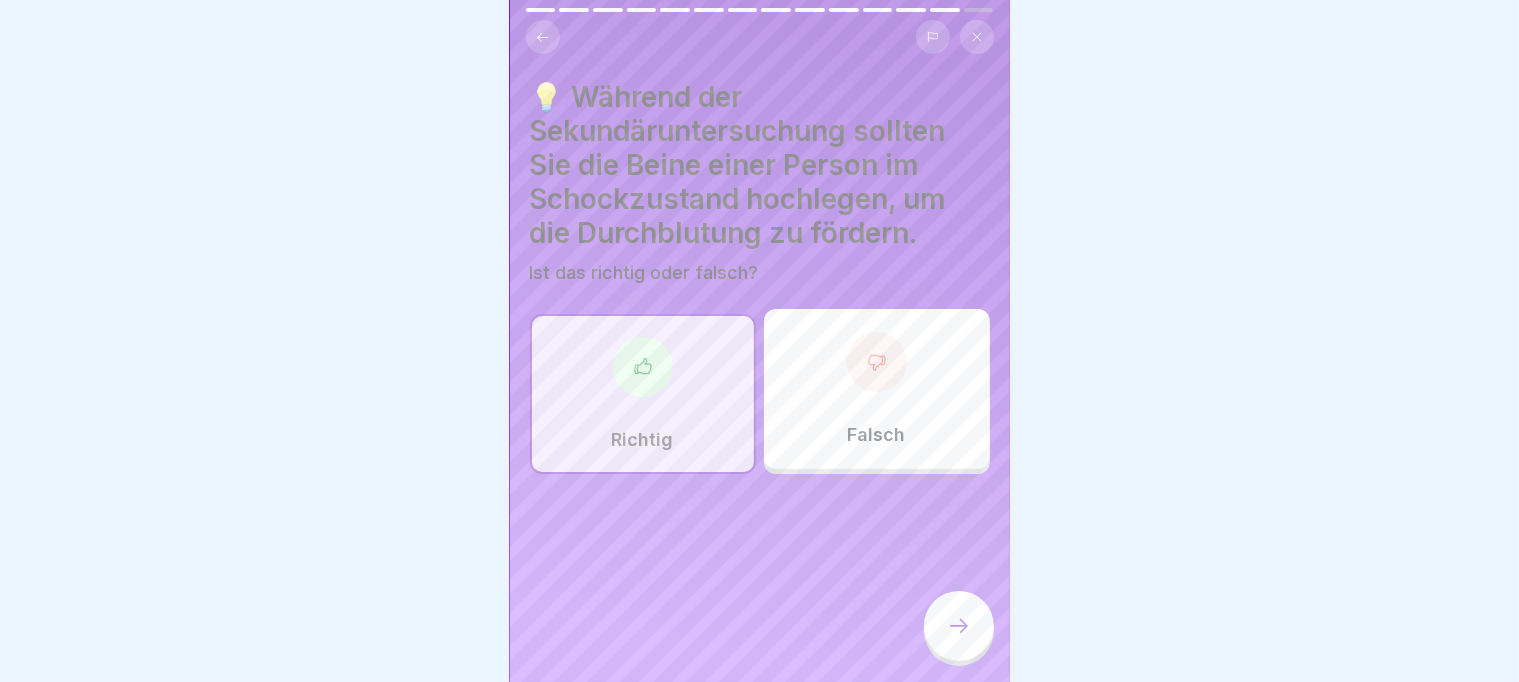 click 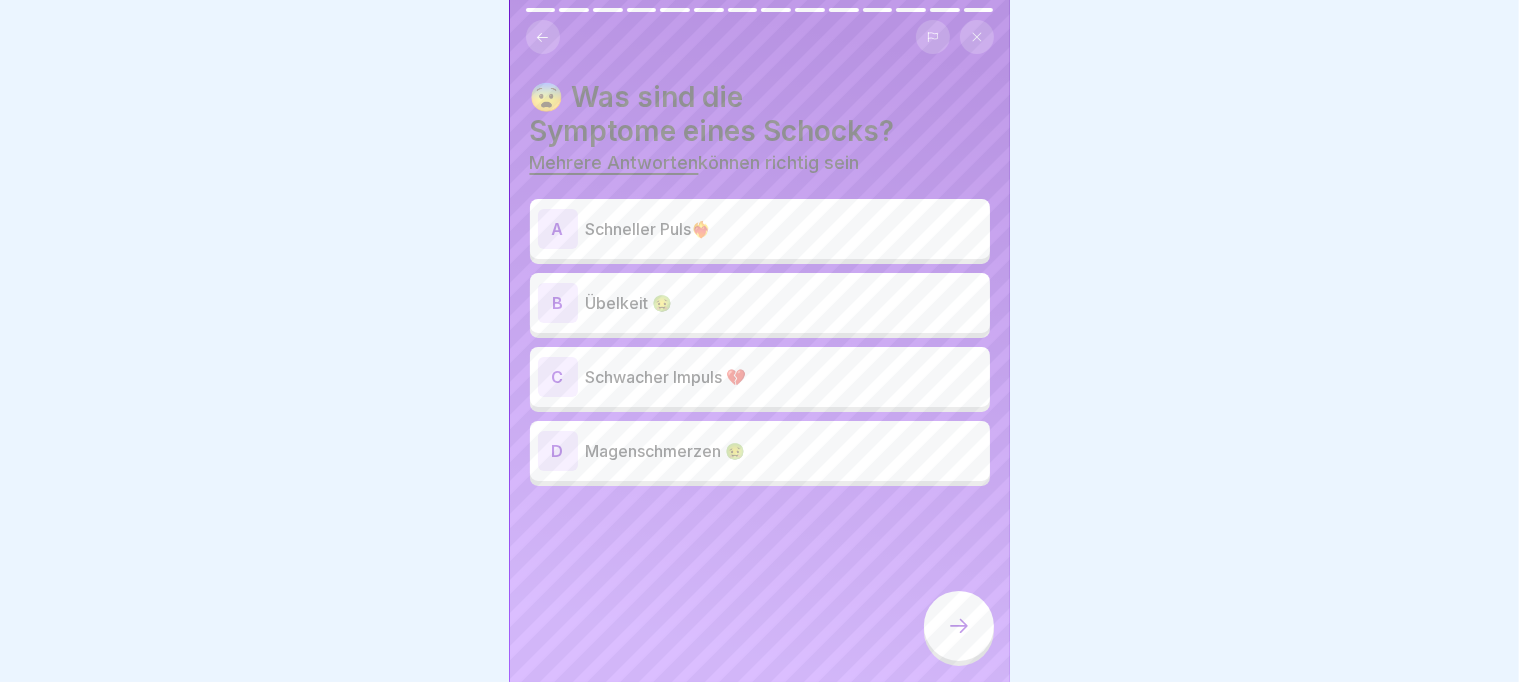 click on "Übelkeit 🤢" at bounding box center [784, 303] 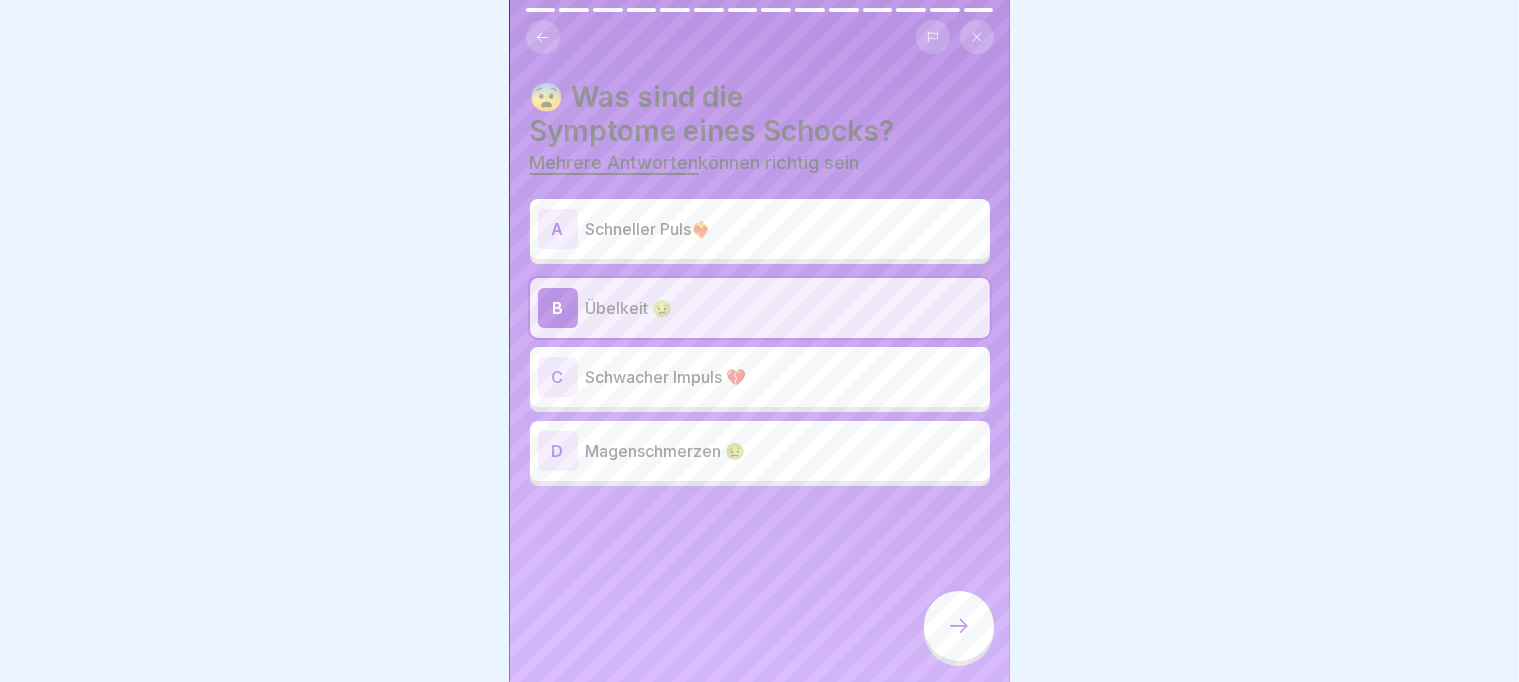 click on "Schneller Puls❤️‍🔥" at bounding box center (784, 229) 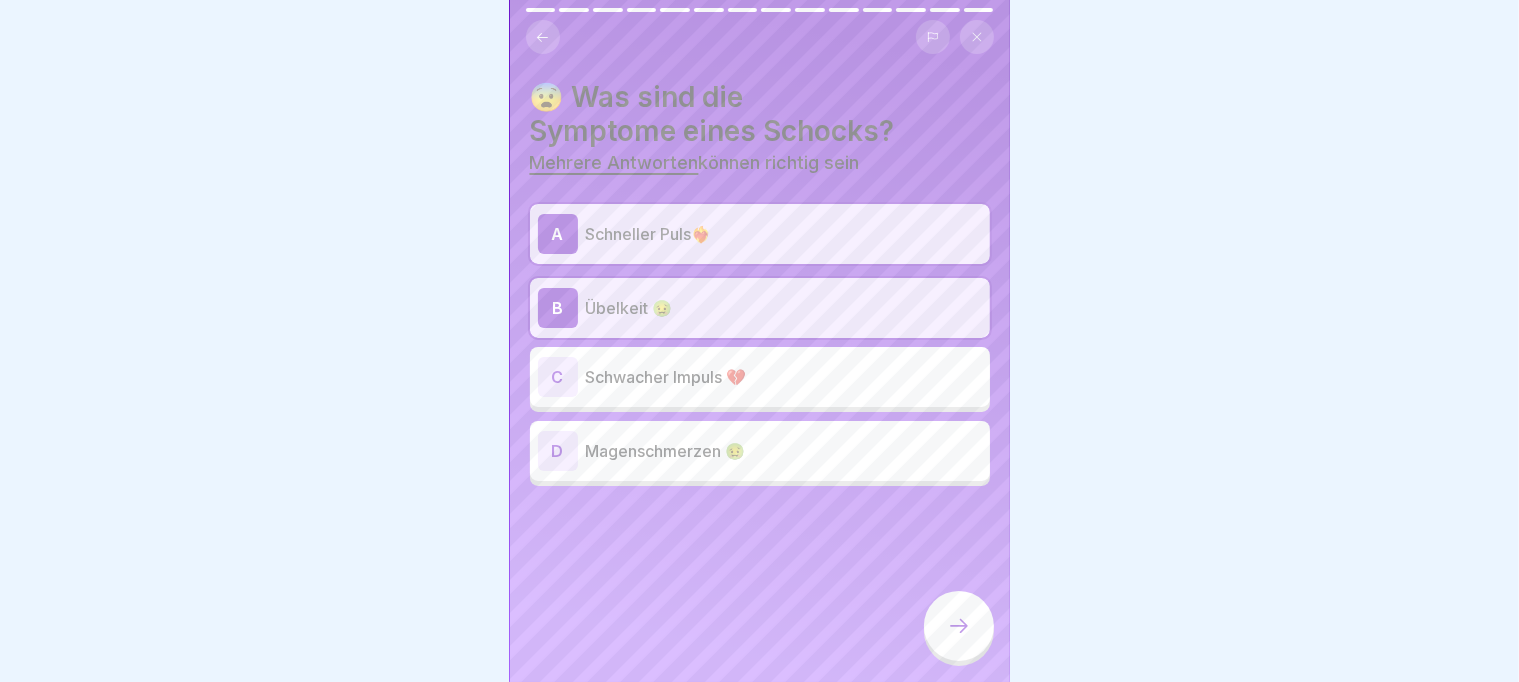 click on "C Schwacher Impuls 💔" at bounding box center [760, 377] 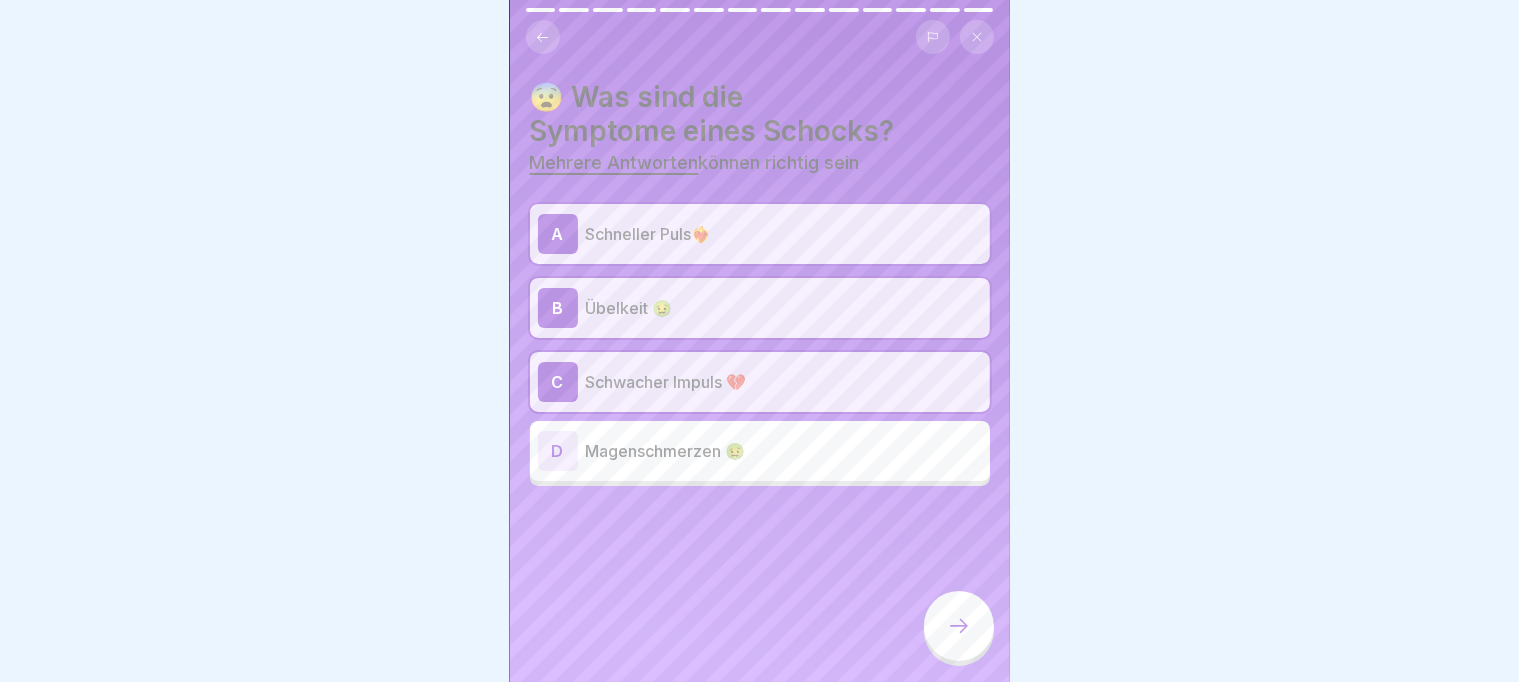 click at bounding box center [959, 626] 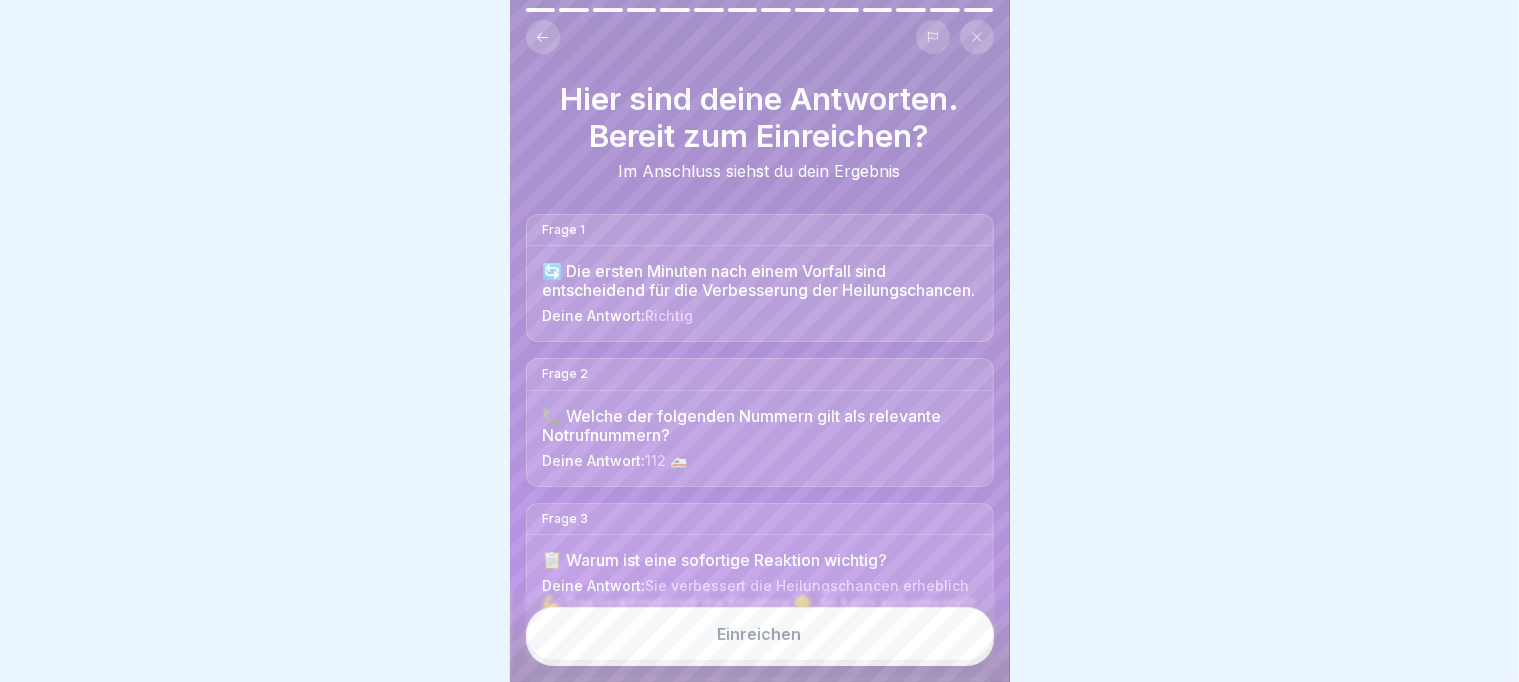 click on "Einreichen" at bounding box center (760, 634) 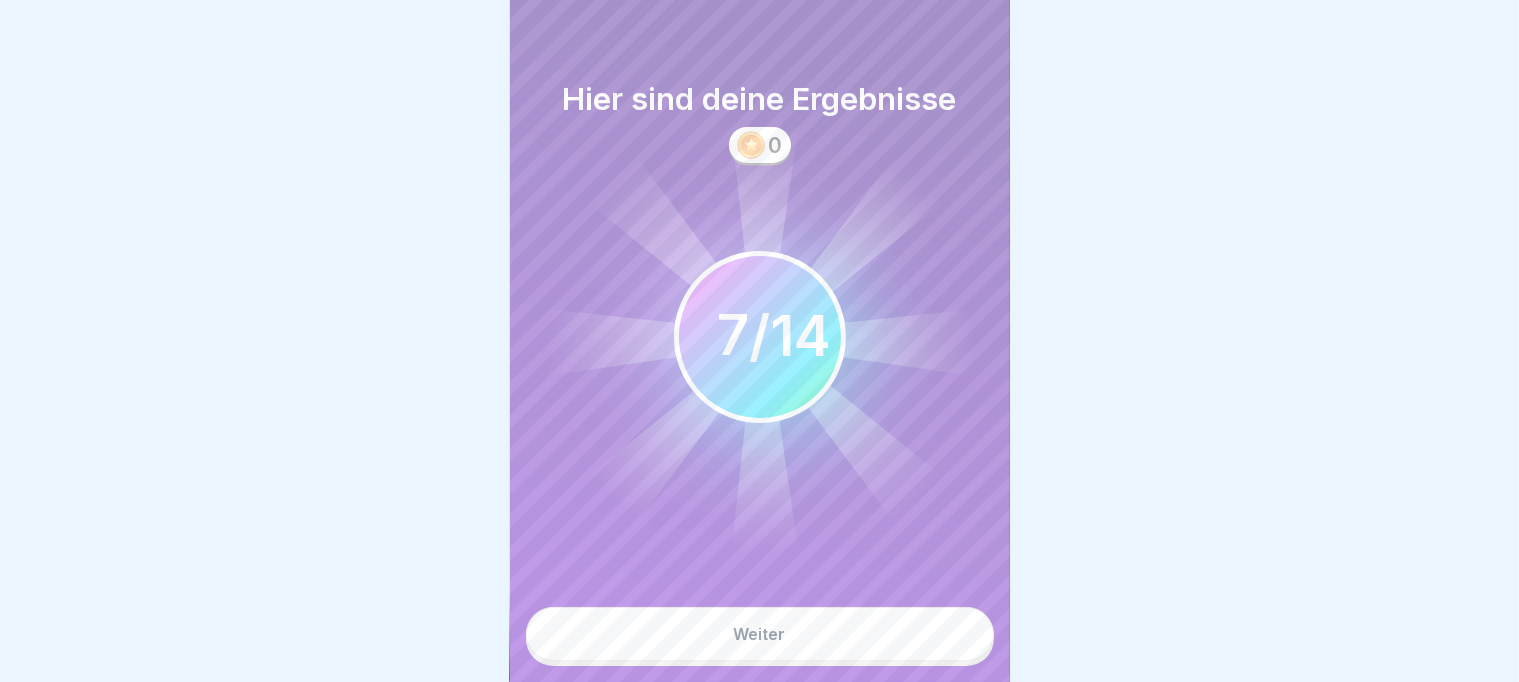 scroll, scrollTop: 16, scrollLeft: 0, axis: vertical 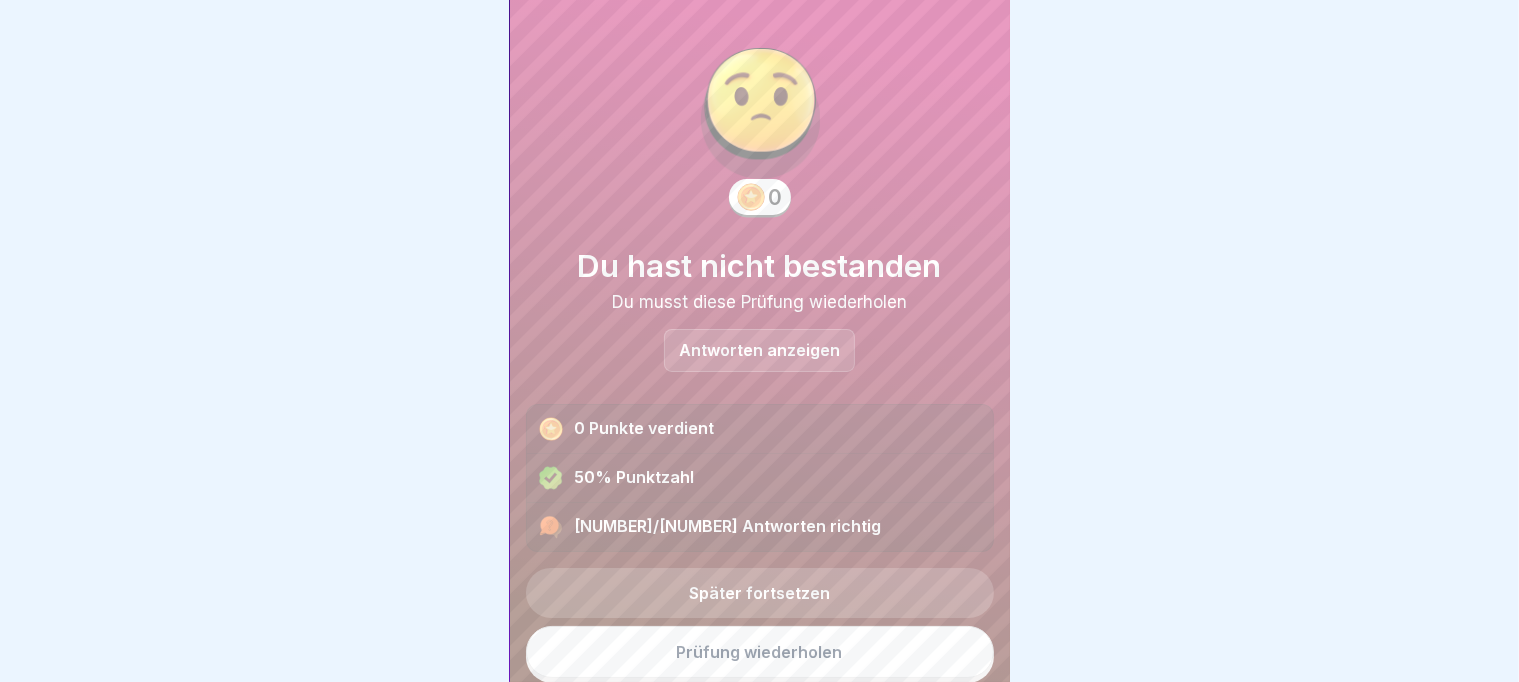 click on "Später fortsetzen" at bounding box center (760, 593) 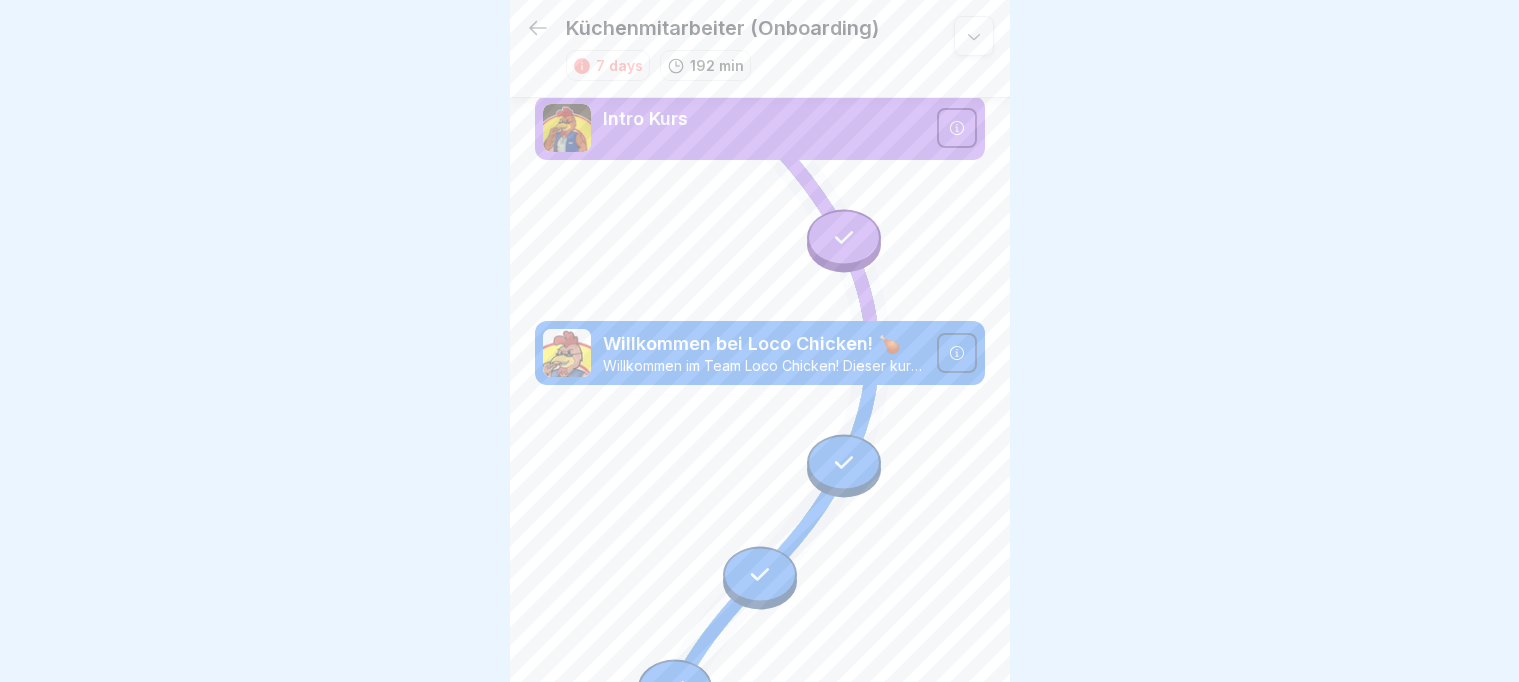 scroll, scrollTop: 8, scrollLeft: 0, axis: vertical 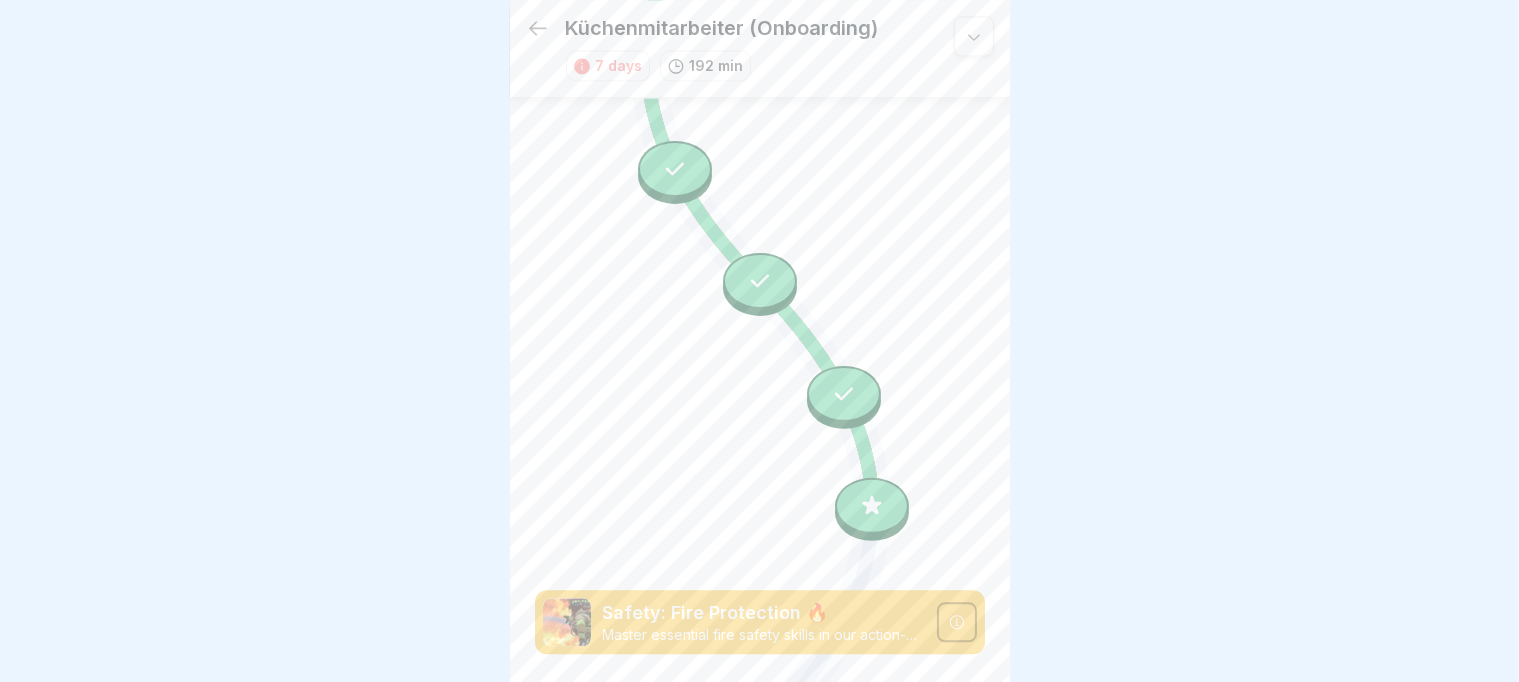 click at bounding box center (872, 506) 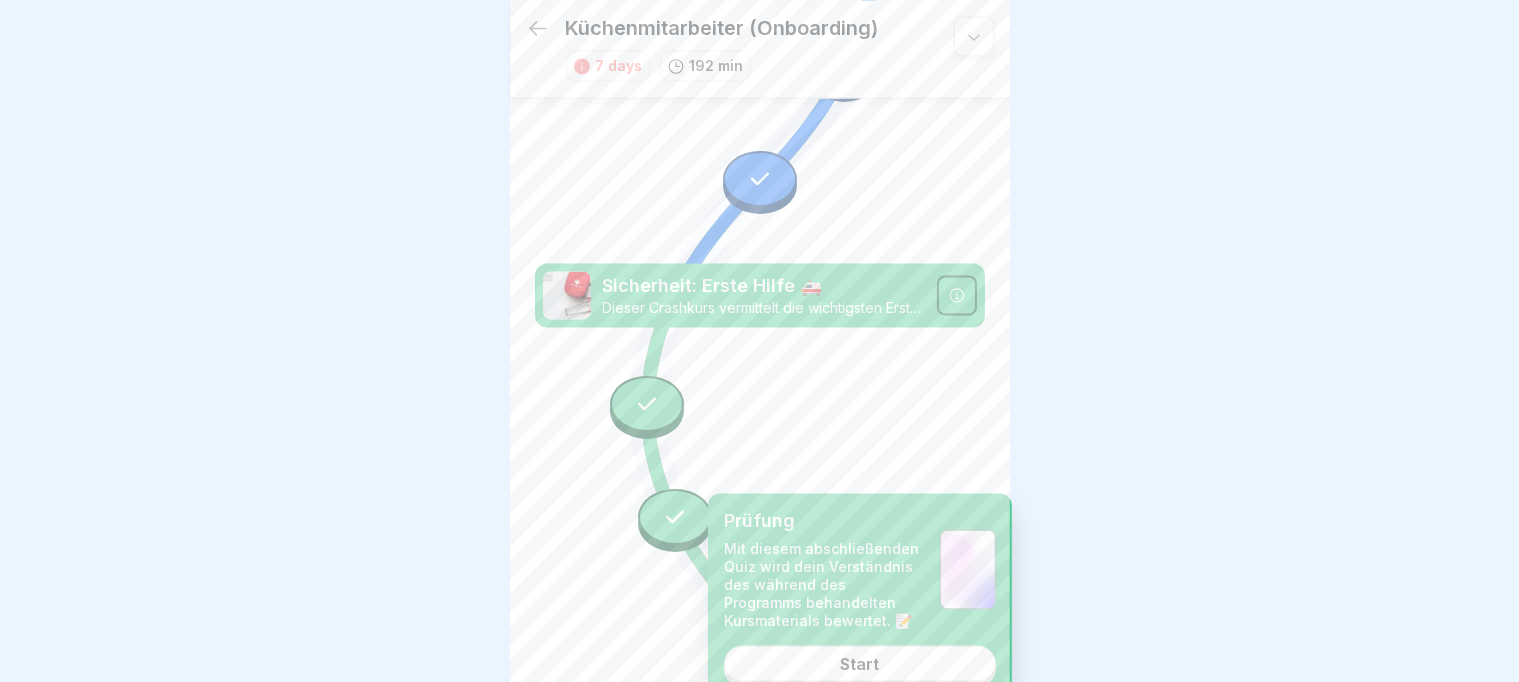 scroll, scrollTop: 3944, scrollLeft: 0, axis: vertical 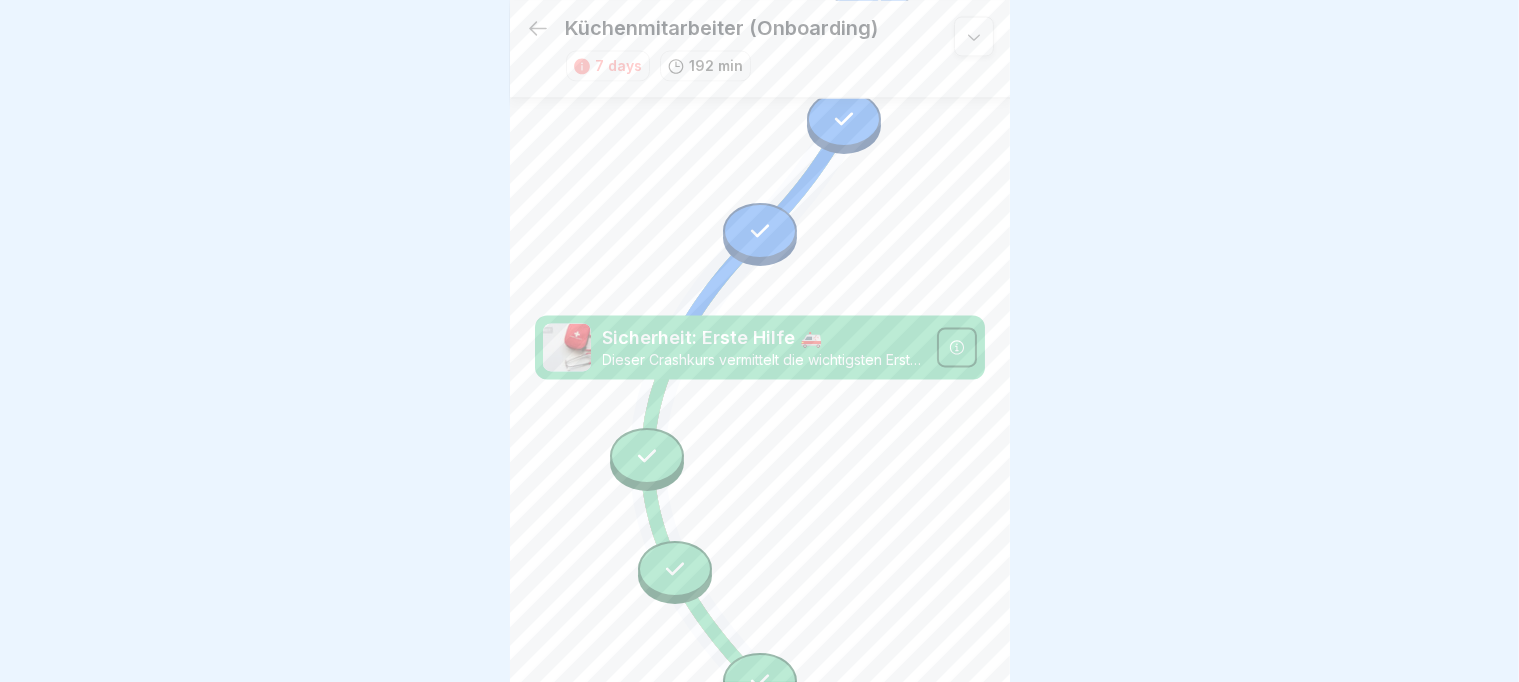 click at bounding box center [647, 456] 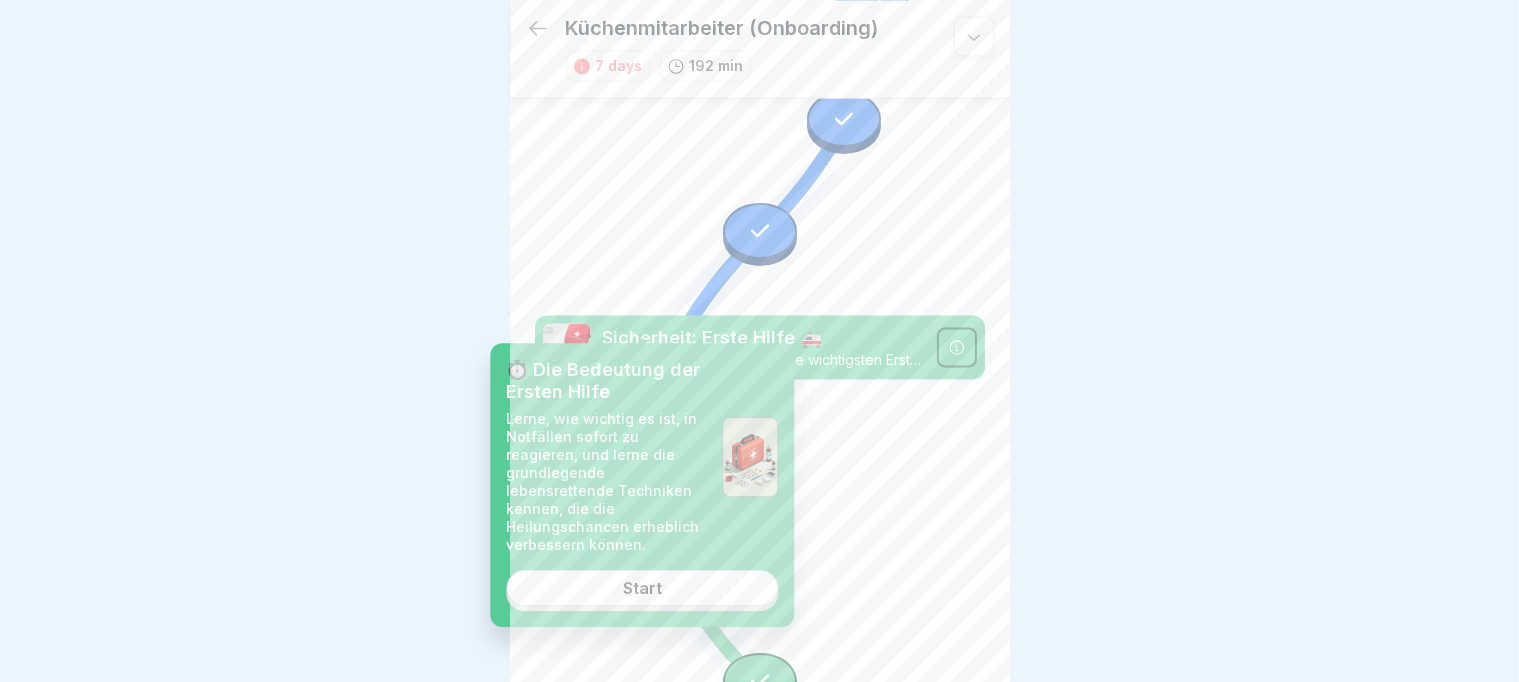 click on "Start" at bounding box center (642, 588) 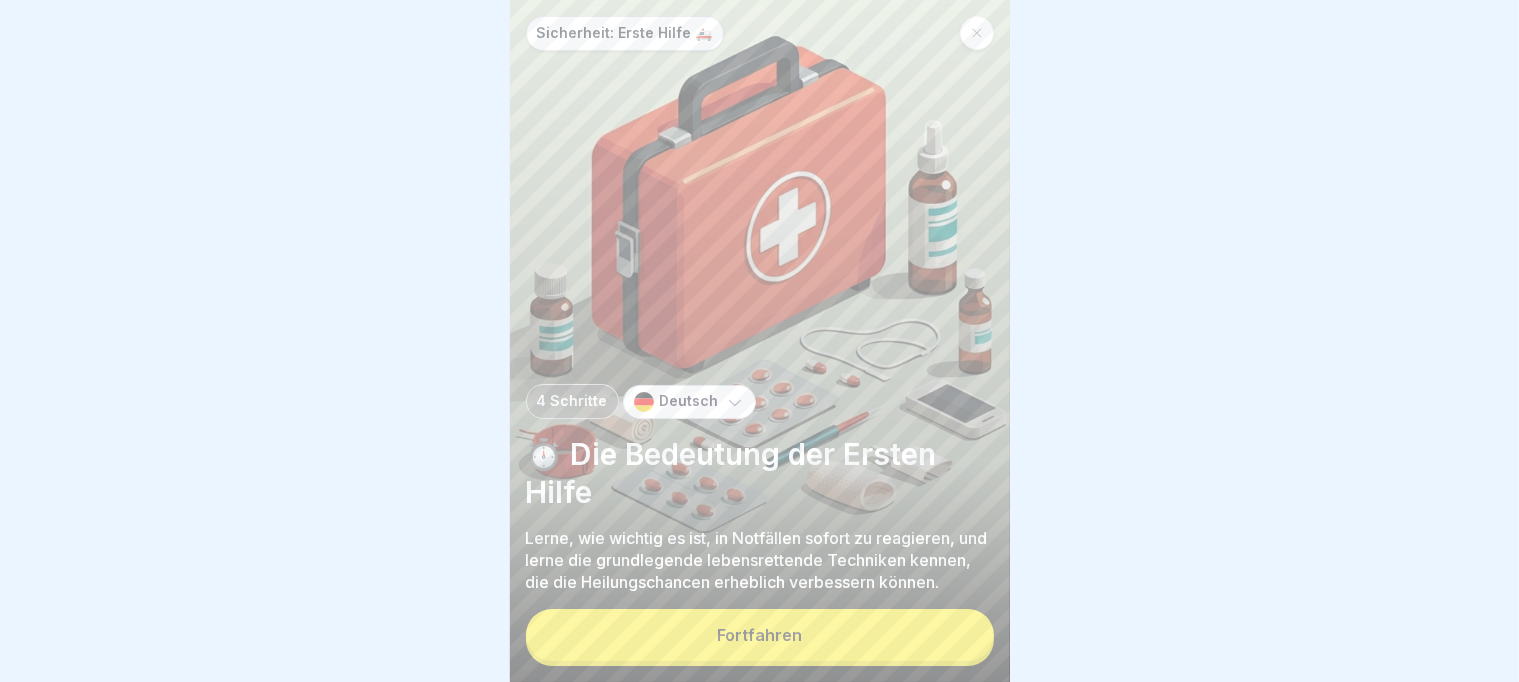 scroll, scrollTop: 0, scrollLeft: 0, axis: both 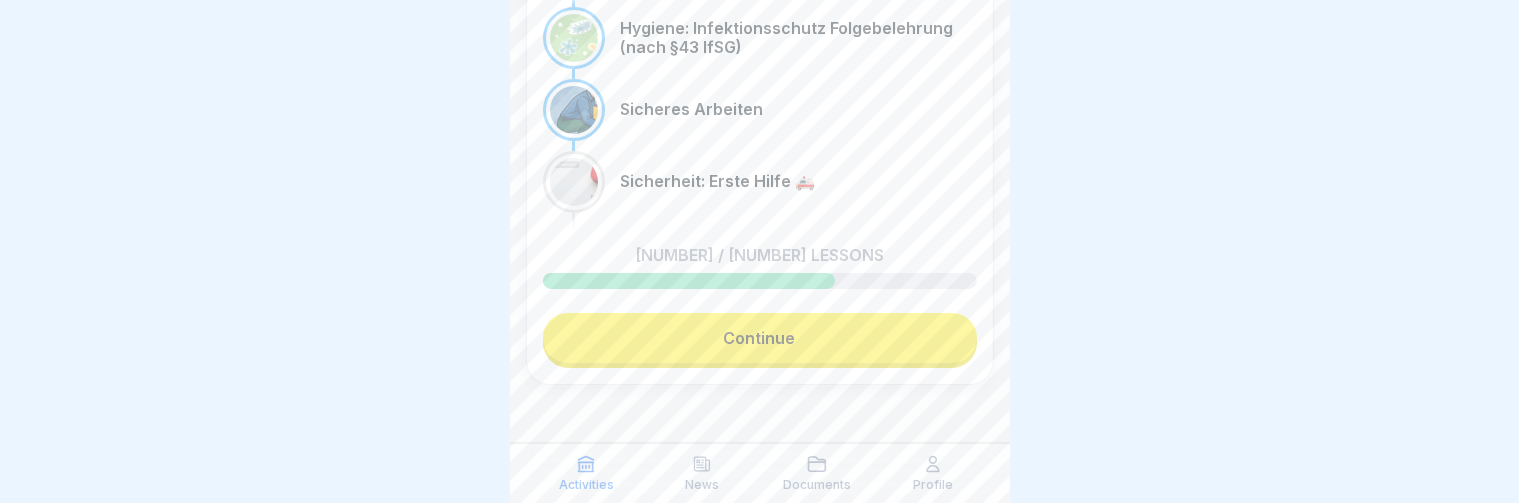 click on "Continue" at bounding box center [760, 338] 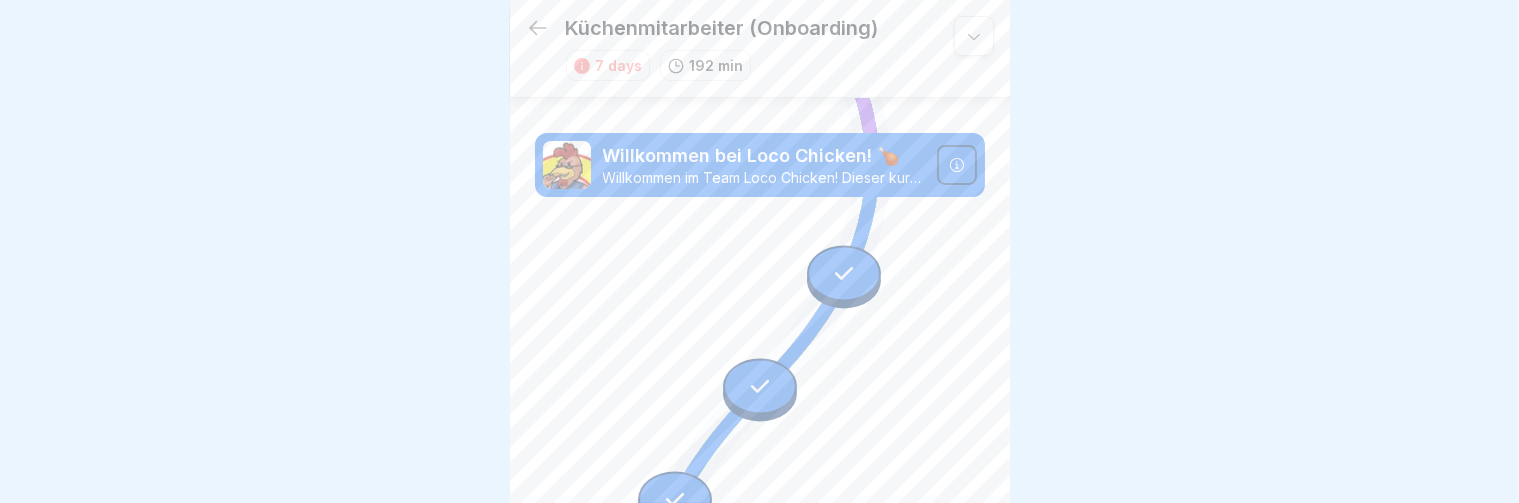 scroll, scrollTop: 8, scrollLeft: 0, axis: vertical 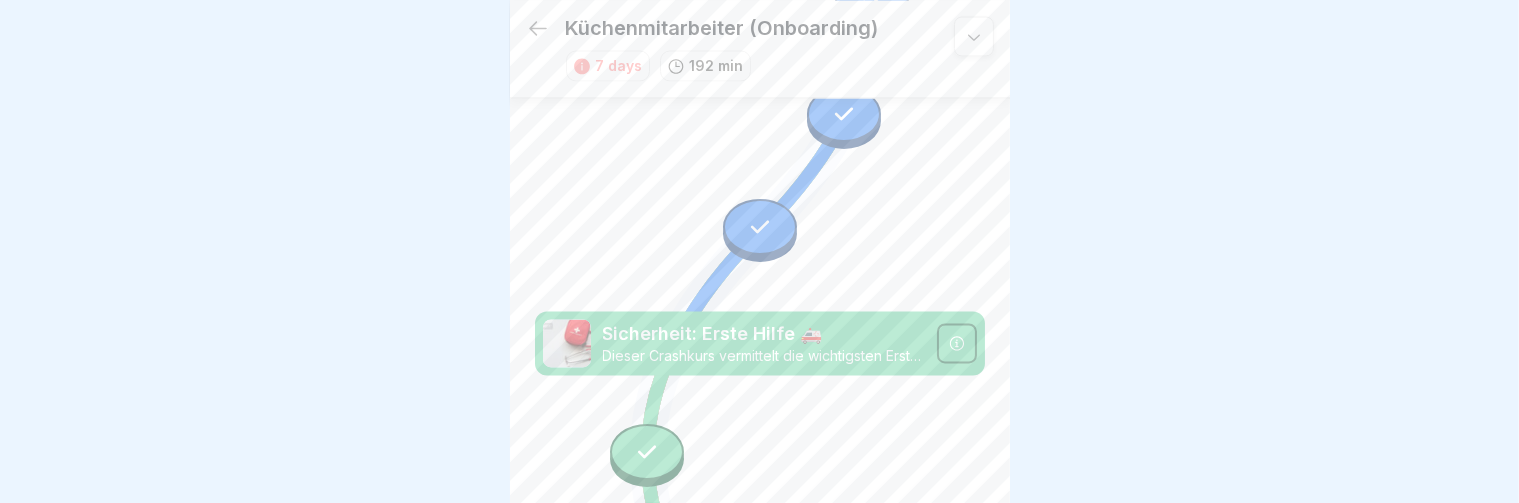 click at bounding box center [647, 451] 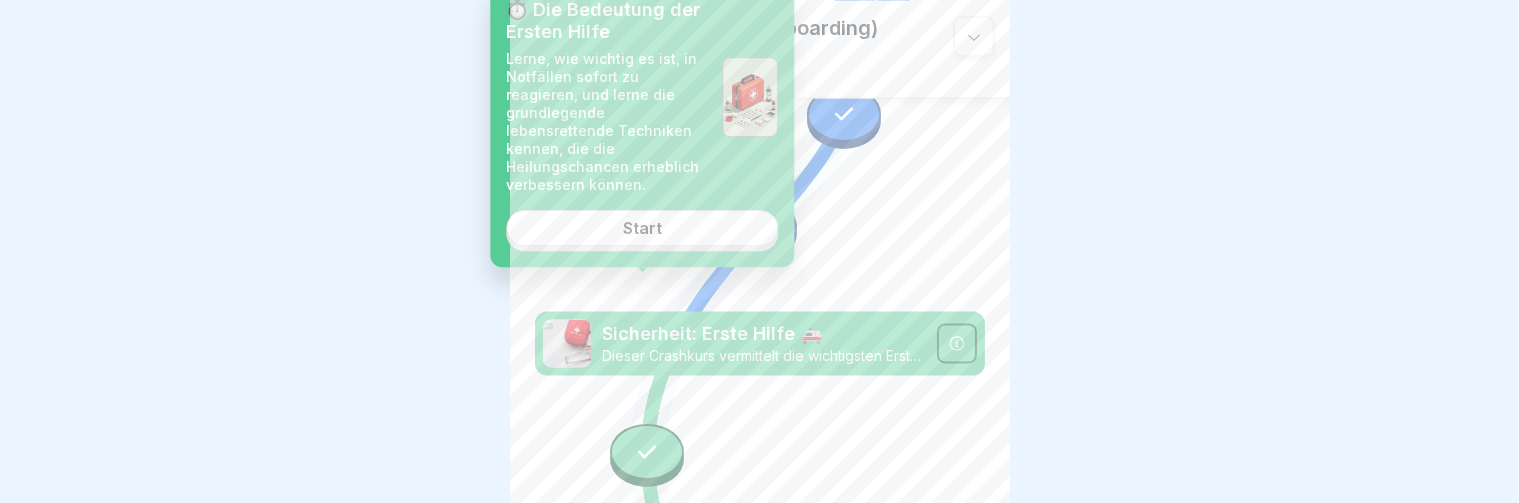 click on "Start" at bounding box center (642, 228) 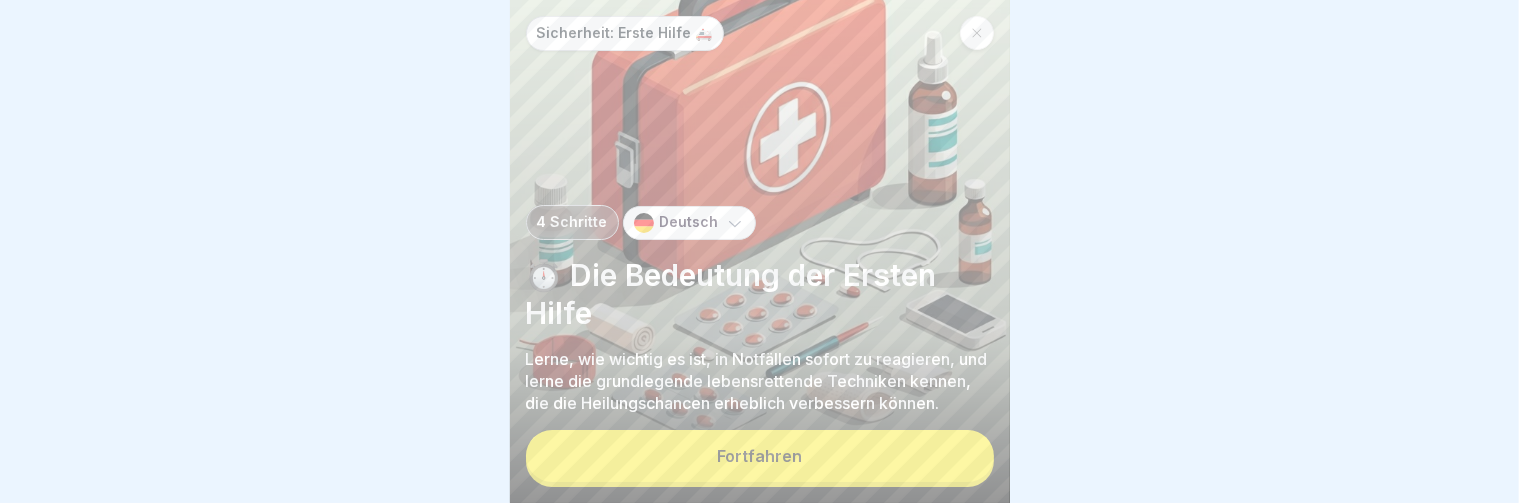 scroll, scrollTop: 0, scrollLeft: 0, axis: both 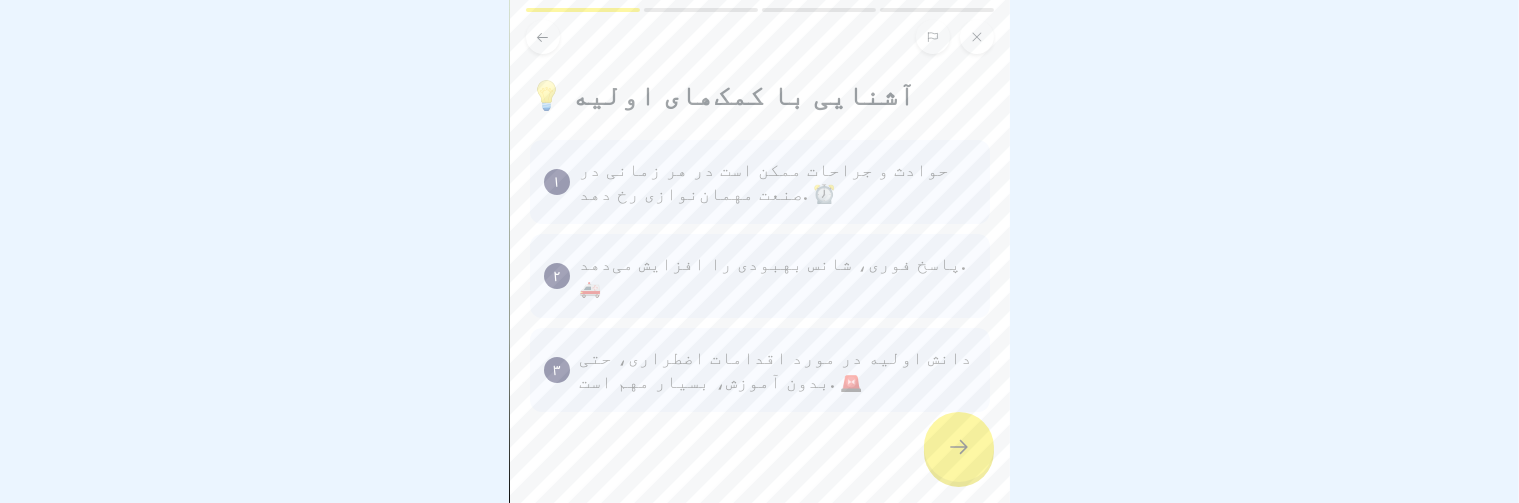 click at bounding box center [959, 447] 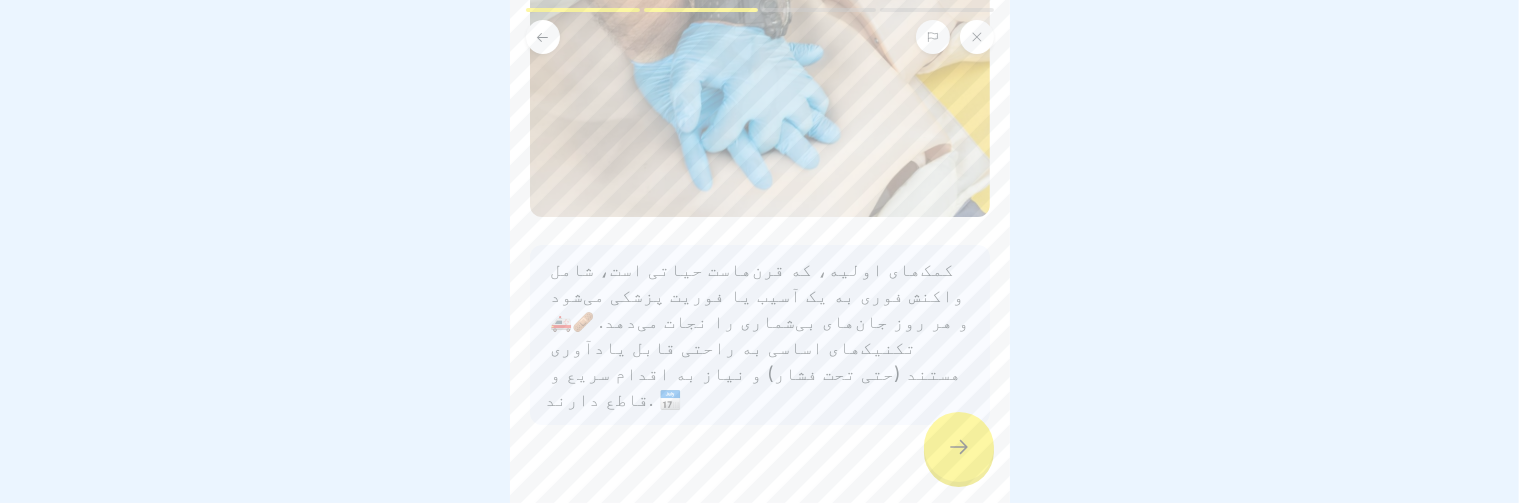 scroll, scrollTop: 235, scrollLeft: 0, axis: vertical 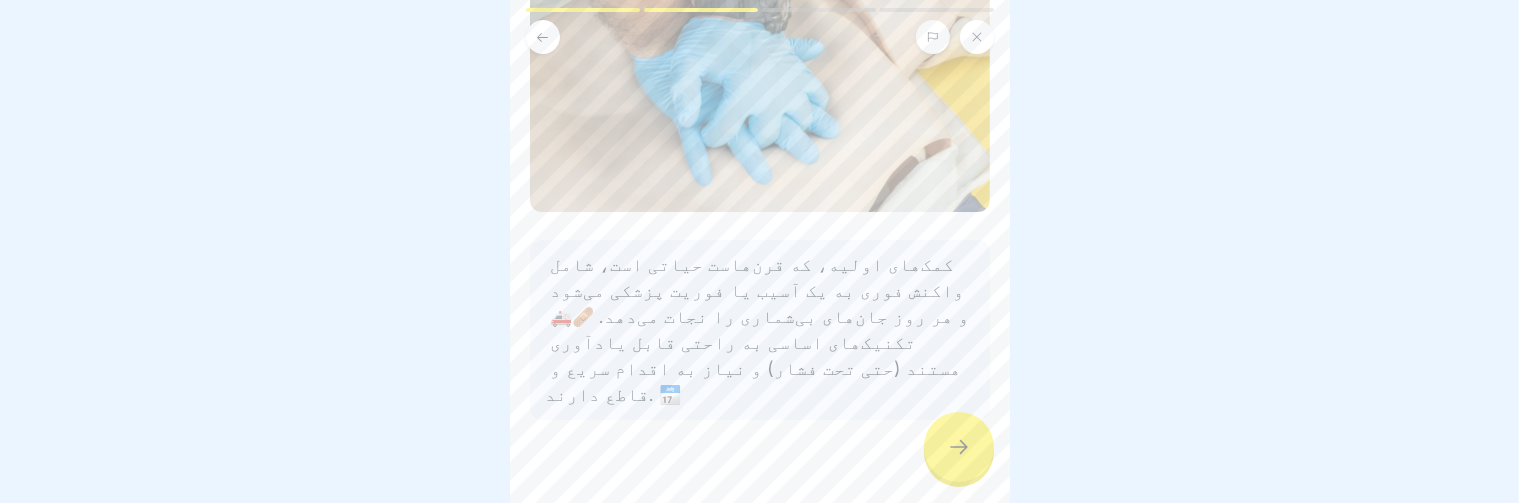 click at bounding box center (959, 447) 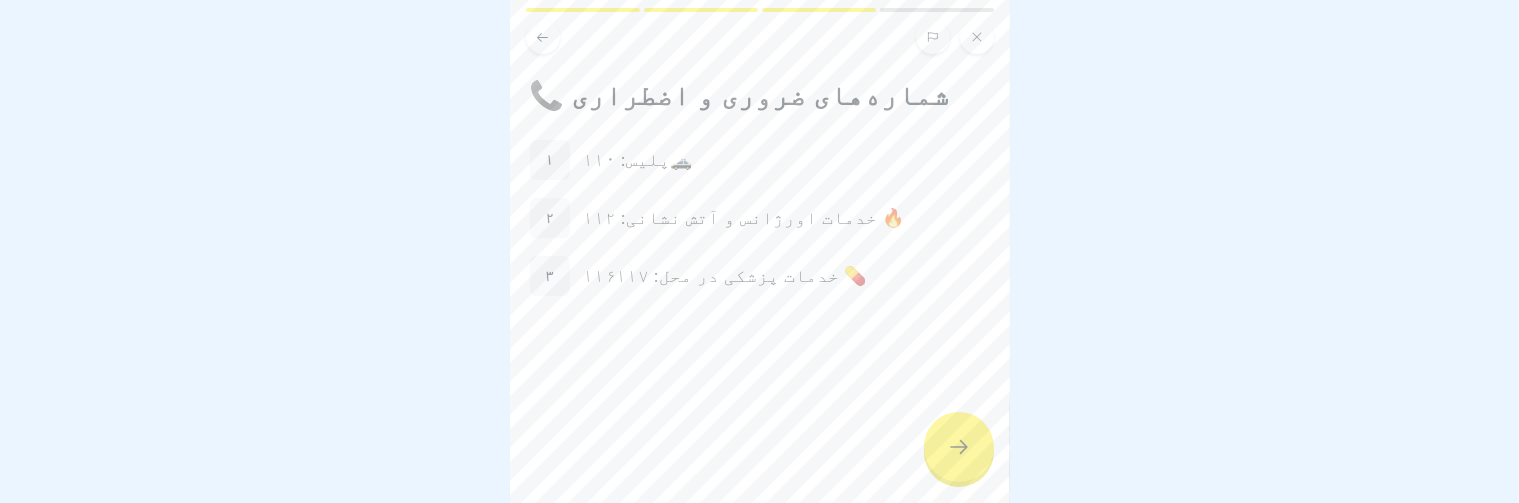 click 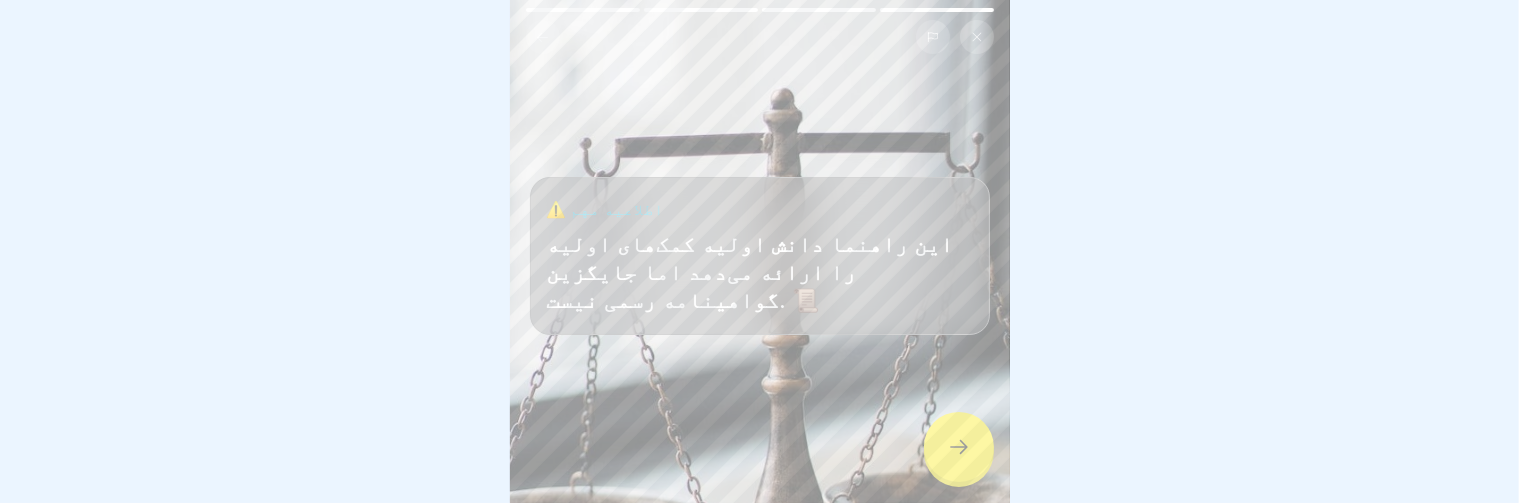 click 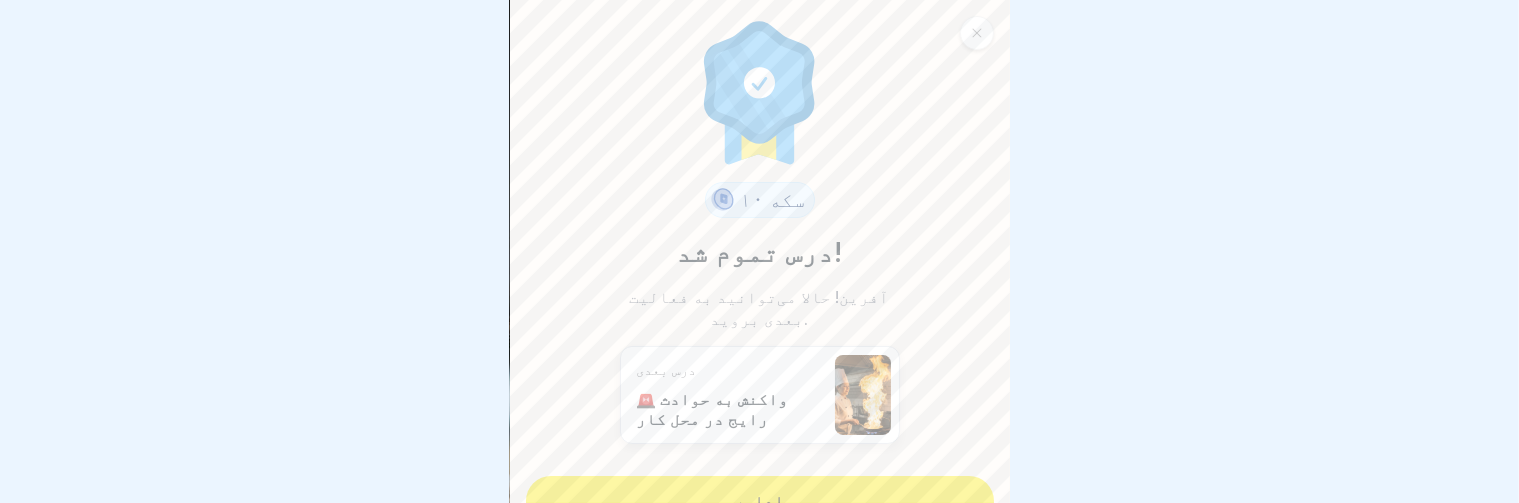 click on "ادامه" at bounding box center [760, 501] 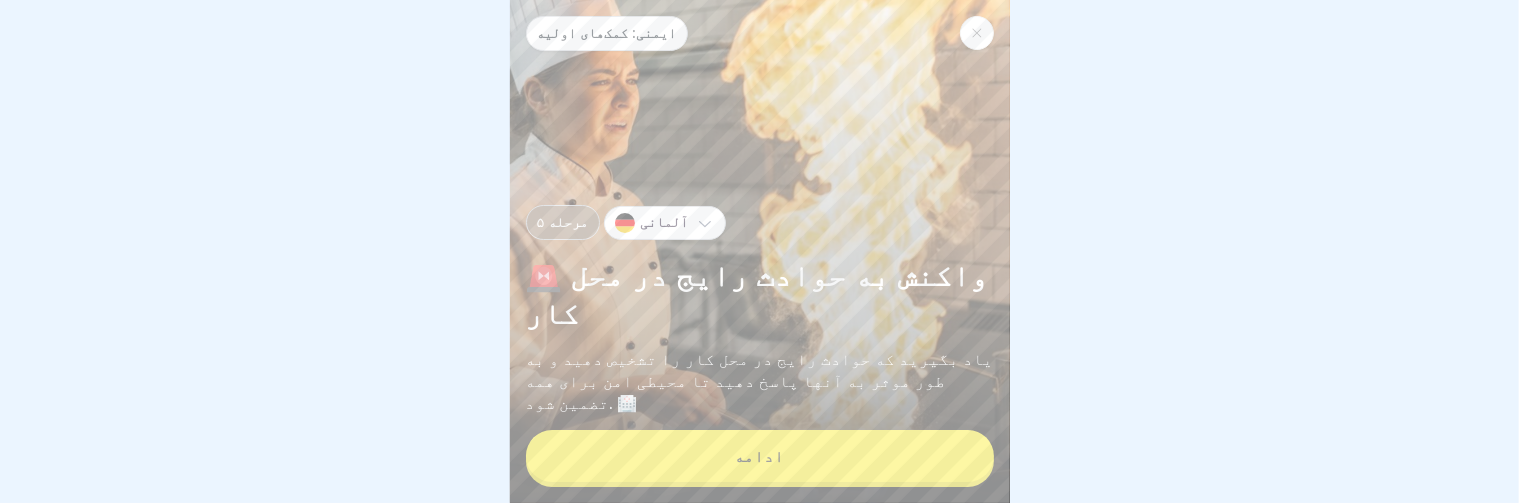 click 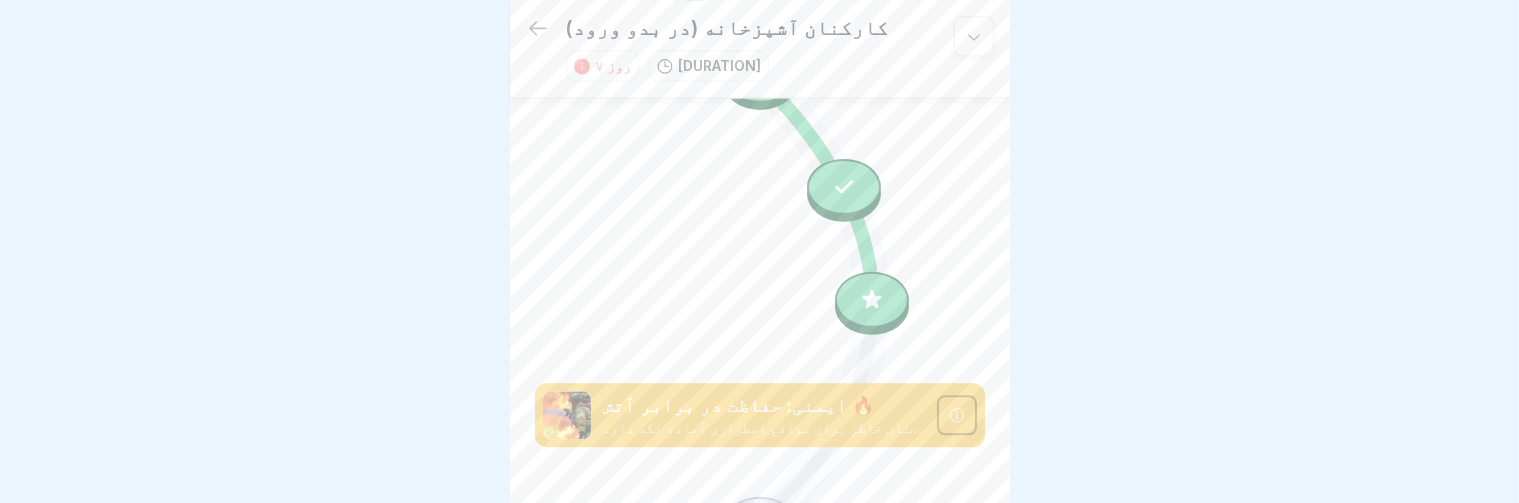 scroll, scrollTop: 4486, scrollLeft: 0, axis: vertical 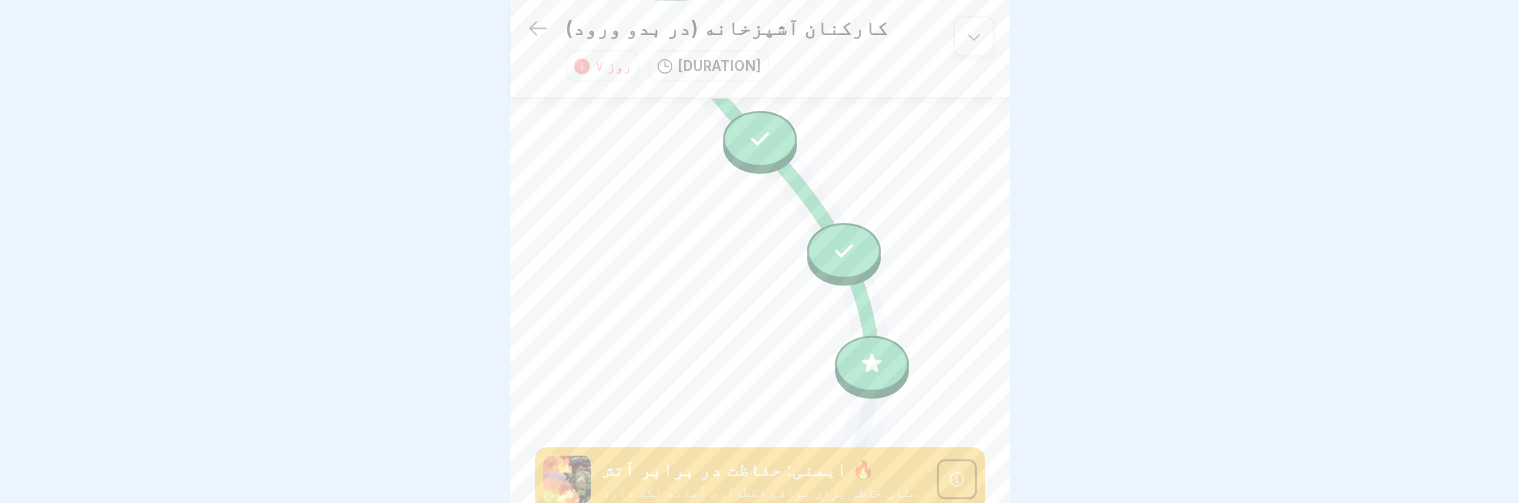 click at bounding box center [872, 364] 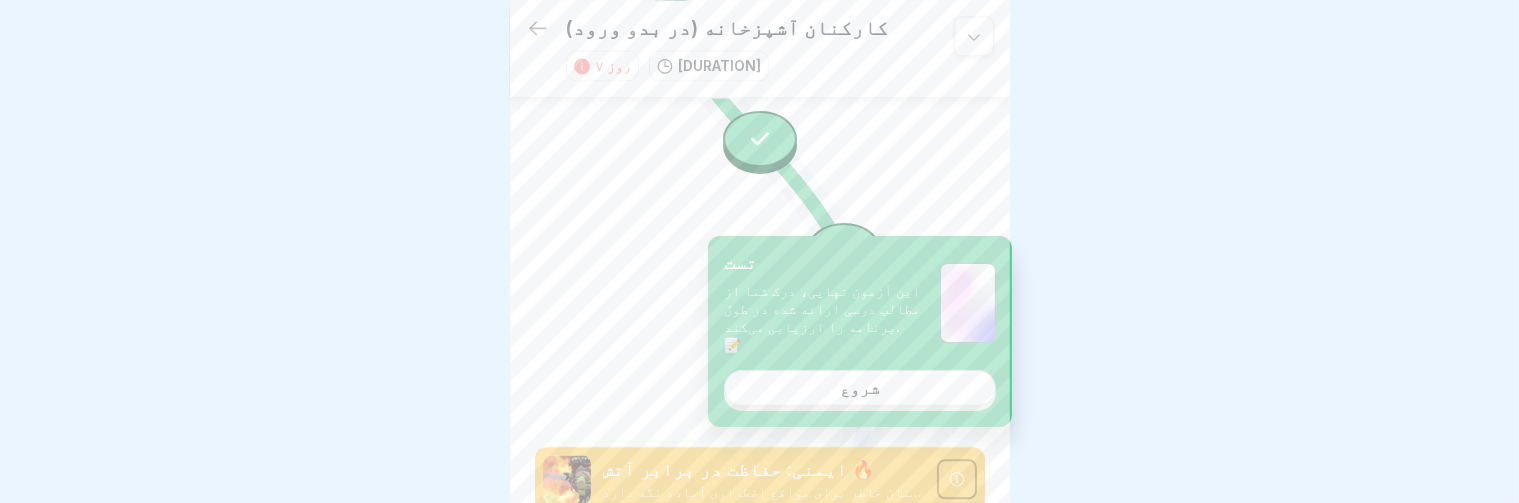 click on "شروع" at bounding box center (860, 388) 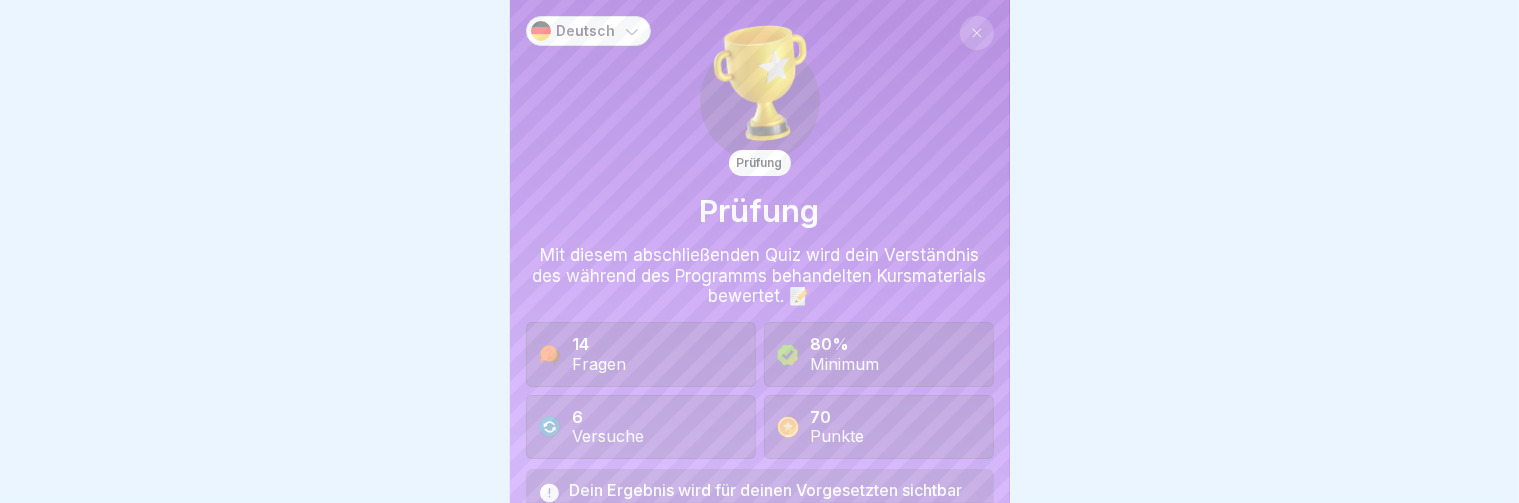 scroll, scrollTop: 0, scrollLeft: 0, axis: both 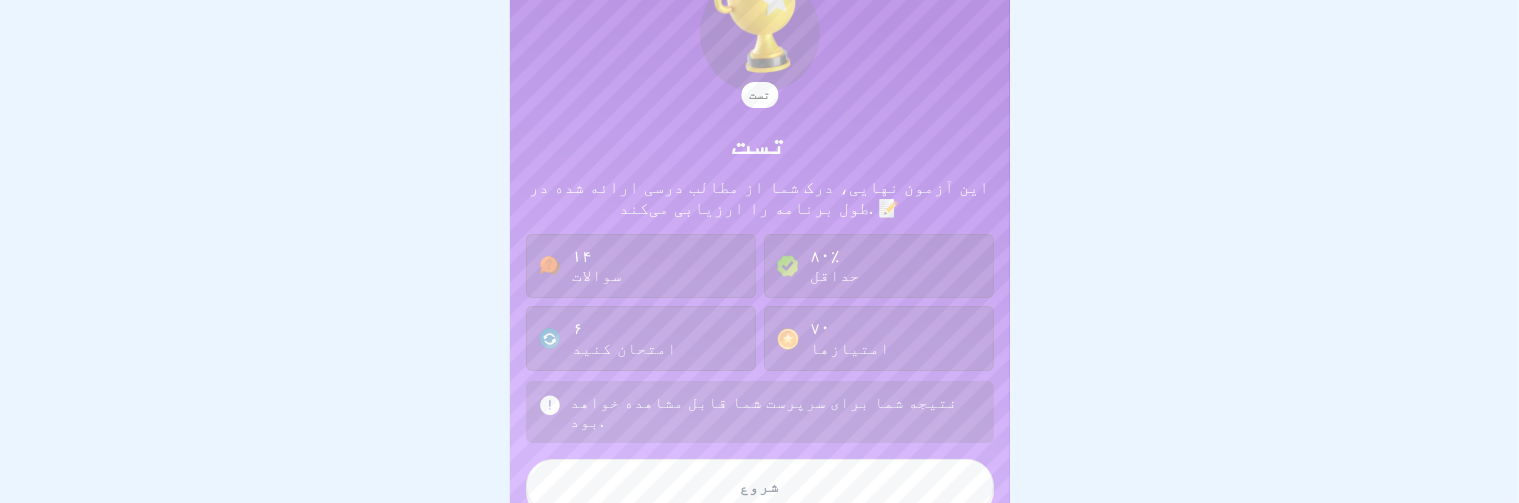 click on "شروع" at bounding box center (760, 486) 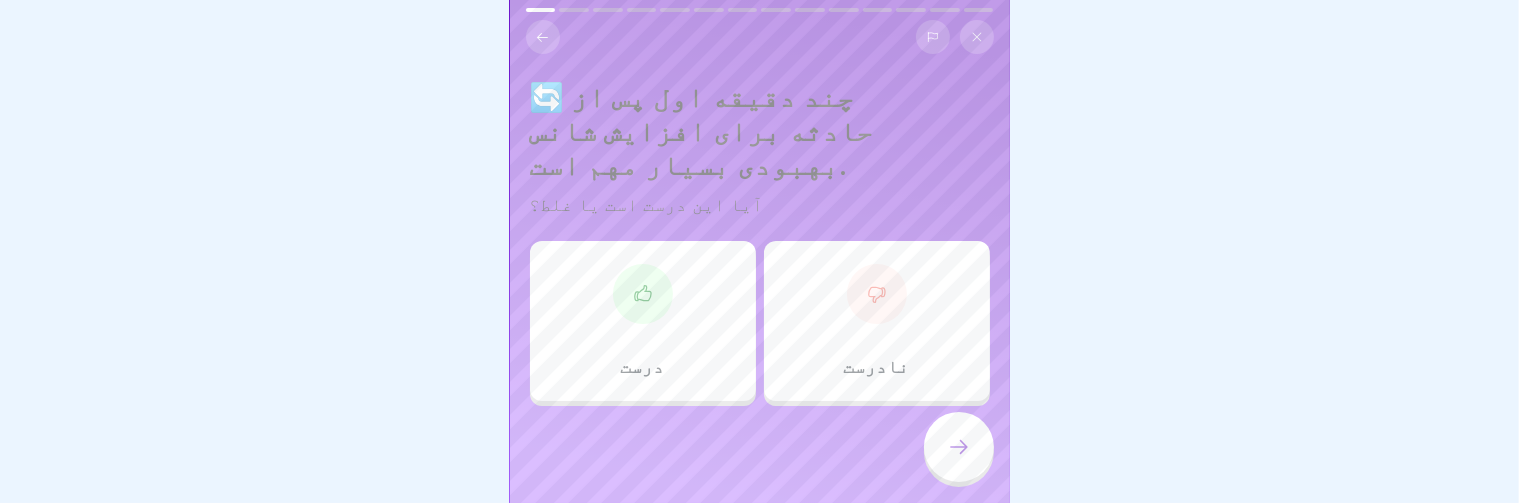 click on "درست" at bounding box center [643, 321] 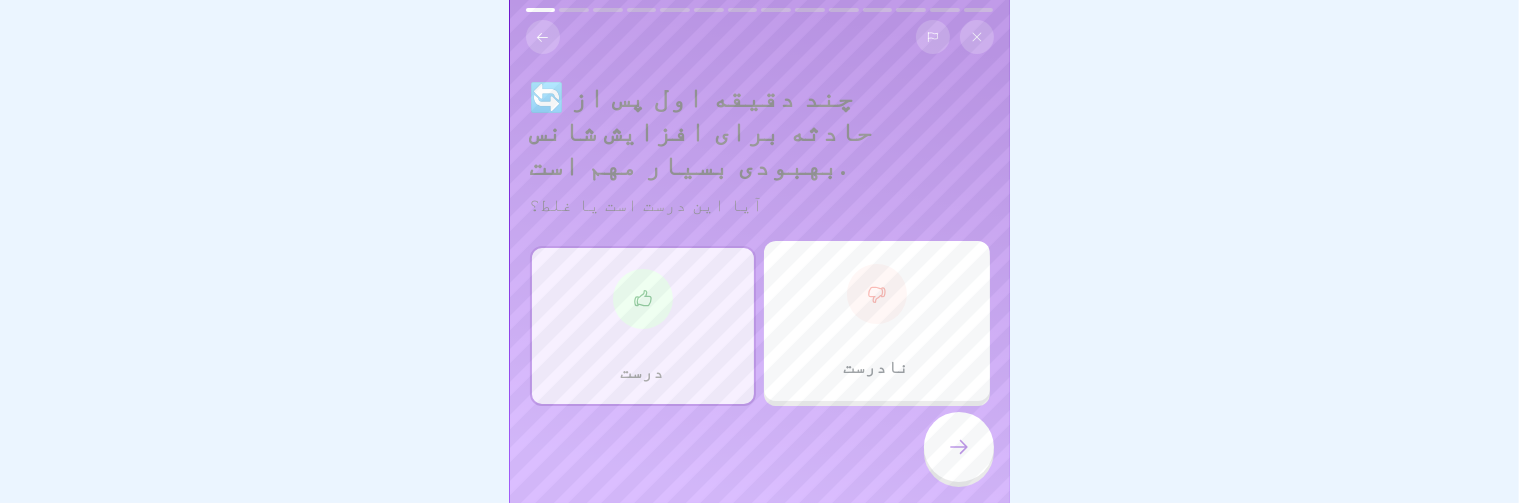 click at bounding box center (959, 447) 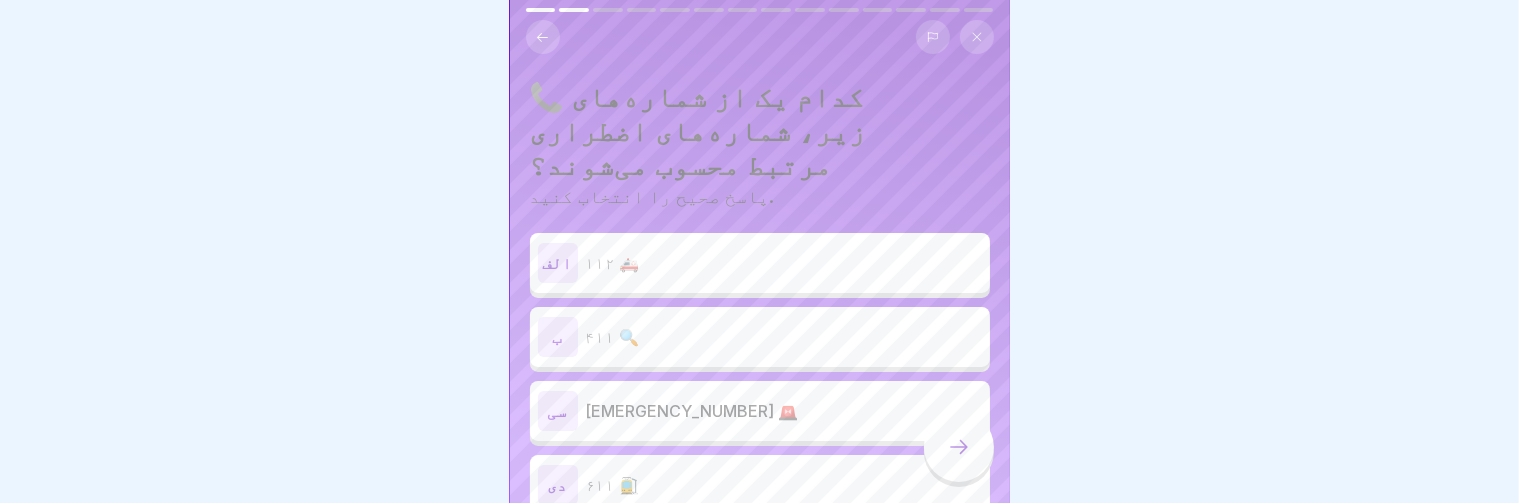 click on "۱۱۲ 🚑" at bounding box center [784, 263] 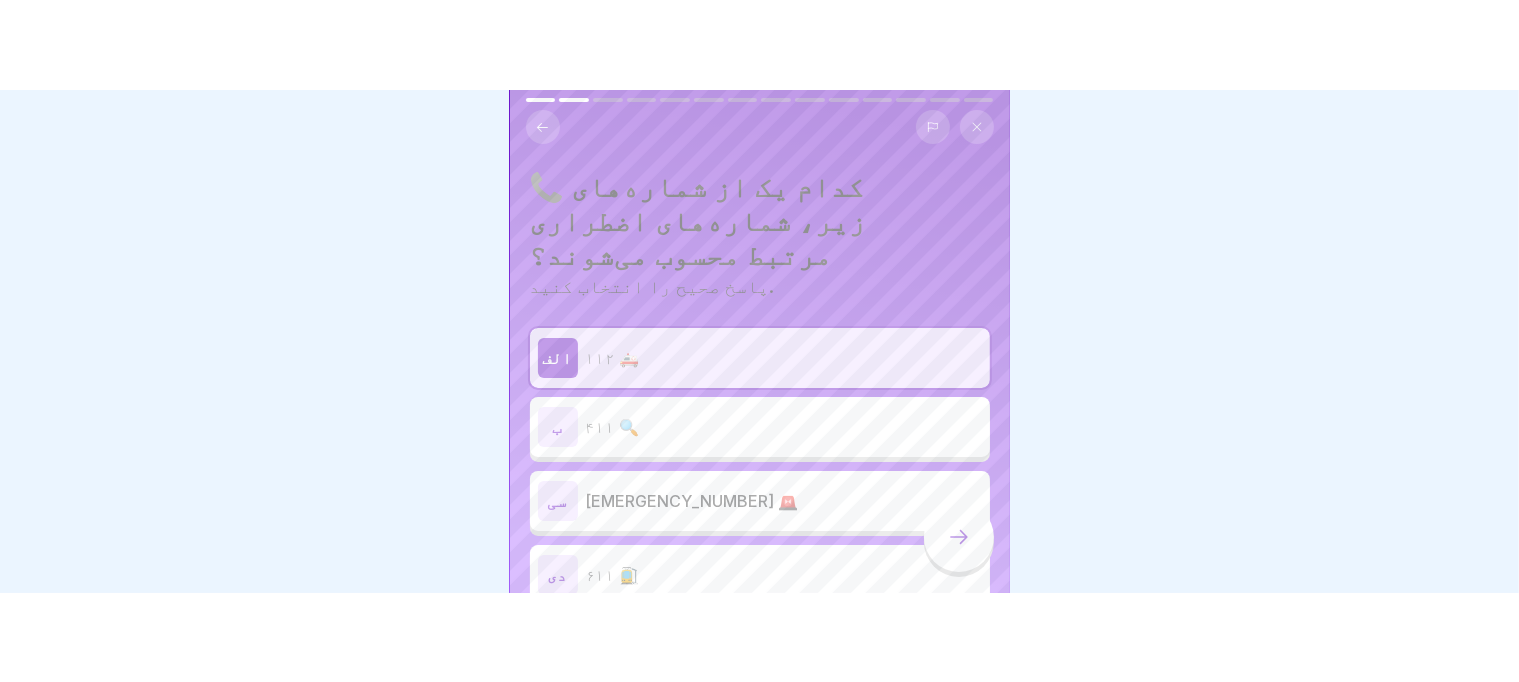 scroll, scrollTop: 62, scrollLeft: 0, axis: vertical 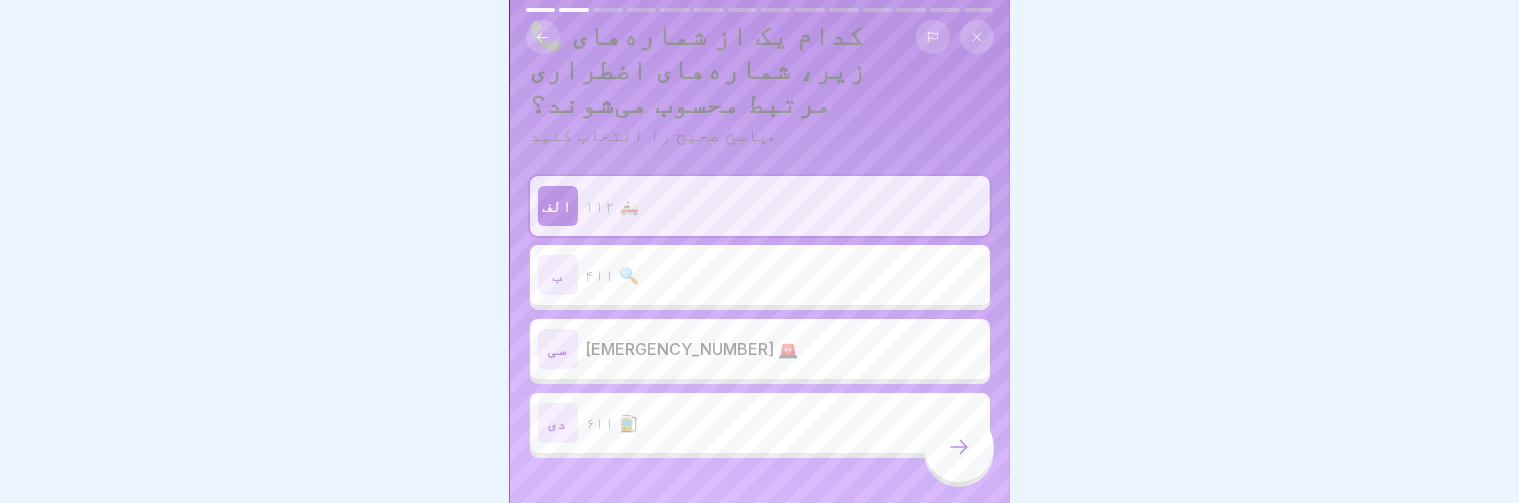 click at bounding box center [959, 447] 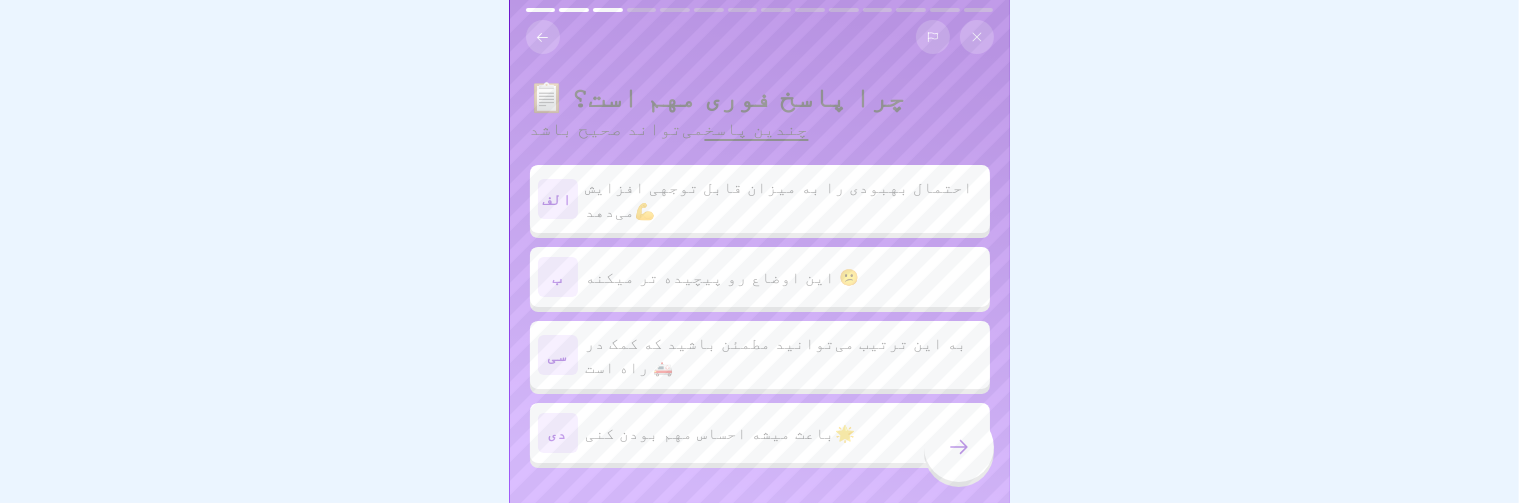 click on "الف احتمال بهبودی را به میزان قابل توجهی افزایش می‌دهد💪" at bounding box center (760, 199) 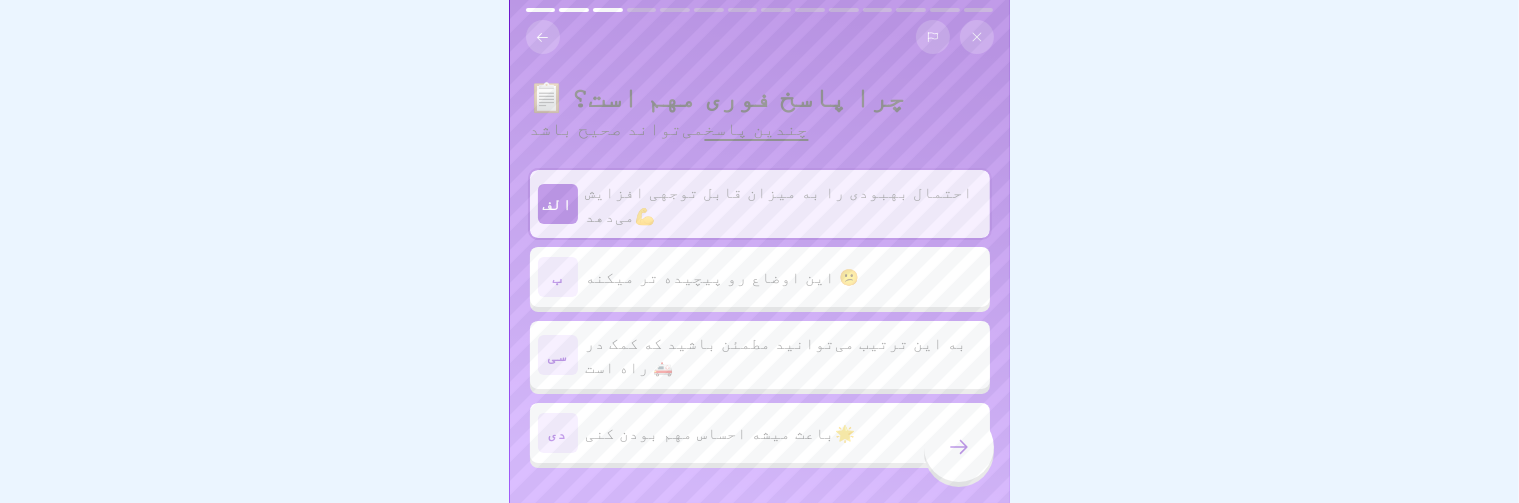 click on "به این ترتیب می‌توانید مطمئن باشید که کمک در راه است 🚑" at bounding box center (777, 355) 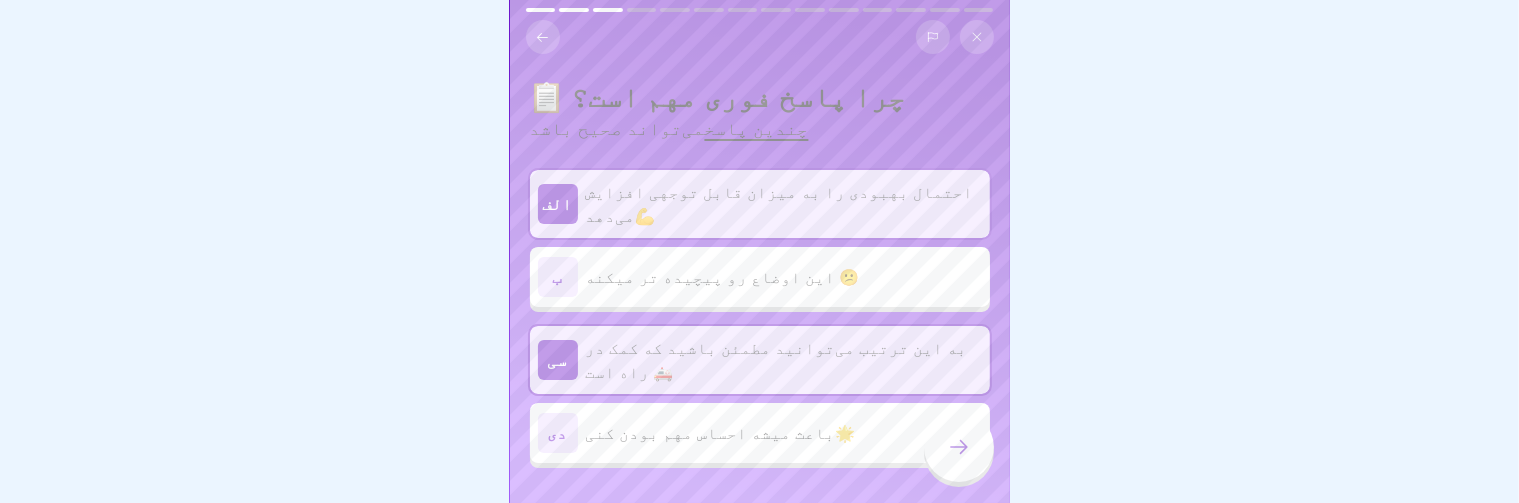 click at bounding box center [959, 447] 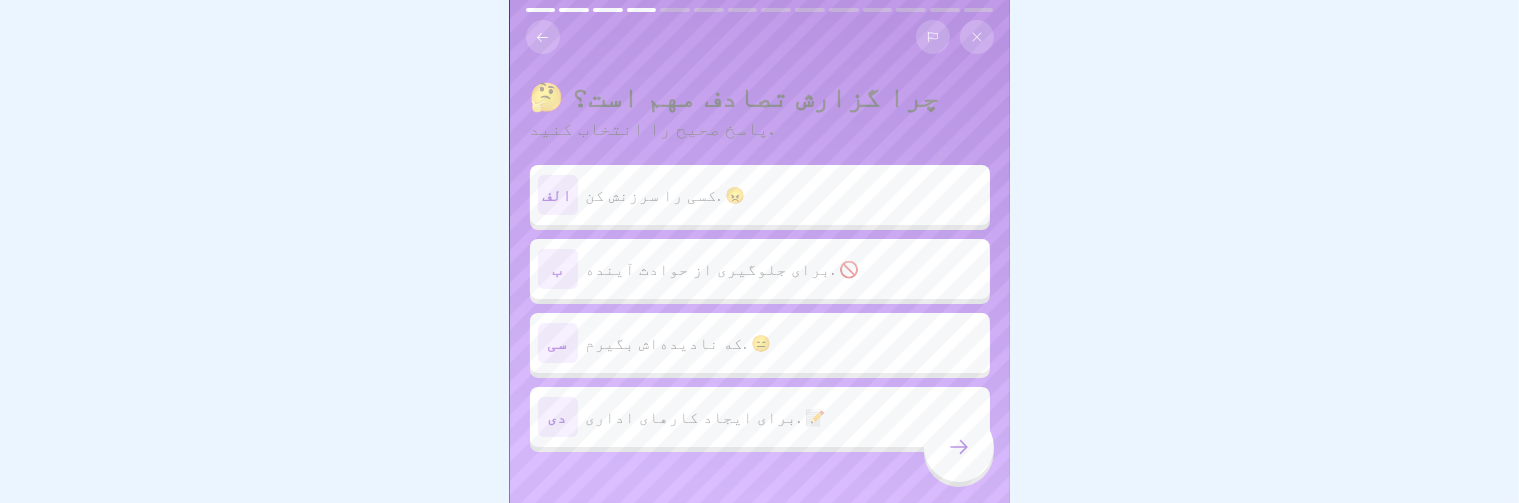 click on "الف کسی را سرزنش کن. 😠 ب برای جلوگیری از حوادث آینده. 🚫 سی که نادیده‌اش بگیرم. 😑 دی برای ایجاد کارهای اداری. 📝" at bounding box center (760, 311) 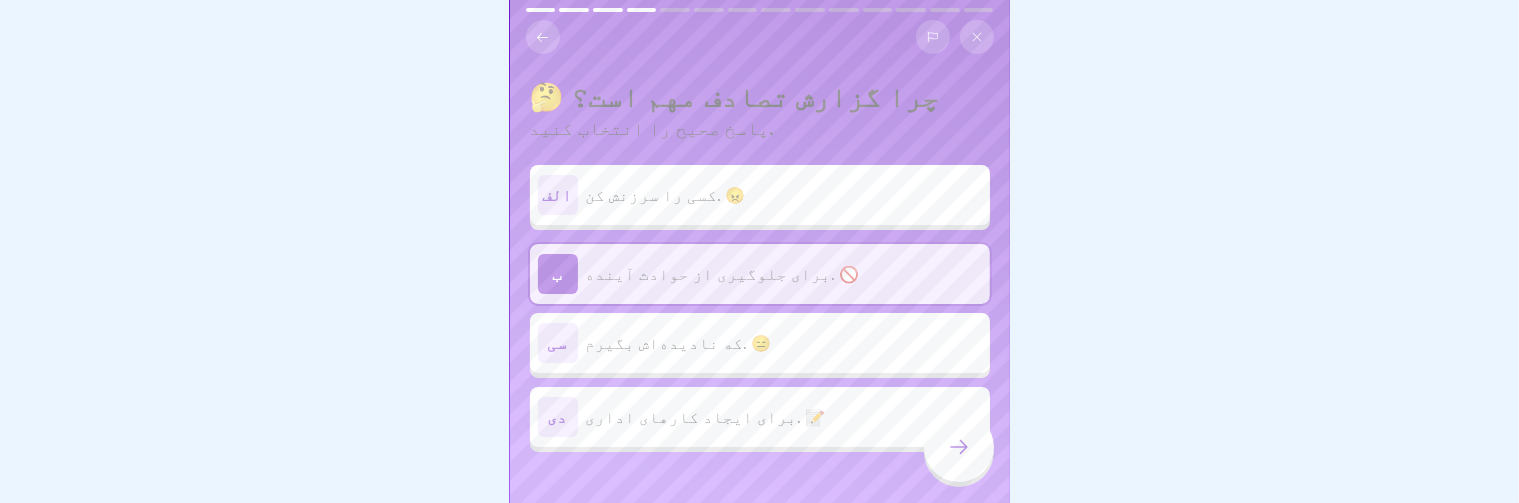 click at bounding box center [959, 447] 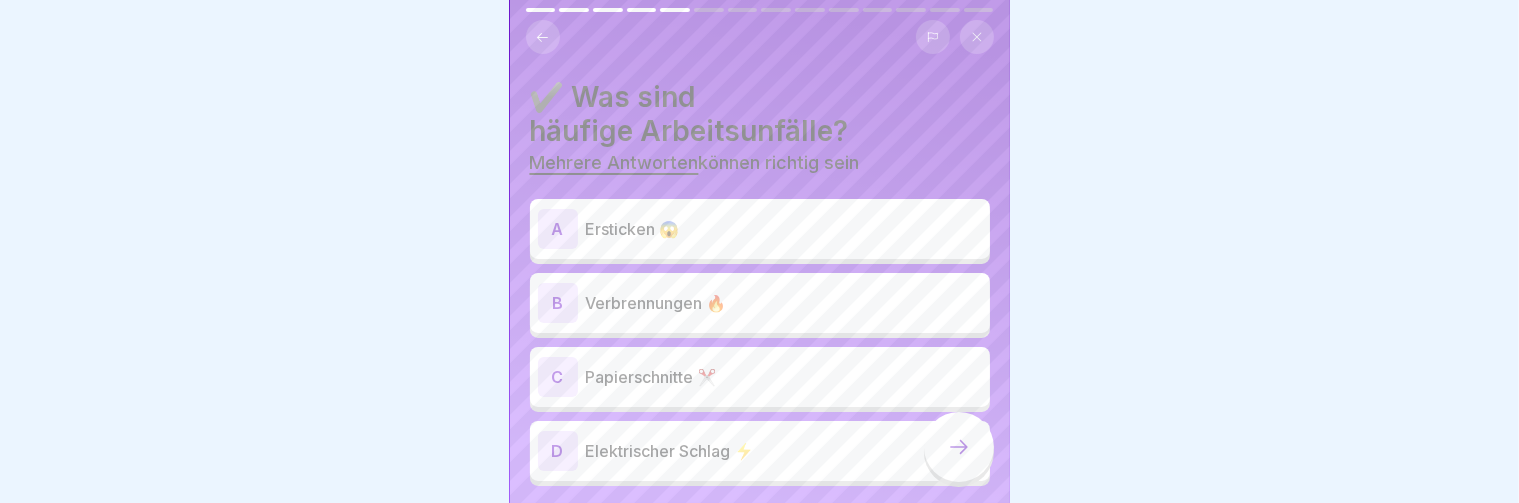 click on "Verbrennungen 🔥" at bounding box center [784, 303] 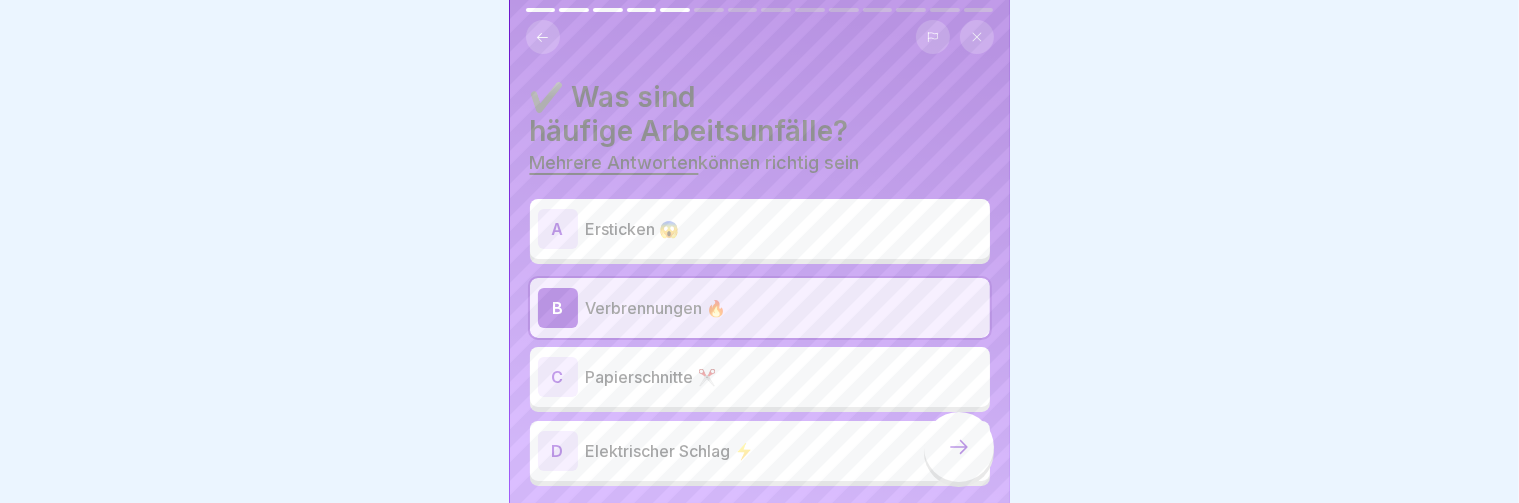 click on "Elektrischer Schlag ⚡" at bounding box center [784, 451] 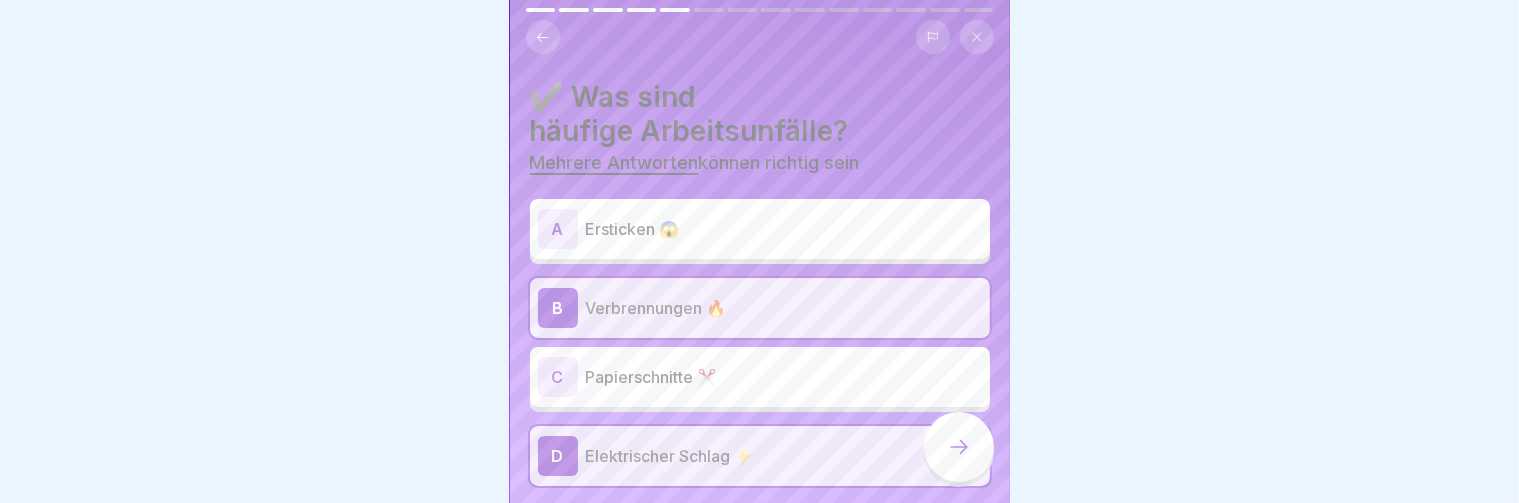 click at bounding box center (959, 447) 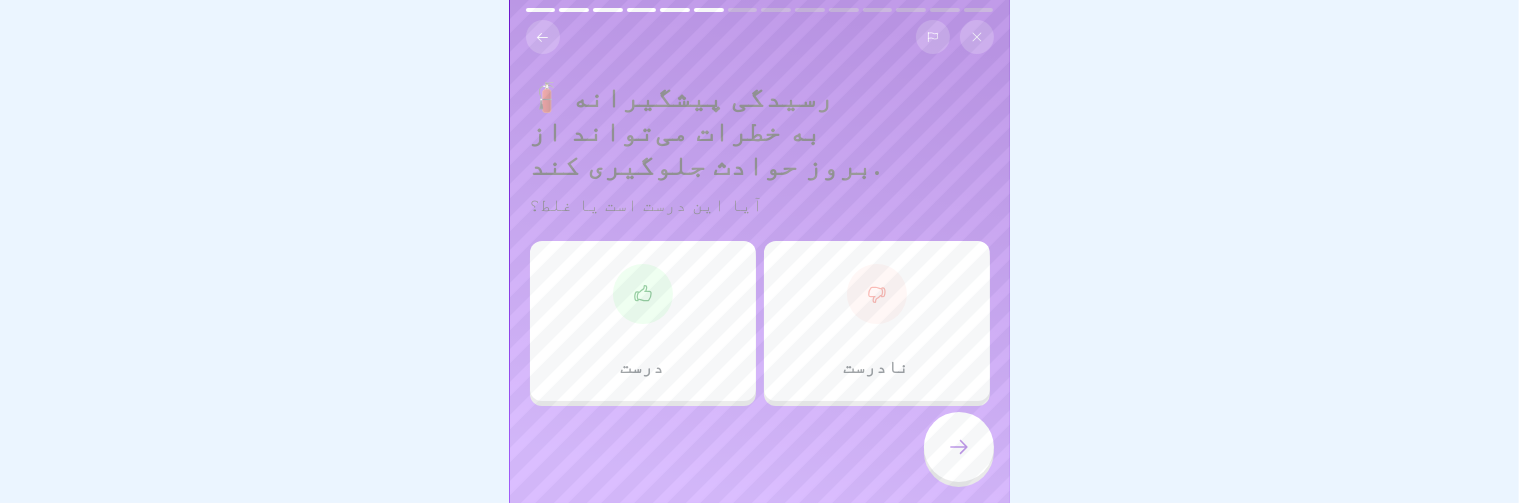 click on "درست" at bounding box center [643, 321] 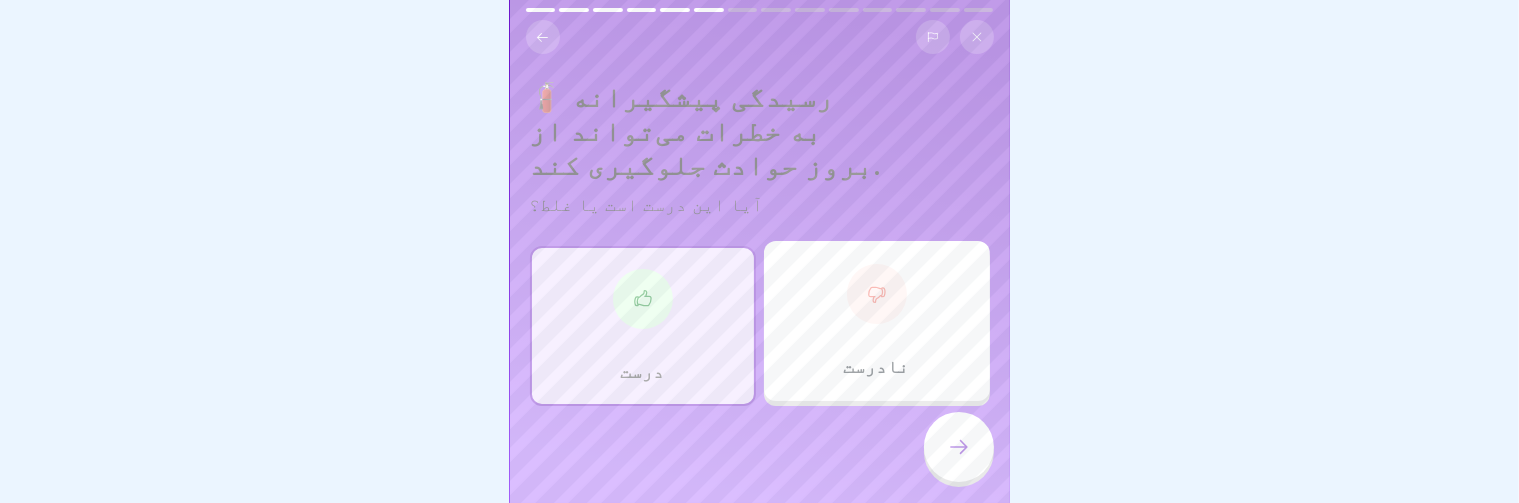 click at bounding box center (959, 447) 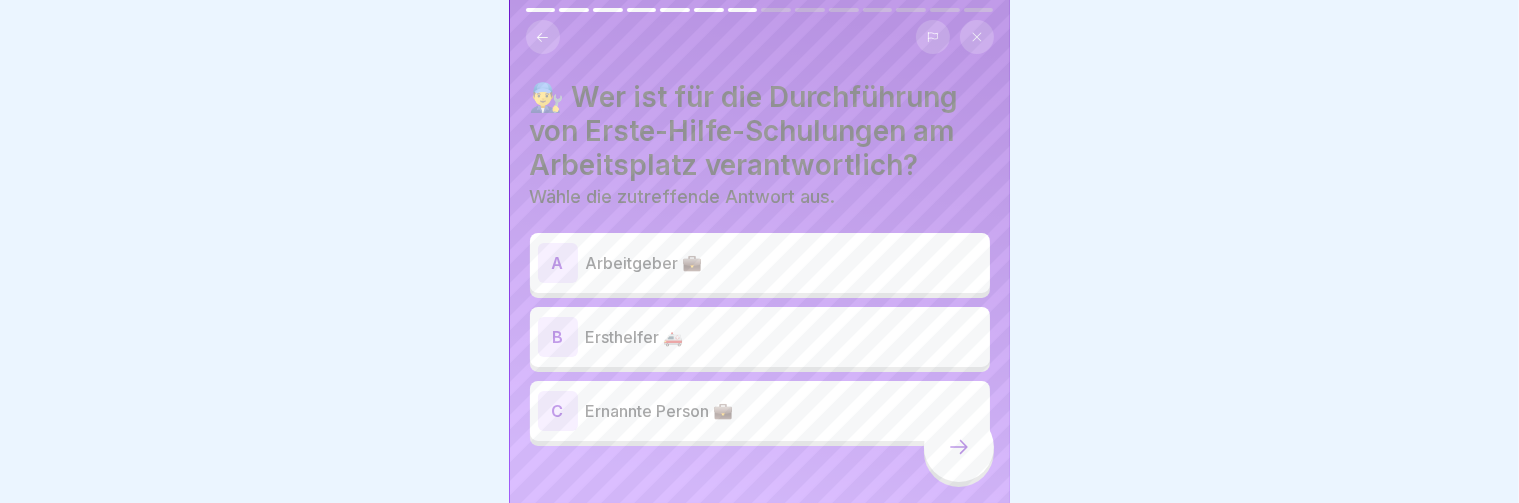 click on "A Arbeitgeber 💼" at bounding box center [760, 263] 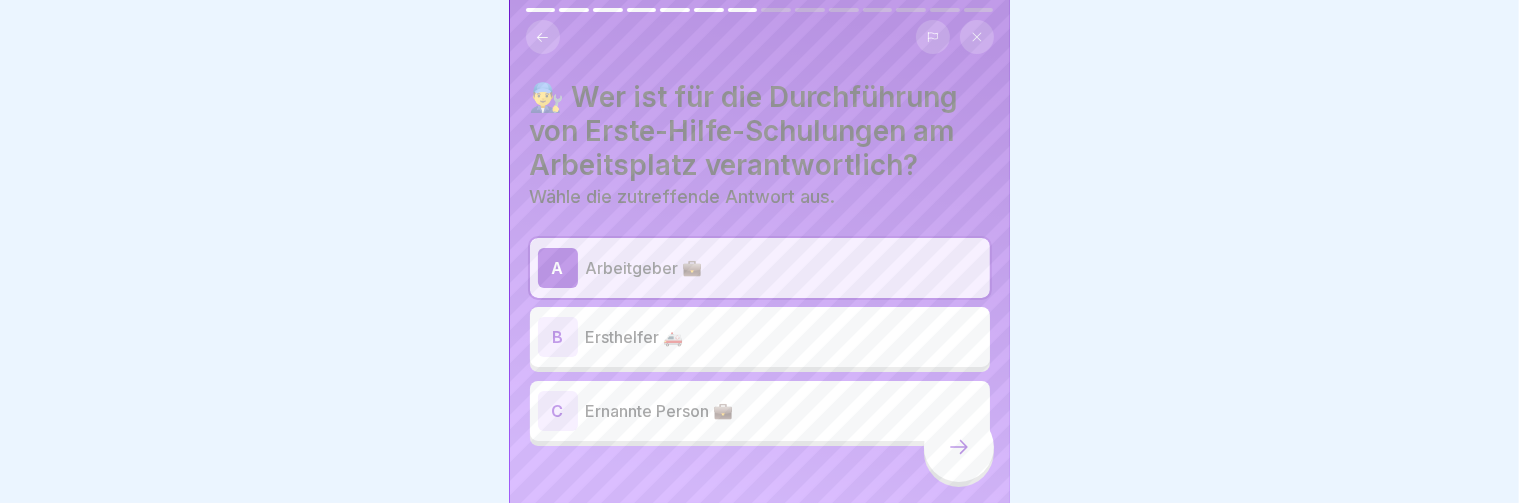 click on "C Ernannte Person 💼" at bounding box center (760, 411) 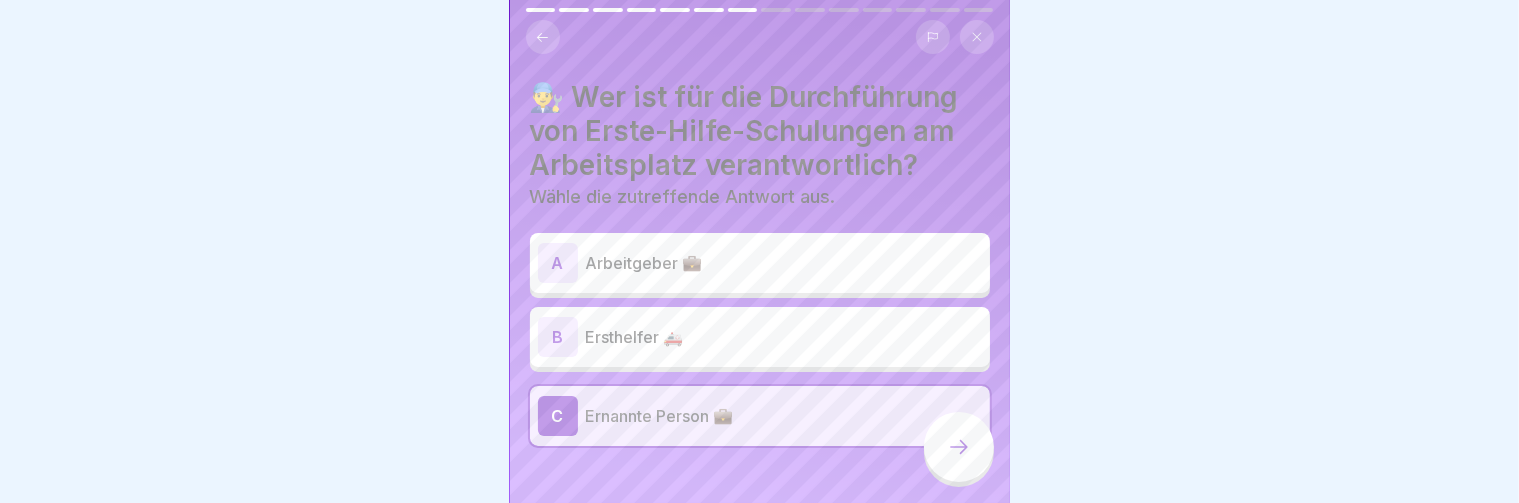 click on "A Arbeitgeber 💼" at bounding box center [760, 263] 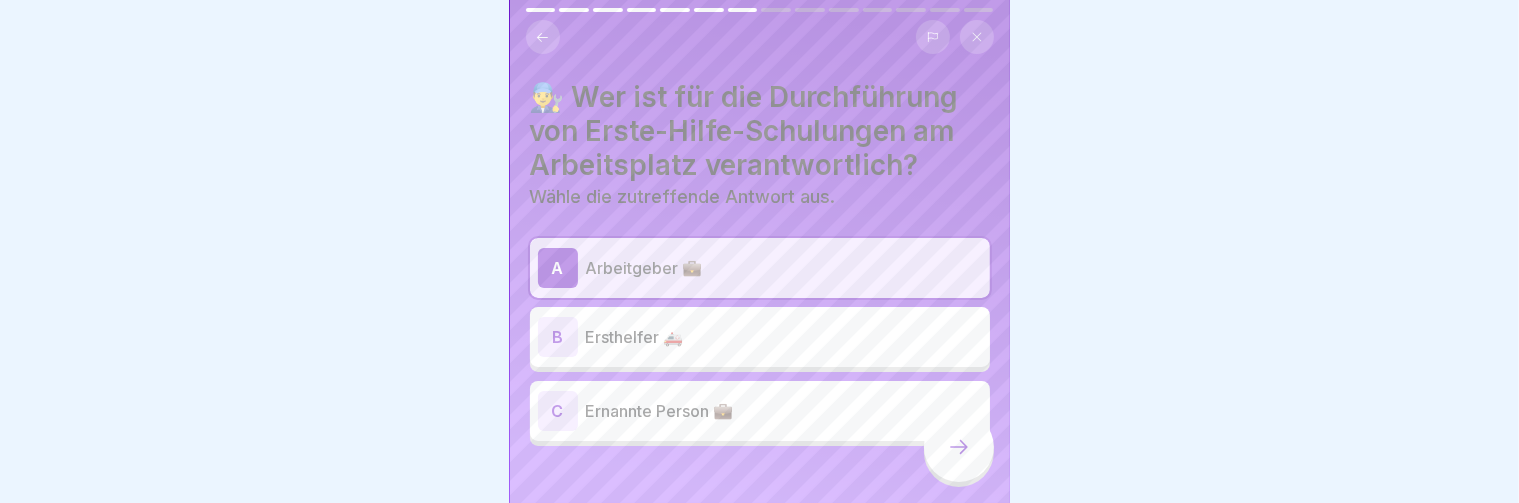 click at bounding box center (959, 447) 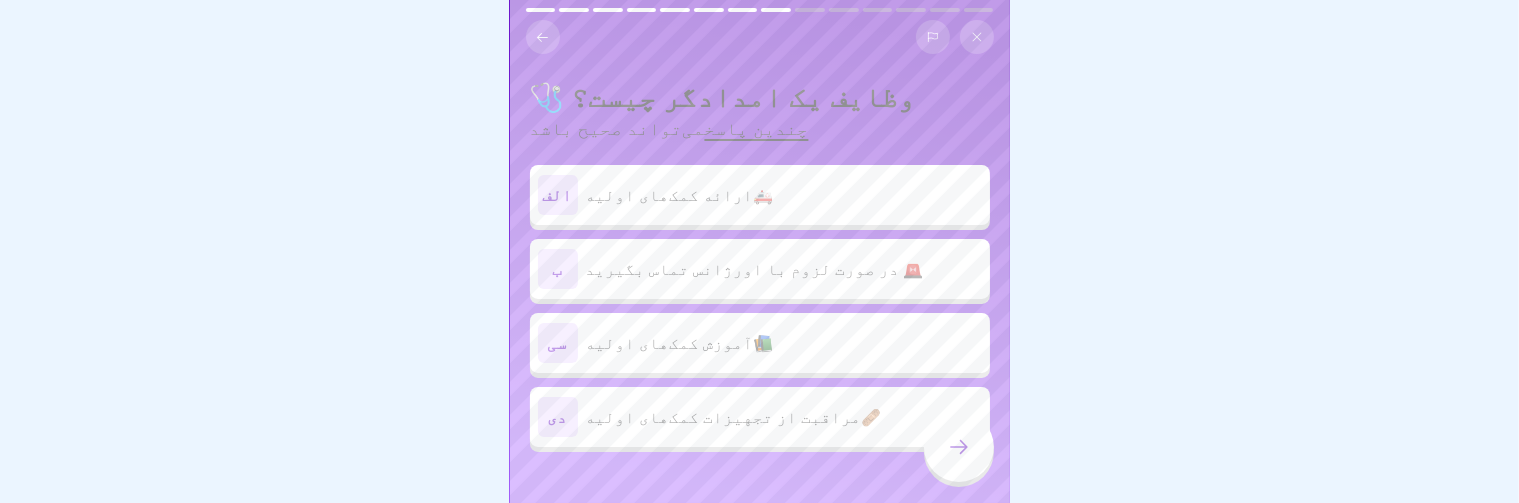 click on "ارائه کمک‌های اولیه🚑" at bounding box center (784, 195) 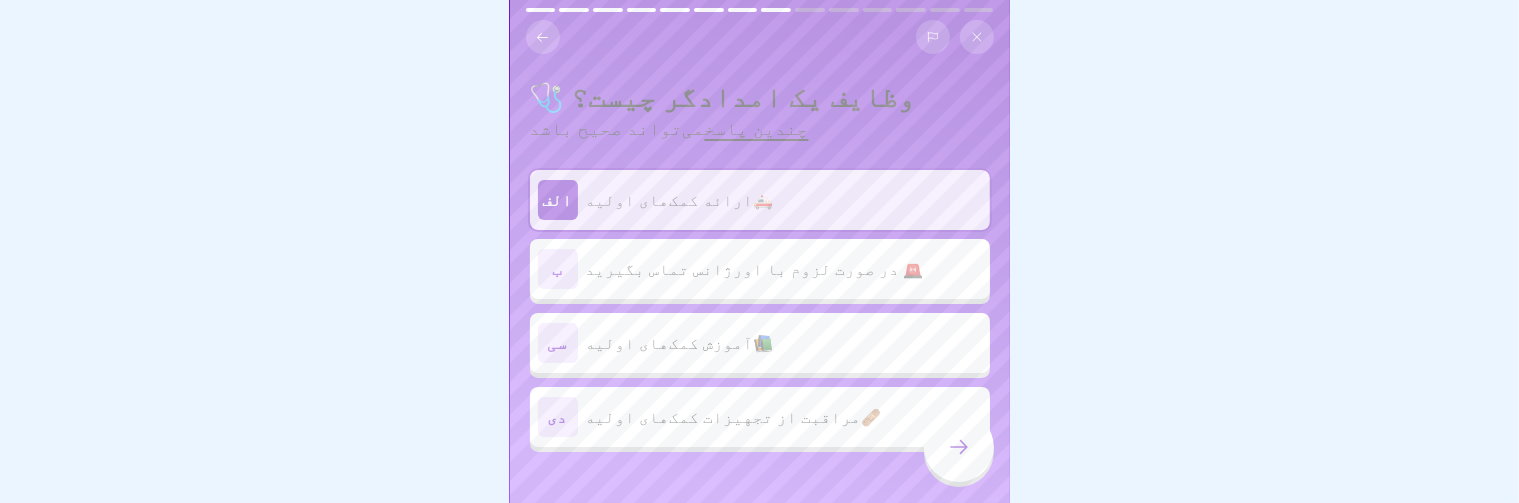 click on "الف ارائه کمک‌های اولیه🚑 ب در صورت لزوم با اورژانس تماس بگیرید 🚨 سی آموزش کمک‌های اولیه📚 دی مراقبت از تجهیزات کمک‌های اولیه🩹" at bounding box center [760, 311] 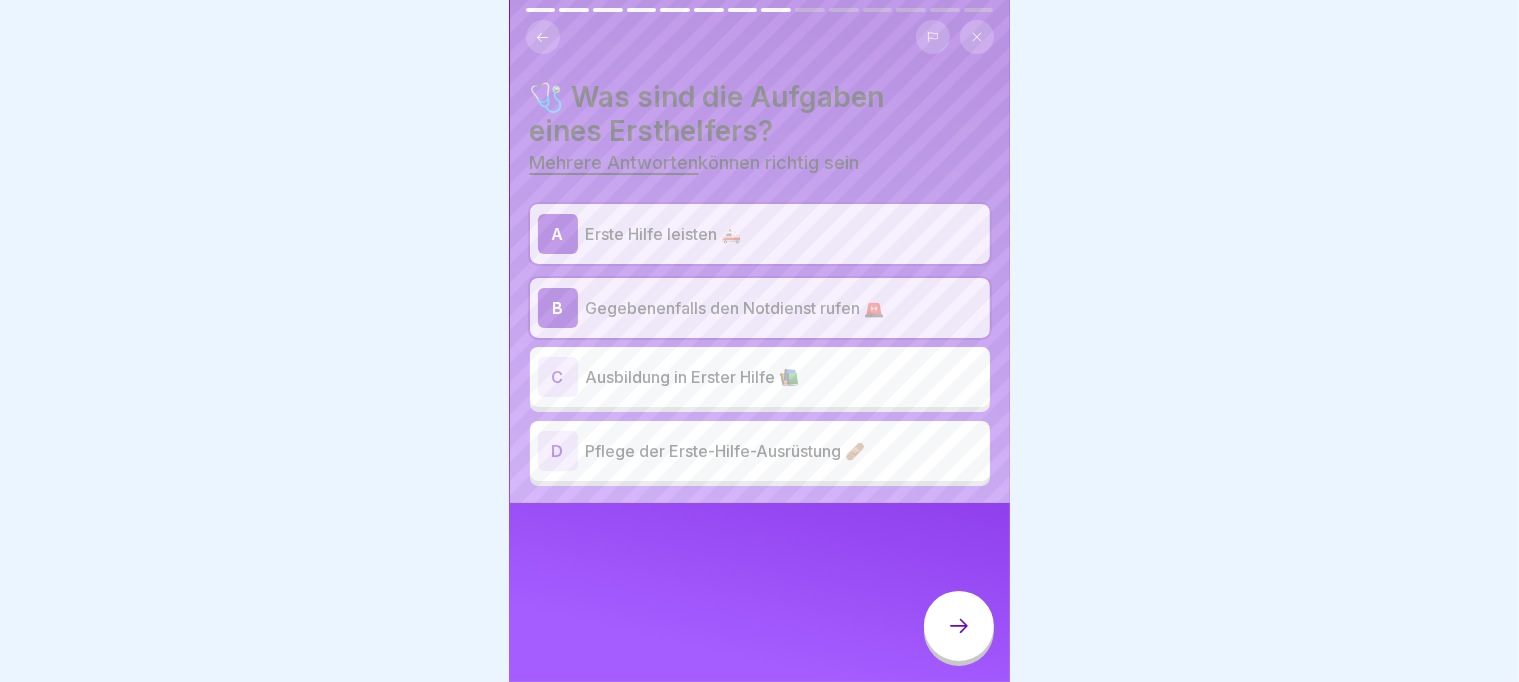 scroll, scrollTop: 0, scrollLeft: 0, axis: both 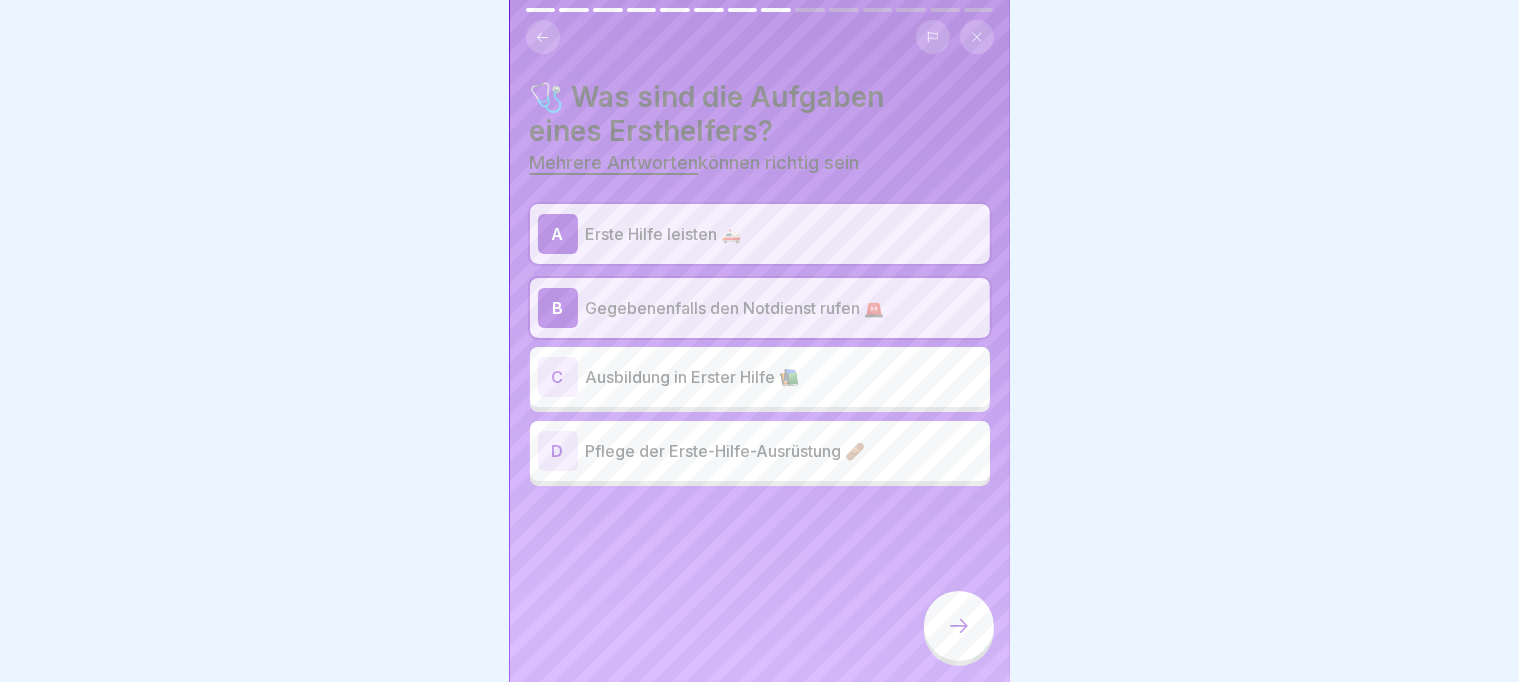 click at bounding box center [959, 626] 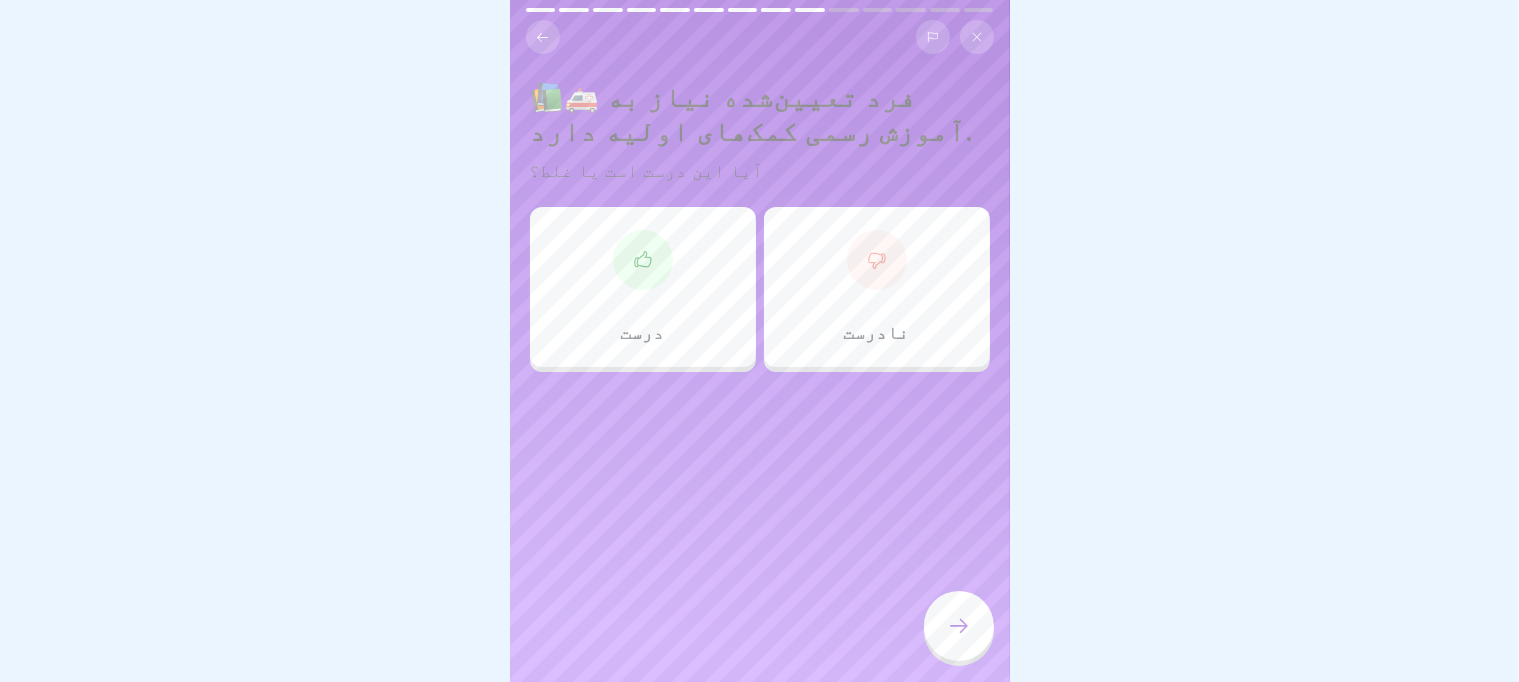 click on "درست" at bounding box center (643, 287) 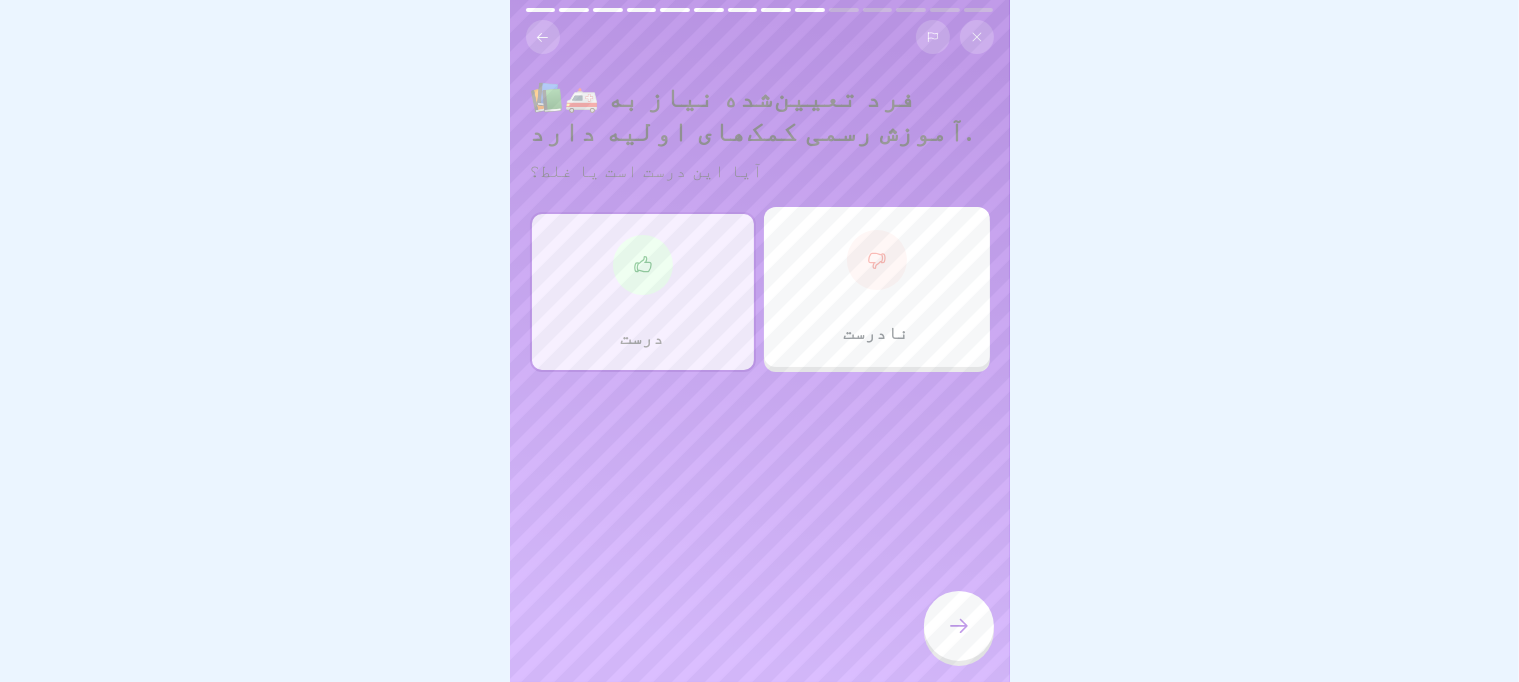 click at bounding box center [959, 626] 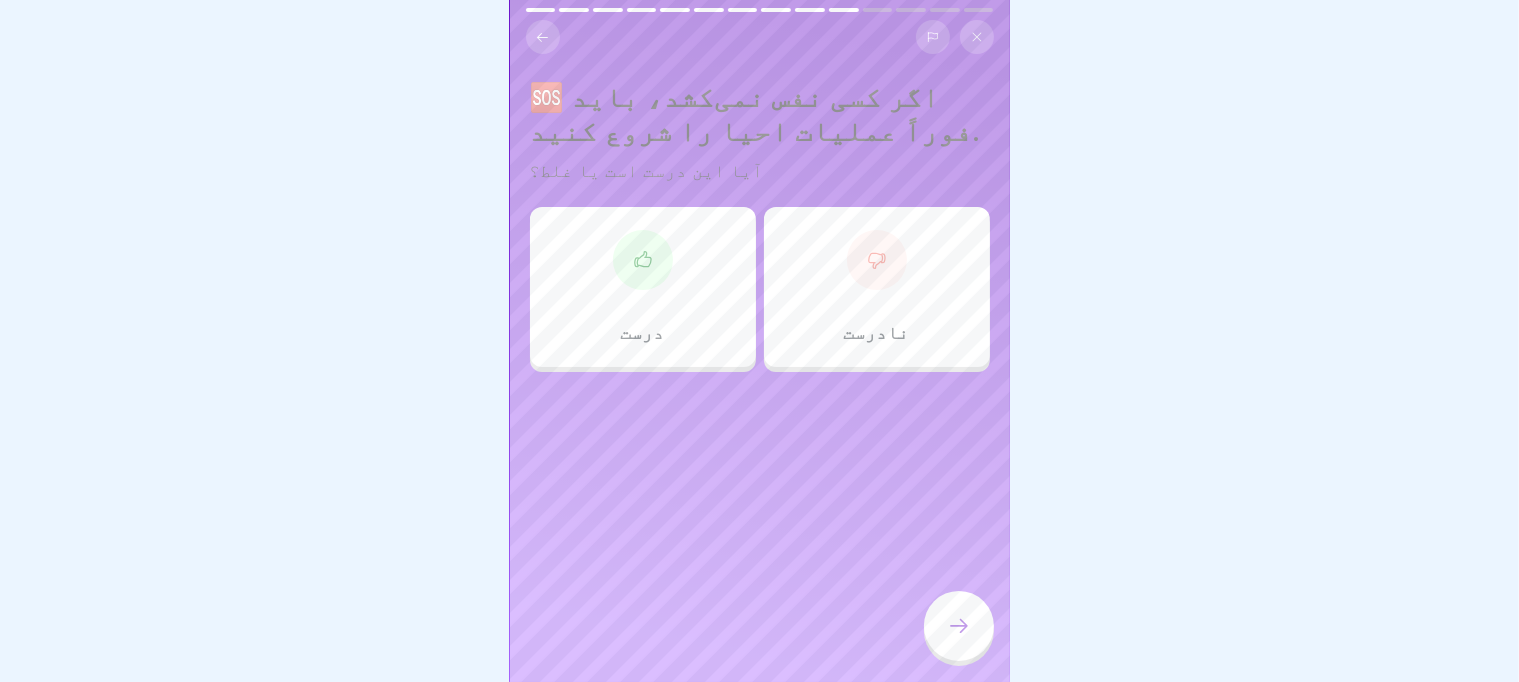 click on "درست" at bounding box center (643, 287) 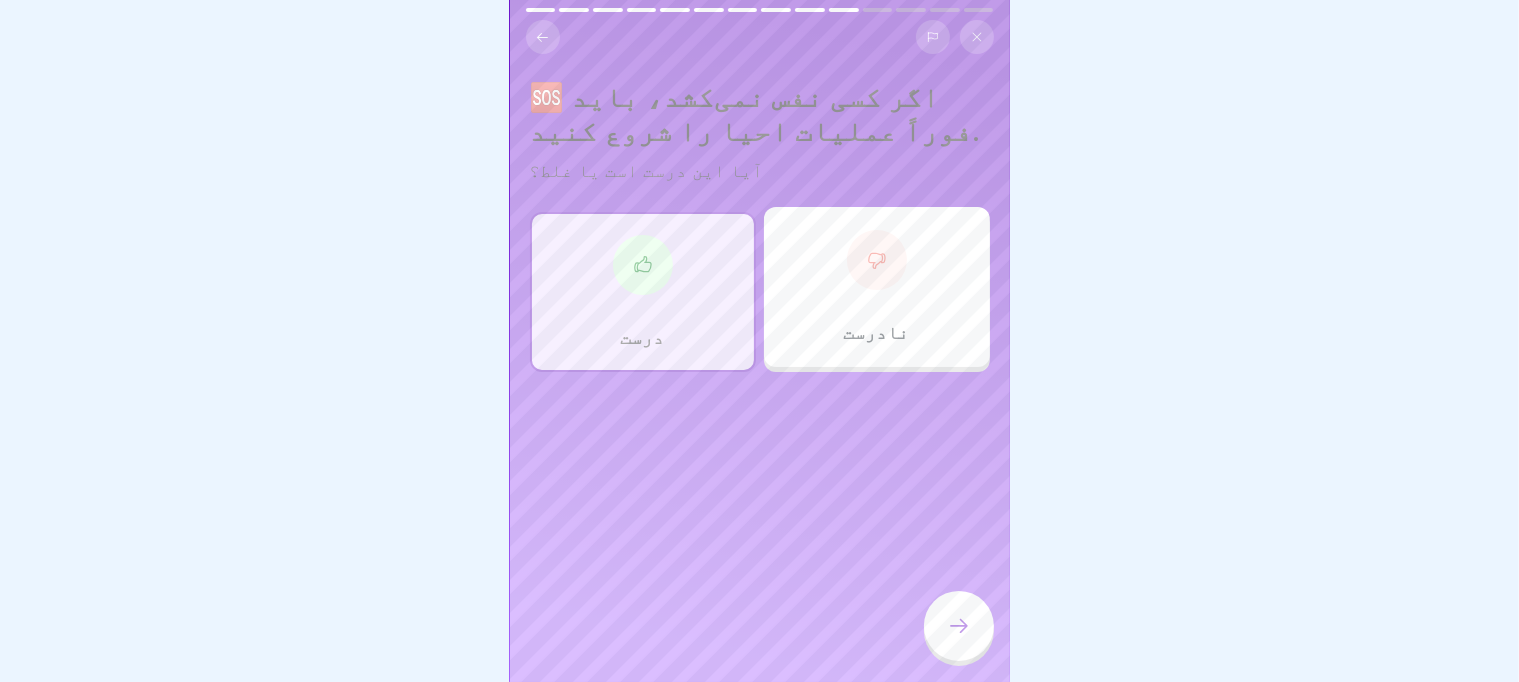 click at bounding box center [959, 626] 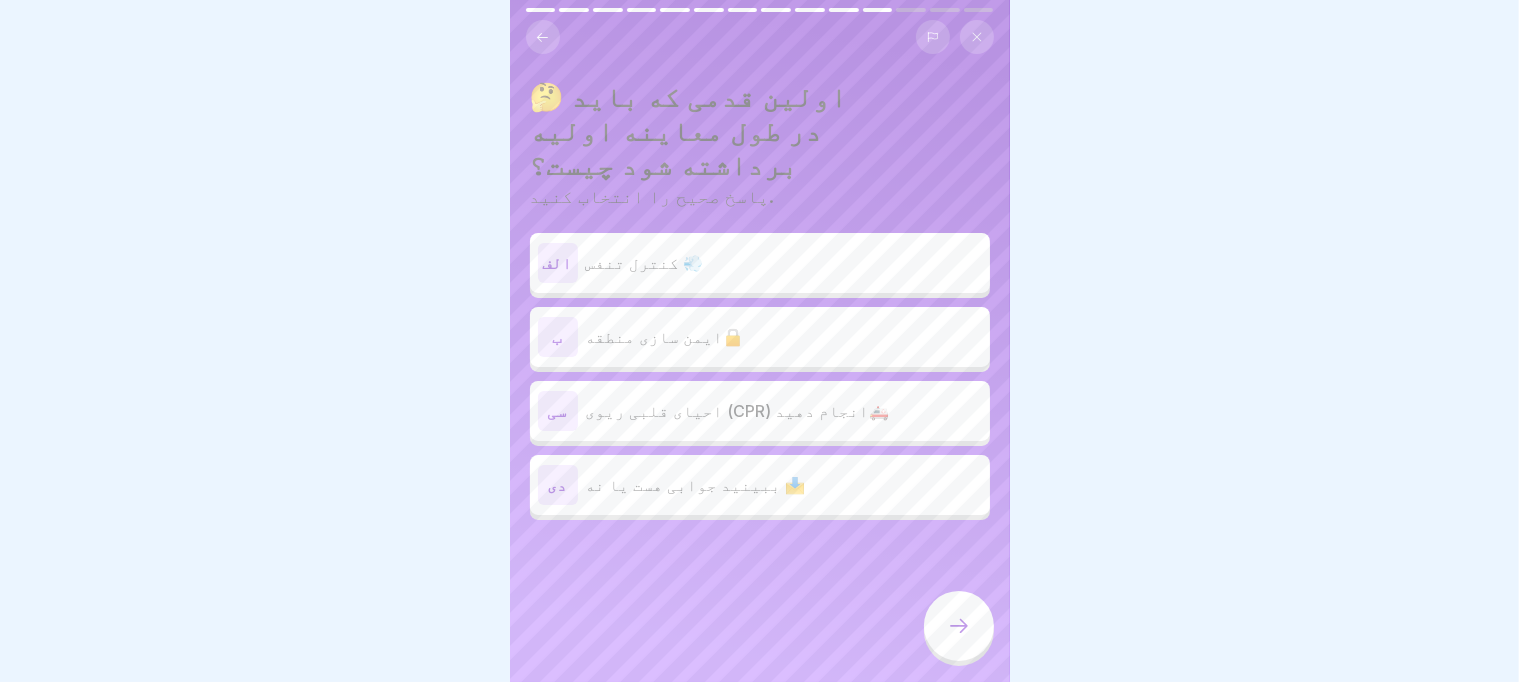 click at bounding box center (759, 341) 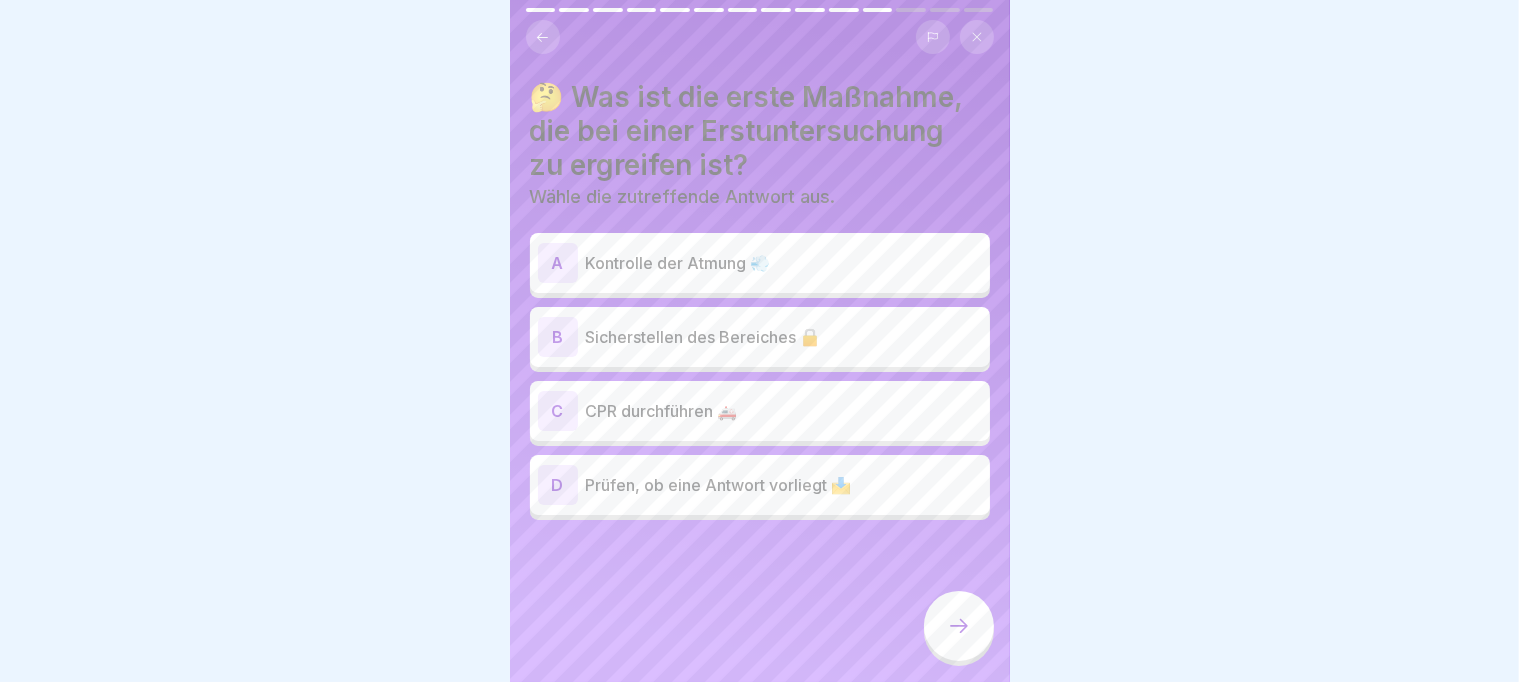click on "Kontrolle der Atmung 💨" at bounding box center (784, 263) 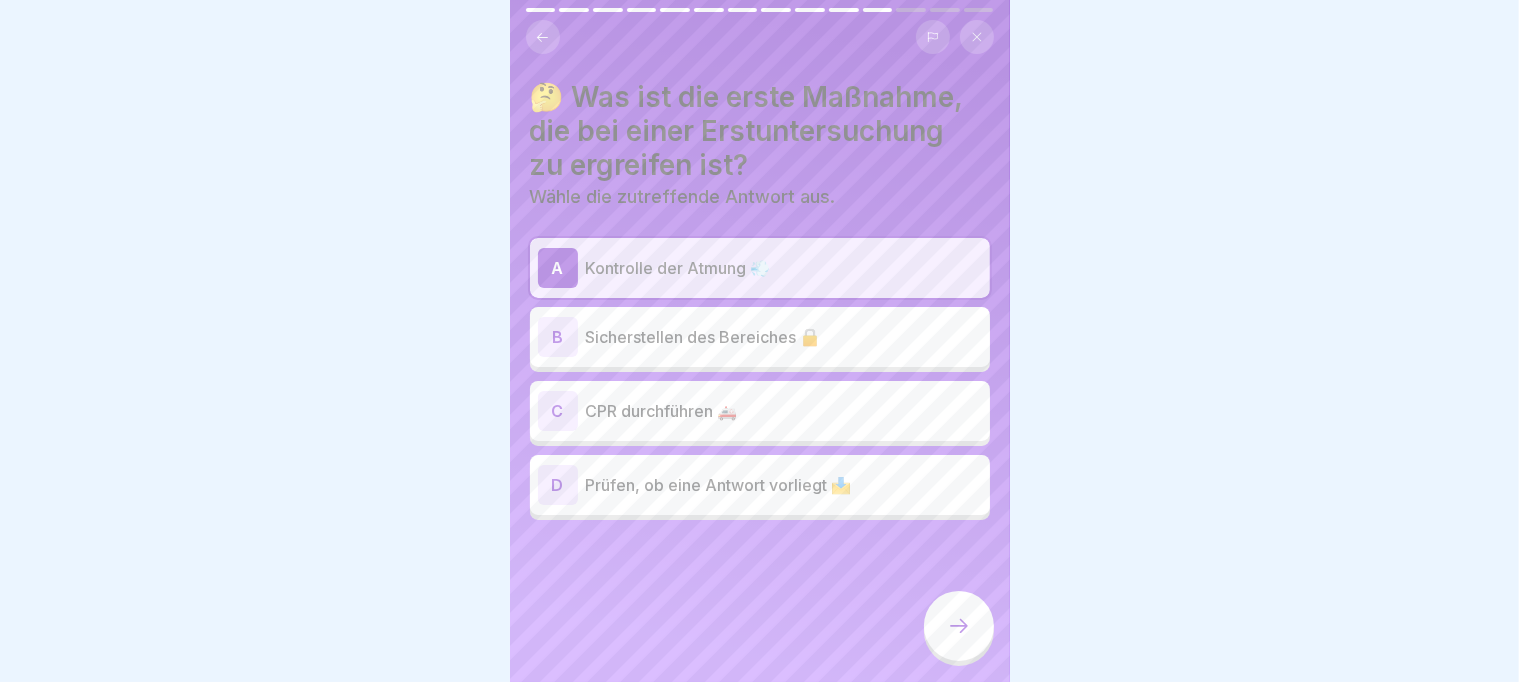 click on "Prüfen, ob eine Antwort vorliegt 📩" at bounding box center [784, 485] 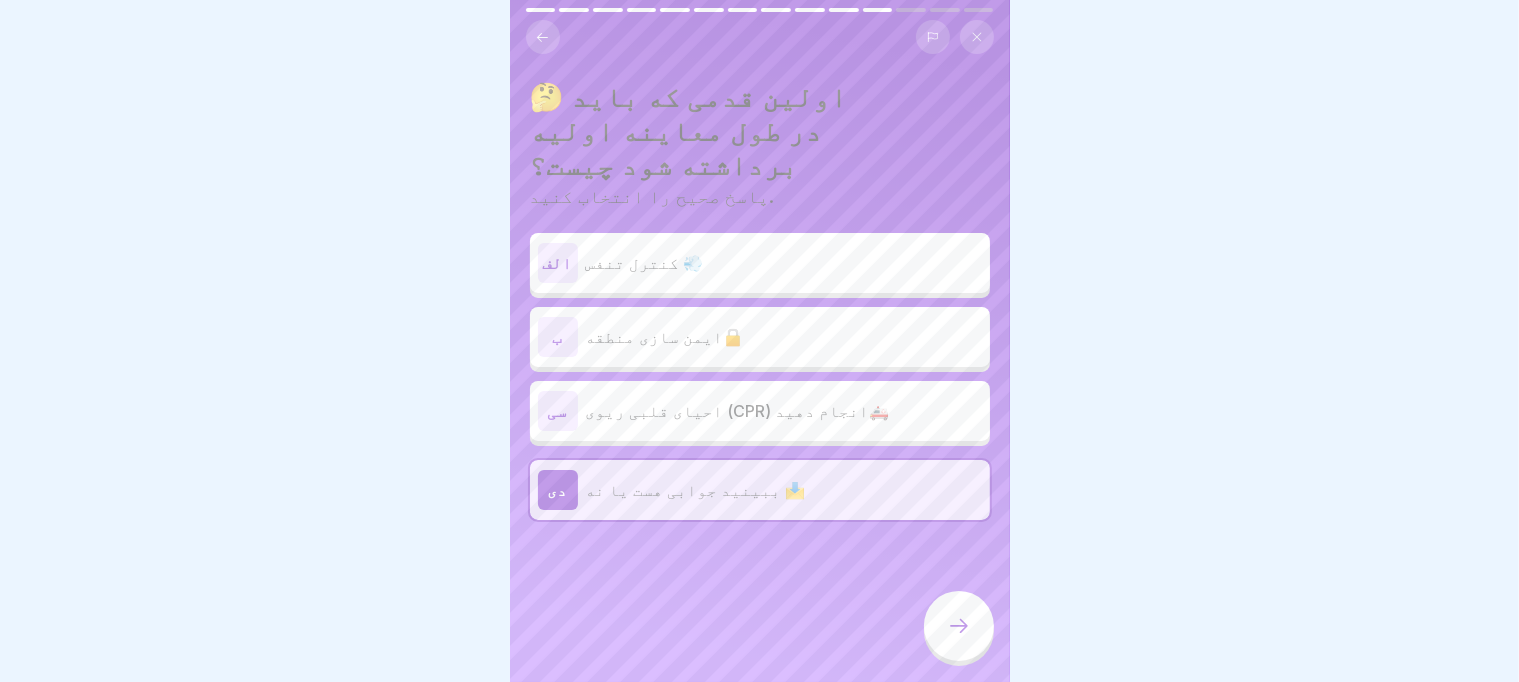 click on "الف کنترل تنفس 💨" at bounding box center [760, 263] 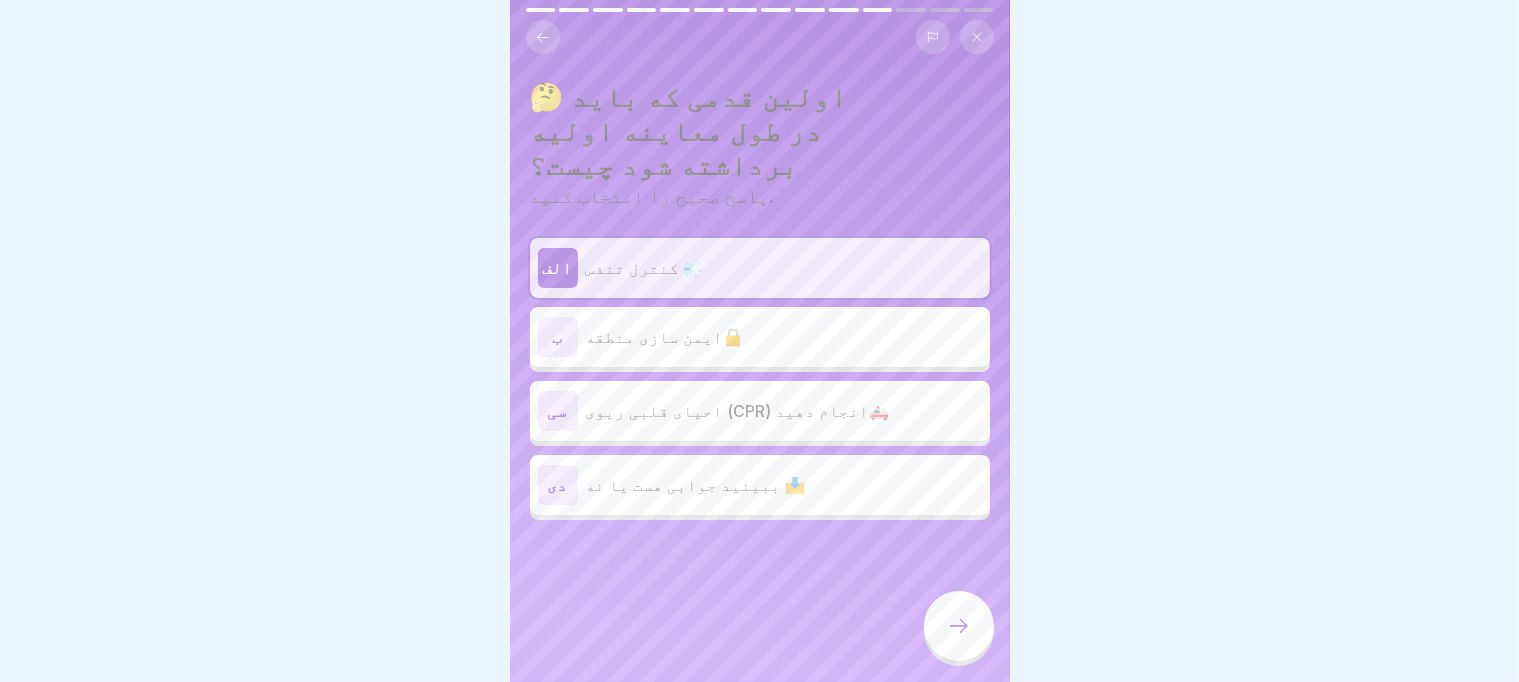 click at bounding box center [959, 626] 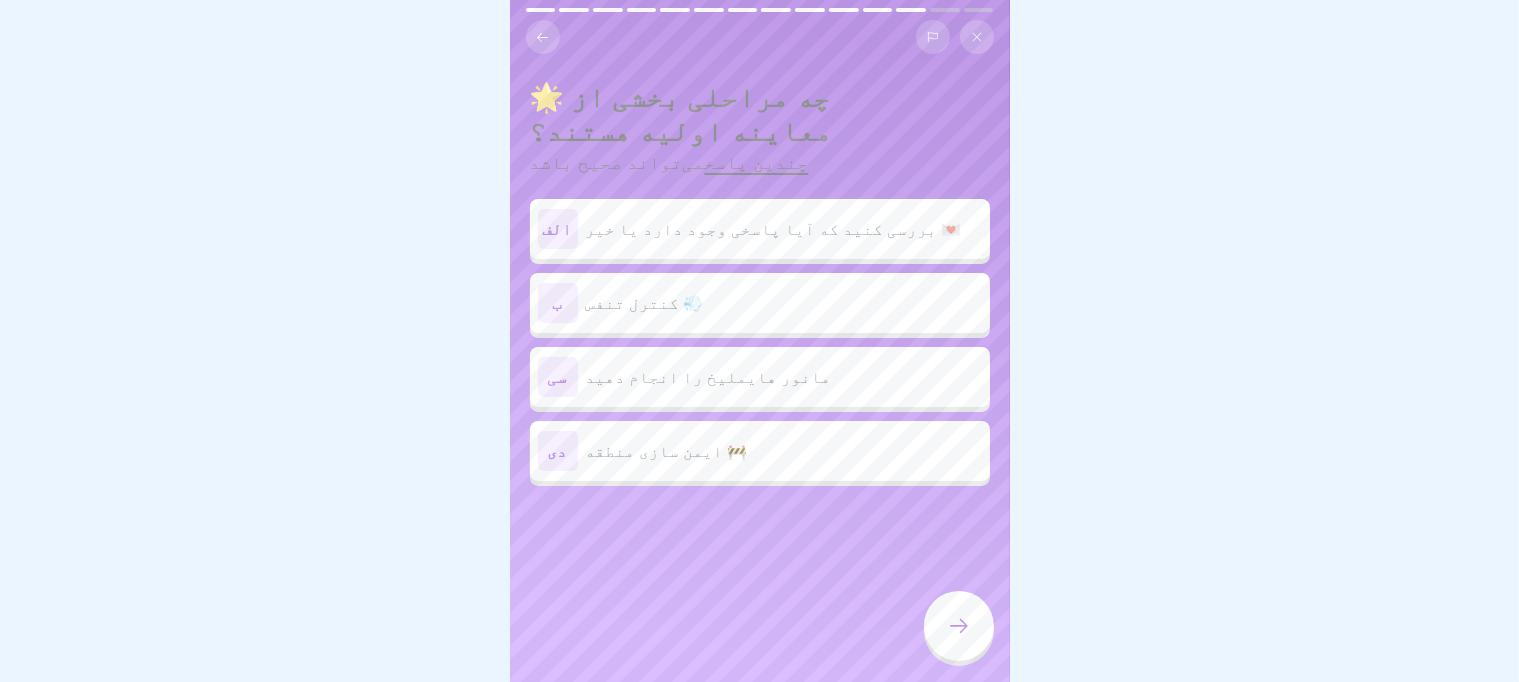 click on "ب کنترل تنفس 💨" at bounding box center [760, 303] 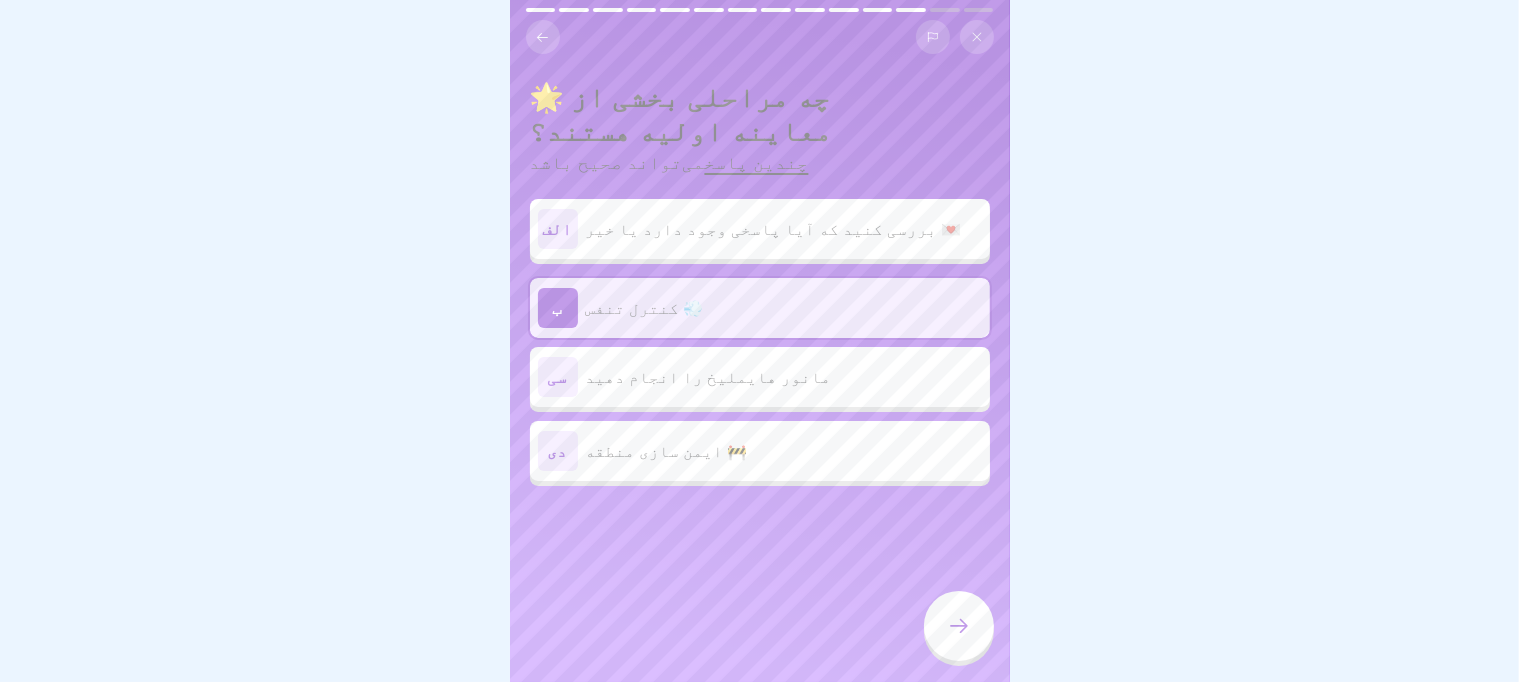 click at bounding box center [959, 626] 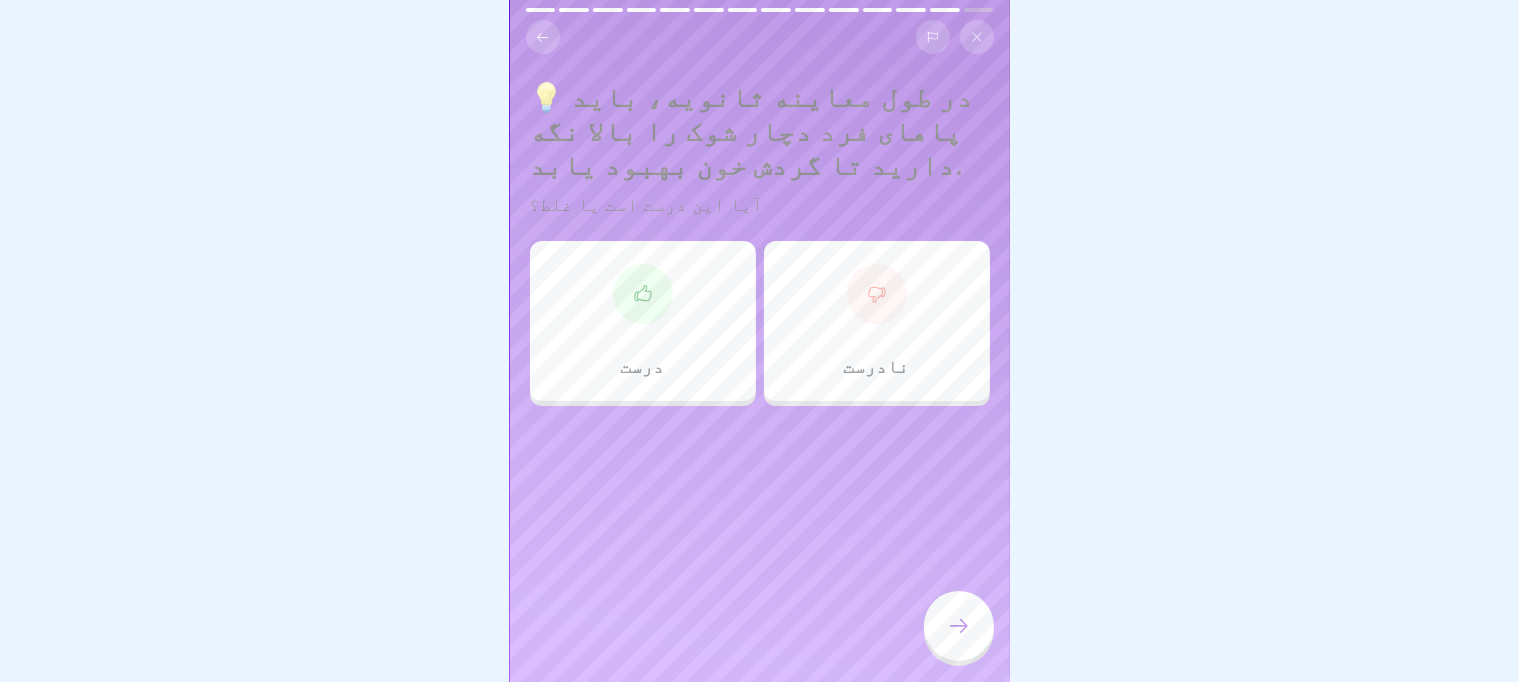 click on "درست" at bounding box center [643, 321] 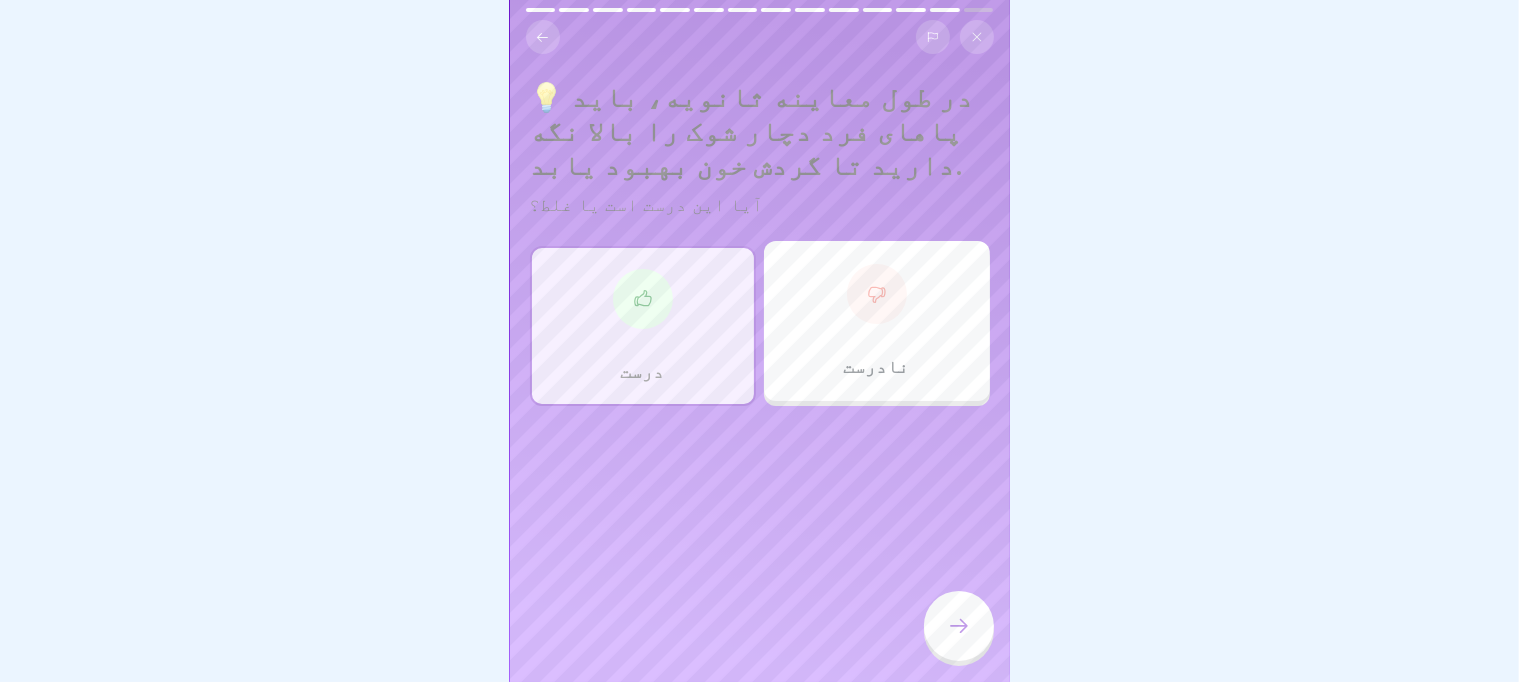 click at bounding box center (959, 626) 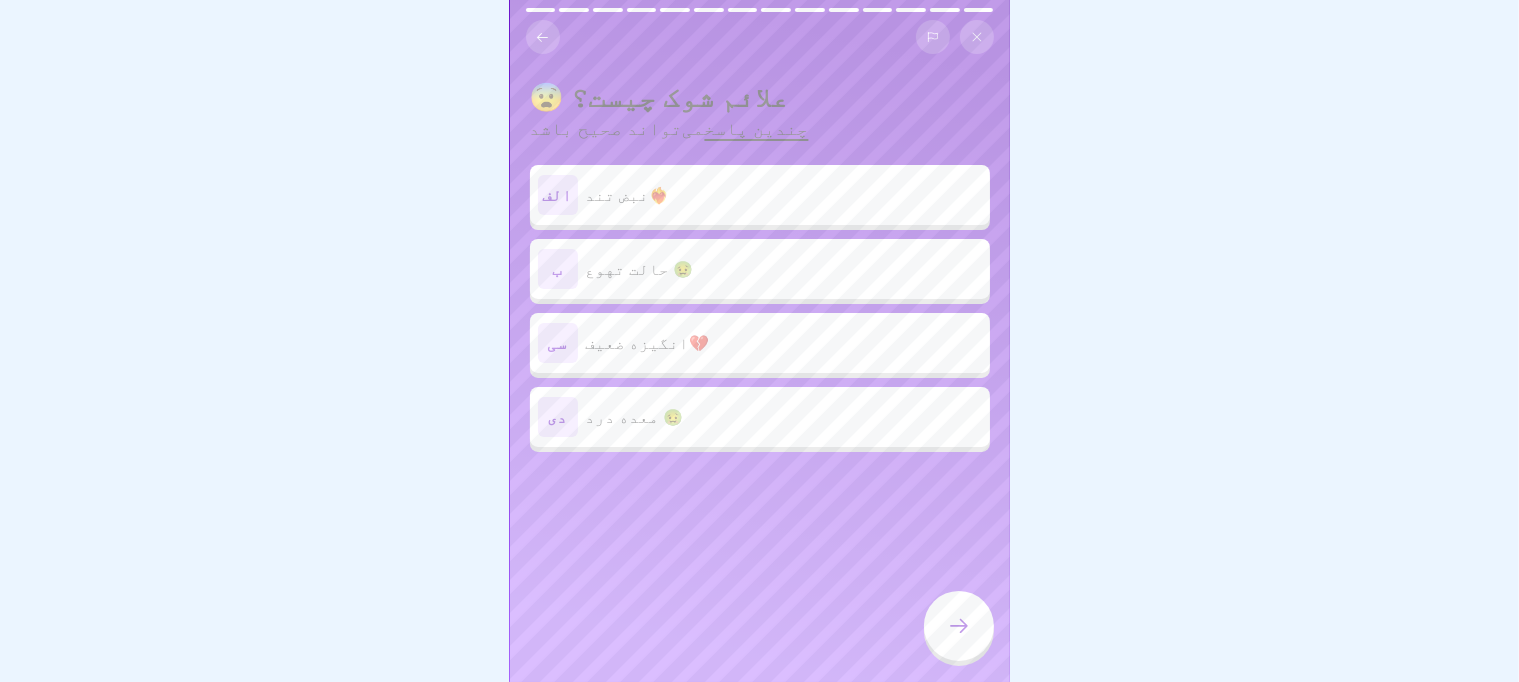 click on "نبض تند❤️‍🔥" at bounding box center [784, 195] 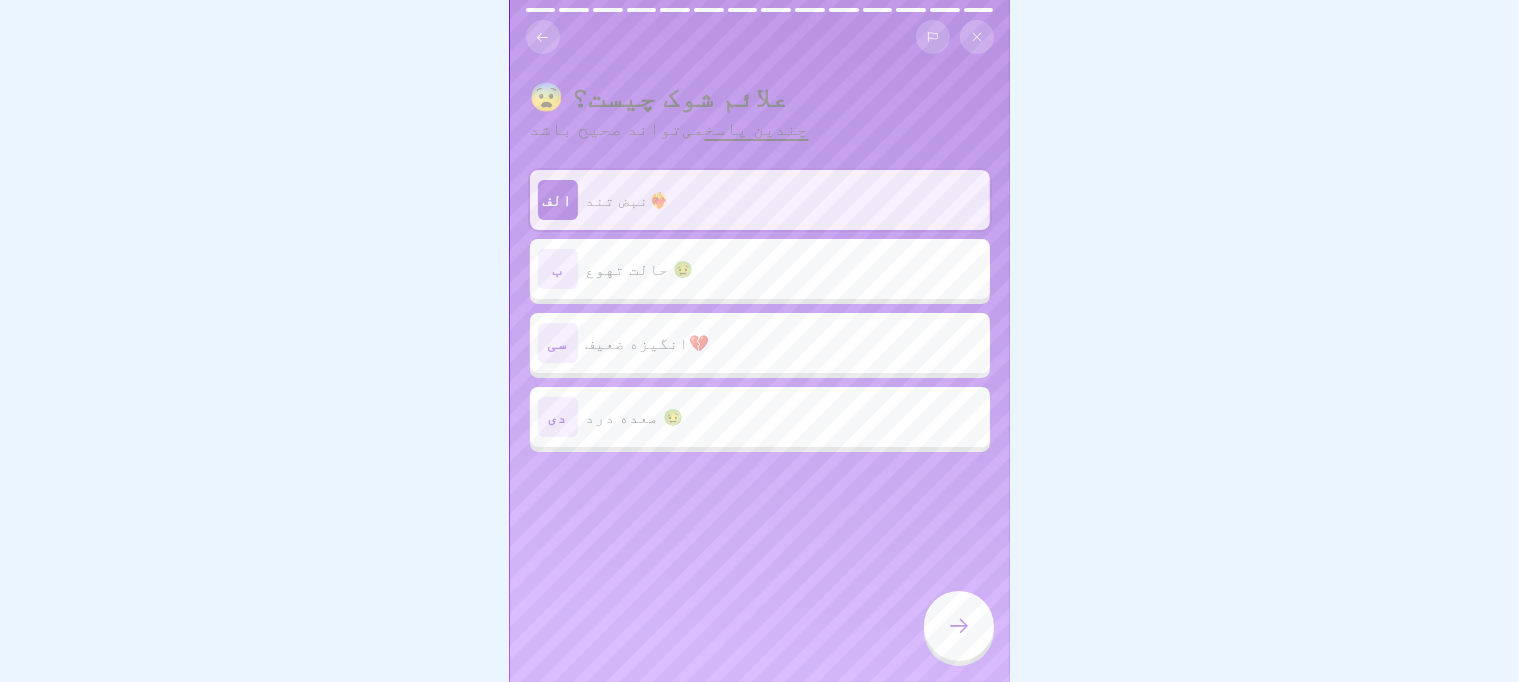 click at bounding box center [959, 626] 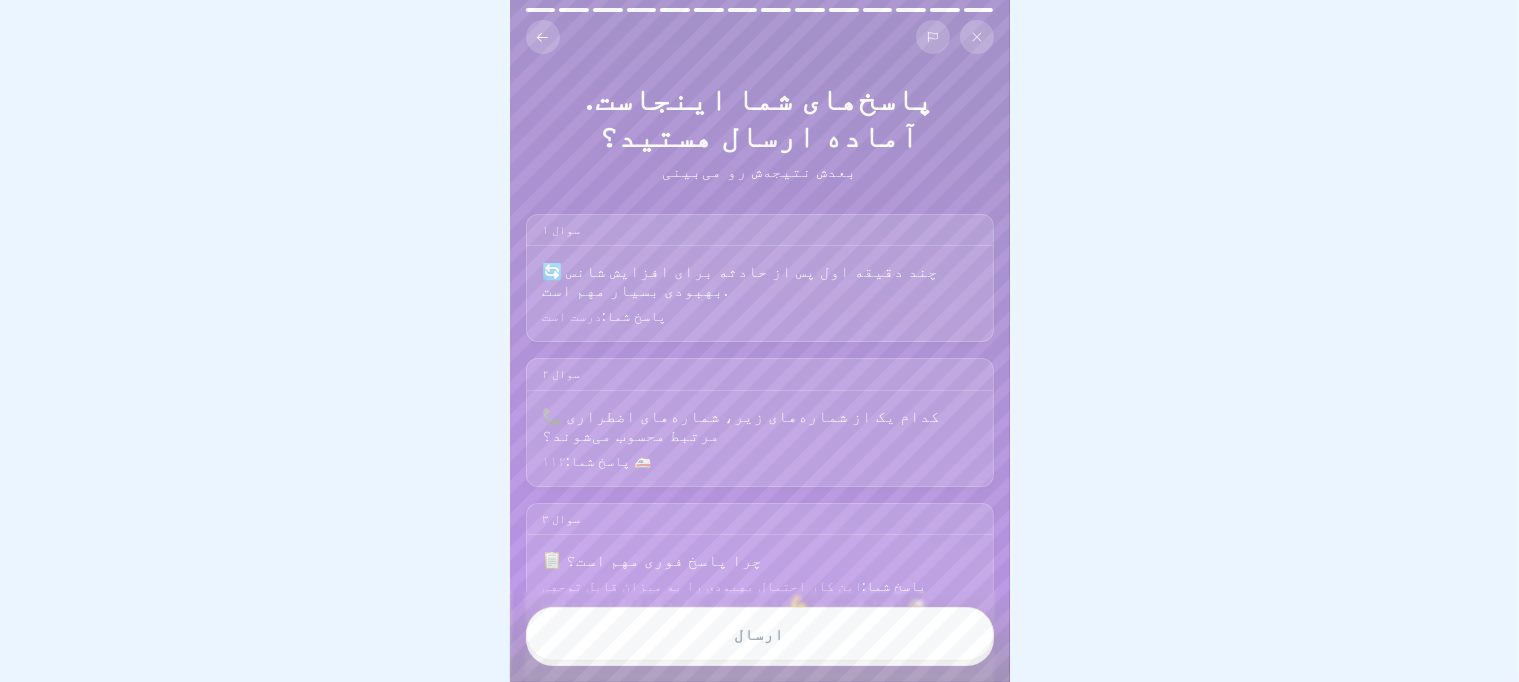 click on "ارسال" at bounding box center (760, 634) 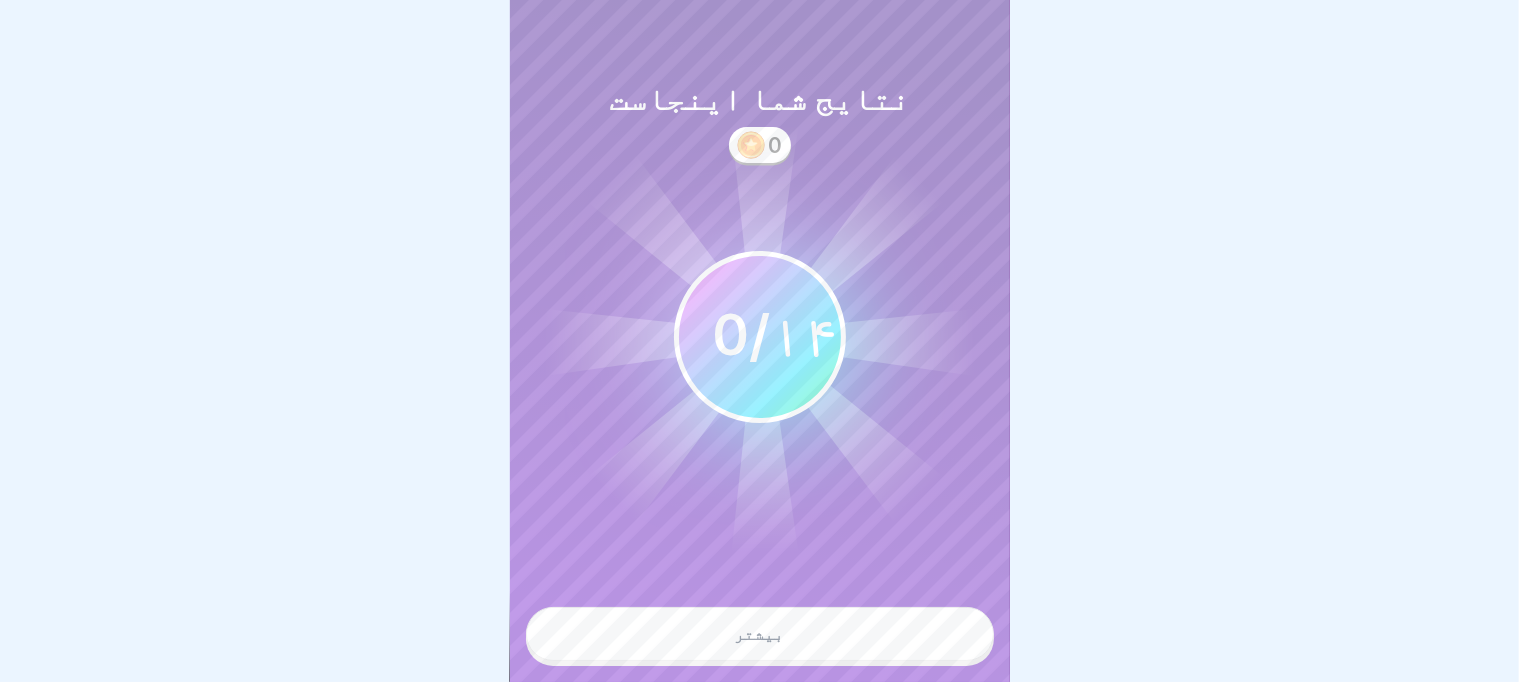 click on "بیشتر" at bounding box center (760, 634) 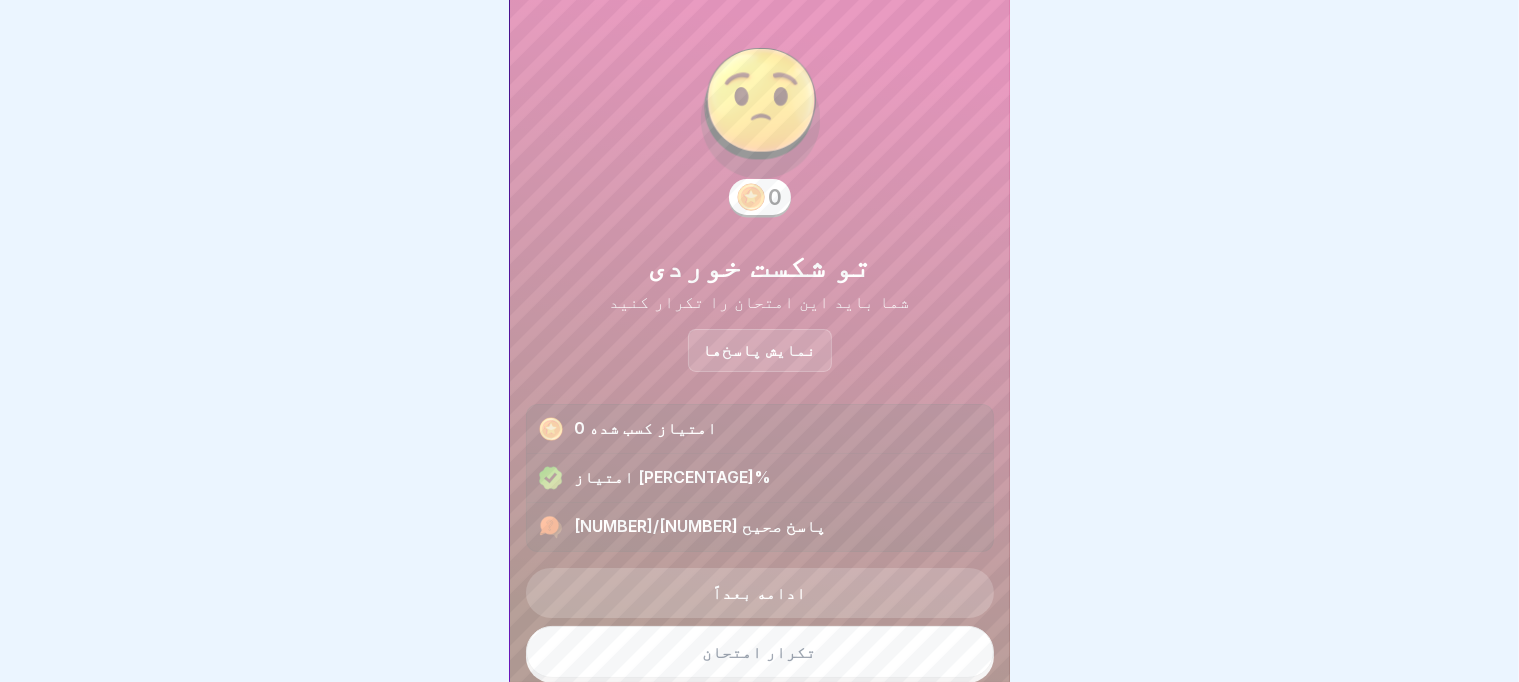 click on "نمایش پاسخ‌ها" at bounding box center [760, 350] 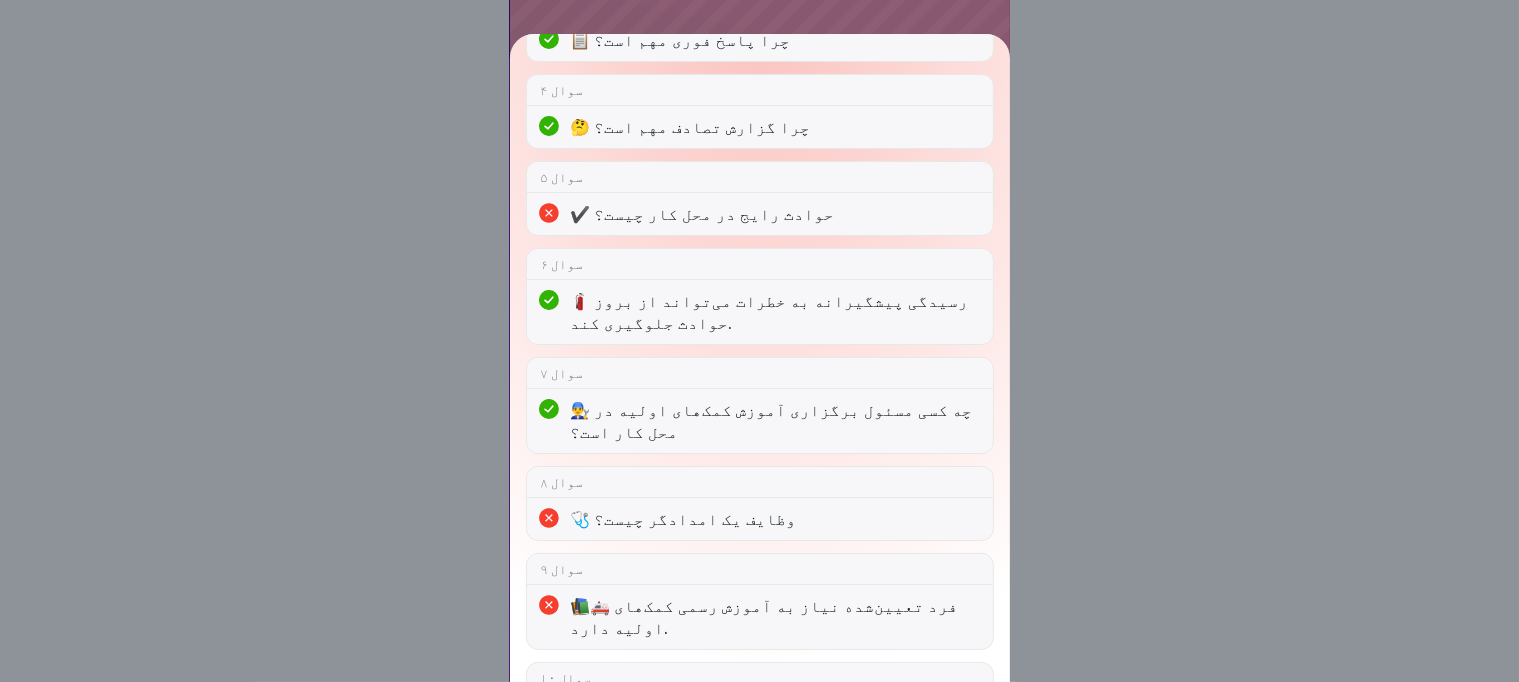 scroll, scrollTop: 500, scrollLeft: 0, axis: vertical 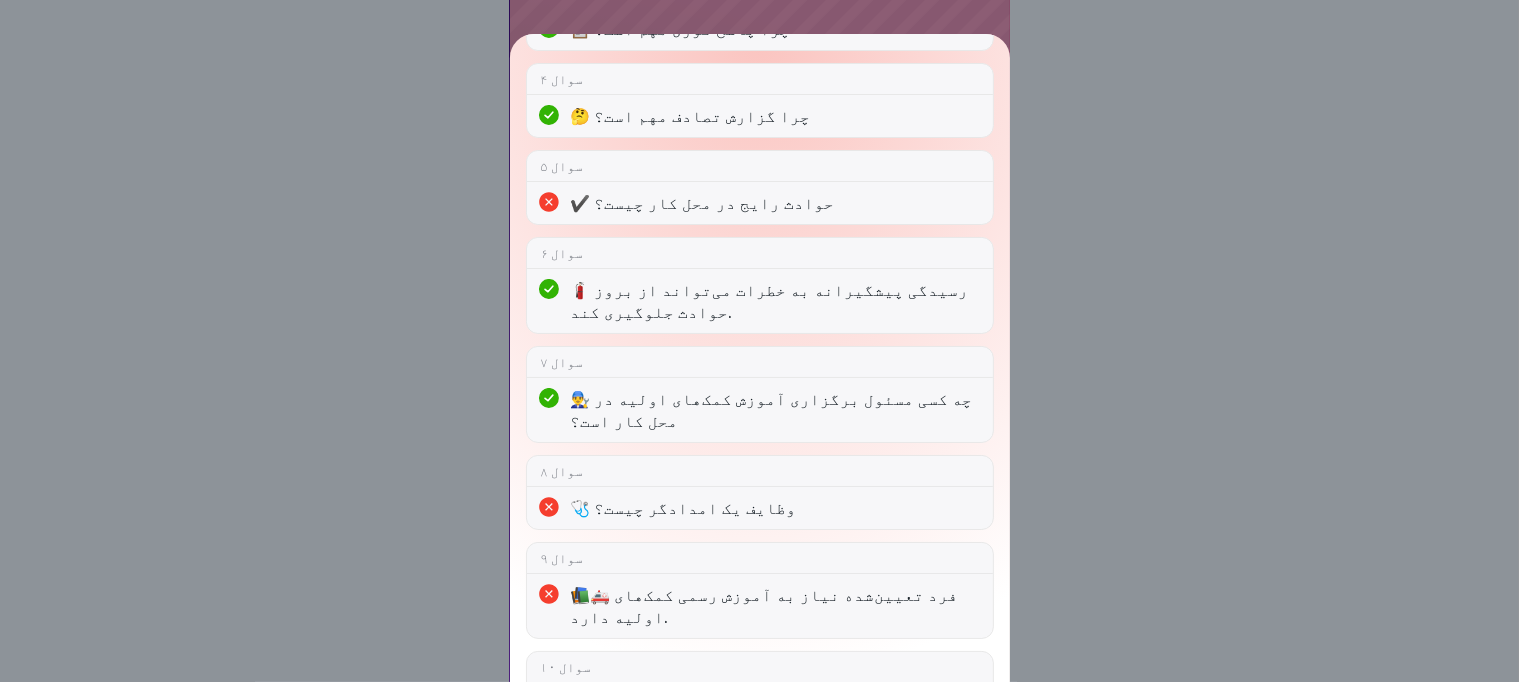 click on "🩺 وظایف یک امدادگر چیست؟" at bounding box center [684, 508] 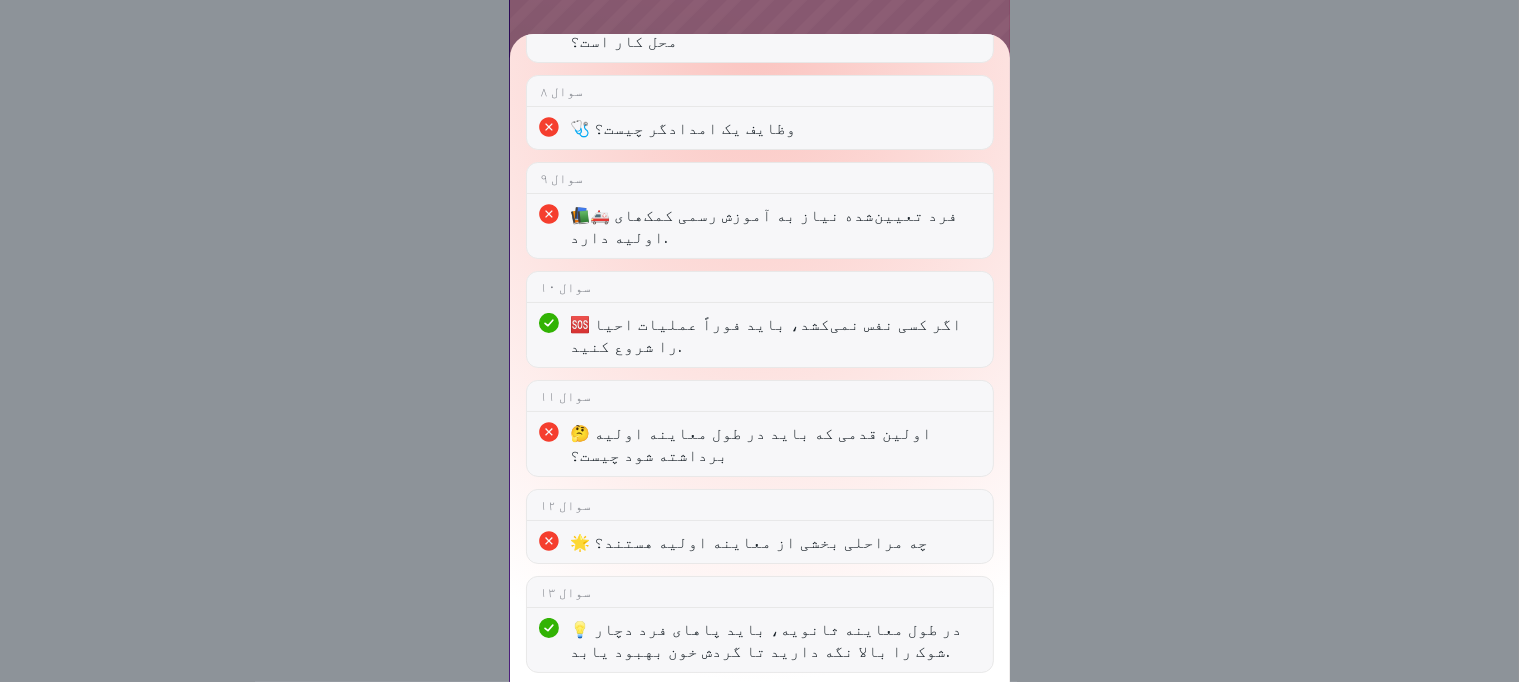 scroll, scrollTop: 884, scrollLeft: 0, axis: vertical 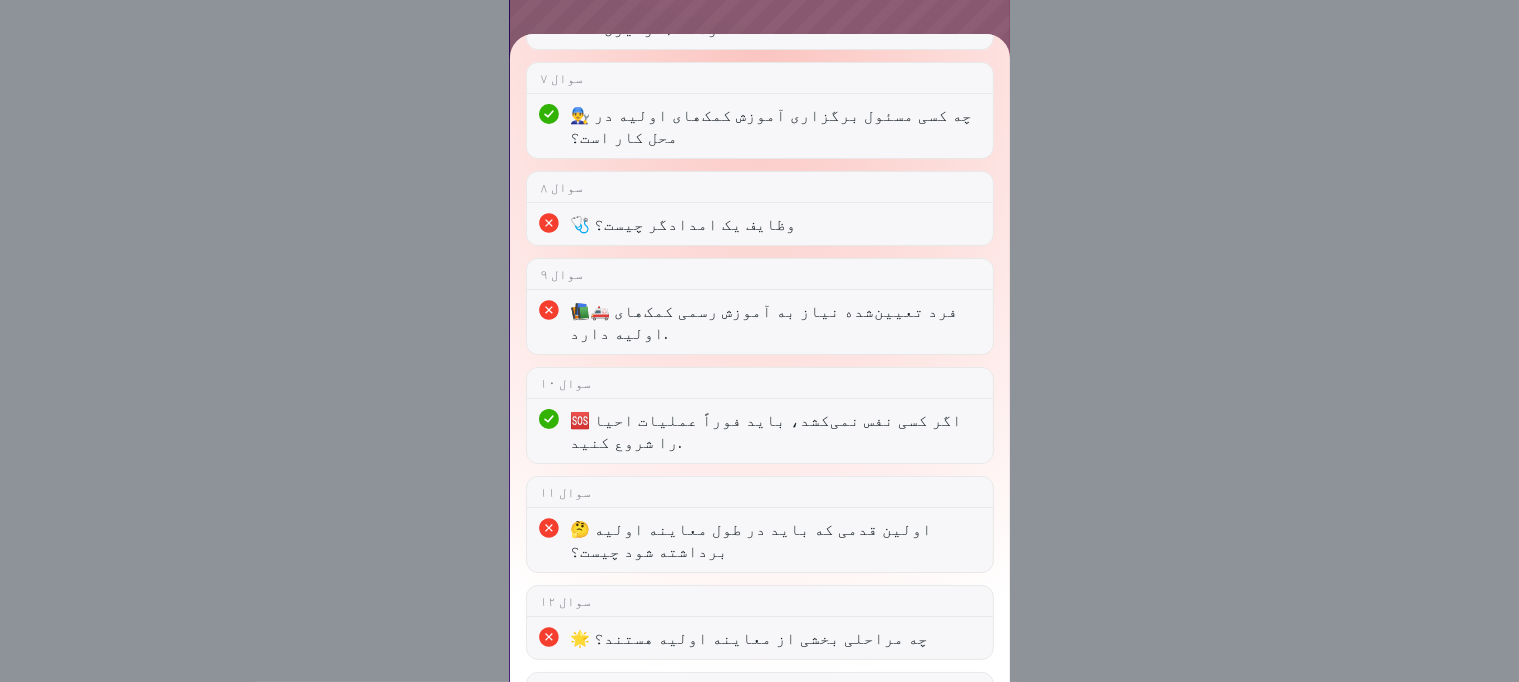 click on "تو شکست خوردی ۸/۱۴ پاسخ صحیح سوال ۱ 🔄 چند دقیقه اول پس از حادثه برای افزایش شانس بهبودی بسیار مهم است. سوال ۲ 📞 کدام یک از شماره‌های زیر، شماره‌های اضطراری مرتبط محسوب می‌شوند؟ سوال ۳ 📋 چرا پاسخ فوری مهم است؟ سوال ۴ 🤔 چرا گزارش تصادف مهم است؟ سوال ۵ ✔️ حوادث رایج در محل کار چیست؟ سوال ۶ 🧯 رسیدگی پیشگیرانه به خطرات می‌تواند از بروز حوادث جلوگیری کند. سوال ۷ 👨‍🔧 چه کسی مسئول برگزاری آموزش کمک‌های اولیه در محل کار است؟ سوال ۸ 🩺 وظایف یک امدادگر چیست؟ سوال ۹ 📚🚑 فرد تعیین‌شده نیاز به آموزش رسمی کمک‌های اولیه دارد. سوال ۱۰ سوال ۱۱ سوال ۱۲ سوال ۱۳ سوال ۱۴" at bounding box center (759, 341) 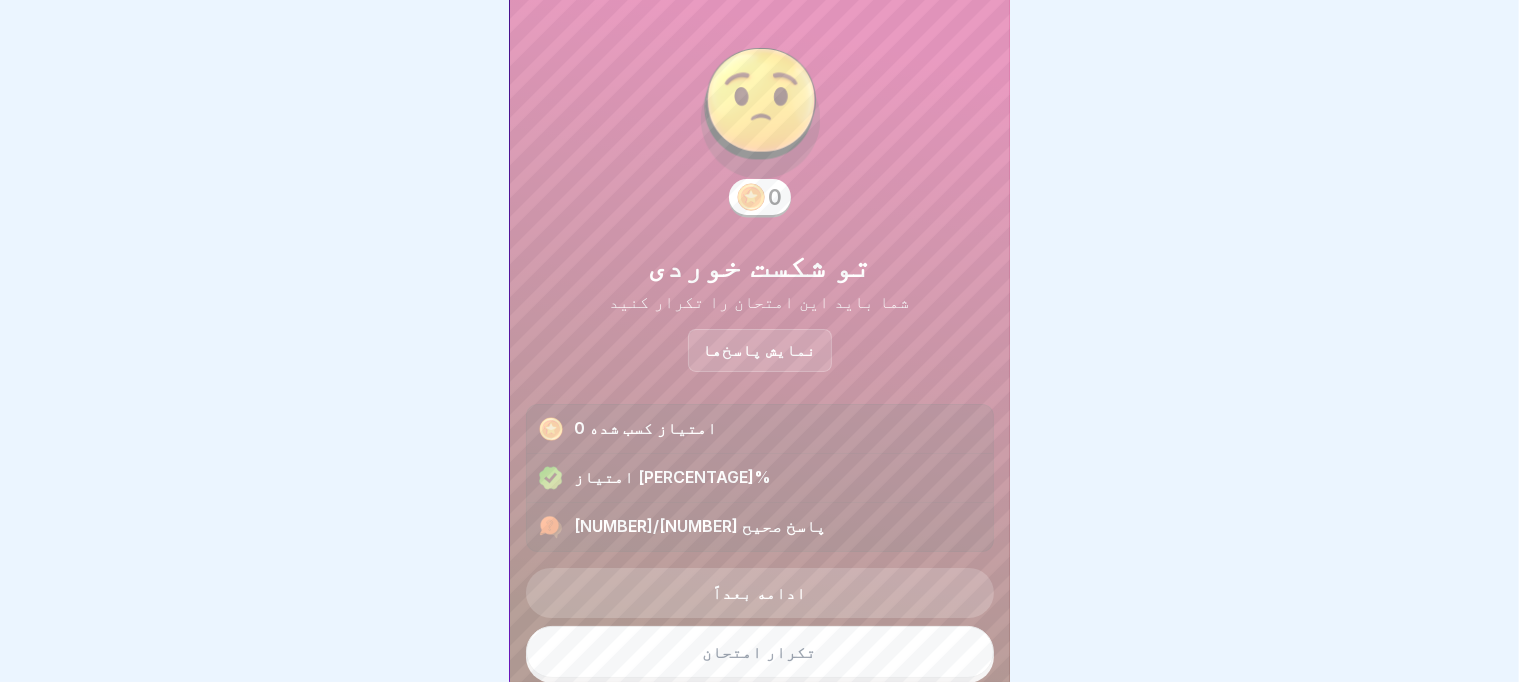 click on "ادامه بعداً" at bounding box center [760, 593] 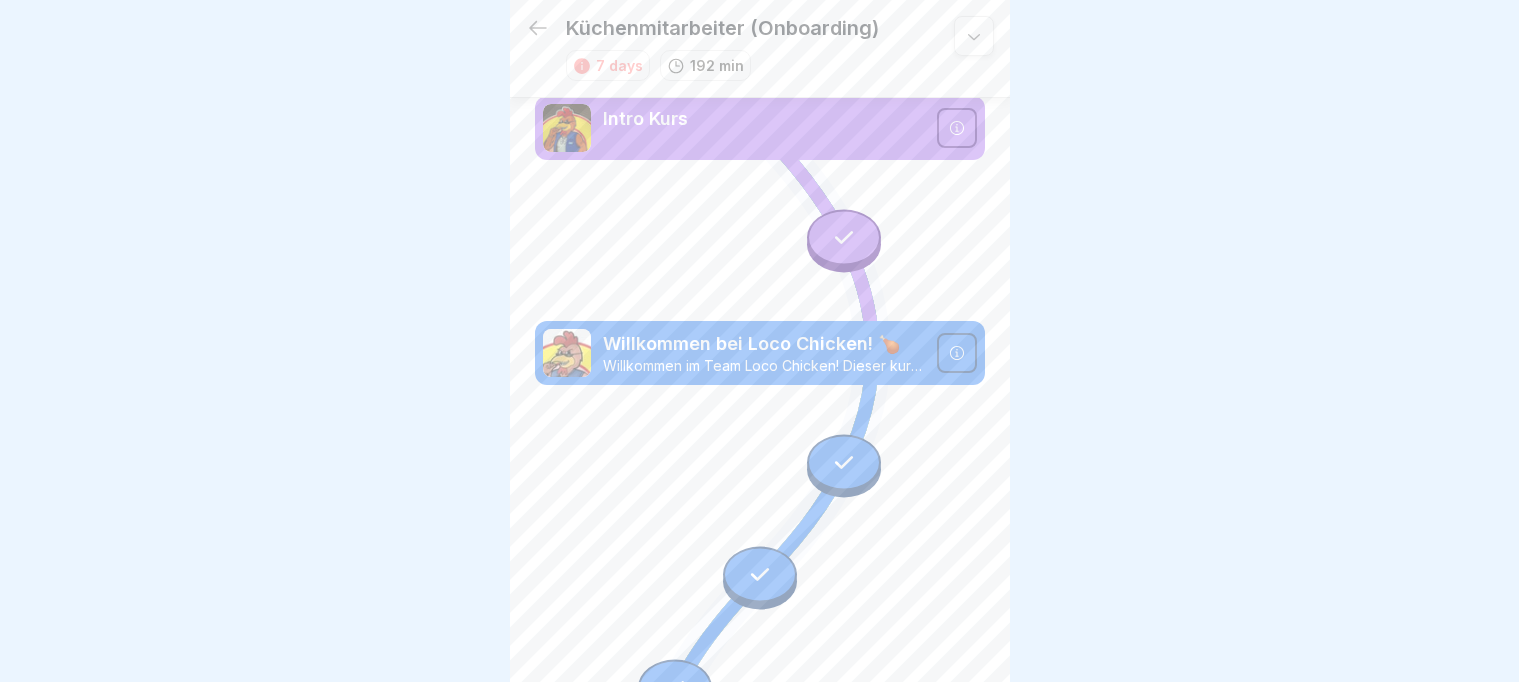 scroll, scrollTop: 8, scrollLeft: 0, axis: vertical 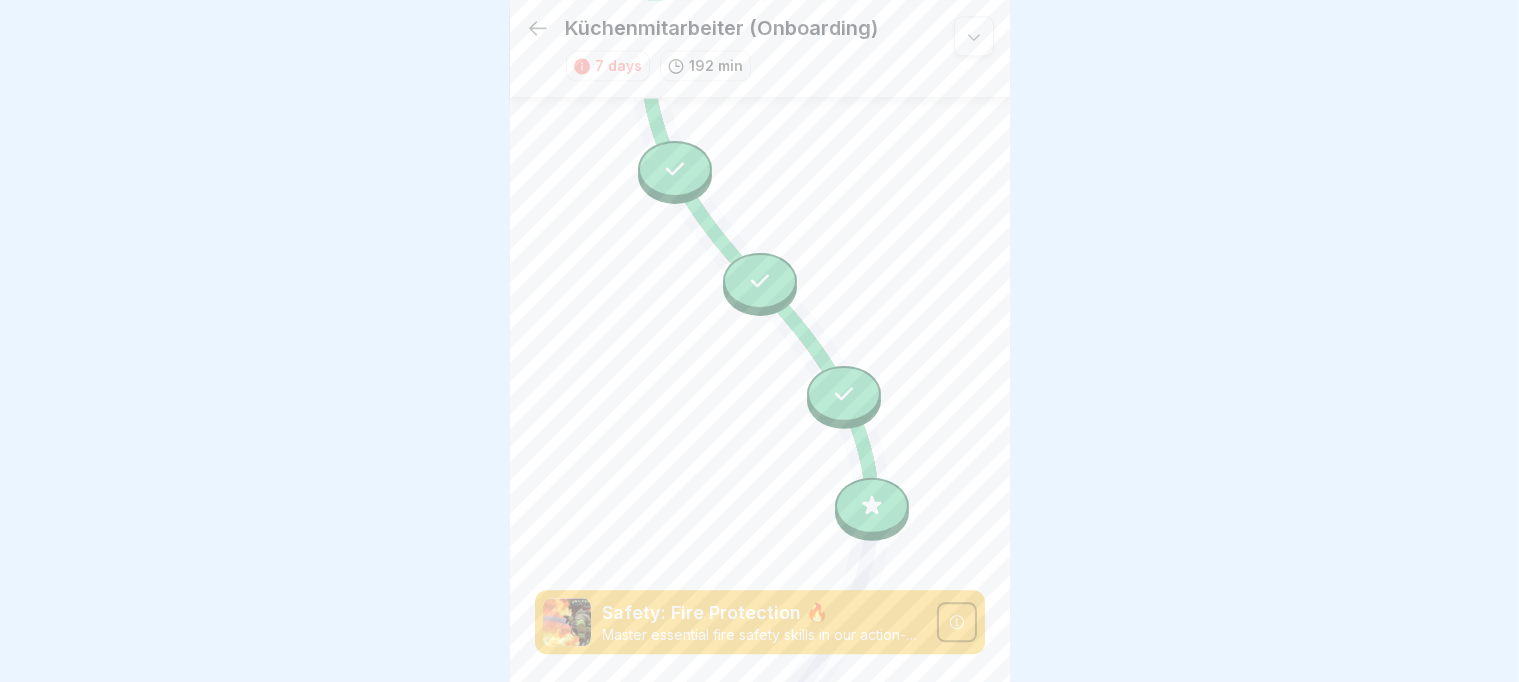 click at bounding box center [760, 730] 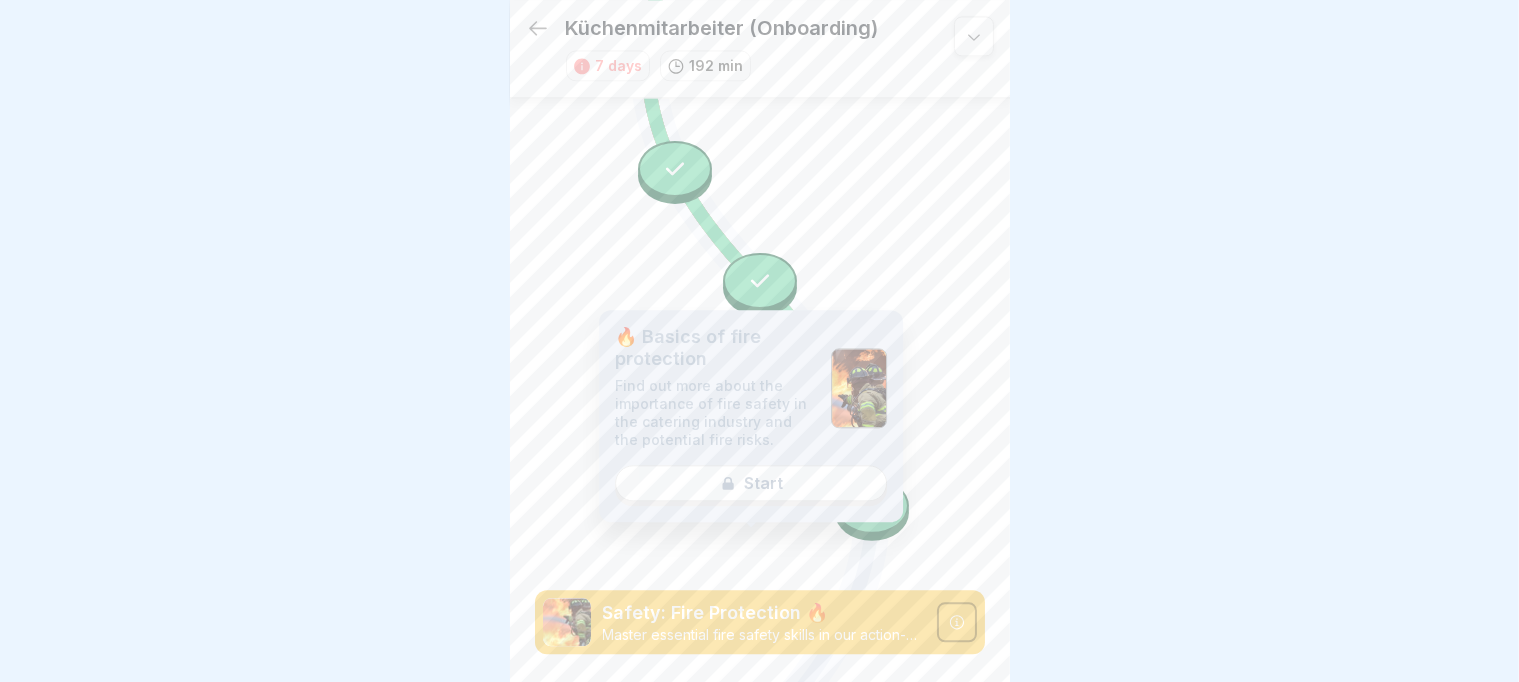 click at bounding box center (760, 730) 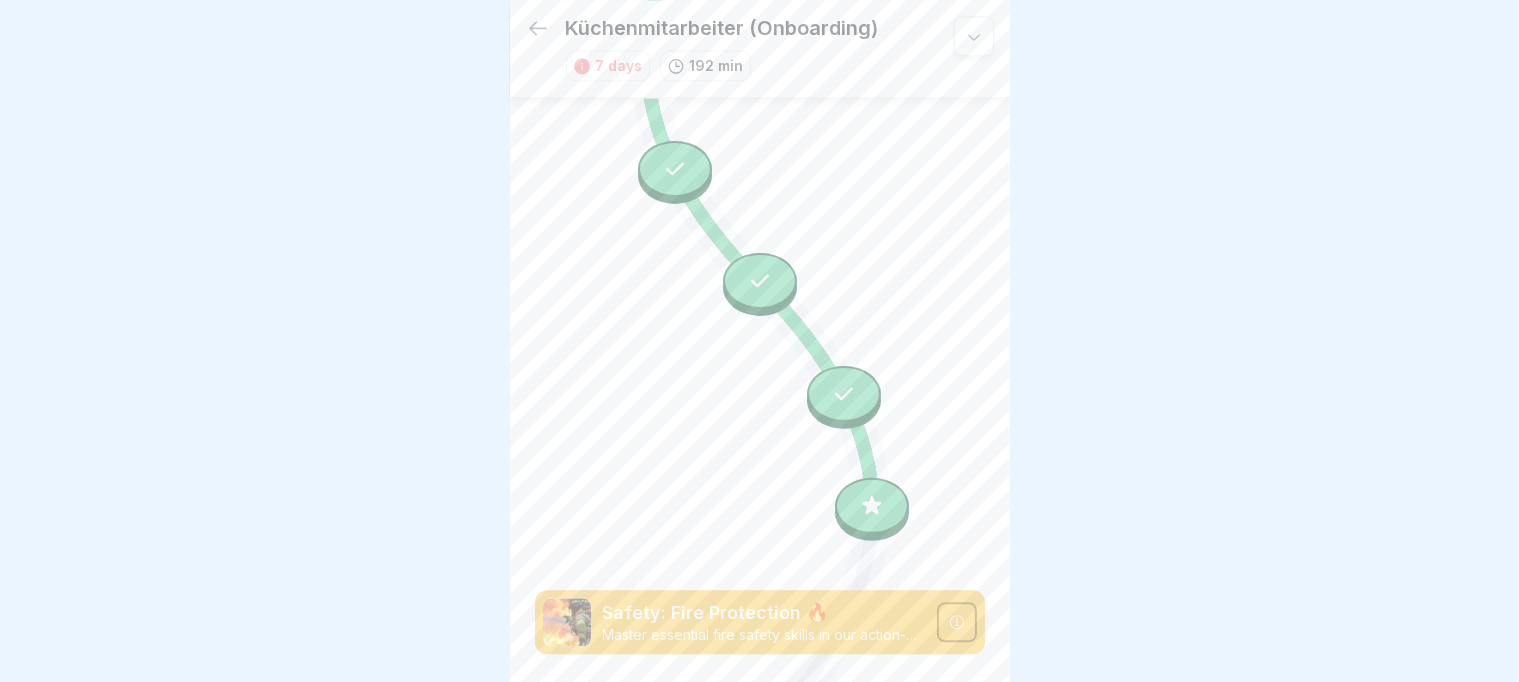 click at bounding box center (872, 506) 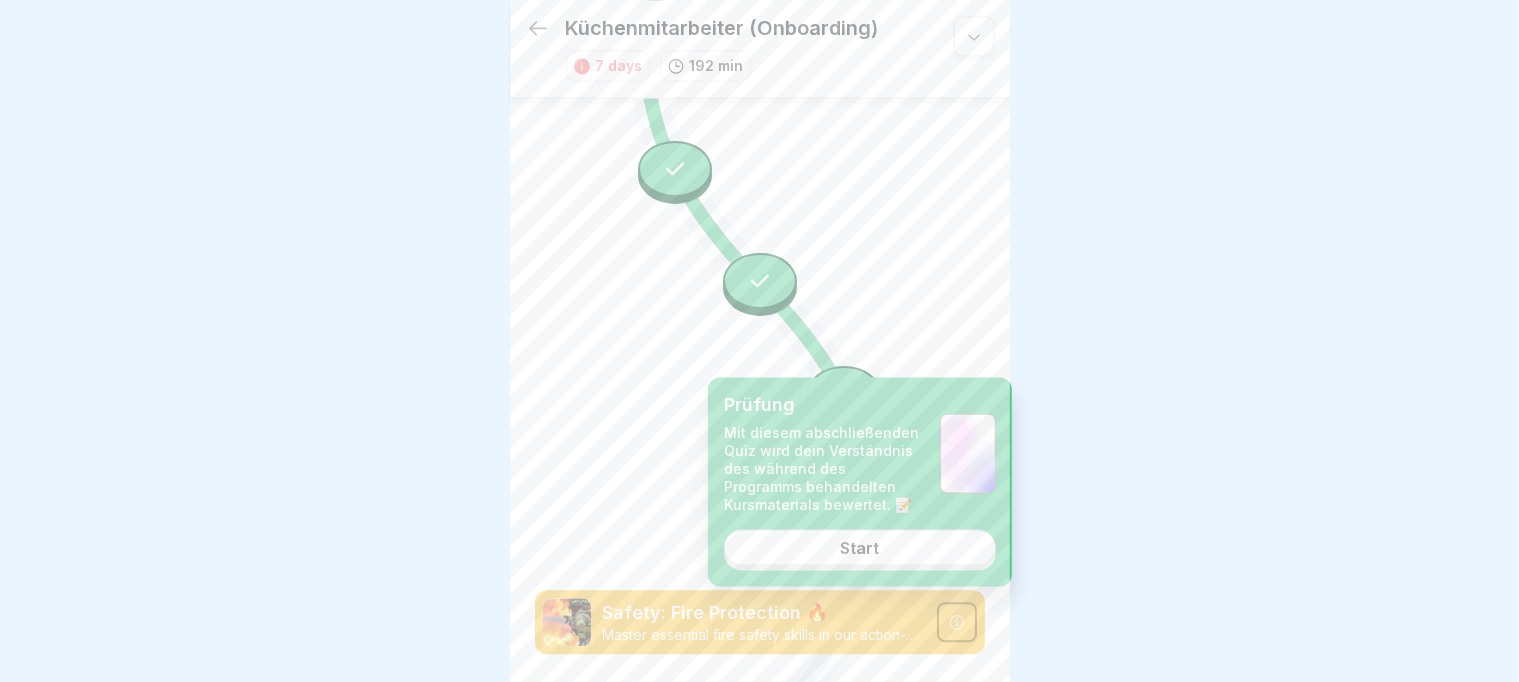 click on "Start" at bounding box center (860, 547) 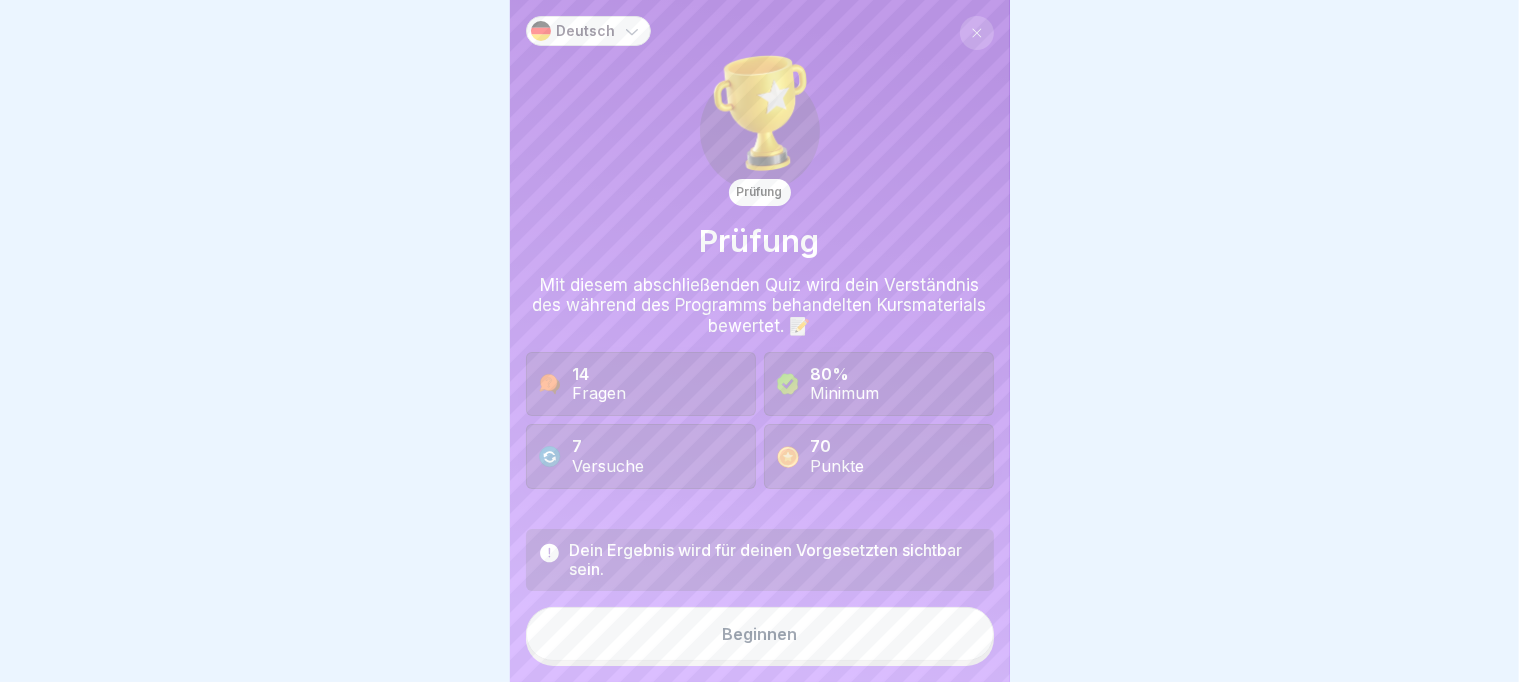 scroll, scrollTop: 0, scrollLeft: 0, axis: both 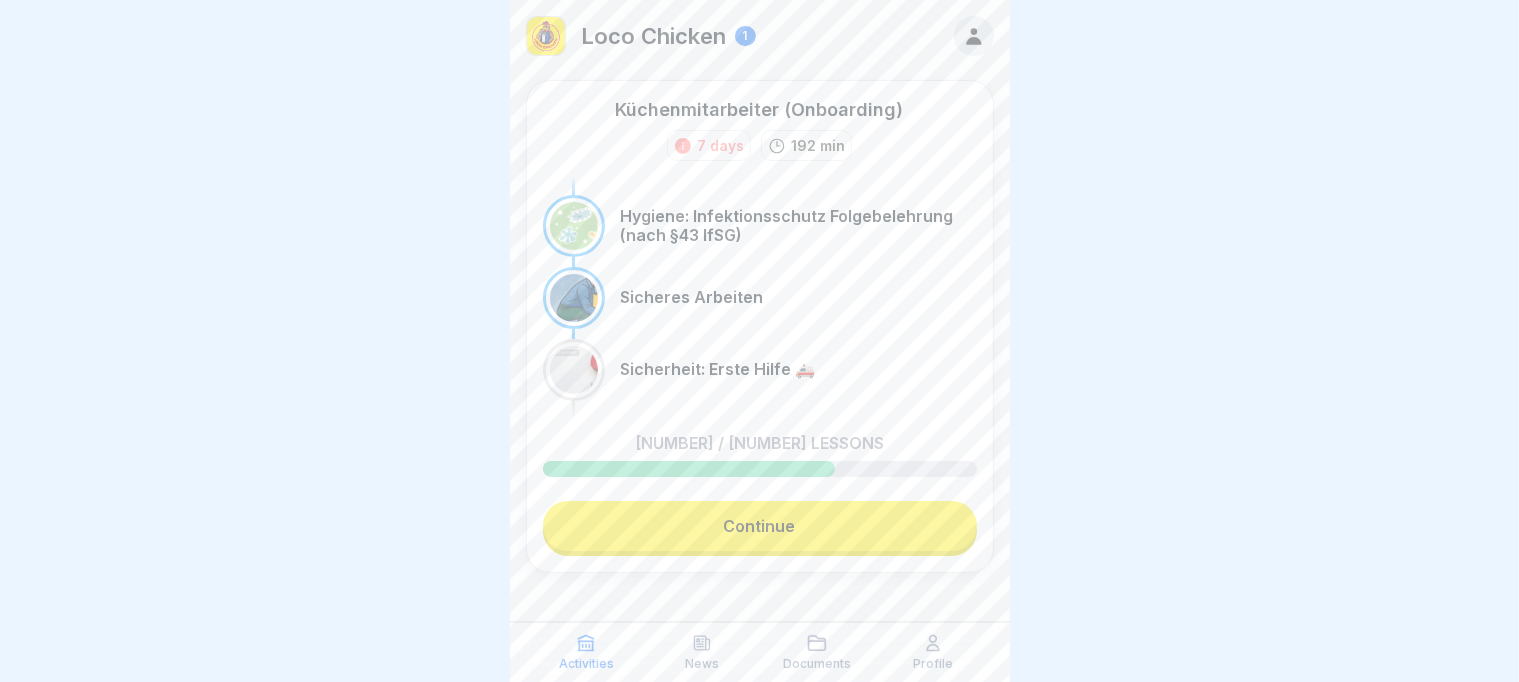 click on "Continue" at bounding box center (760, 526) 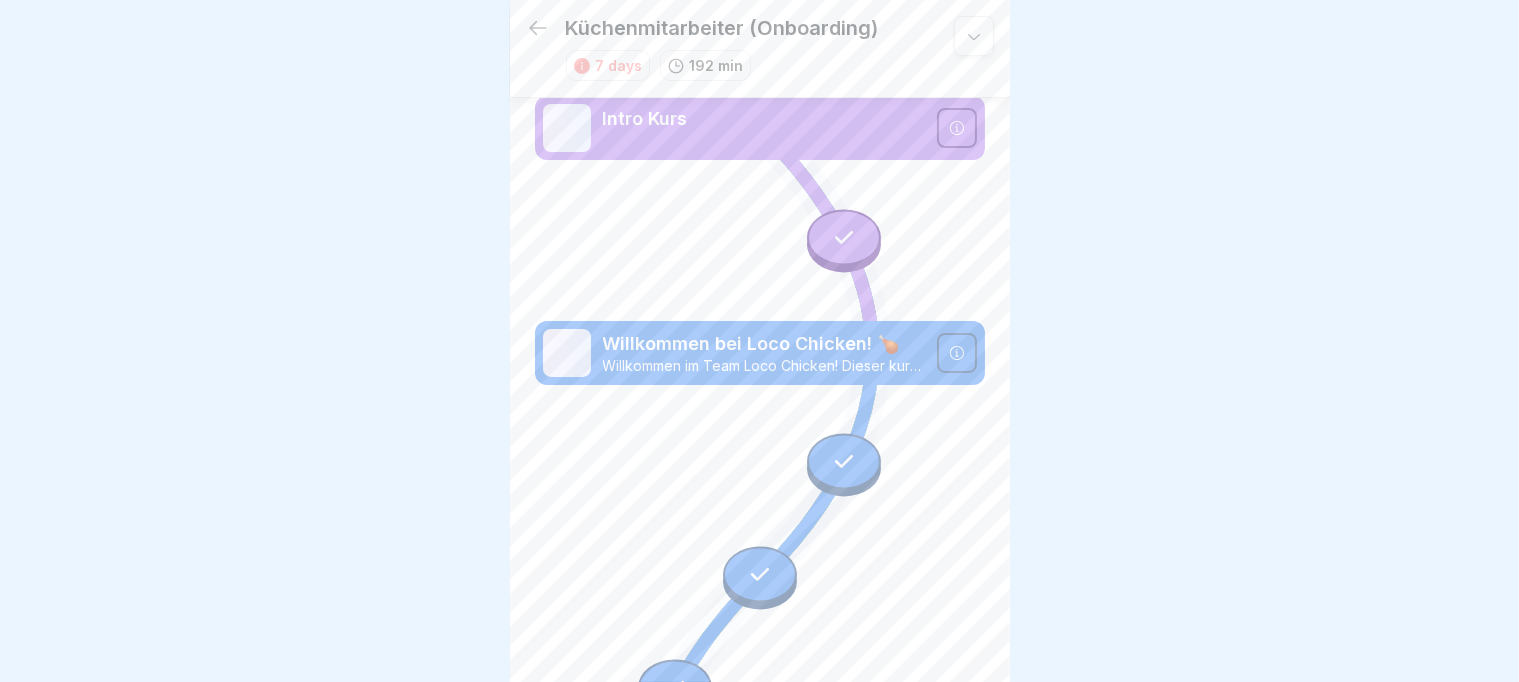 scroll, scrollTop: 8, scrollLeft: 0, axis: vertical 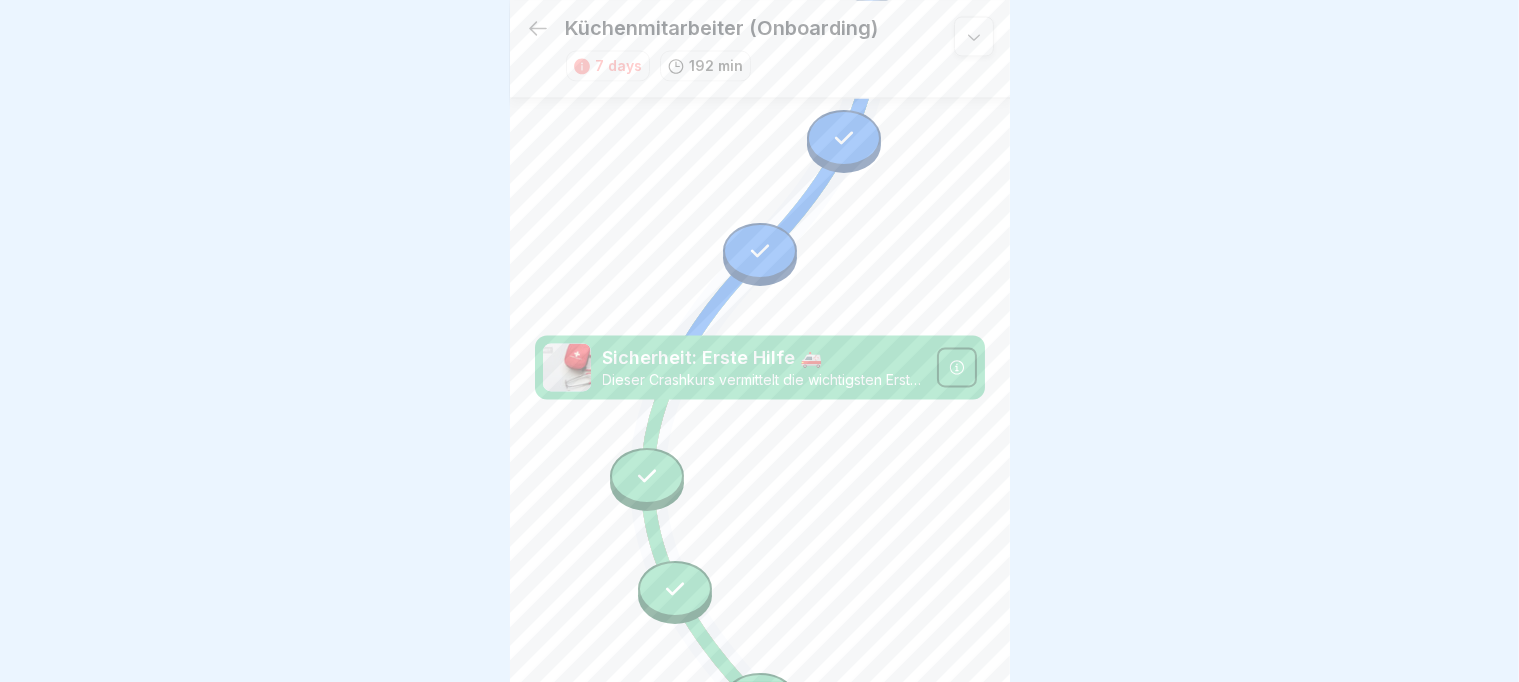 click 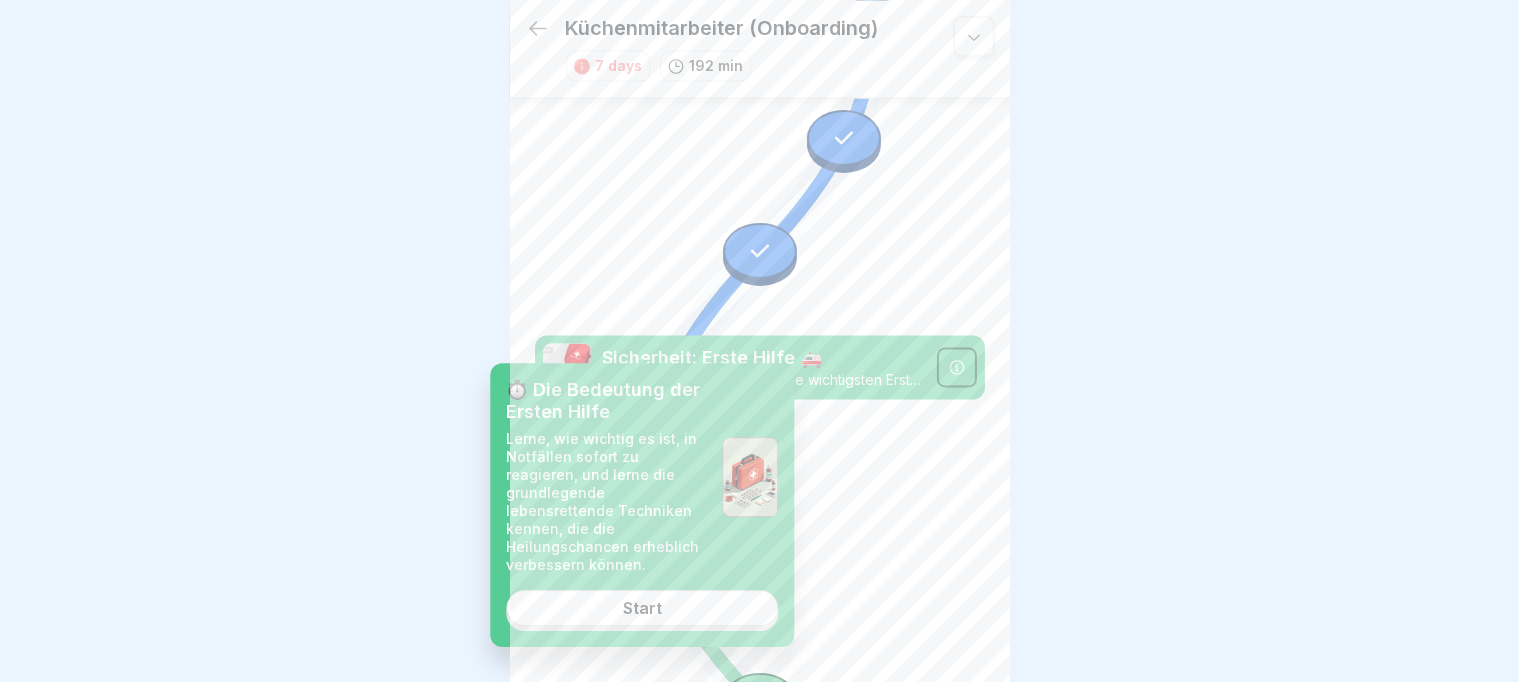 click on "Start" at bounding box center [642, 608] 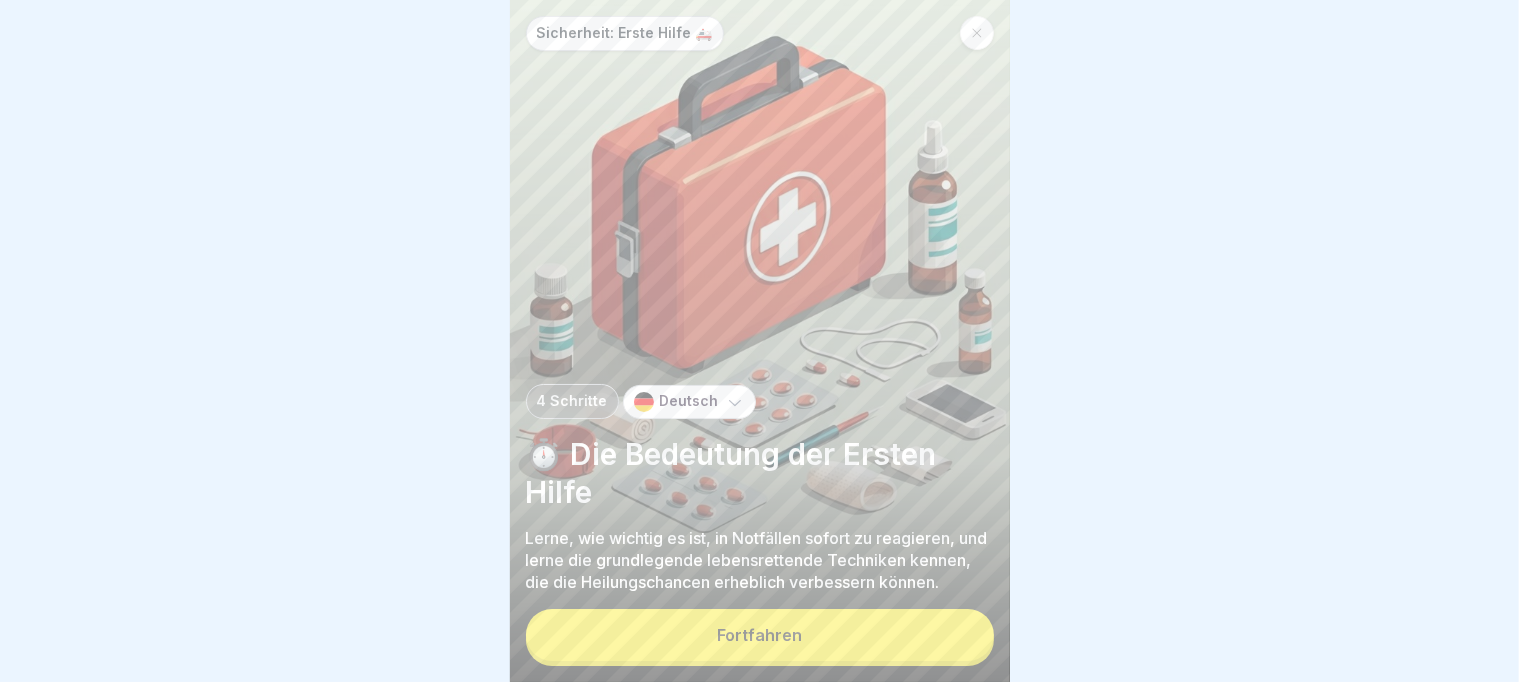 scroll, scrollTop: 0, scrollLeft: 0, axis: both 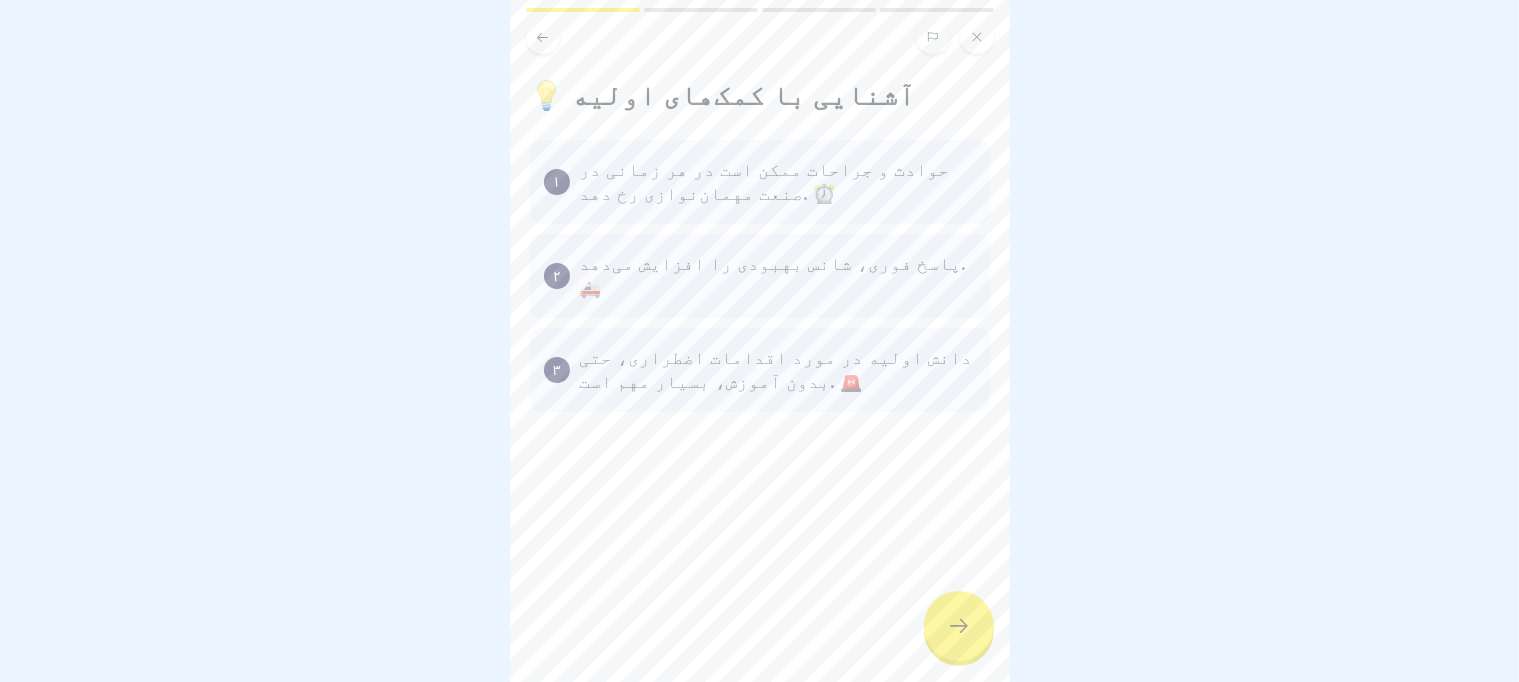click at bounding box center (959, 626) 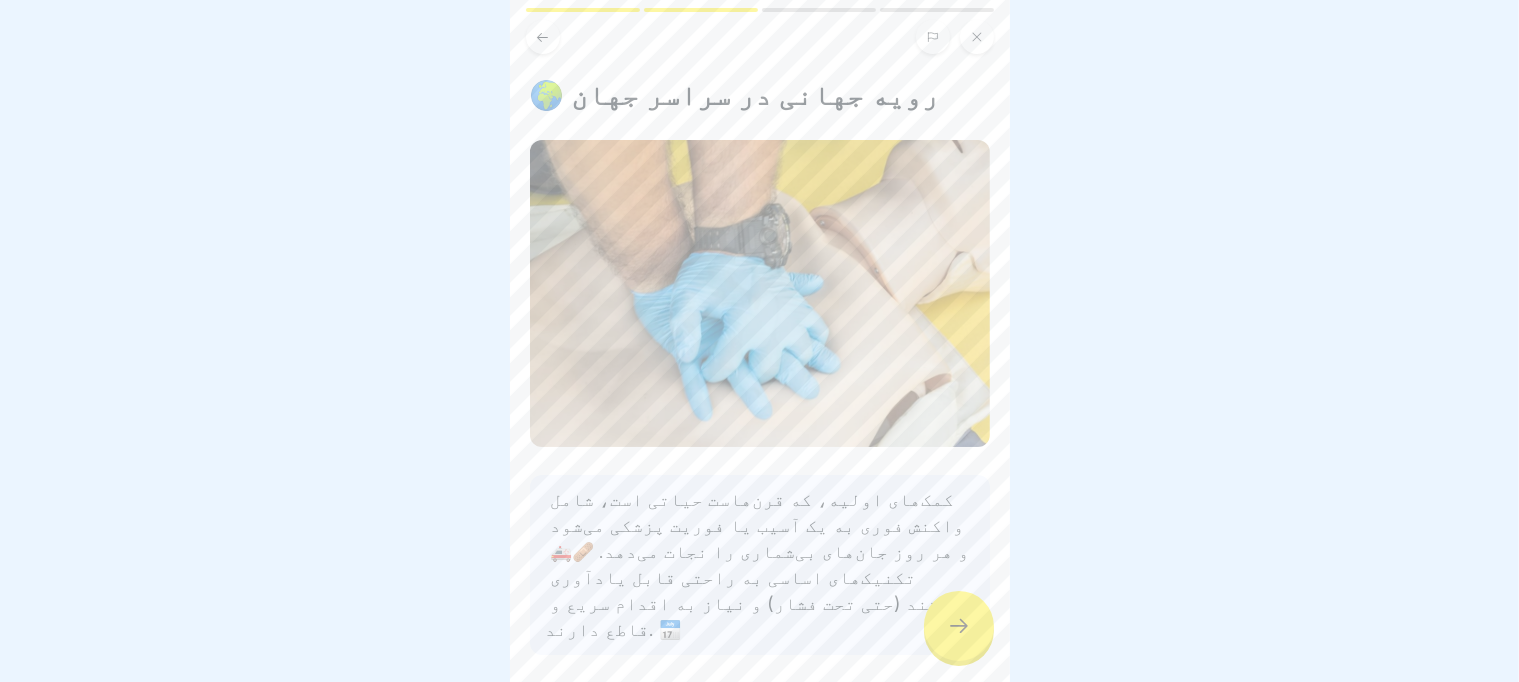 click 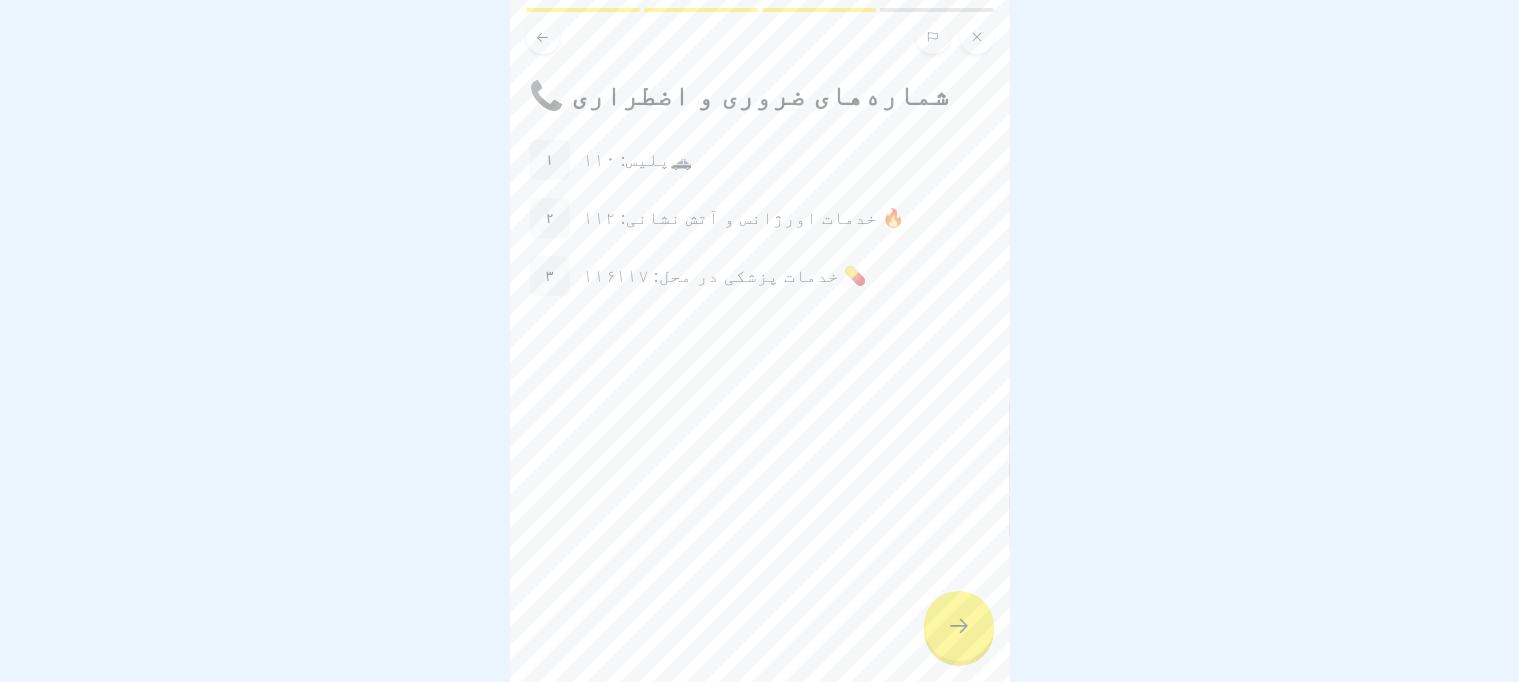click at bounding box center [959, 626] 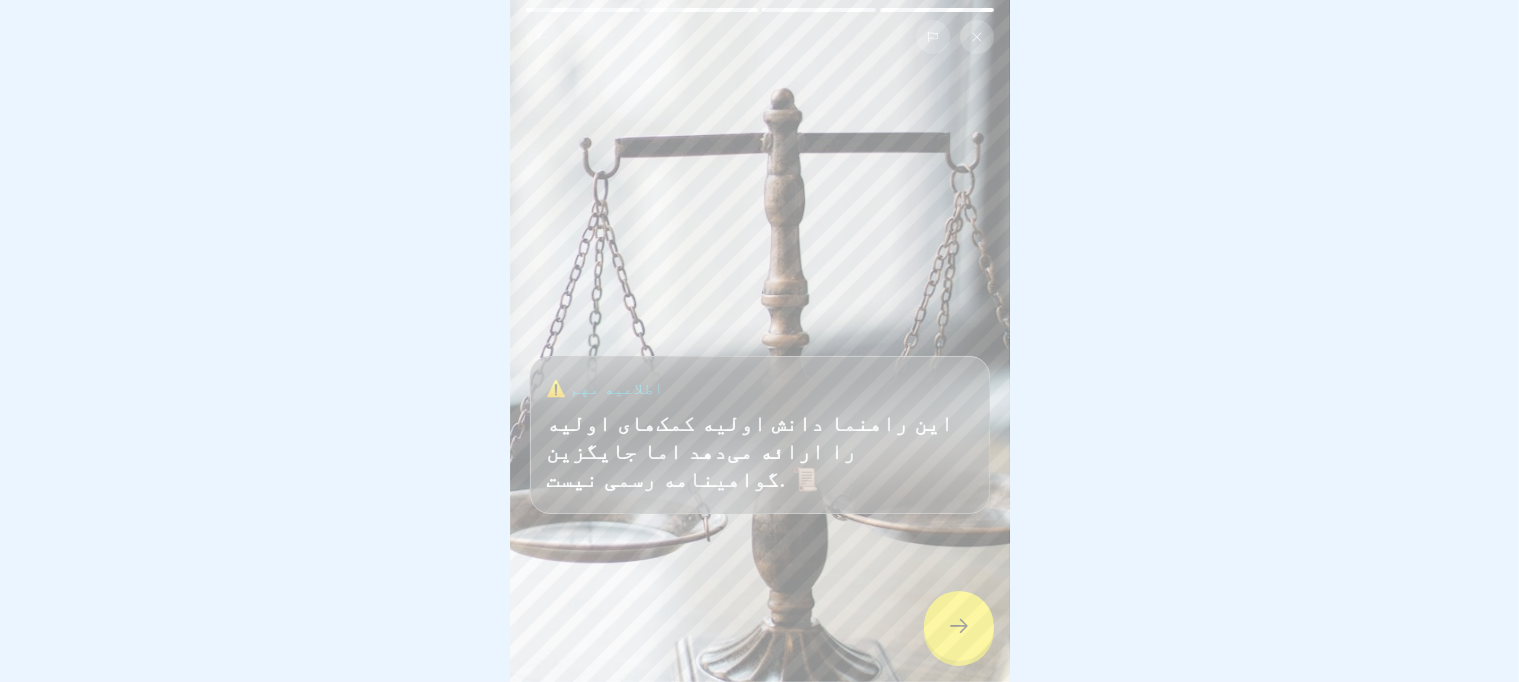 click at bounding box center [959, 626] 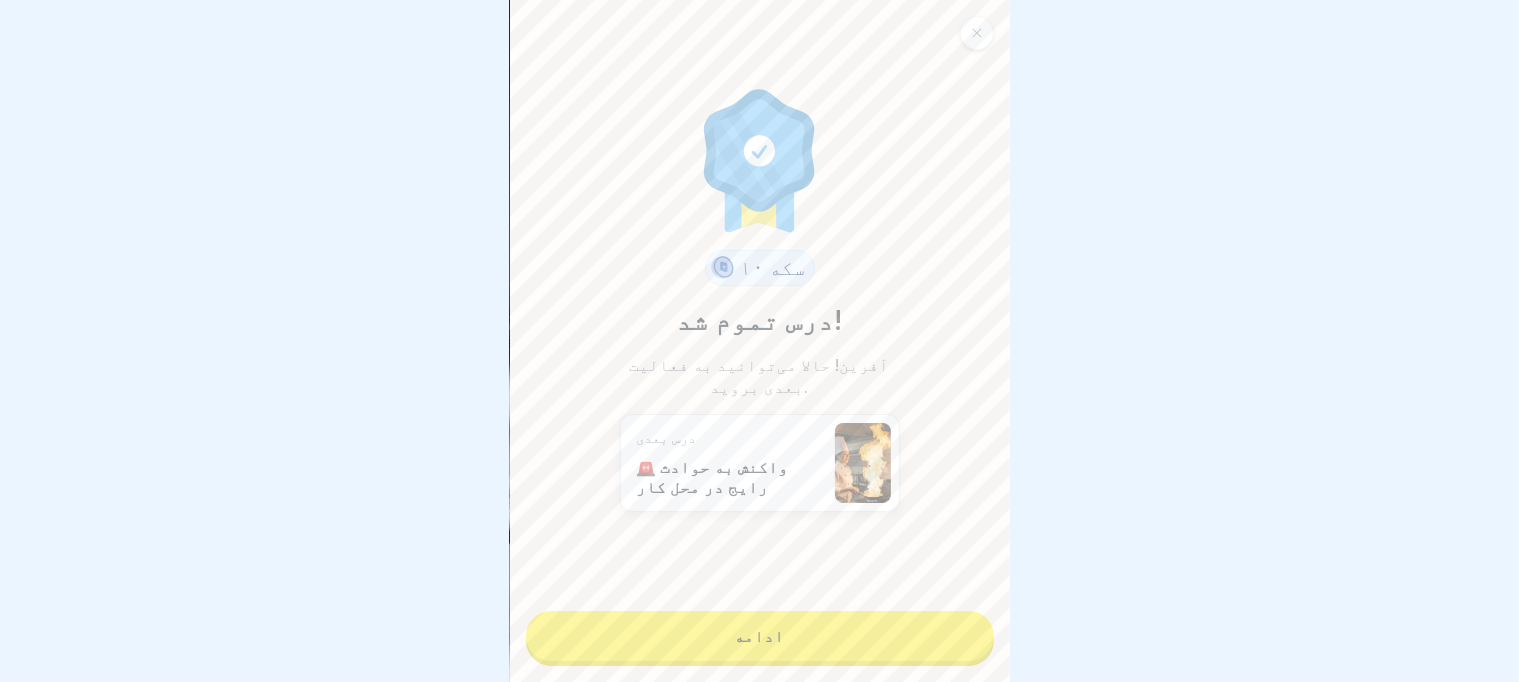 click on "ادامه" at bounding box center [760, 636] 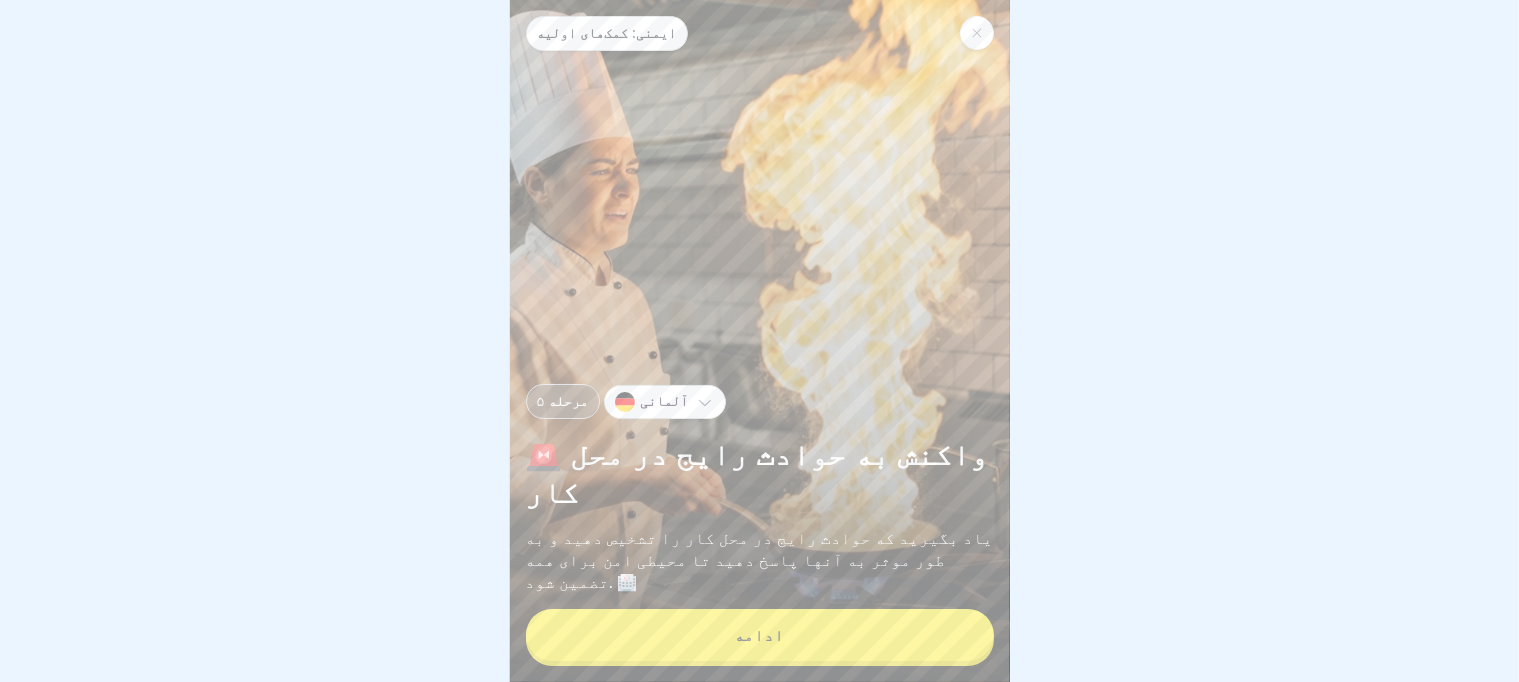 click on "ایمنی: کمک‌های اولیه ۵ مرحله آلمانی 🚨 واکنش به حوادث رایج در محل کار یاد بگیرید که حوادث رایج در محل کار را تشخیص دهید و به طور موثر به آنها پاسخ دهید تا محیطی امن برای همه تضمین شود. 🏥 ادامه" at bounding box center (760, 341) 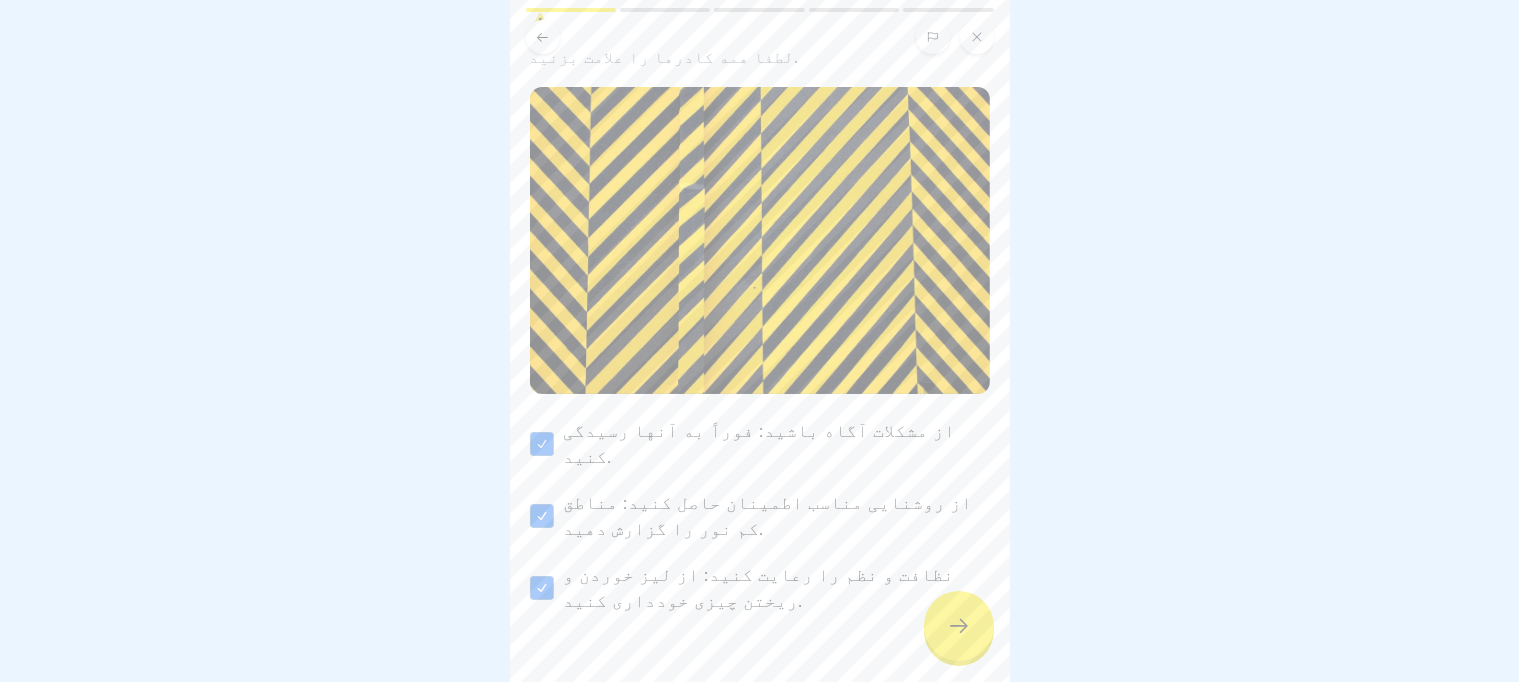 scroll, scrollTop: 128, scrollLeft: 0, axis: vertical 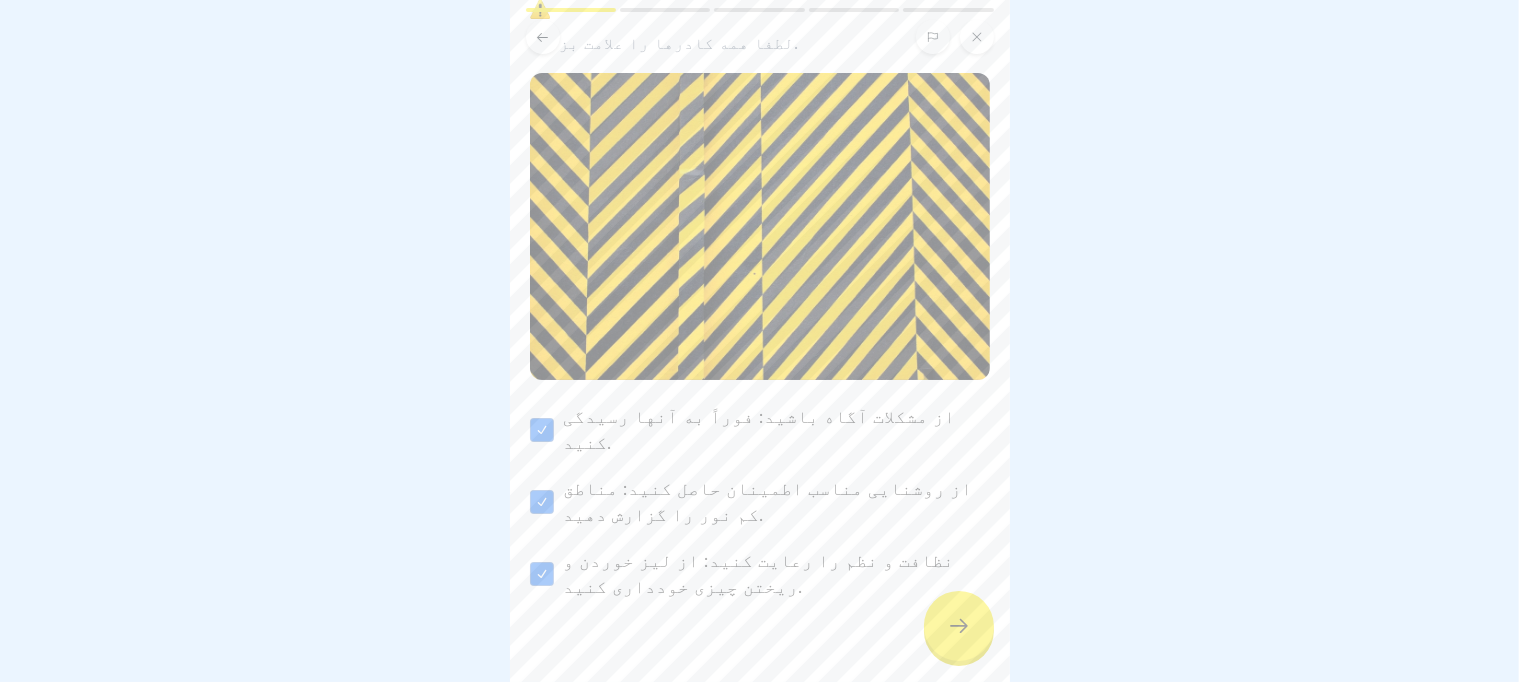 click at bounding box center [959, 626] 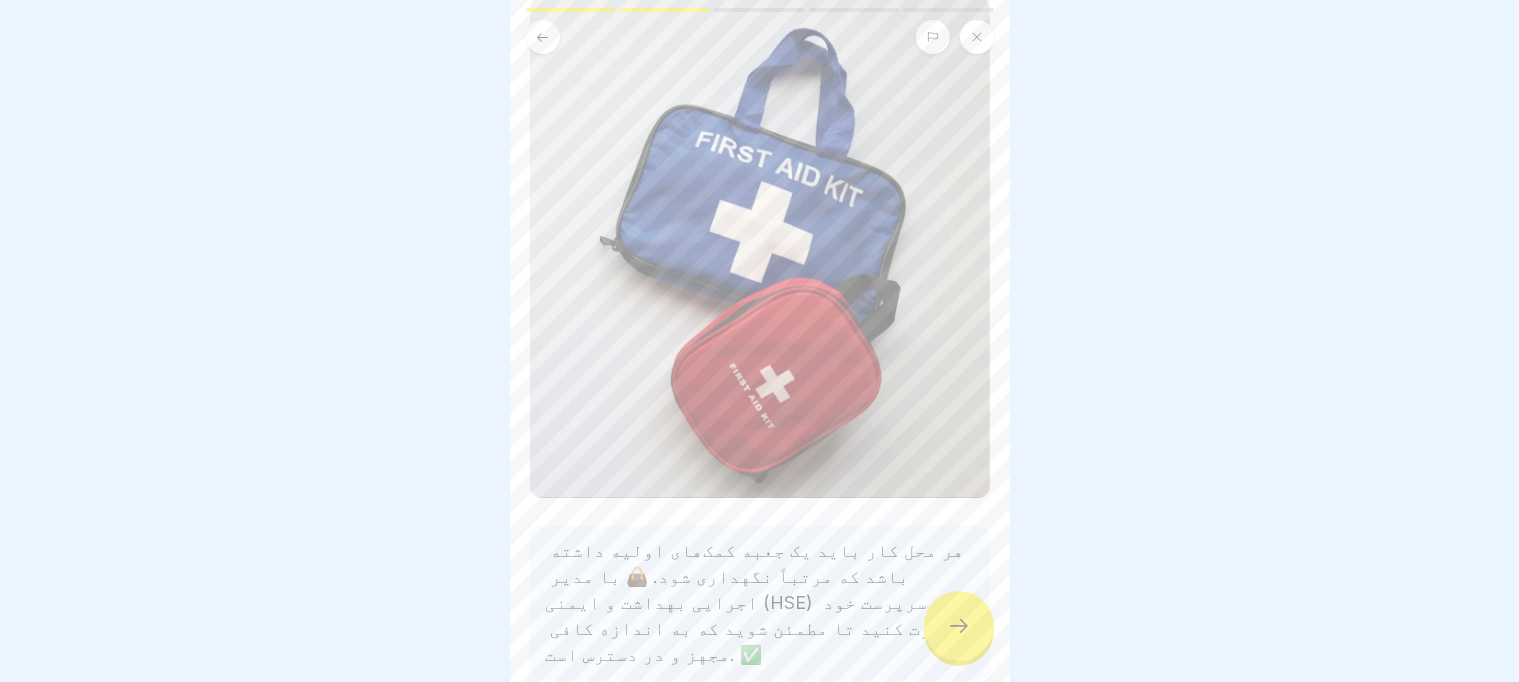 scroll, scrollTop: 217, scrollLeft: 0, axis: vertical 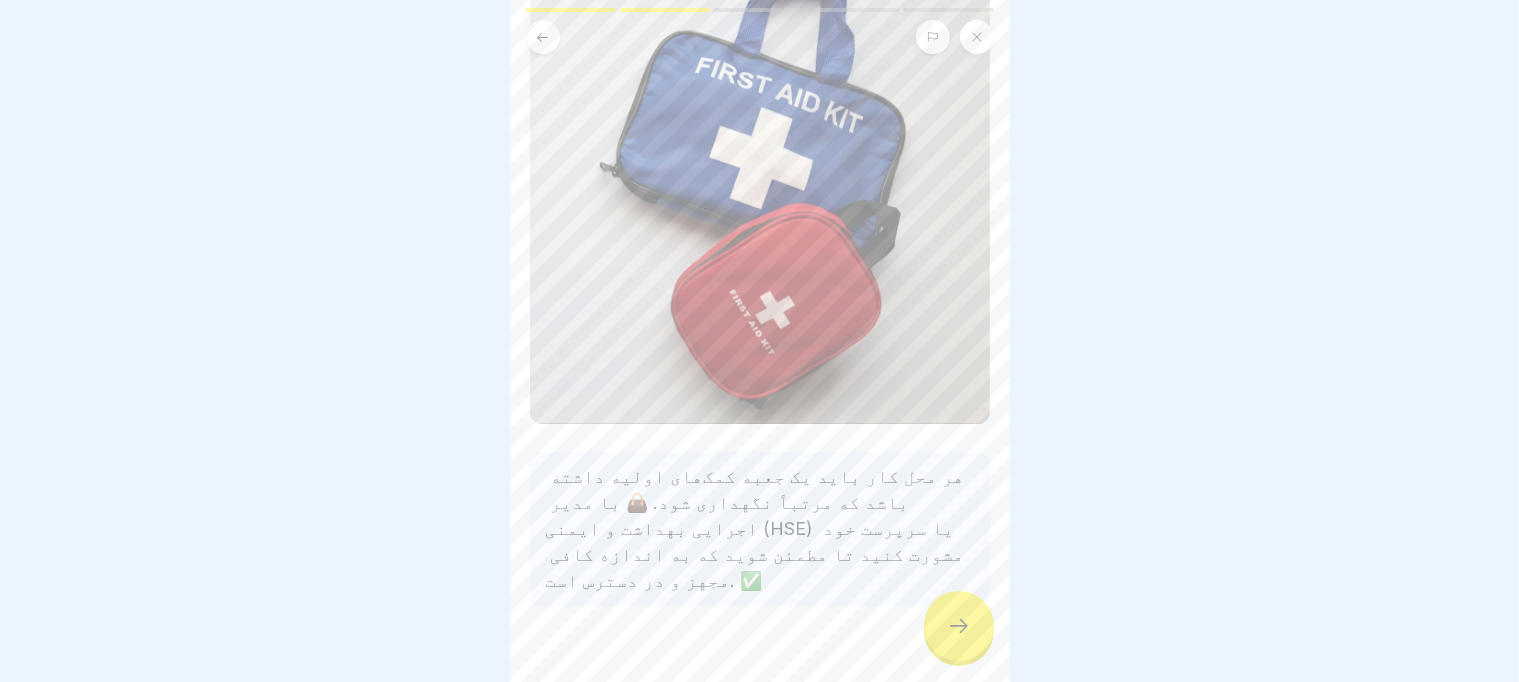 click at bounding box center [959, 626] 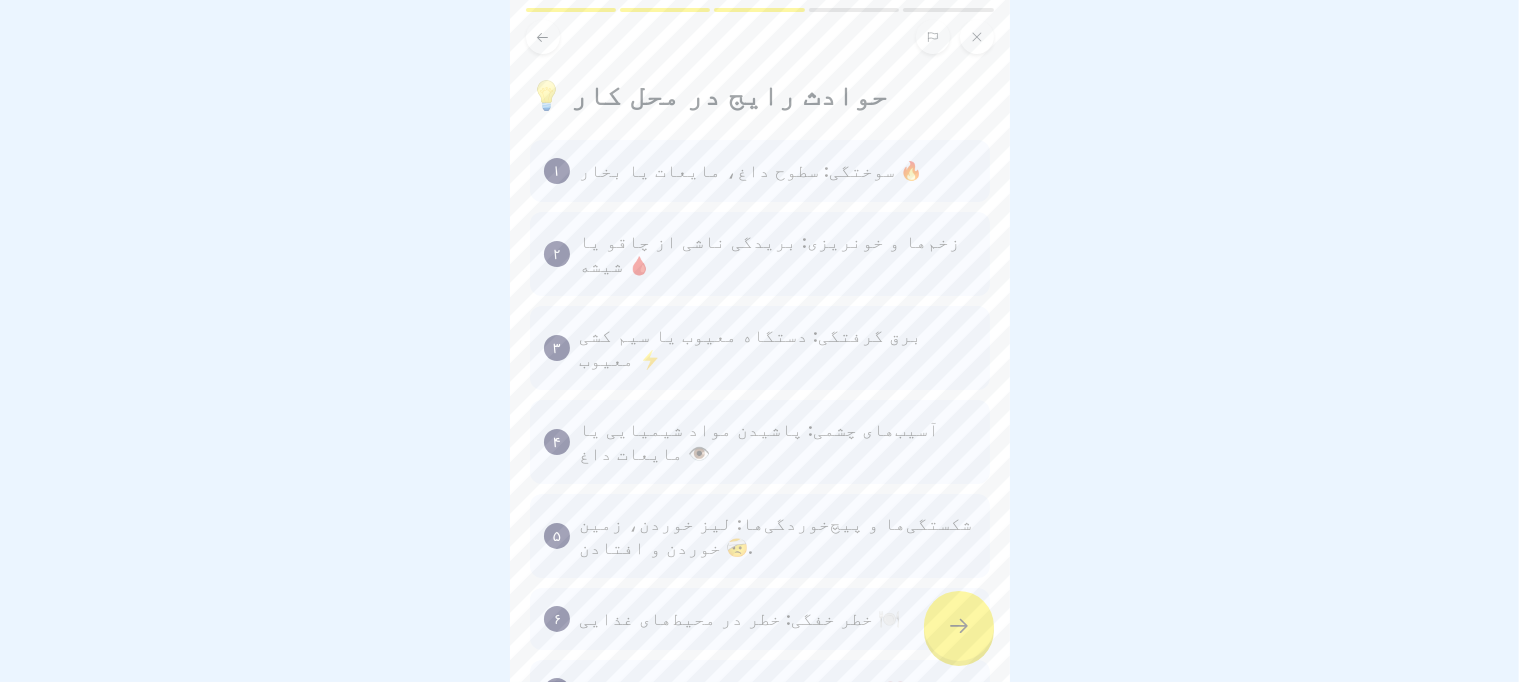 click 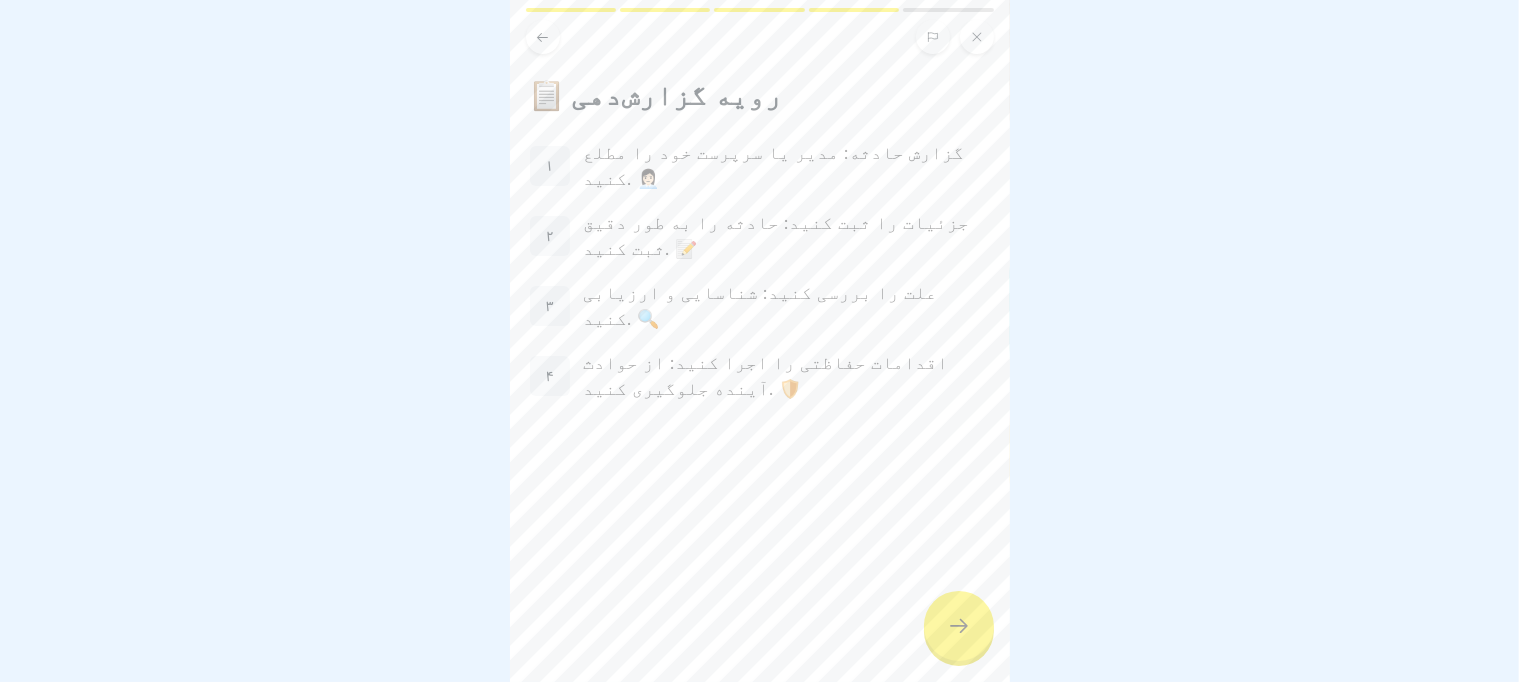 click at bounding box center [959, 626] 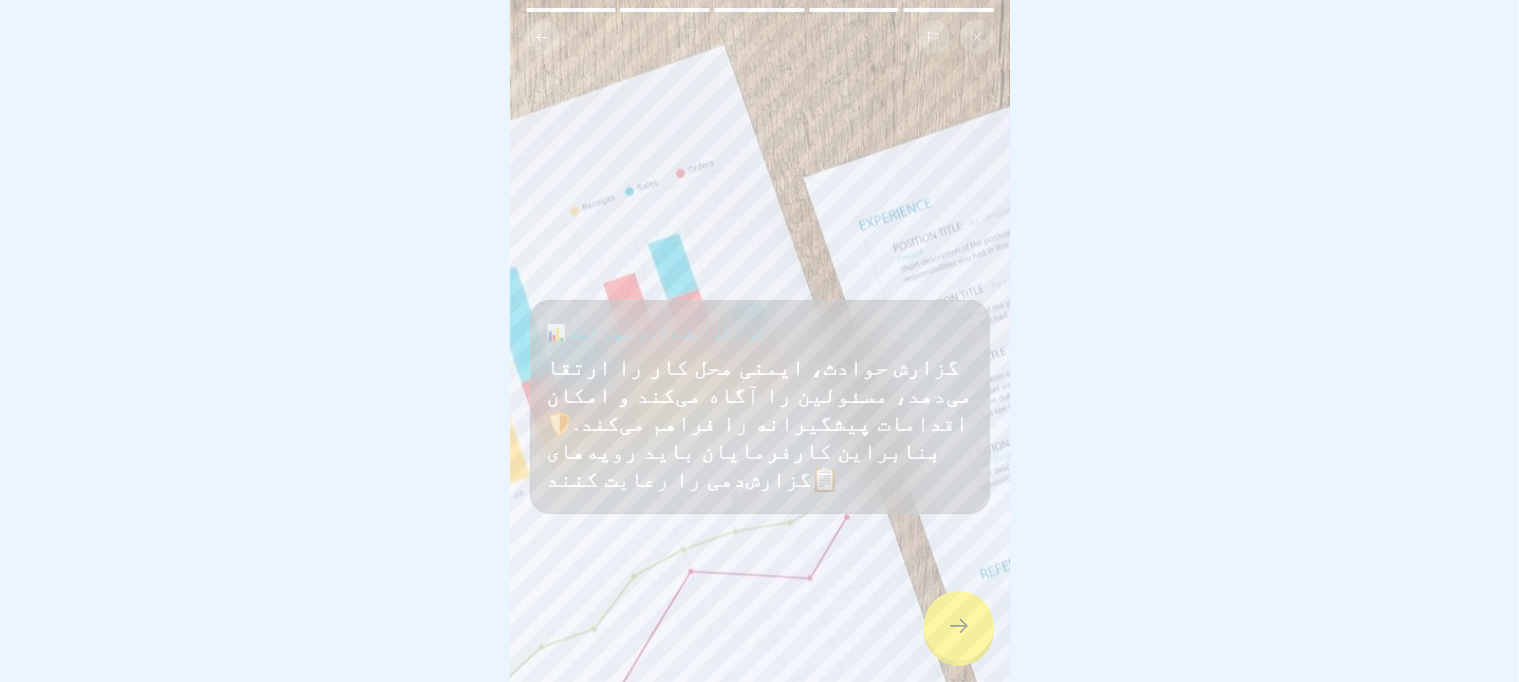 click at bounding box center [543, 37] 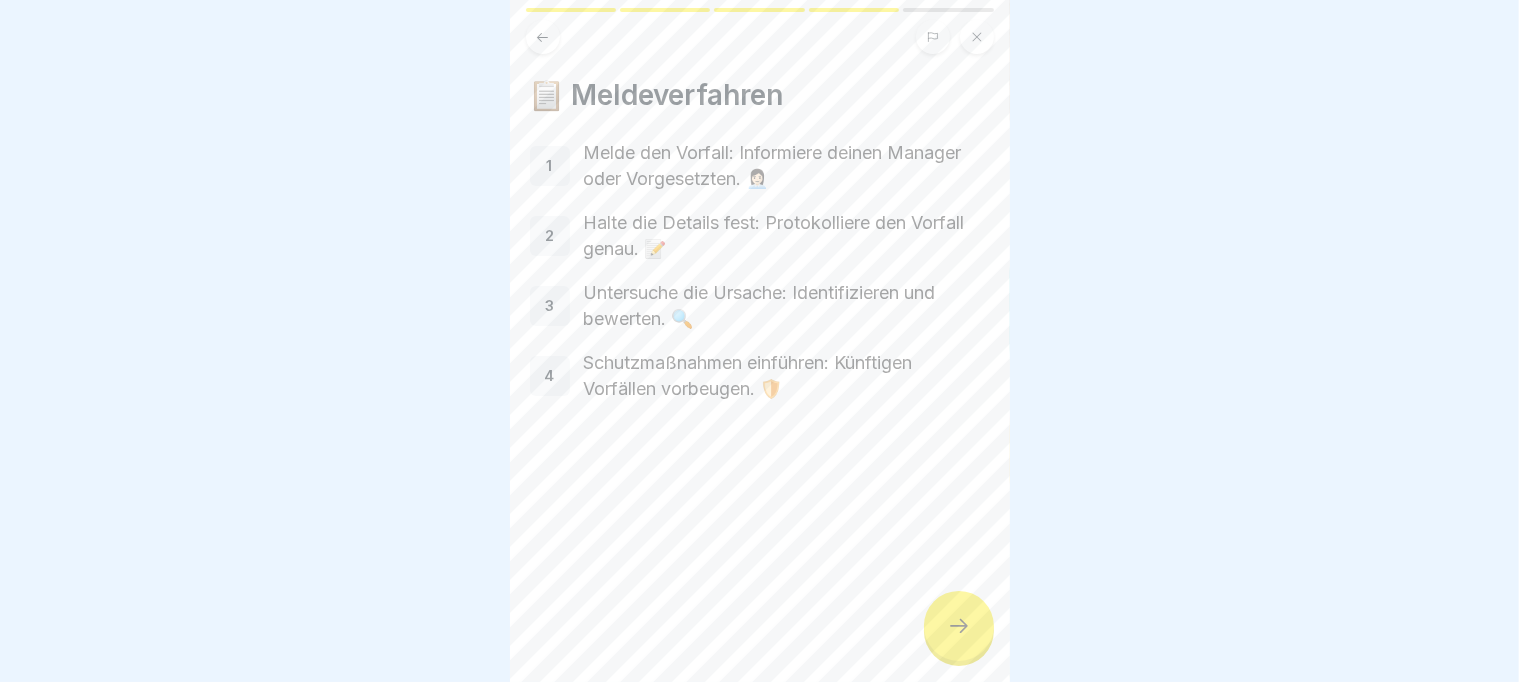 scroll, scrollTop: 128, scrollLeft: 0, axis: vertical 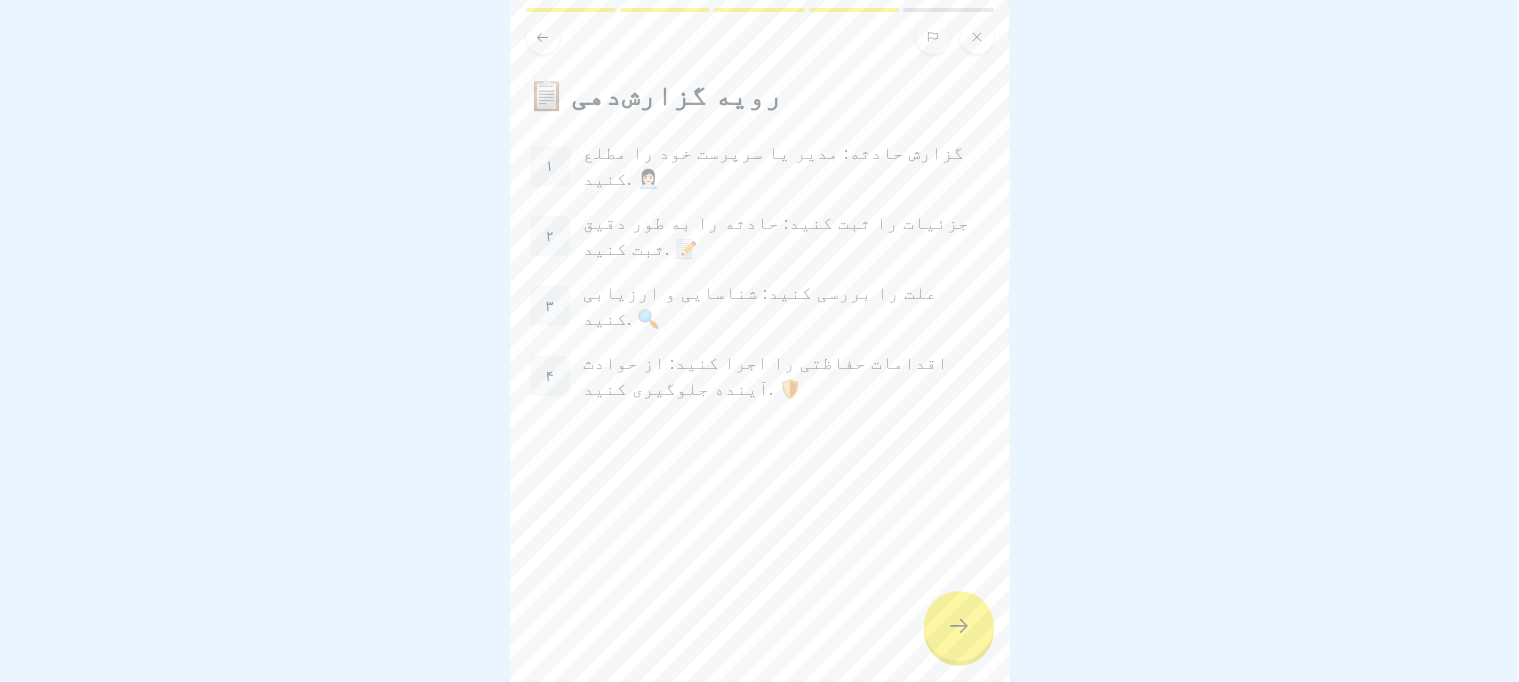 click at bounding box center [959, 626] 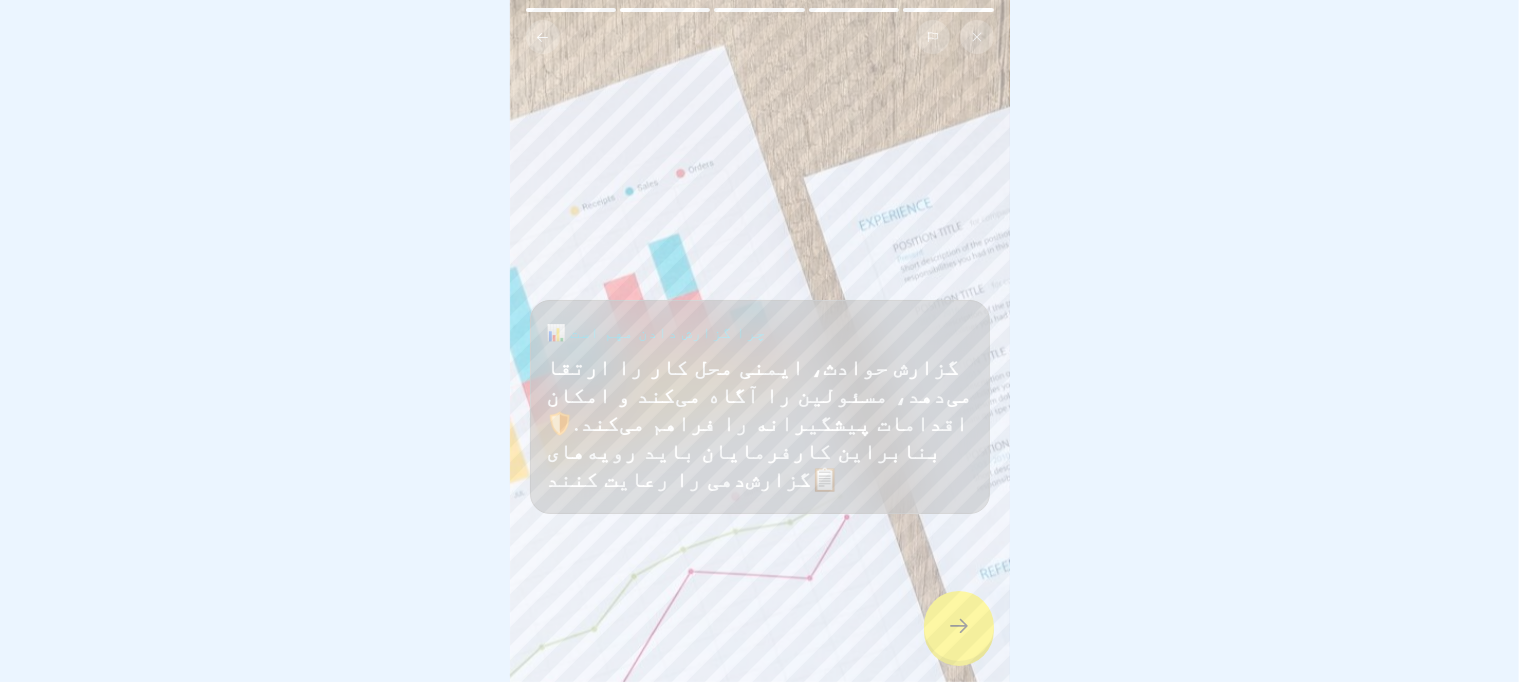 click at bounding box center (959, 626) 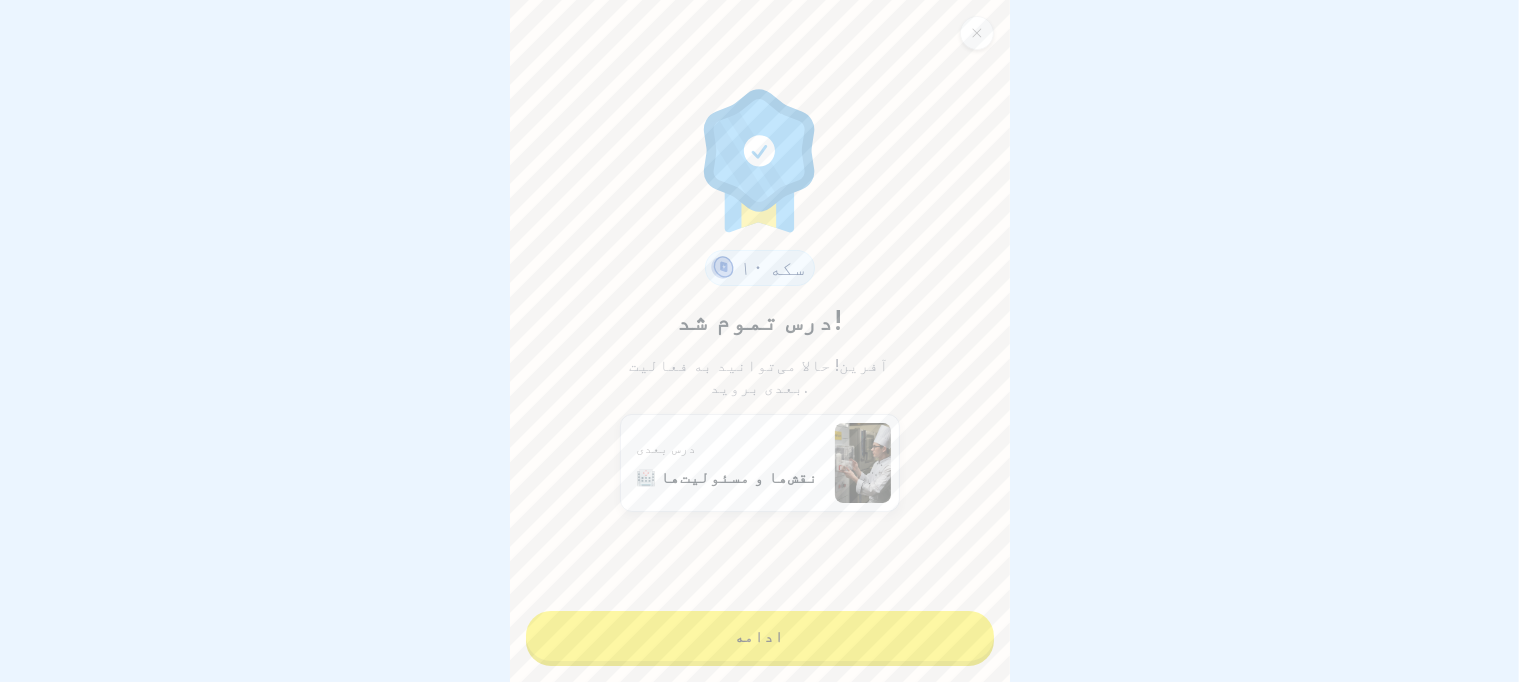 click on "[NUMBER] سکه درس تموم شد! آفرین! حالا می‌توانید به فعالیت بعدی بروید. درس بعدی 🏥 نقش‌ها و مسئولیت‌ها ادامه" at bounding box center [760, 341] 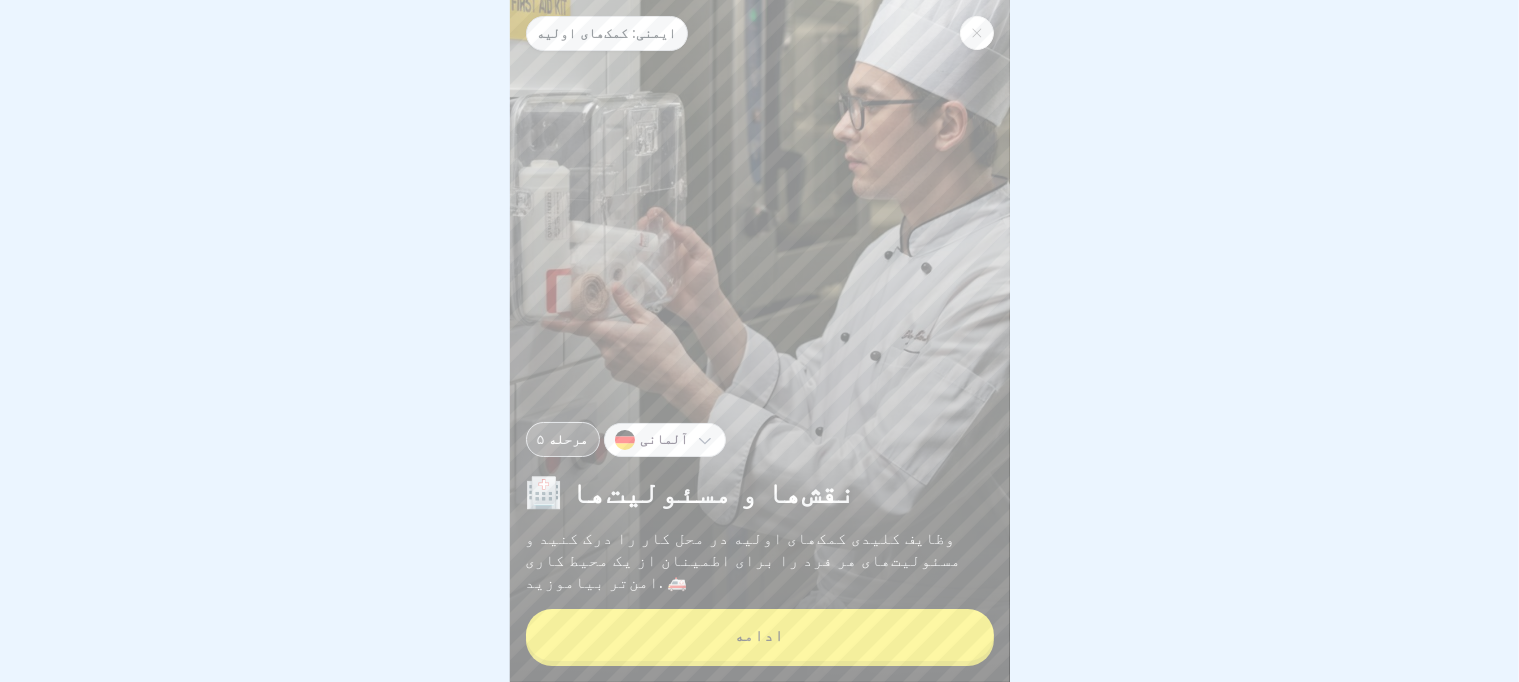 click on "ادامه" at bounding box center [760, 635] 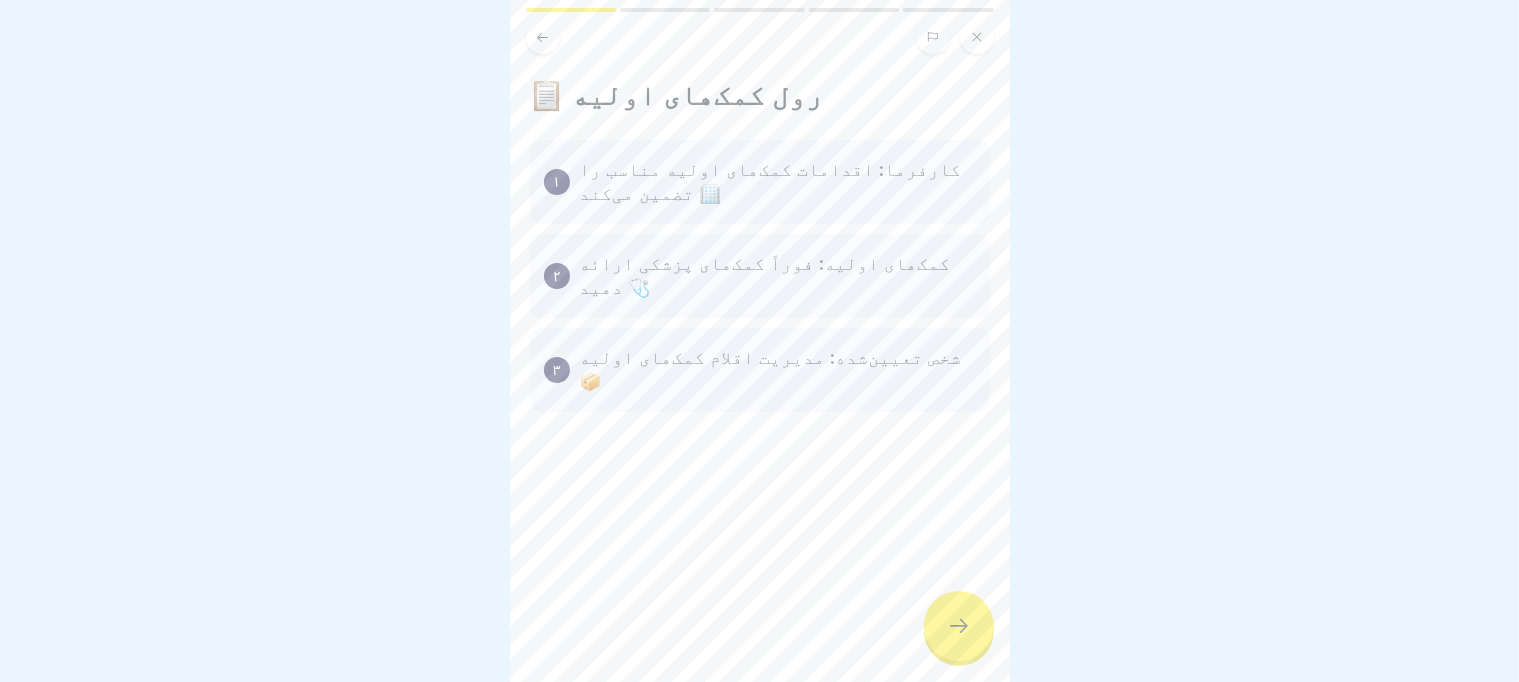 type 